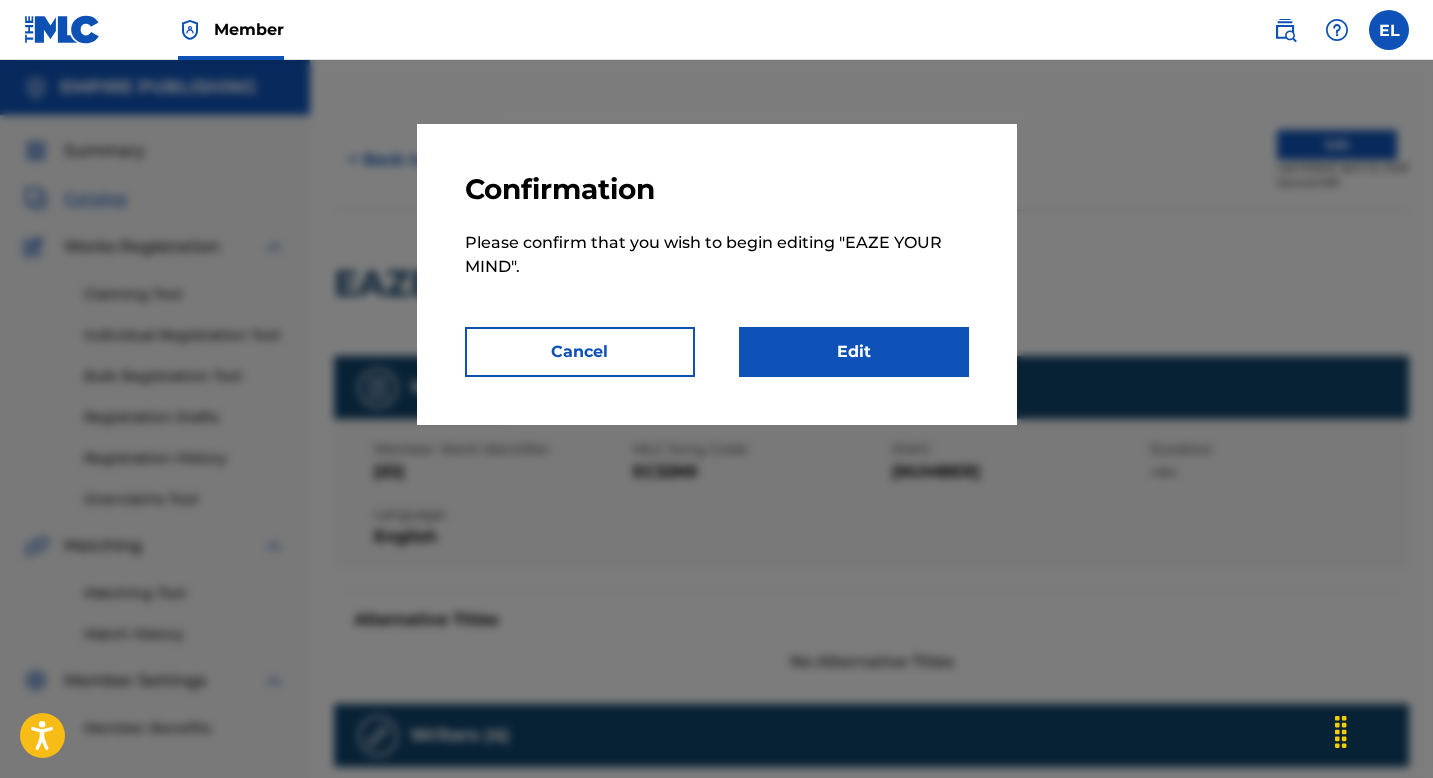 scroll, scrollTop: 0, scrollLeft: 0, axis: both 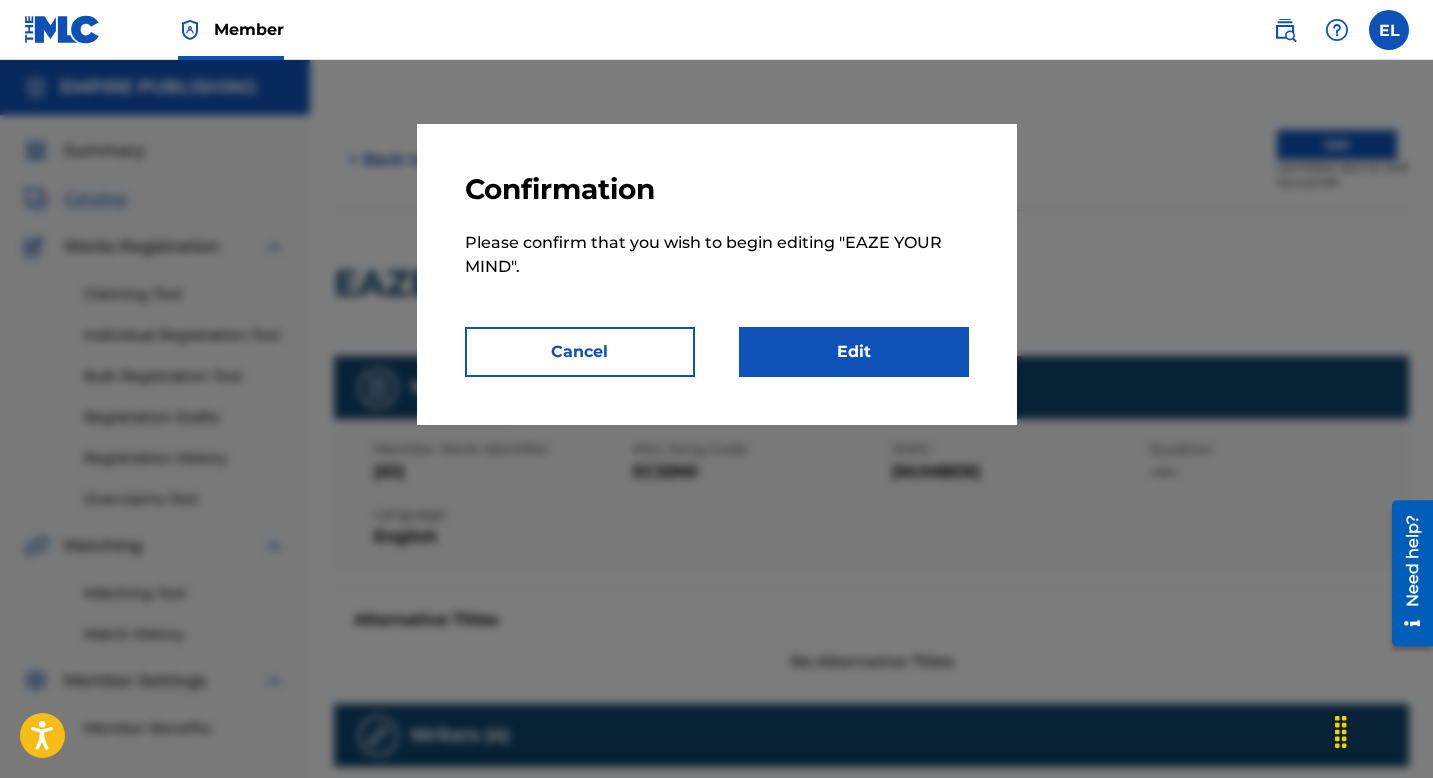 click on "Edit" at bounding box center [854, 352] 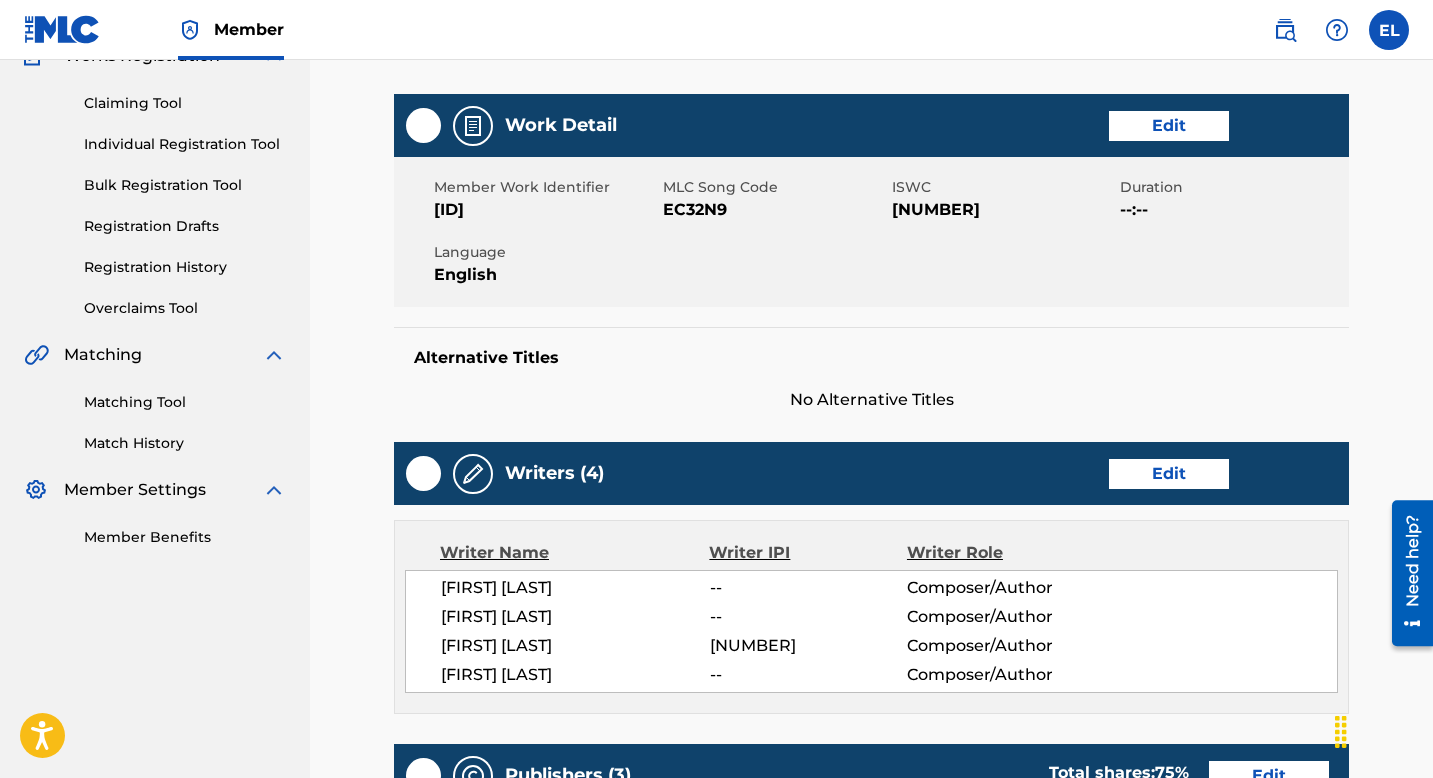 scroll, scrollTop: 0, scrollLeft: 0, axis: both 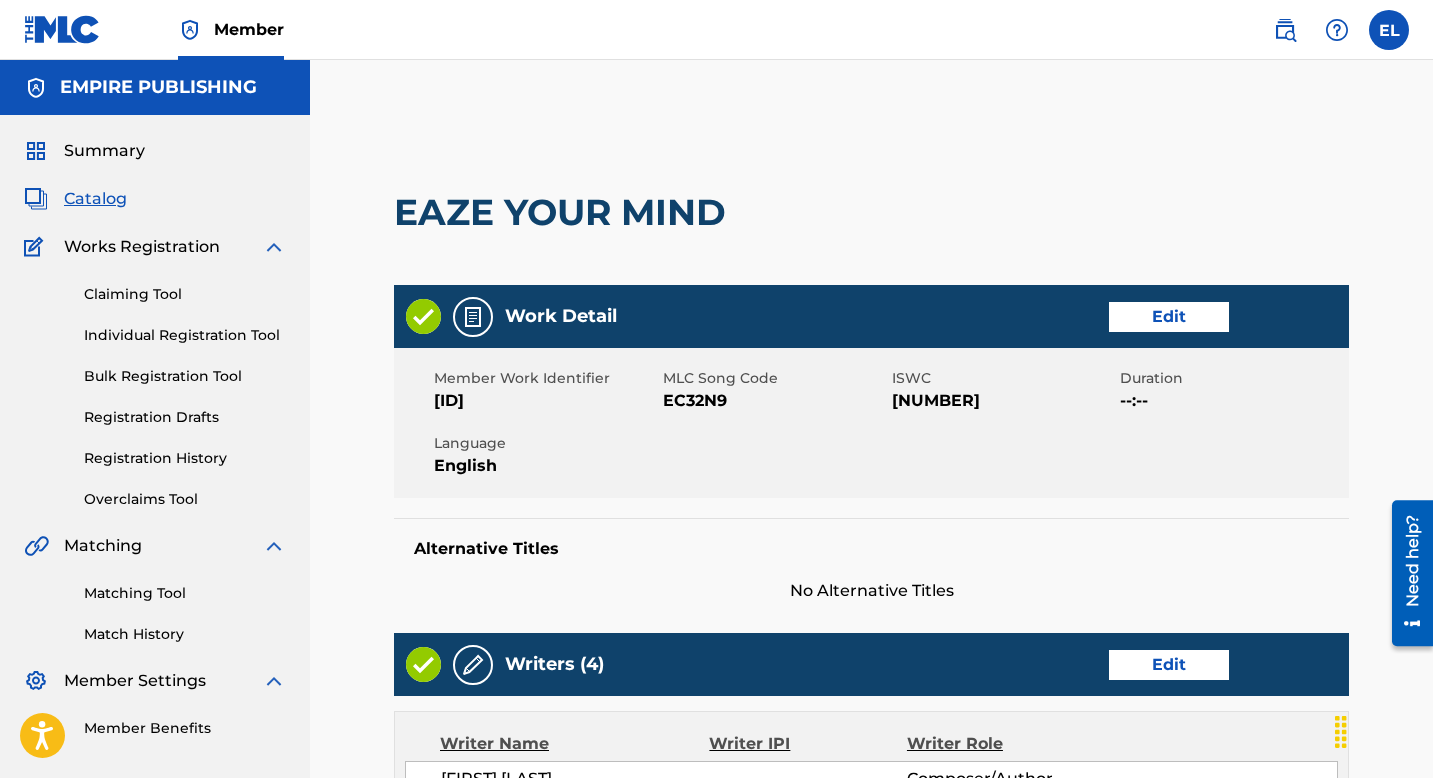 click on "Catalog" at bounding box center [95, 199] 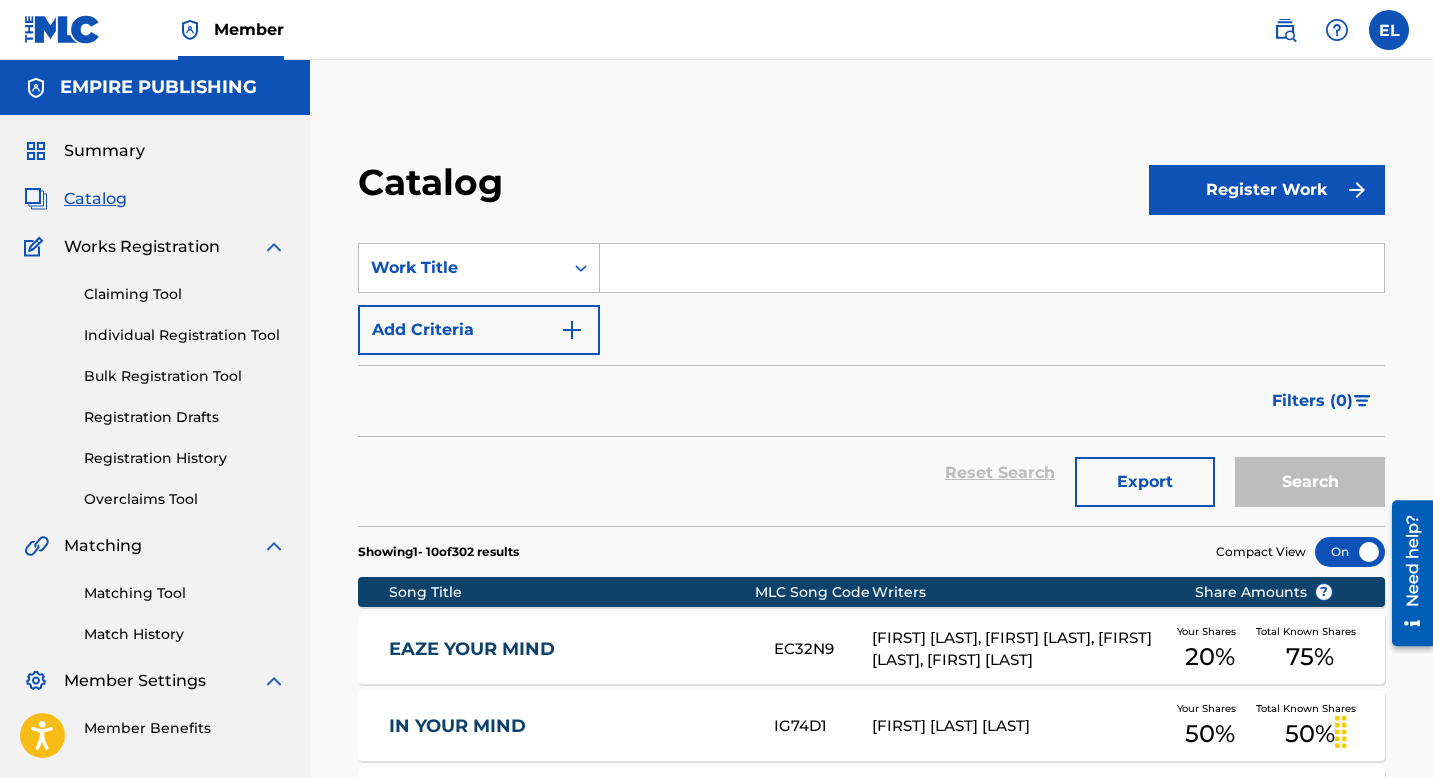 click on "Claiming Tool" at bounding box center (185, 294) 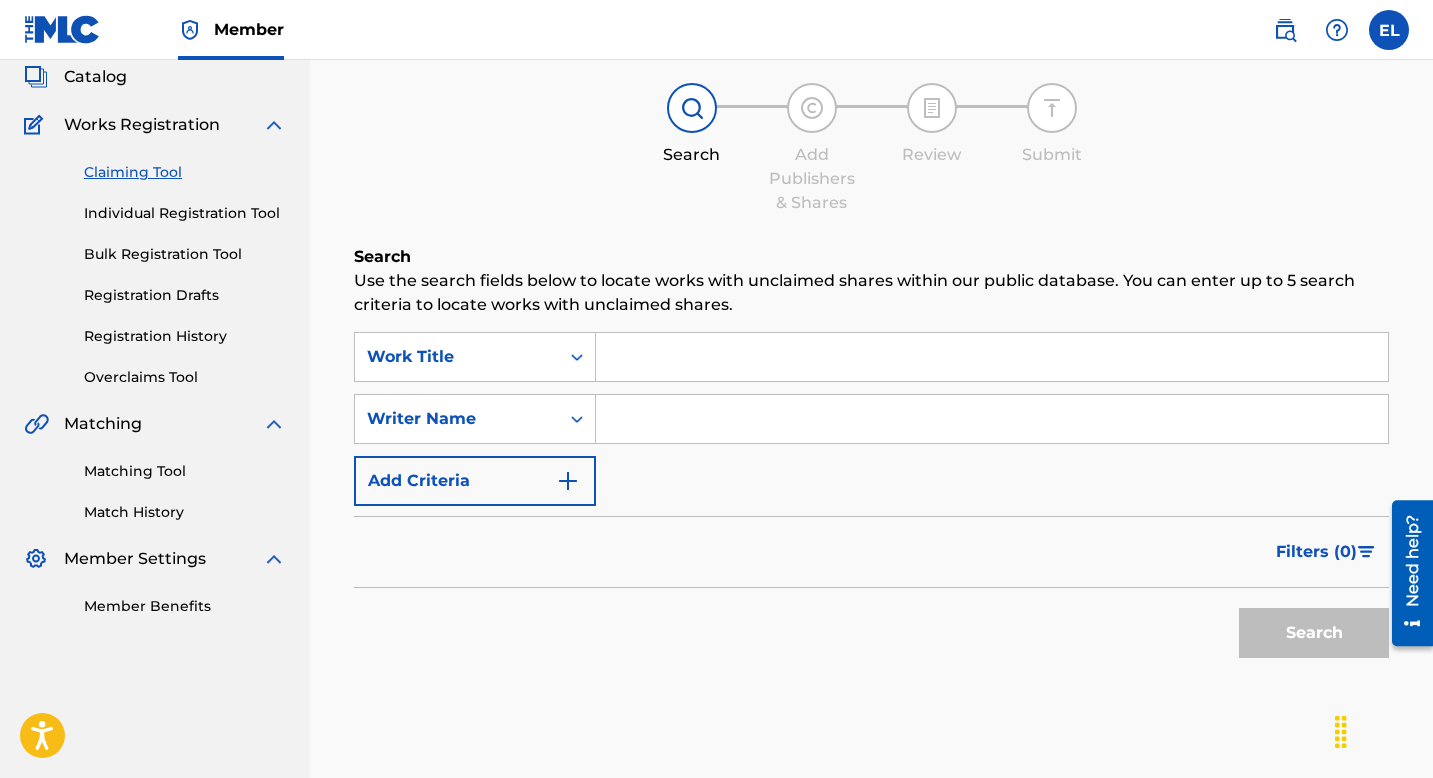 scroll, scrollTop: 228, scrollLeft: 0, axis: vertical 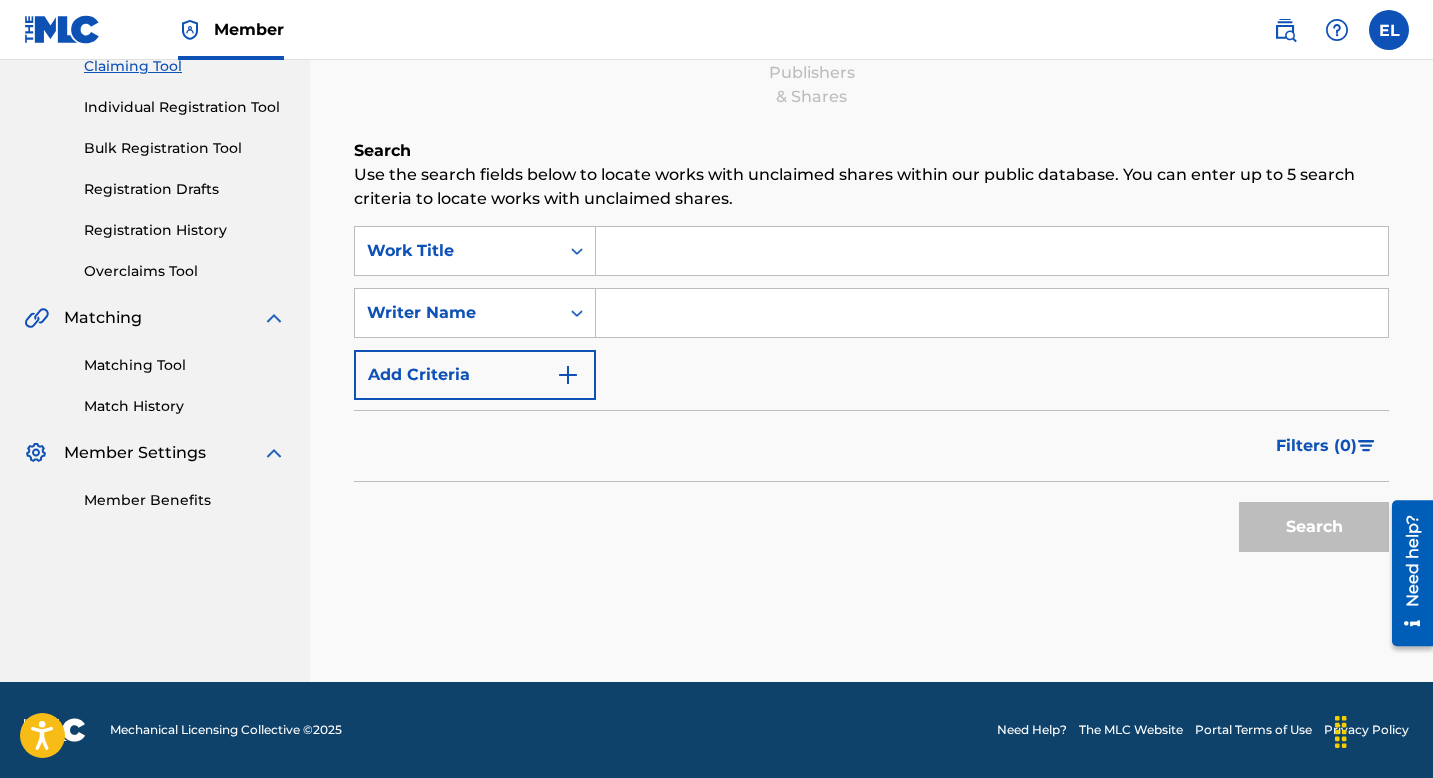 drag, startPoint x: 611, startPoint y: 257, endPoint x: 639, endPoint y: 258, distance: 28.01785 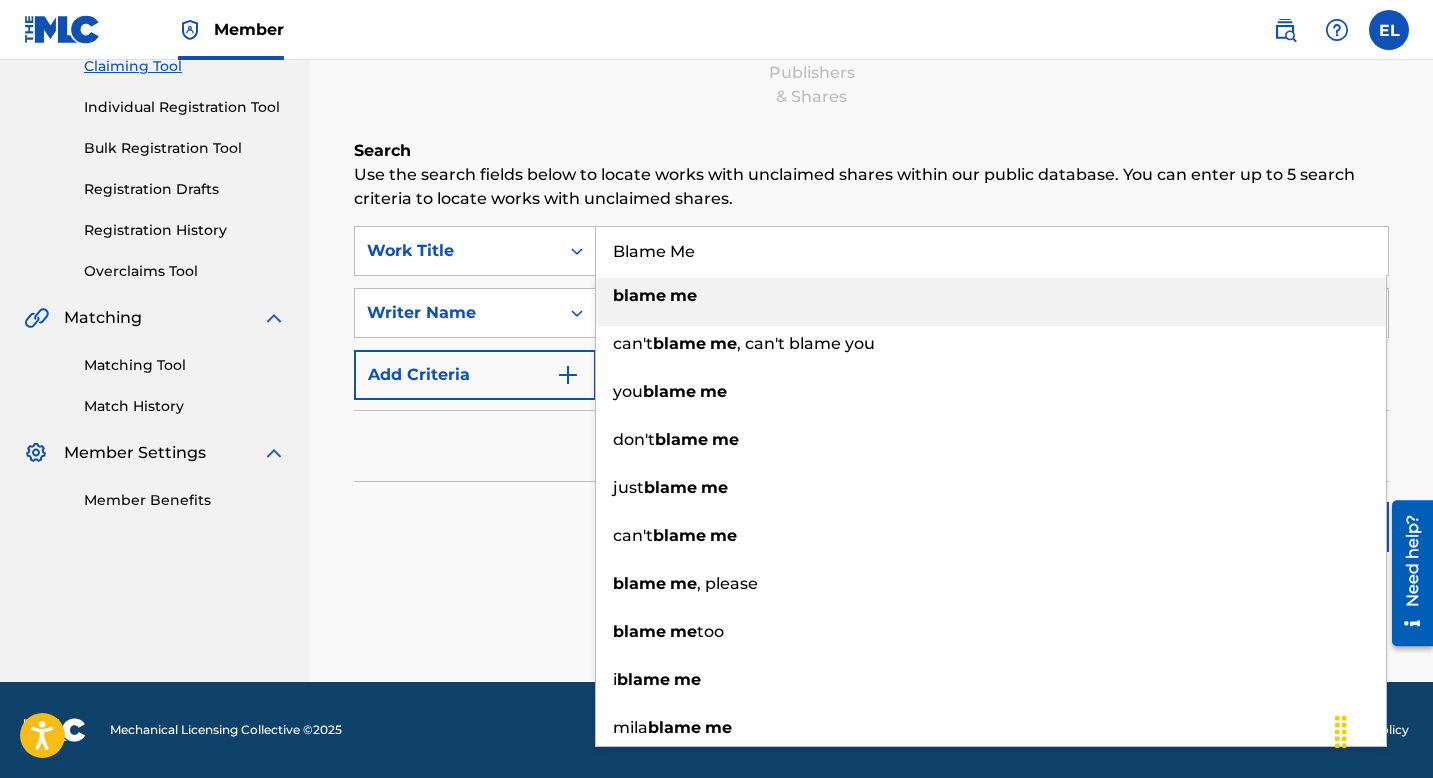 type on "Blame Me" 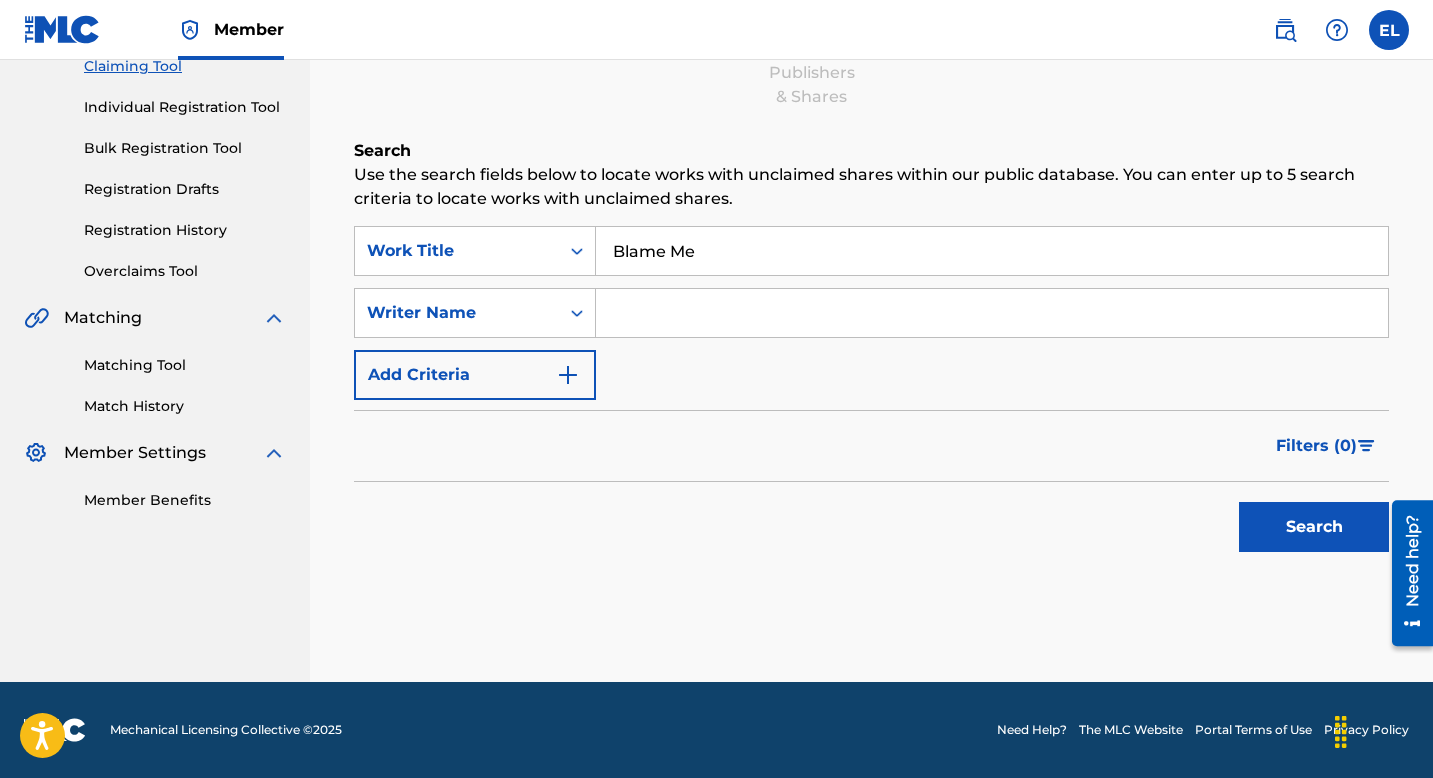 click at bounding box center (992, 313) 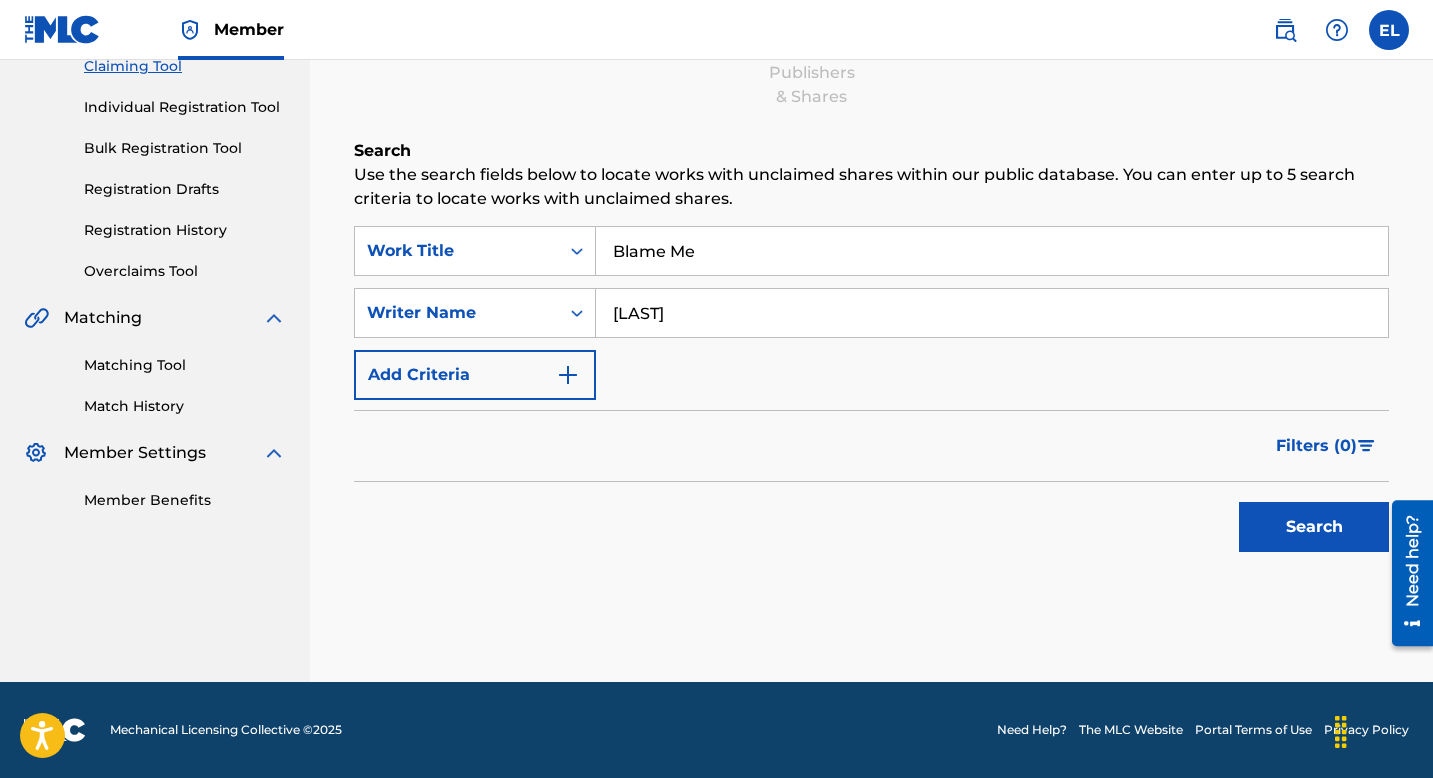 type on "[LAST]" 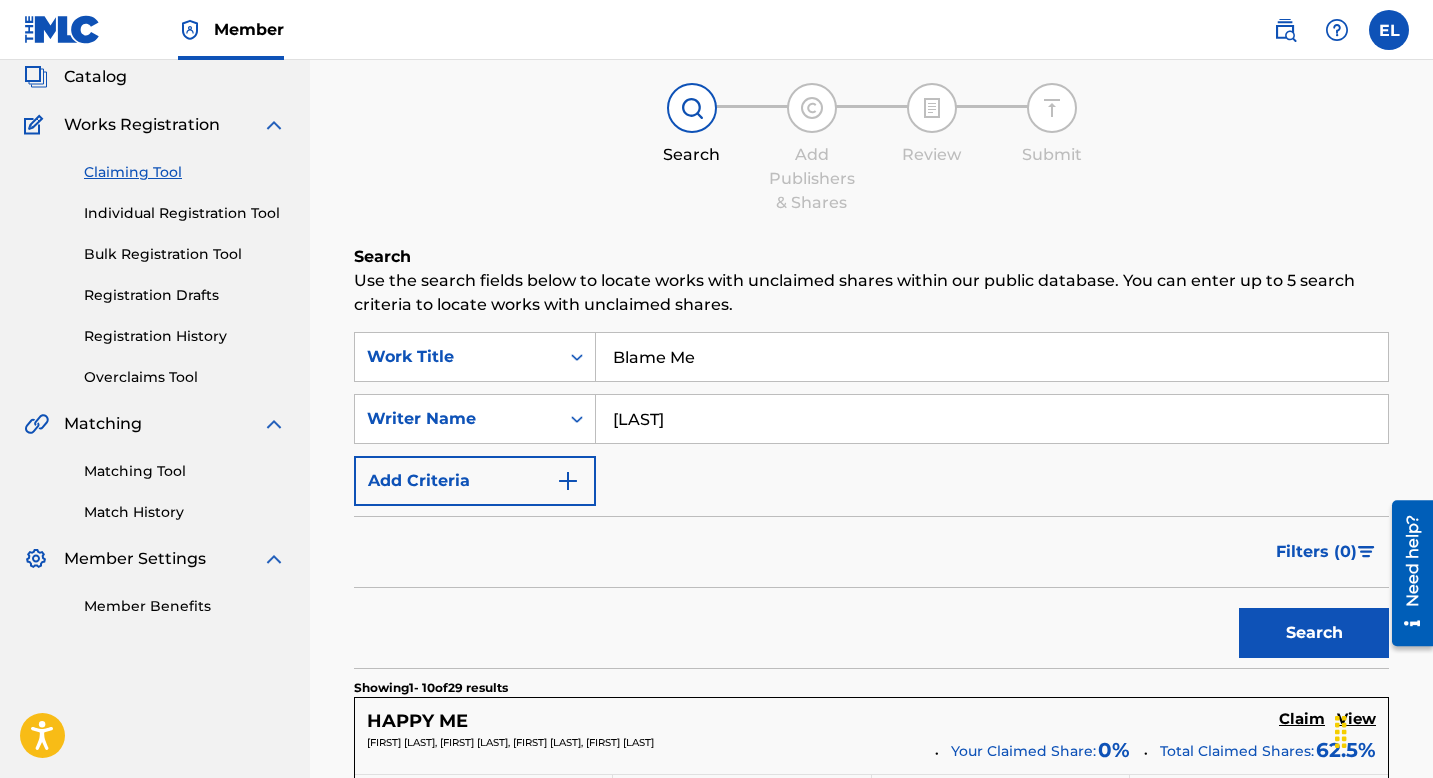 scroll, scrollTop: 0, scrollLeft: 0, axis: both 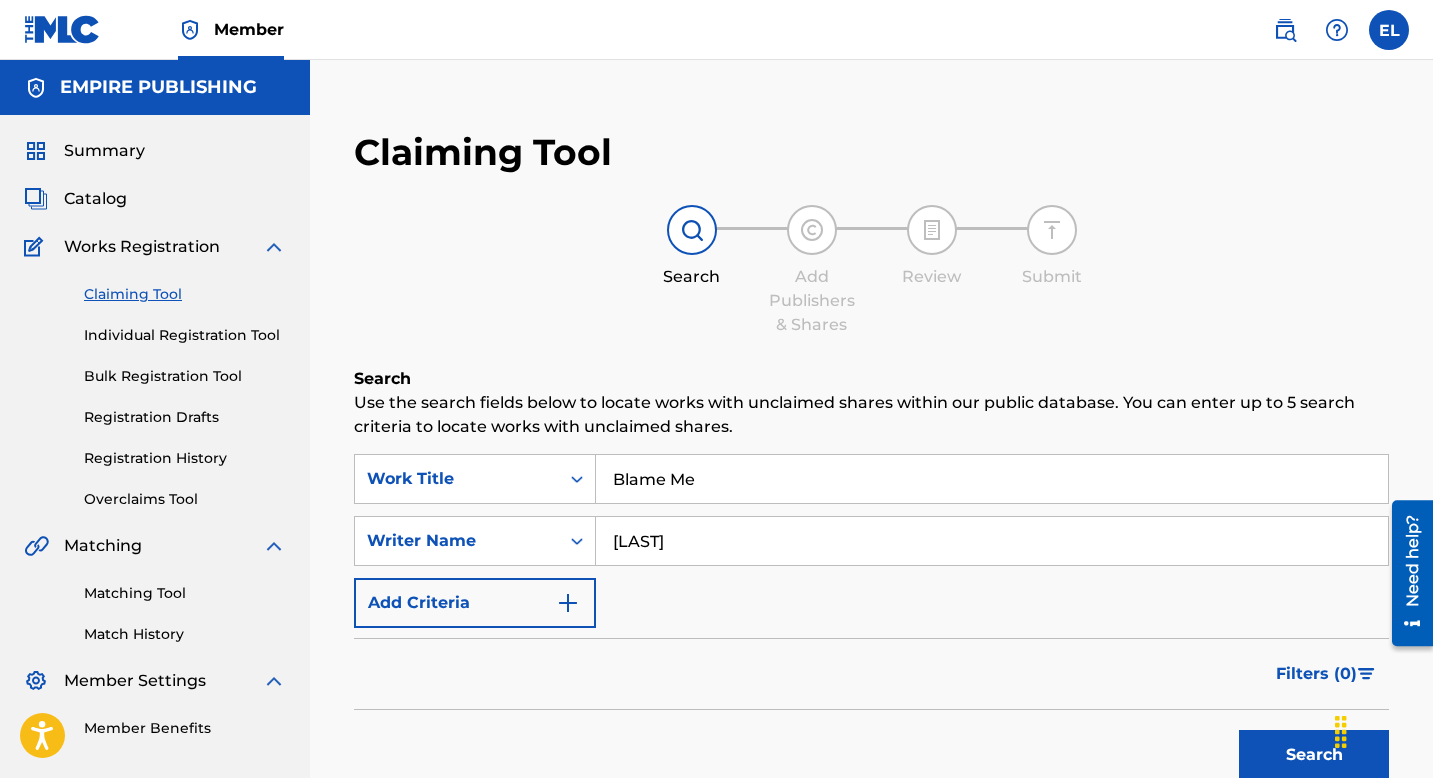 click on "Individual Registration Tool" at bounding box center (185, 335) 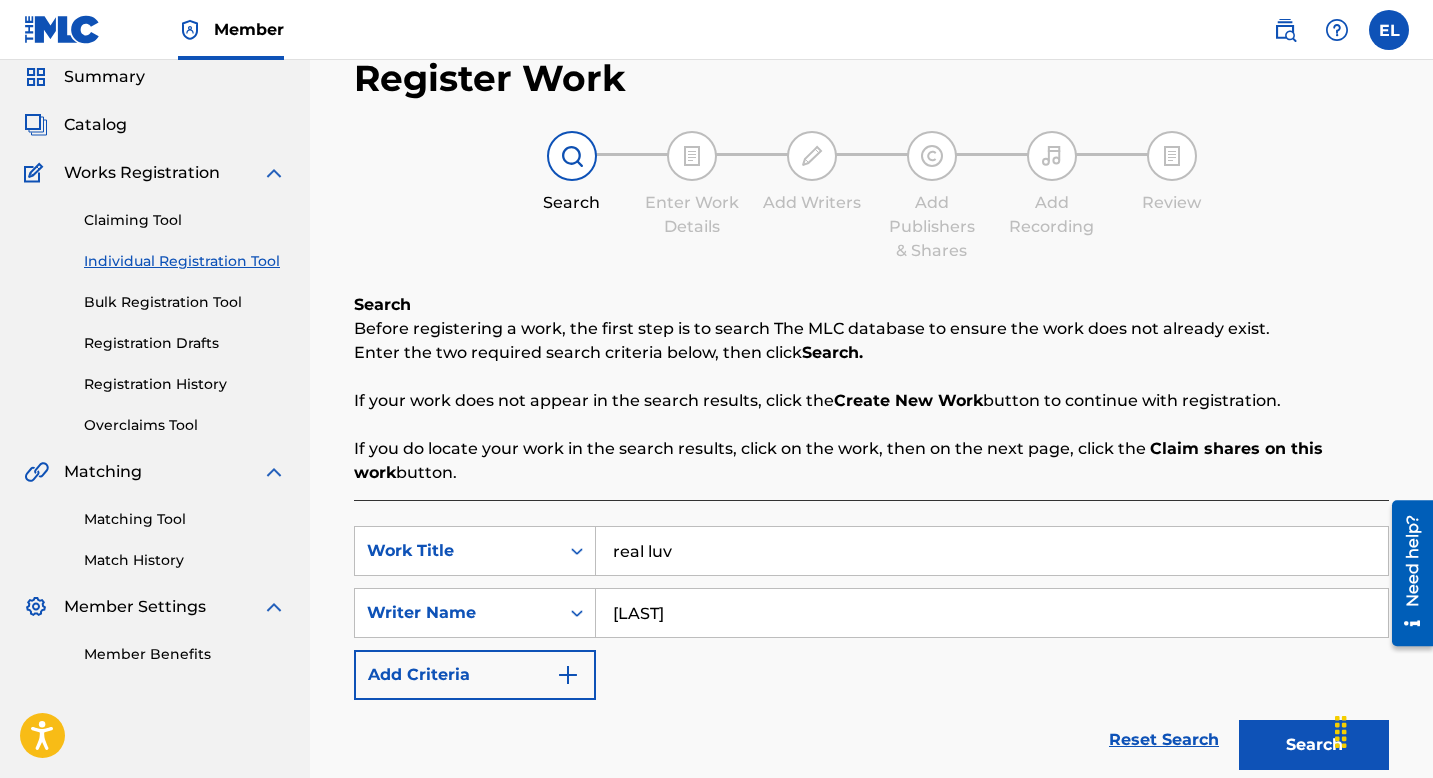 scroll, scrollTop: 353, scrollLeft: 0, axis: vertical 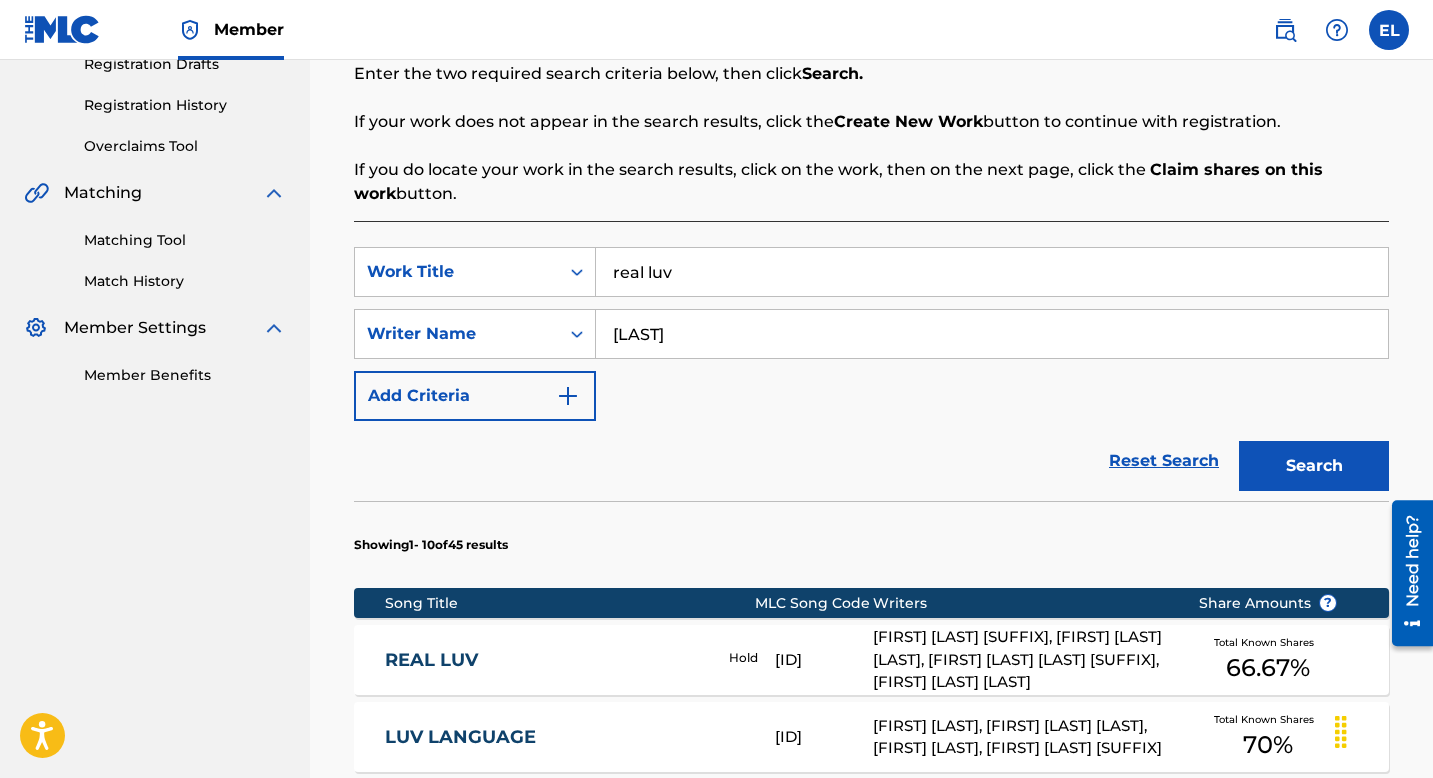 click on "[LAST]" at bounding box center [992, 334] 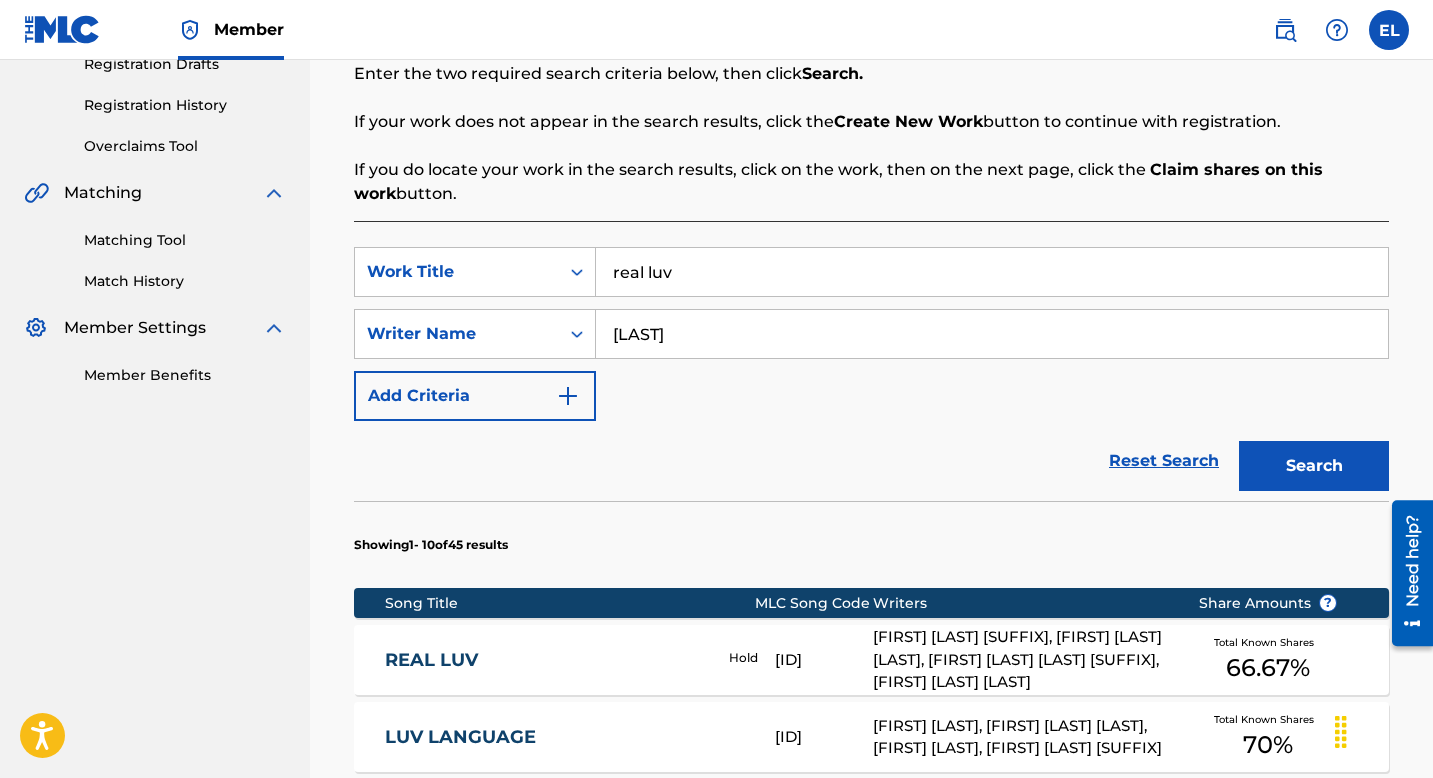 click on "real luv" at bounding box center (992, 272) 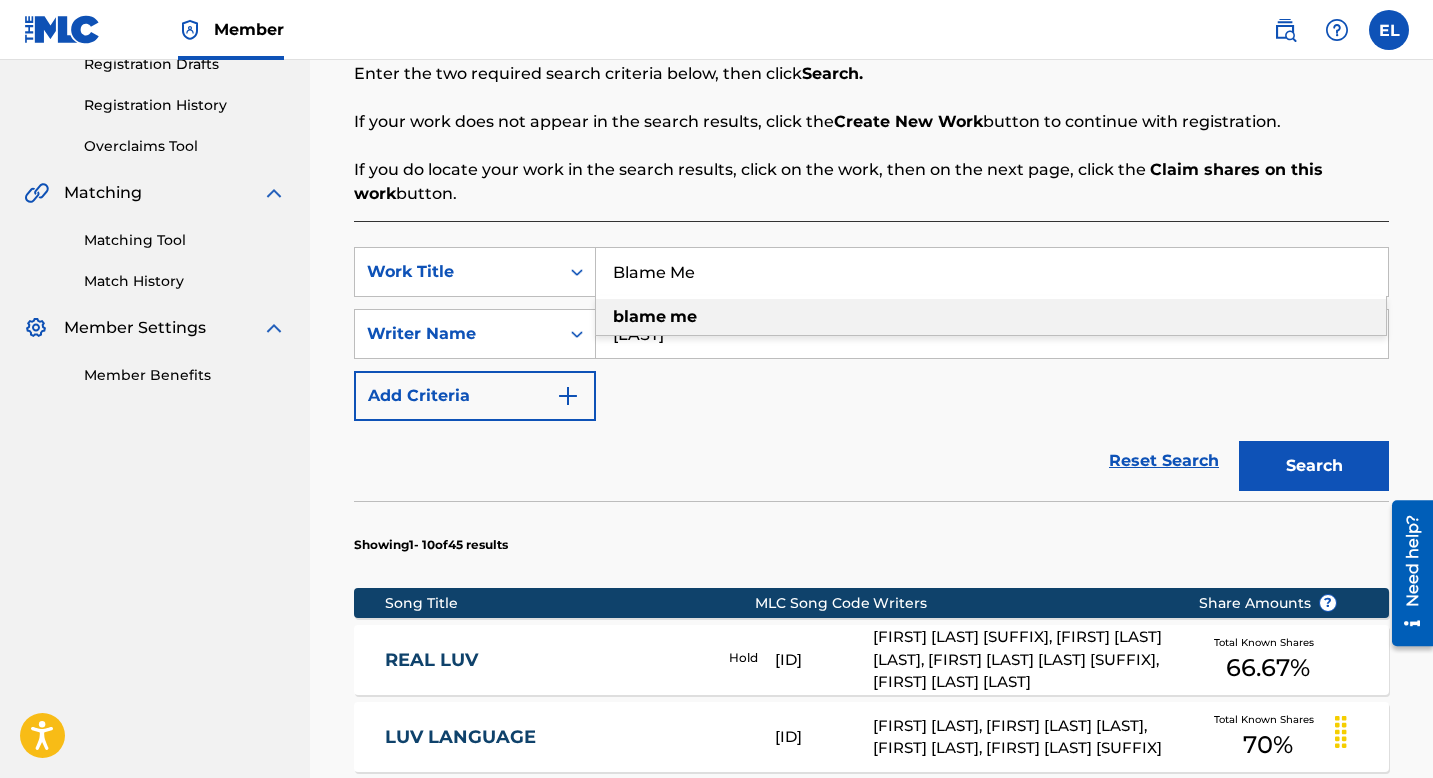 type on "Blame Me" 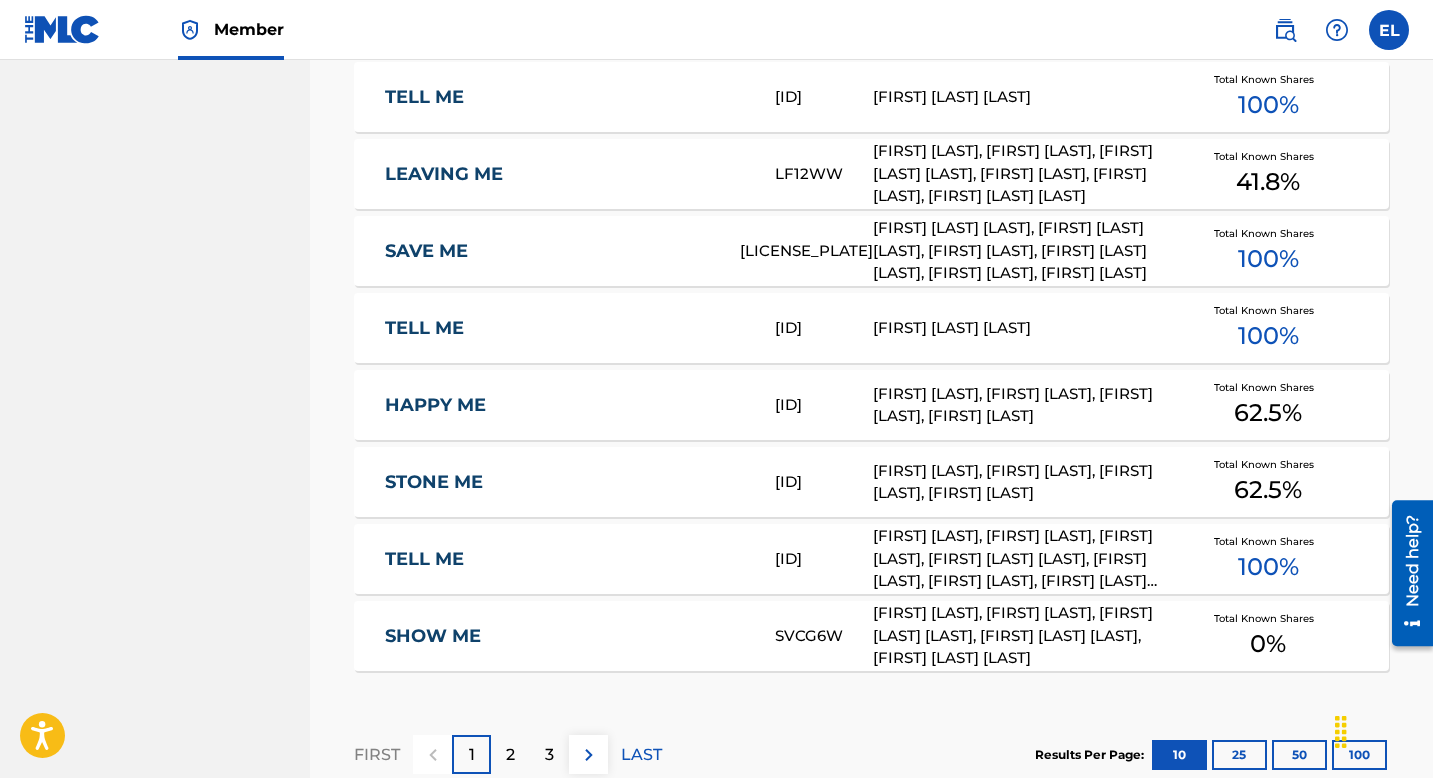 scroll, scrollTop: 1333, scrollLeft: 0, axis: vertical 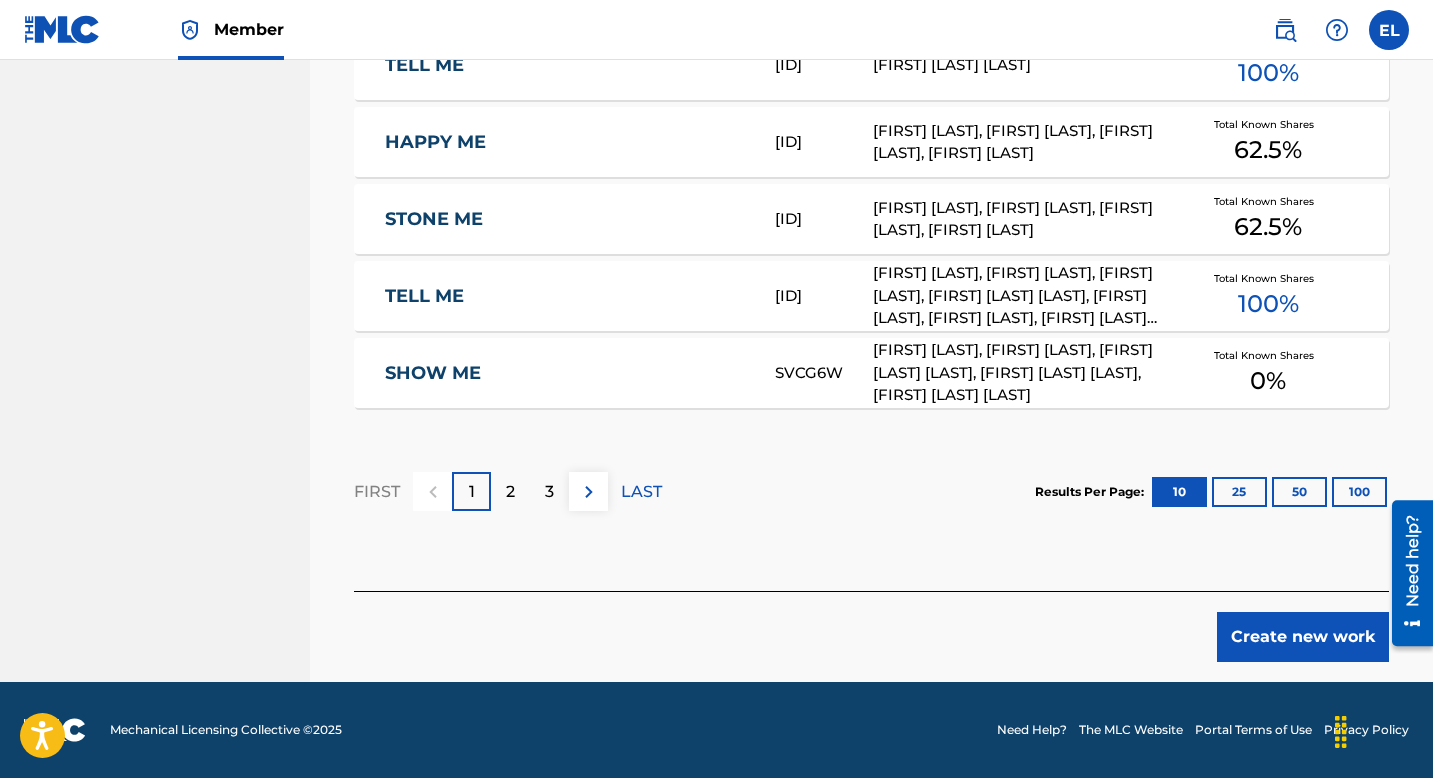click on "Create new work" at bounding box center [1303, 637] 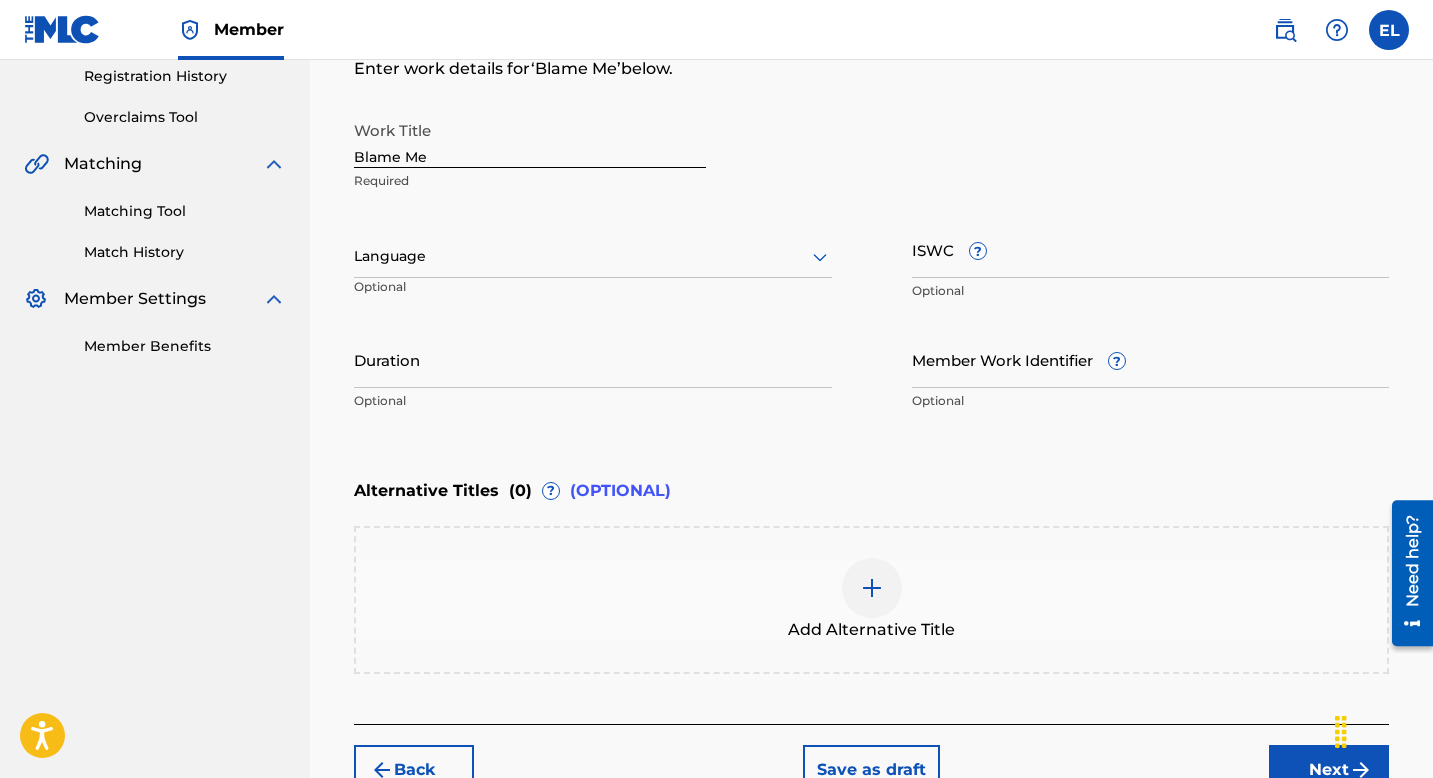 scroll, scrollTop: 500, scrollLeft: 0, axis: vertical 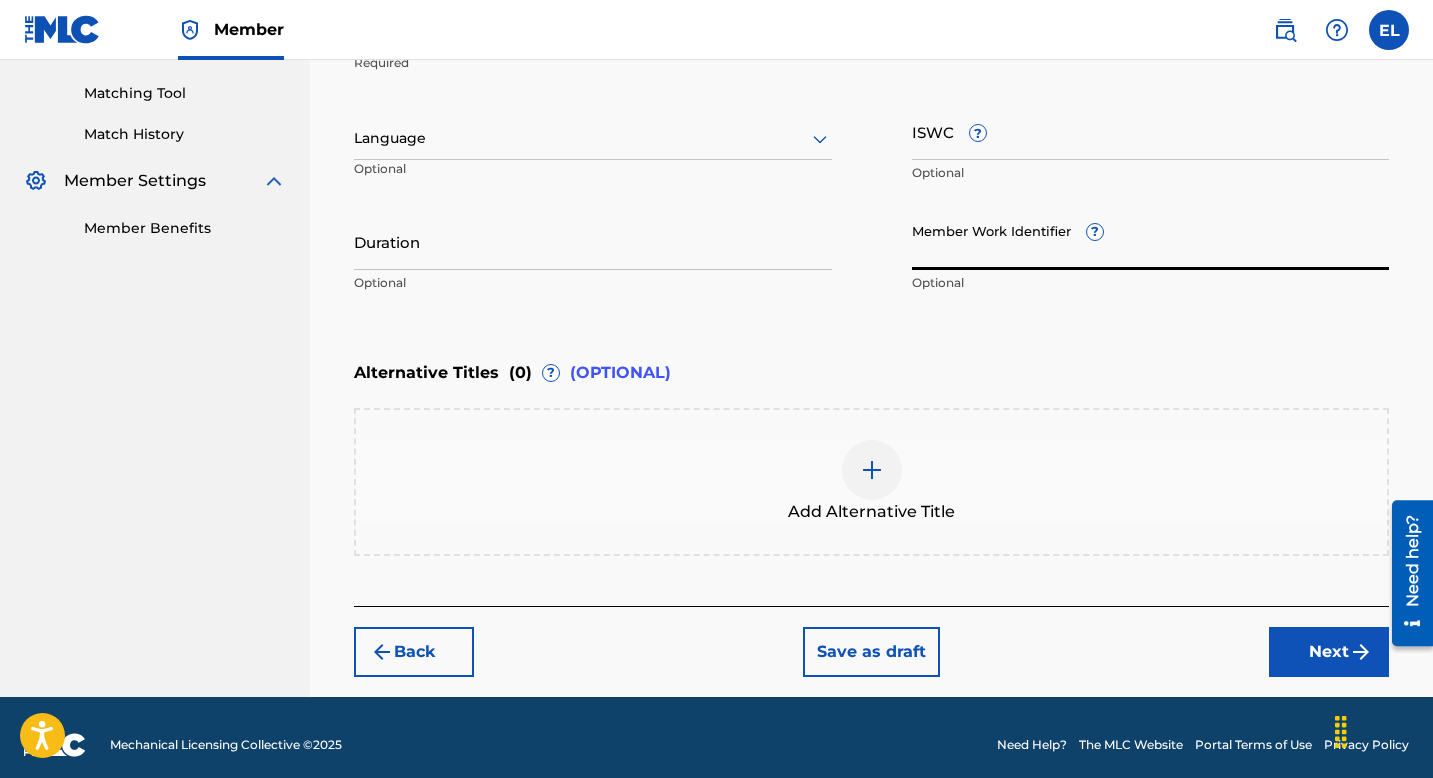 click on "Member Work Identifier   ?" at bounding box center (1151, 241) 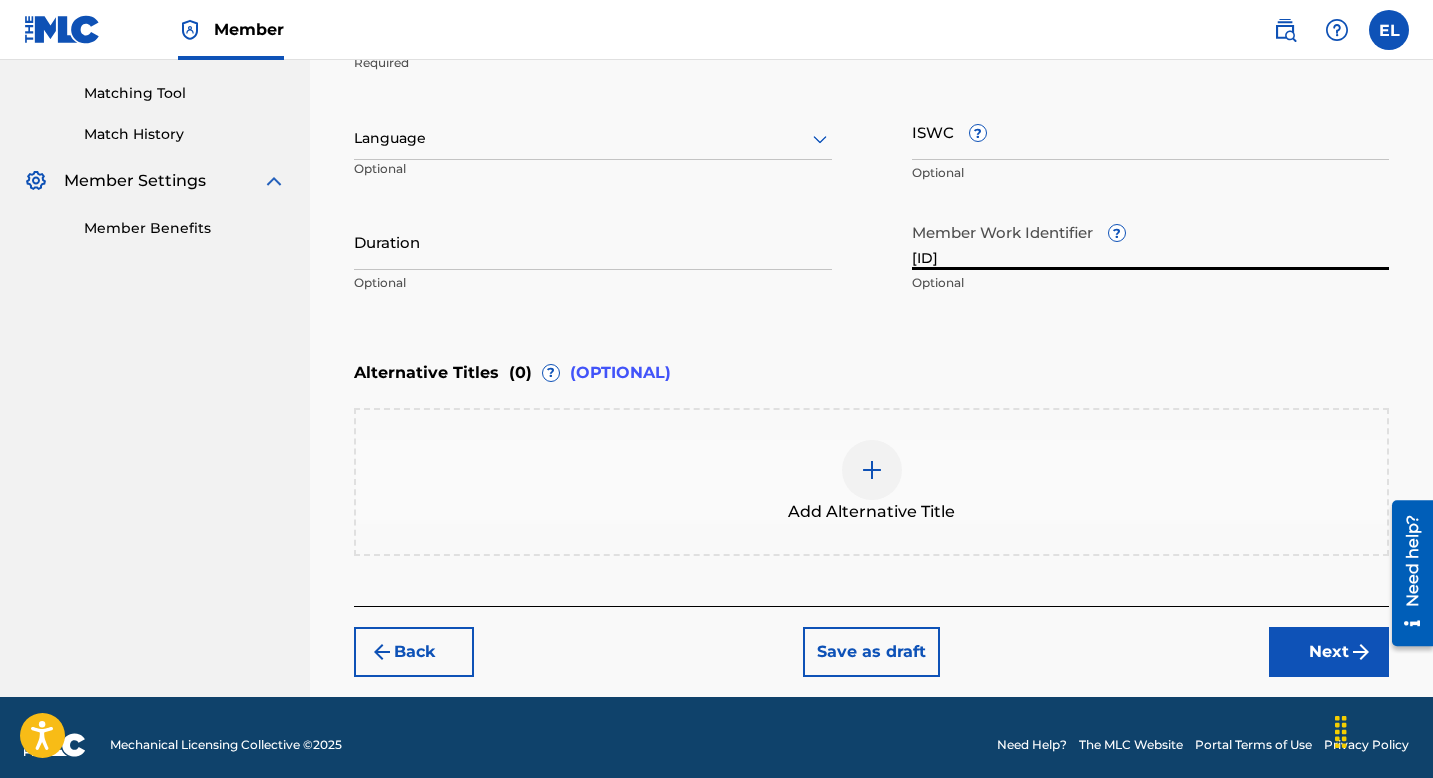 type on "[ID]" 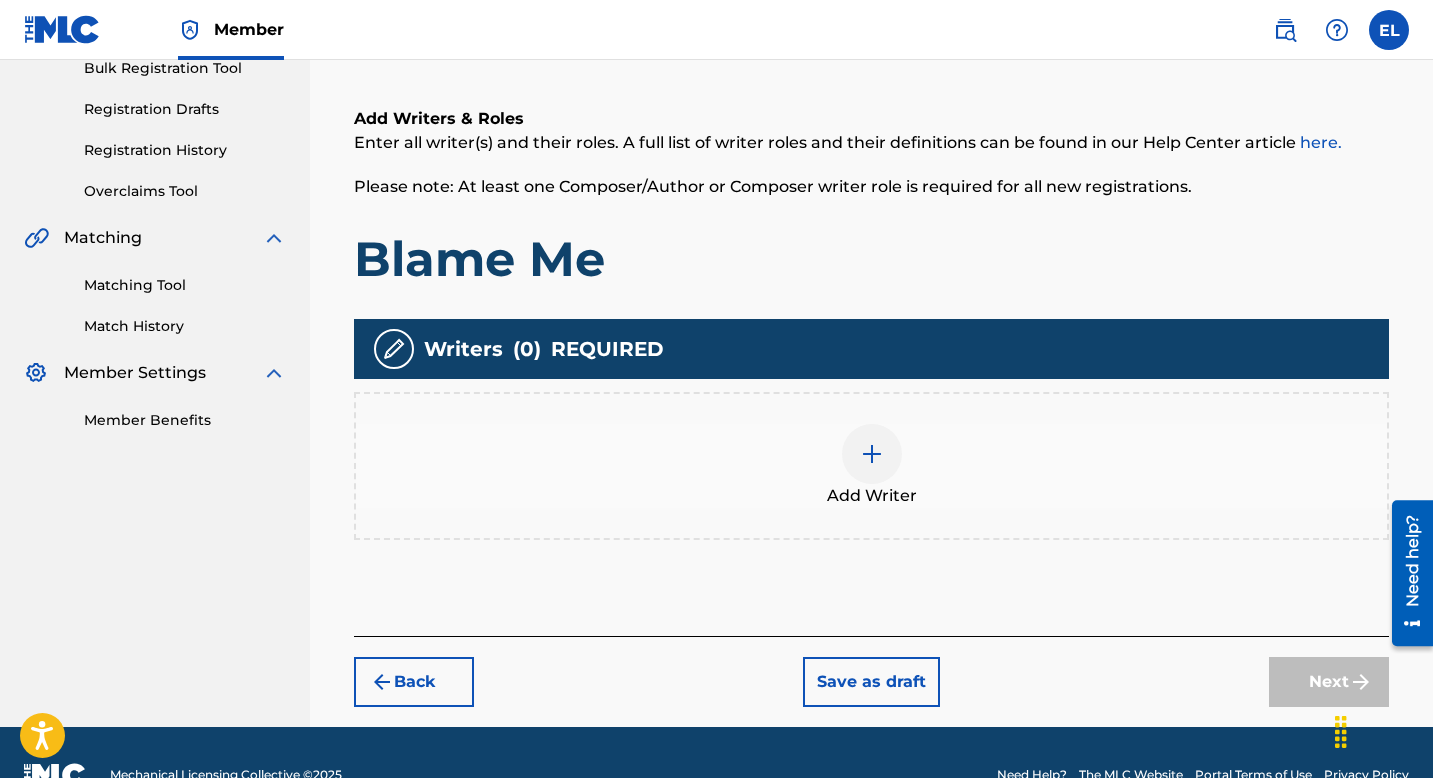 scroll, scrollTop: 352, scrollLeft: 0, axis: vertical 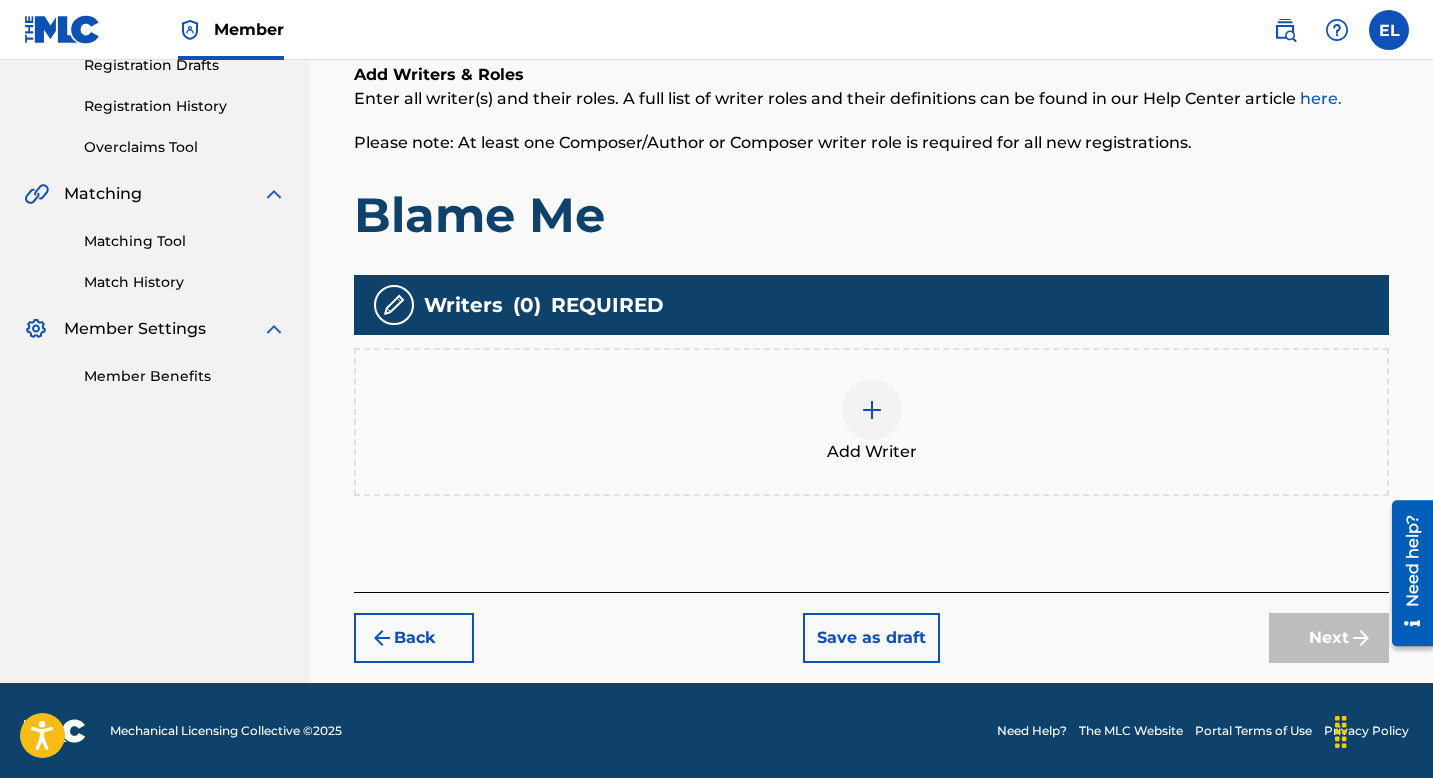 click at bounding box center (872, 410) 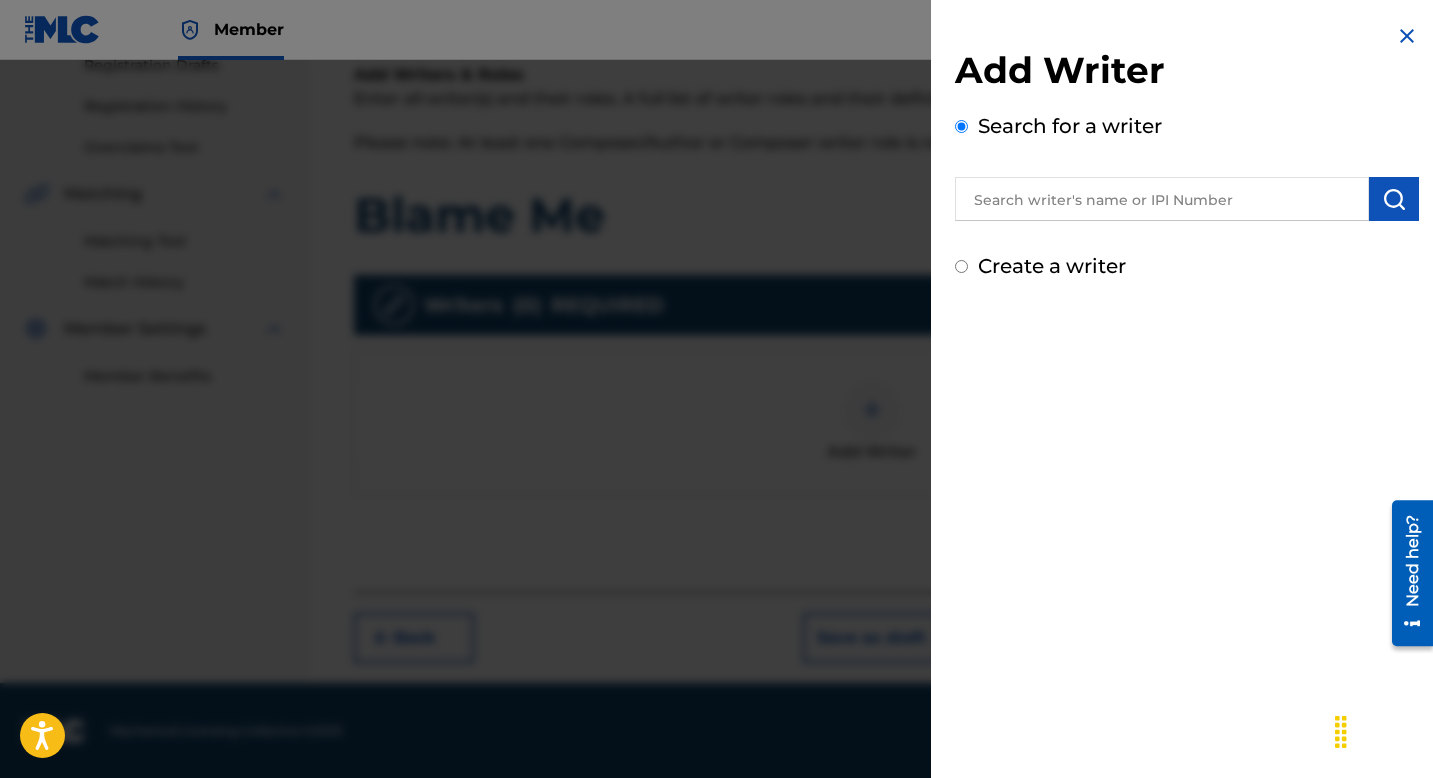 click at bounding box center [1162, 199] 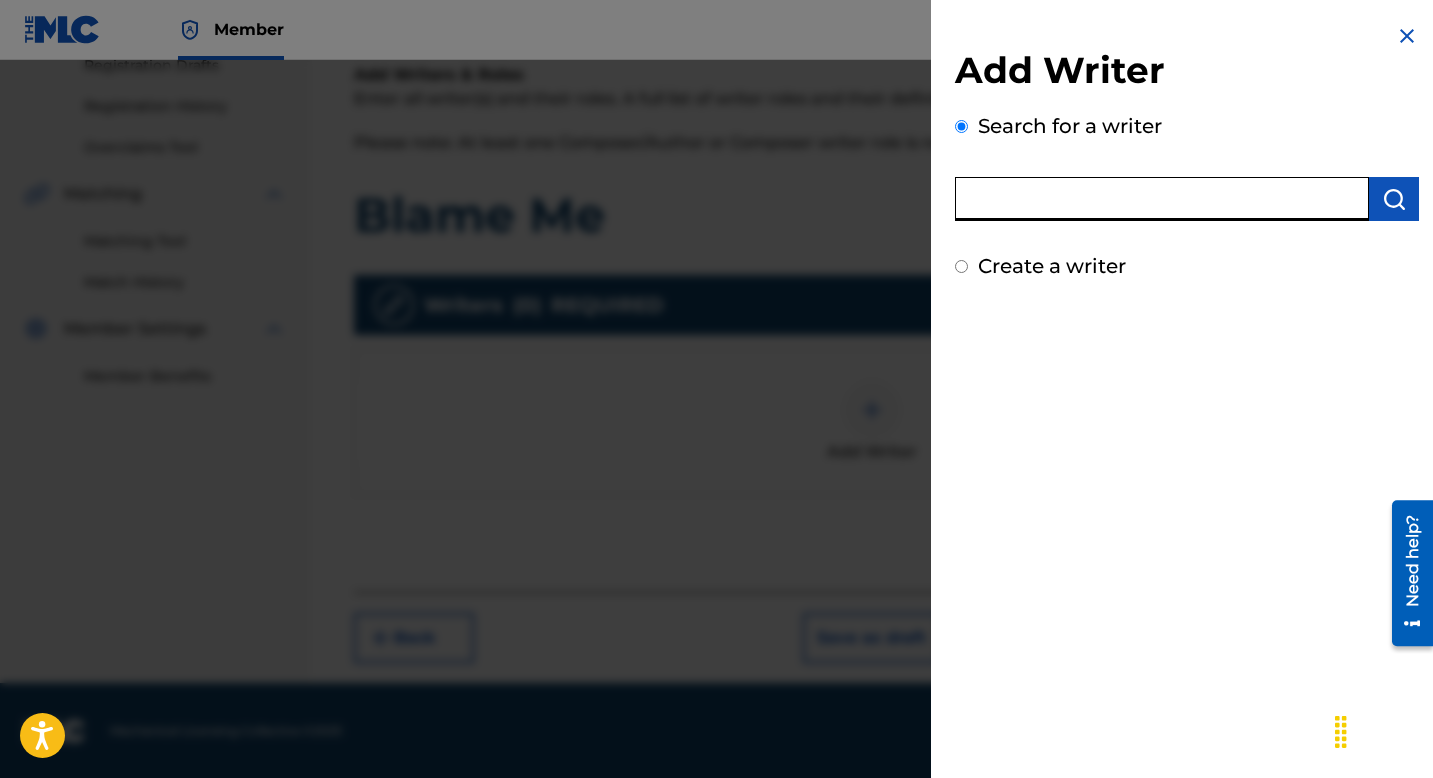 click at bounding box center (1162, 199) 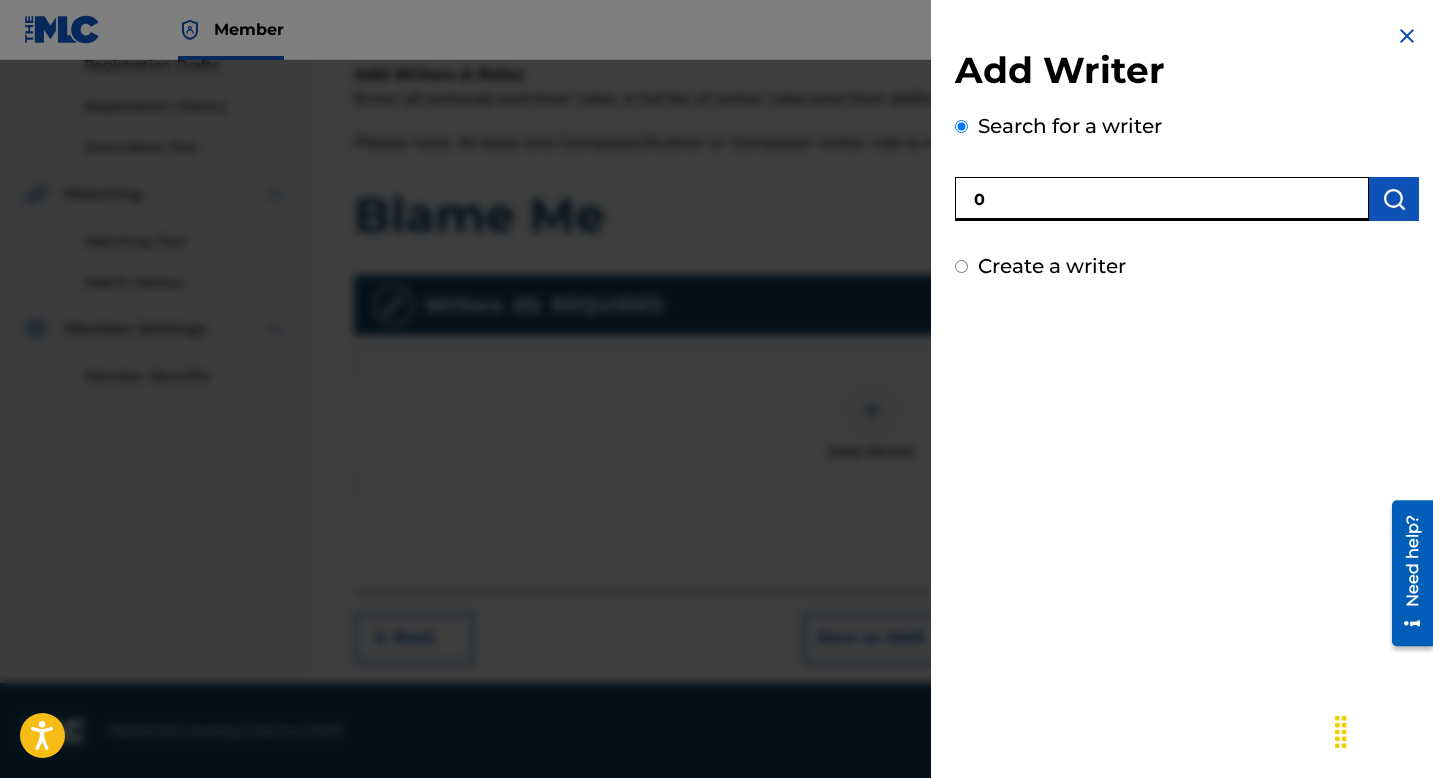 paste on "[NUMBER]" 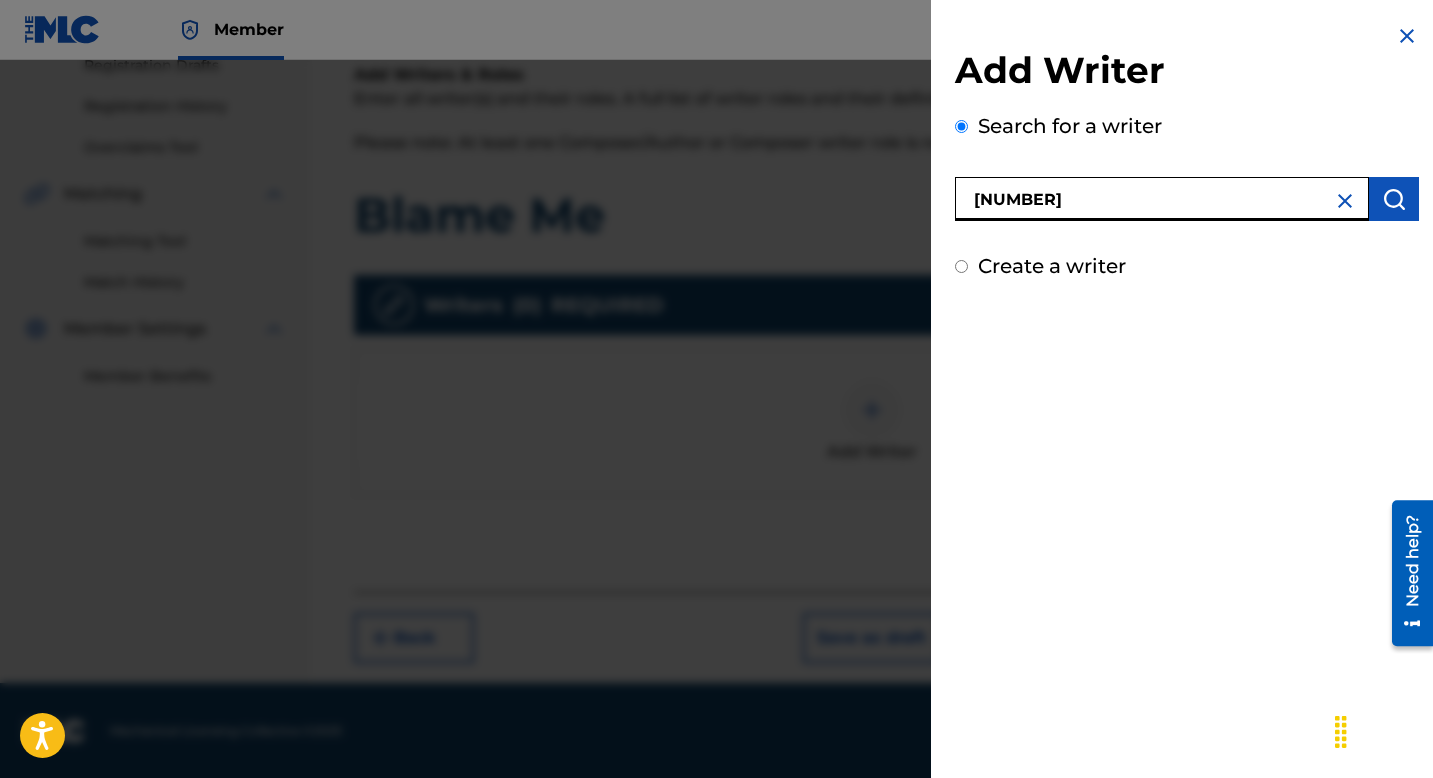 type on "[NUMBER]" 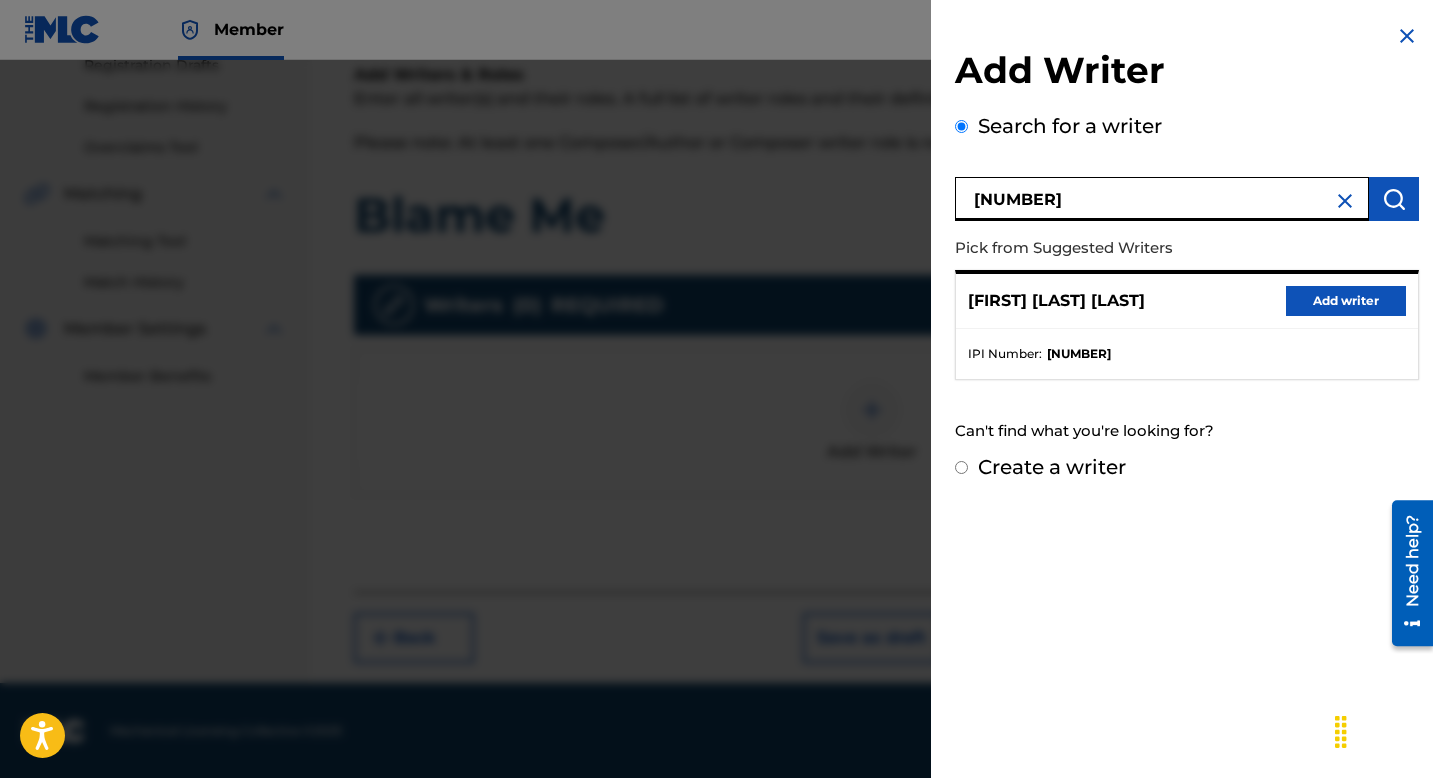click on "Add writer" at bounding box center (1346, 301) 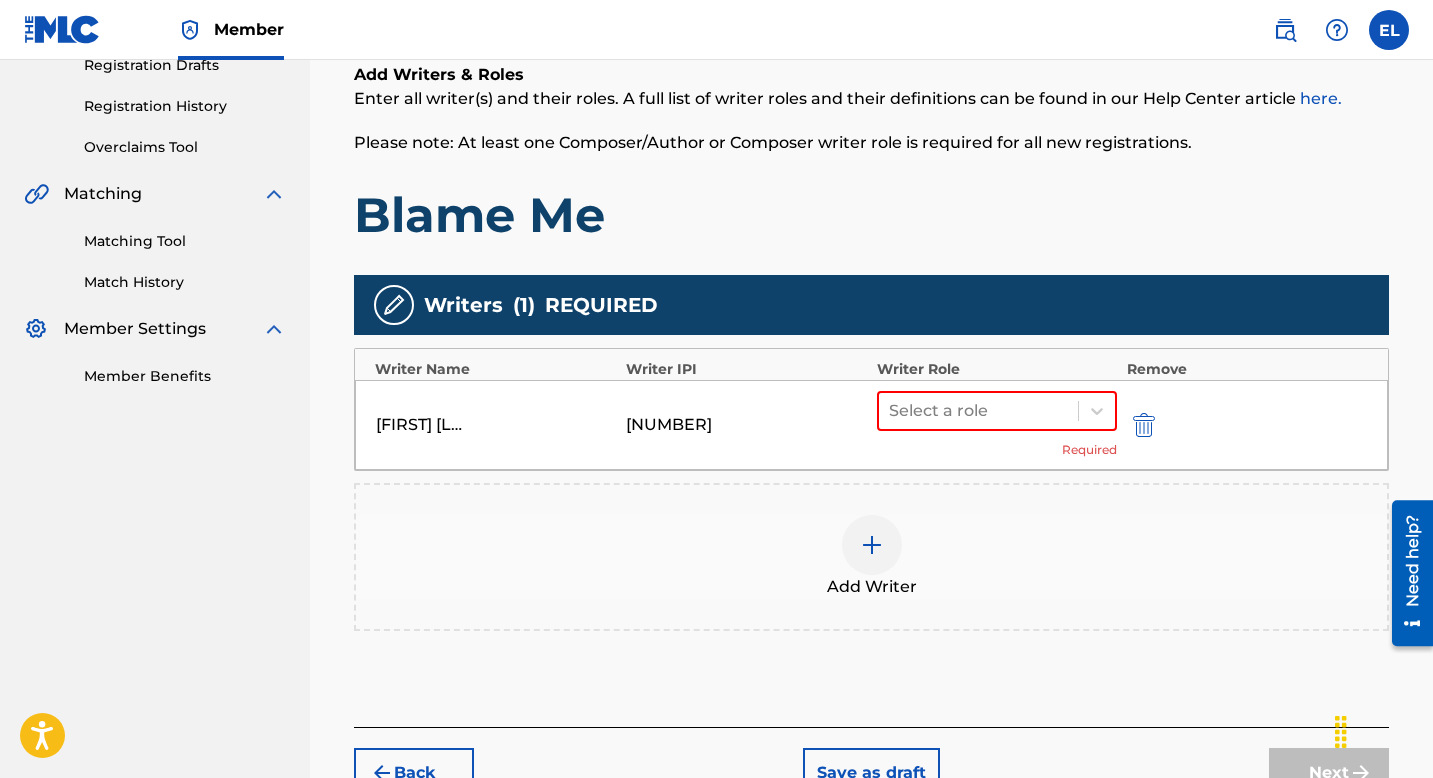 drag, startPoint x: 1000, startPoint y: 422, endPoint x: 1008, endPoint y: 431, distance: 12.0415945 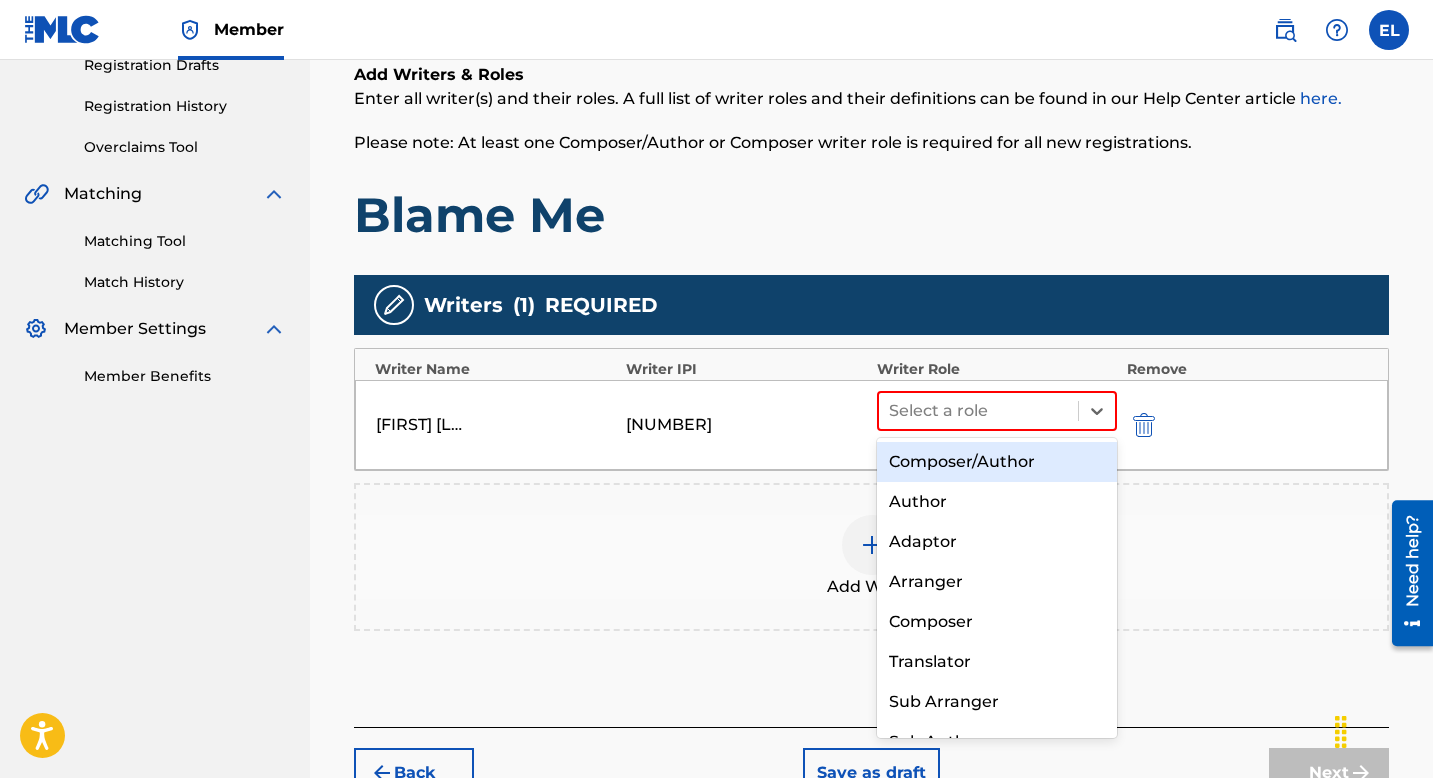 click on "Composer/Author" at bounding box center (997, 462) 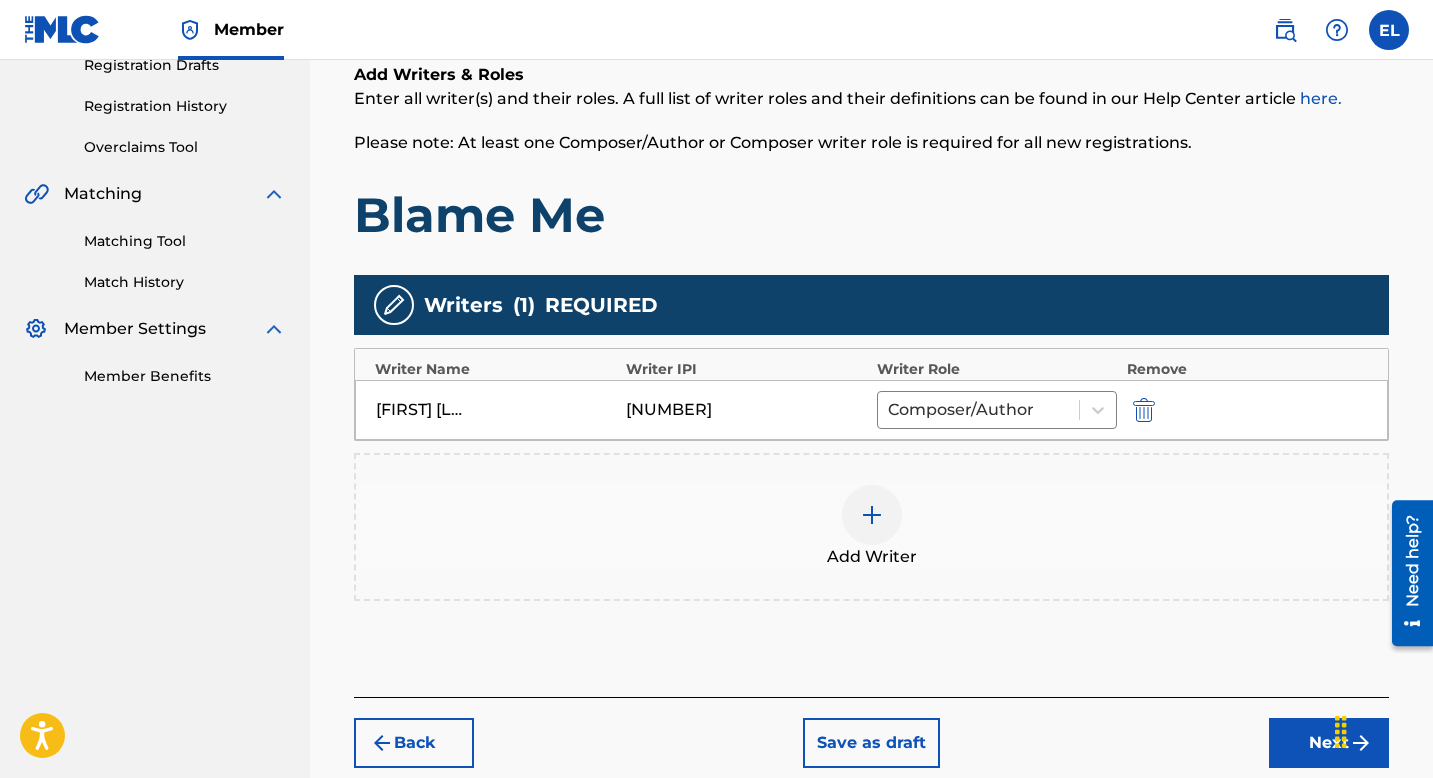 click at bounding box center [872, 515] 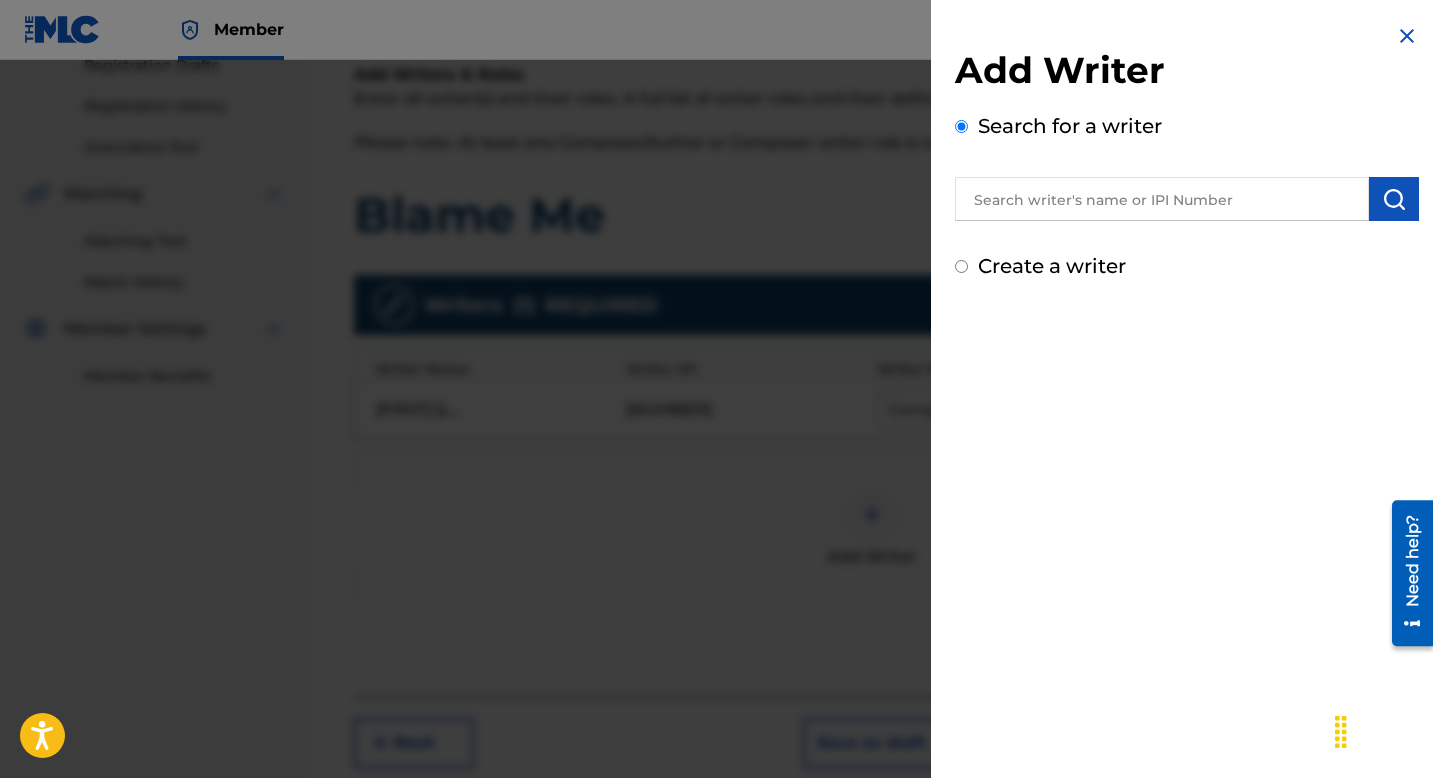 click at bounding box center [1162, 199] 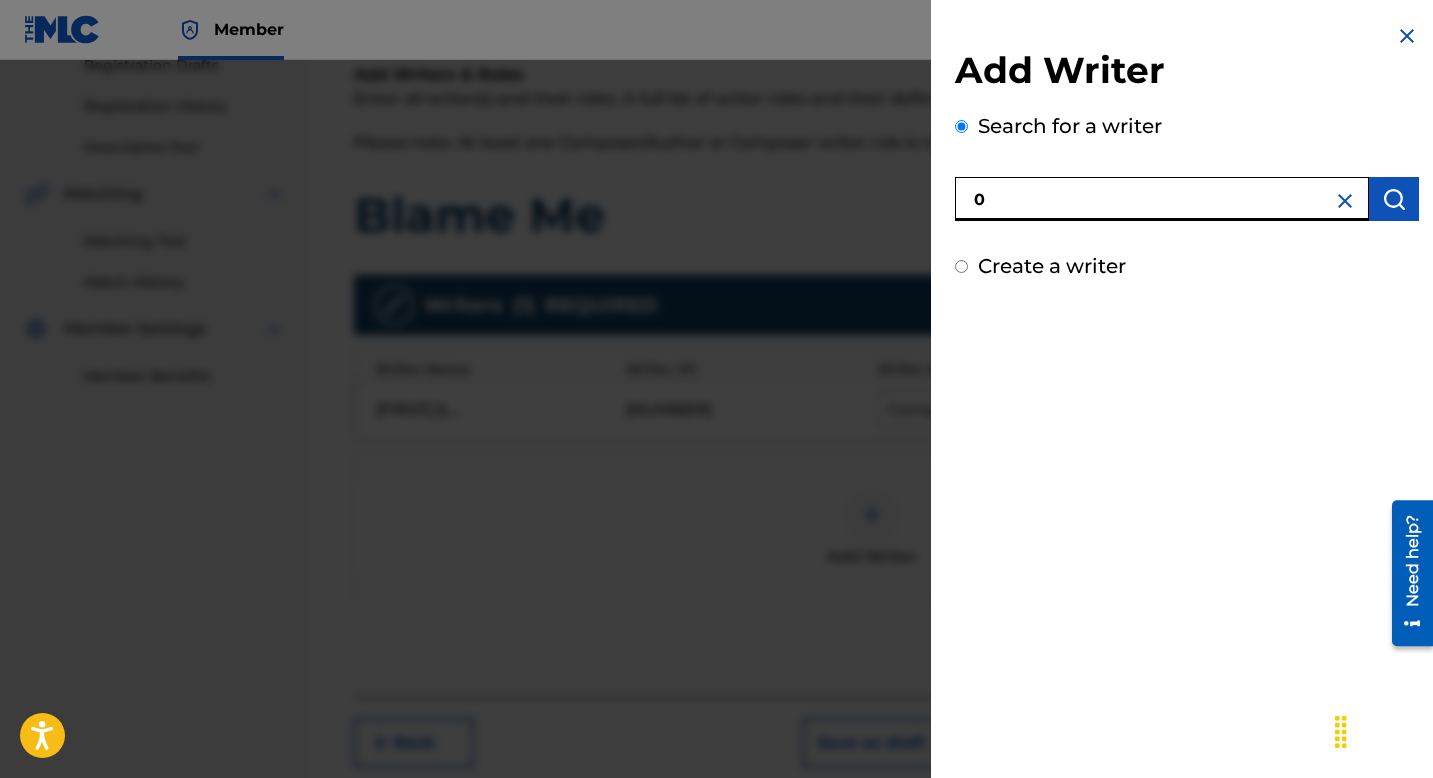 paste on "[NUMBER]" 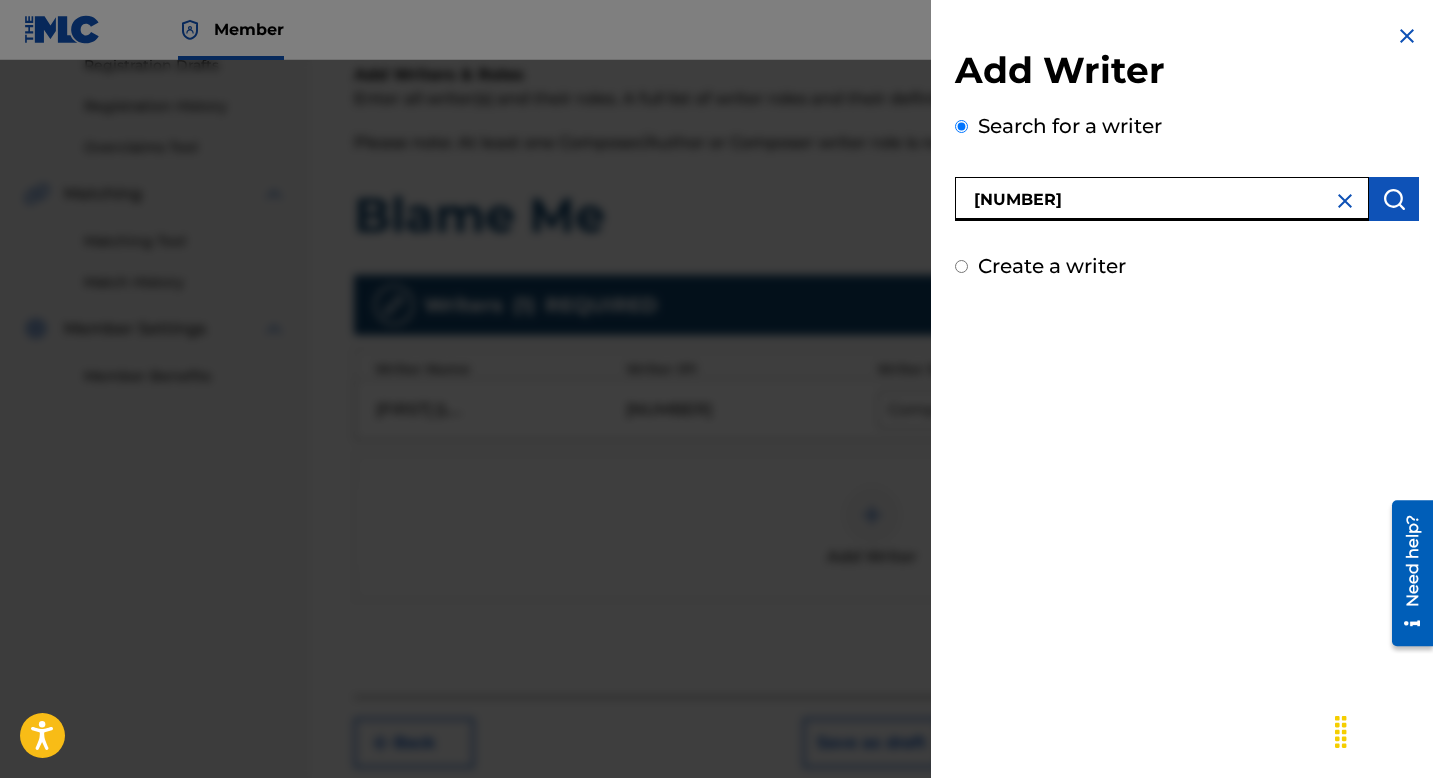 type on "[NUMBER]" 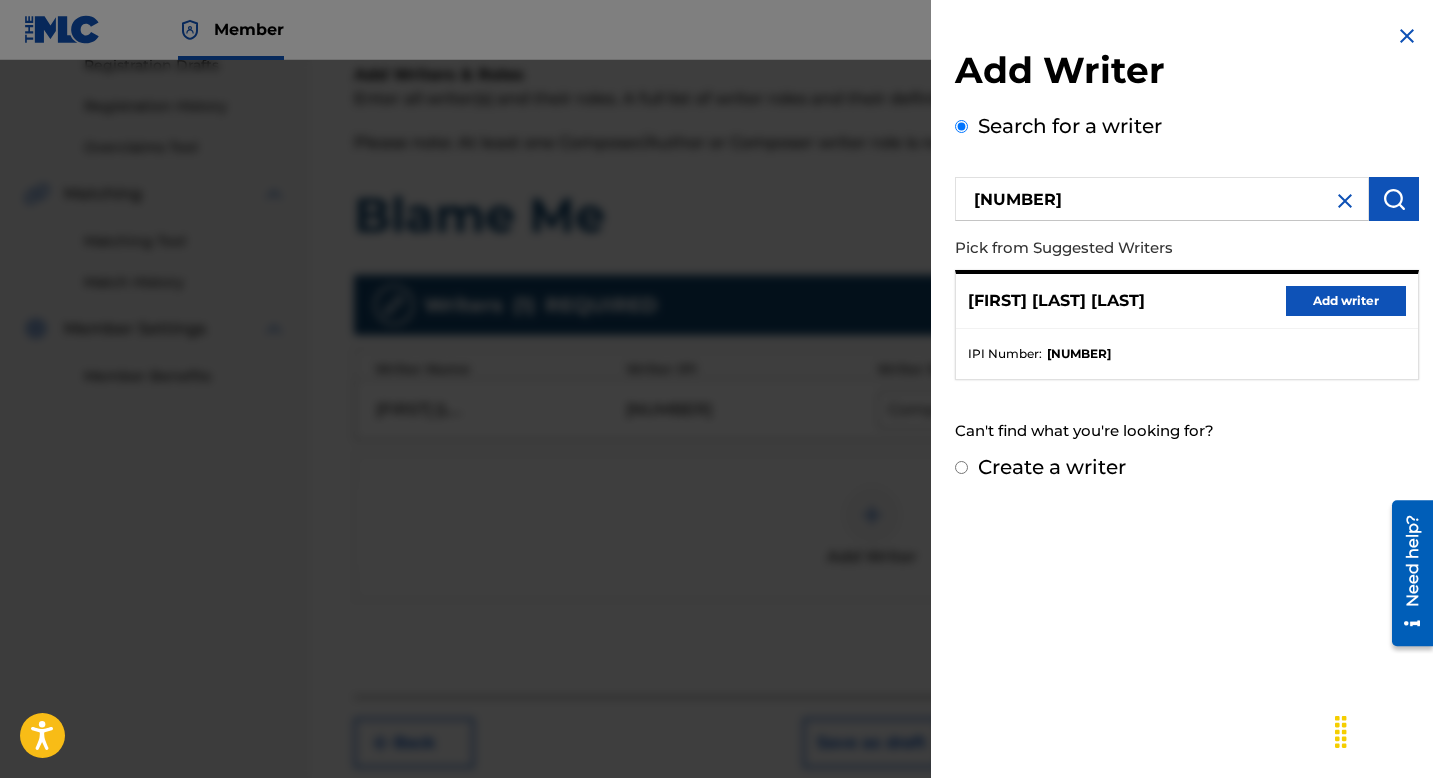 click on "Add writer" at bounding box center (1346, 301) 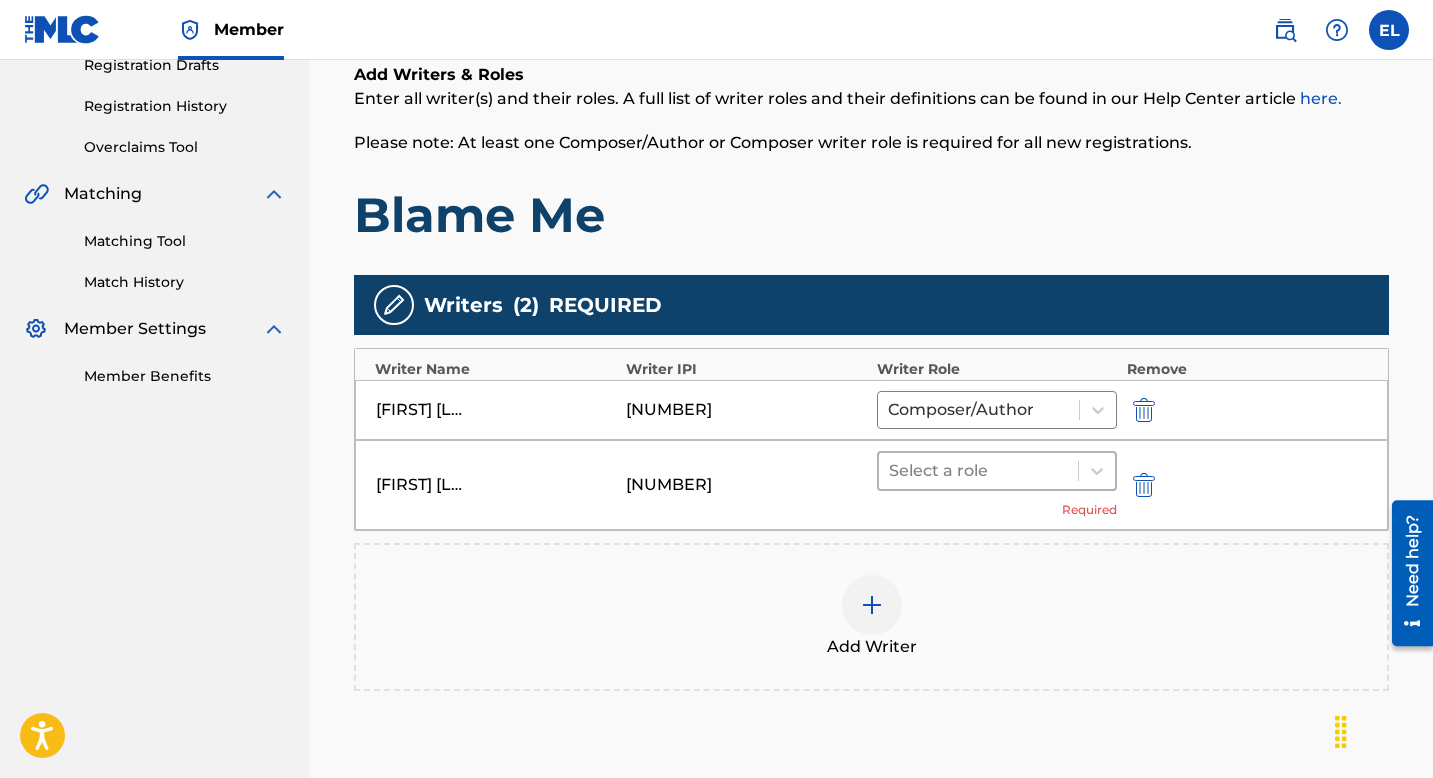 click at bounding box center (978, 471) 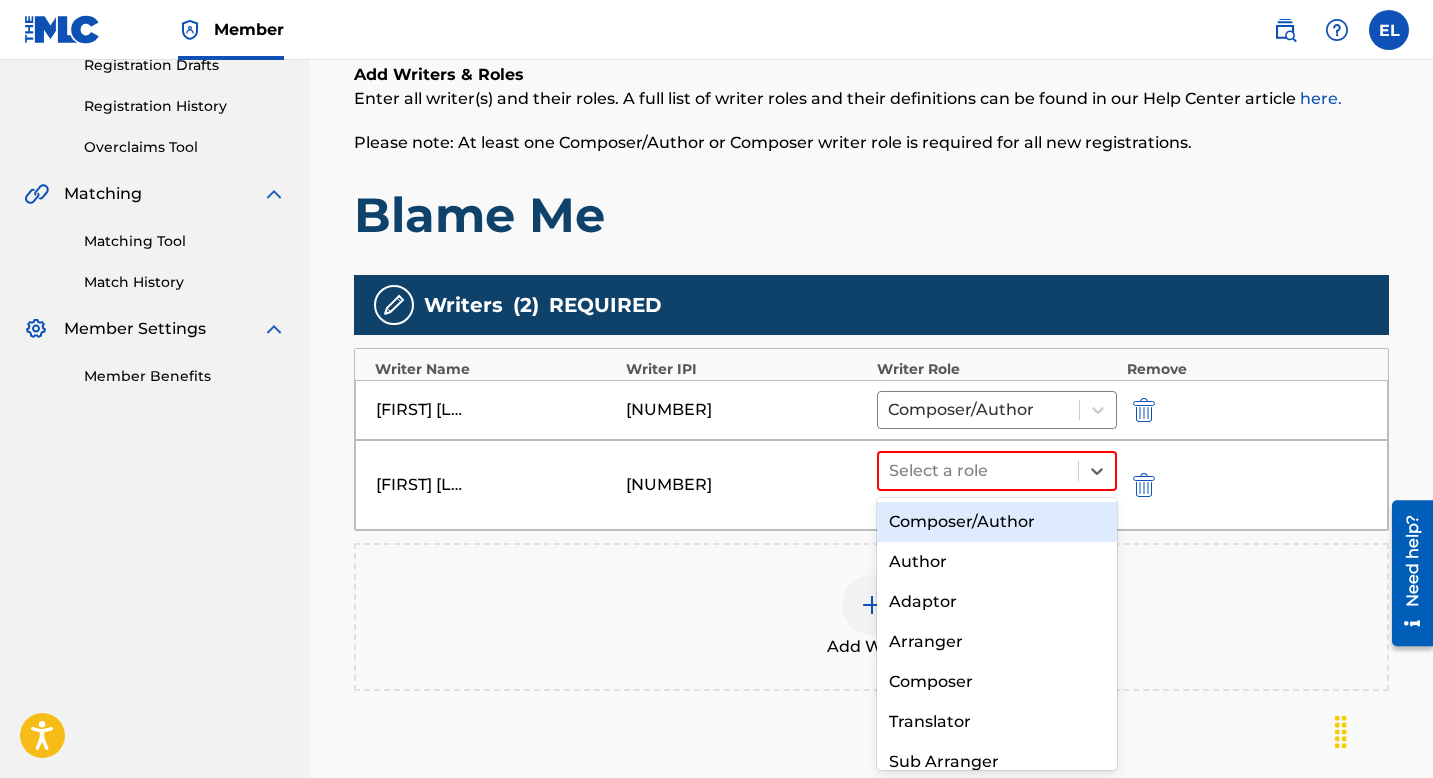 click on "Composer/Author" at bounding box center (997, 522) 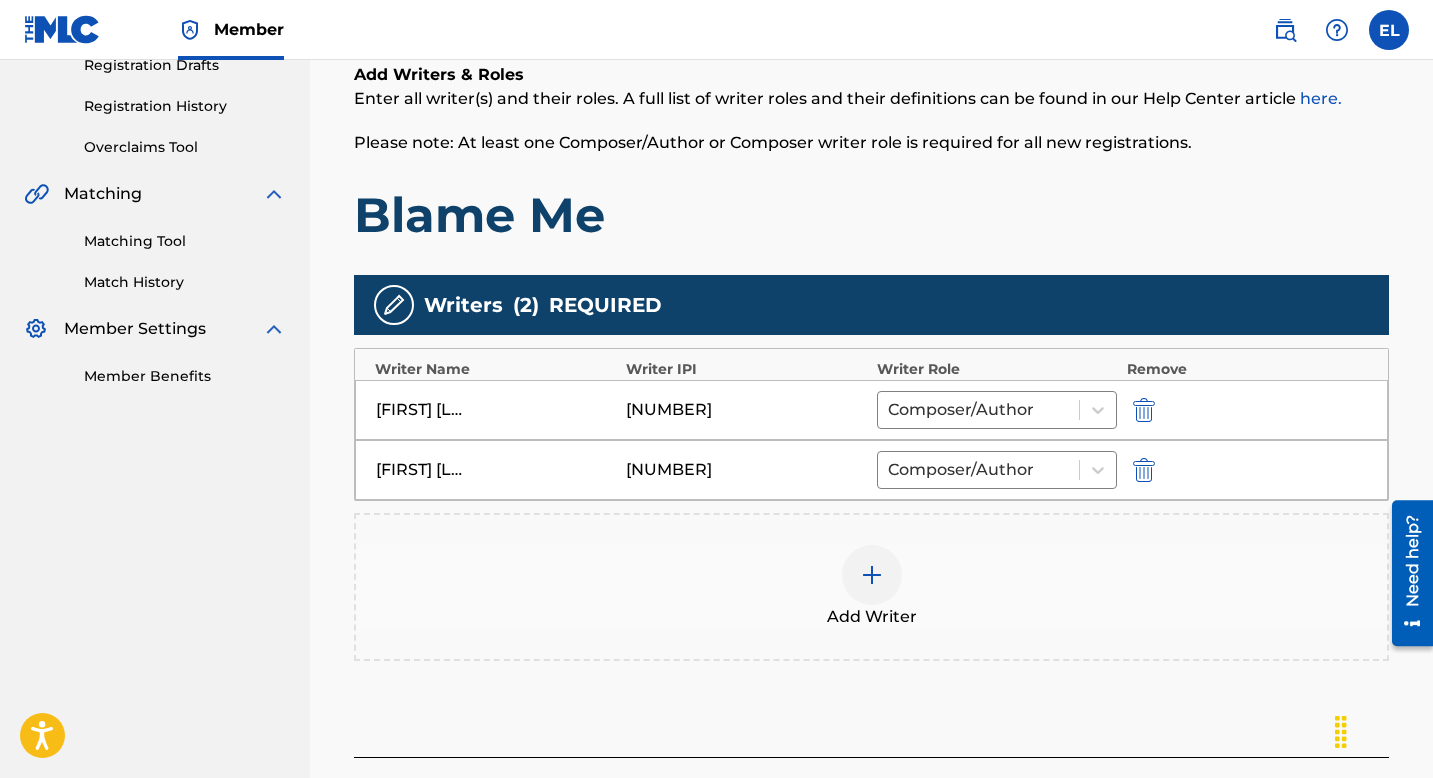 click at bounding box center [872, 575] 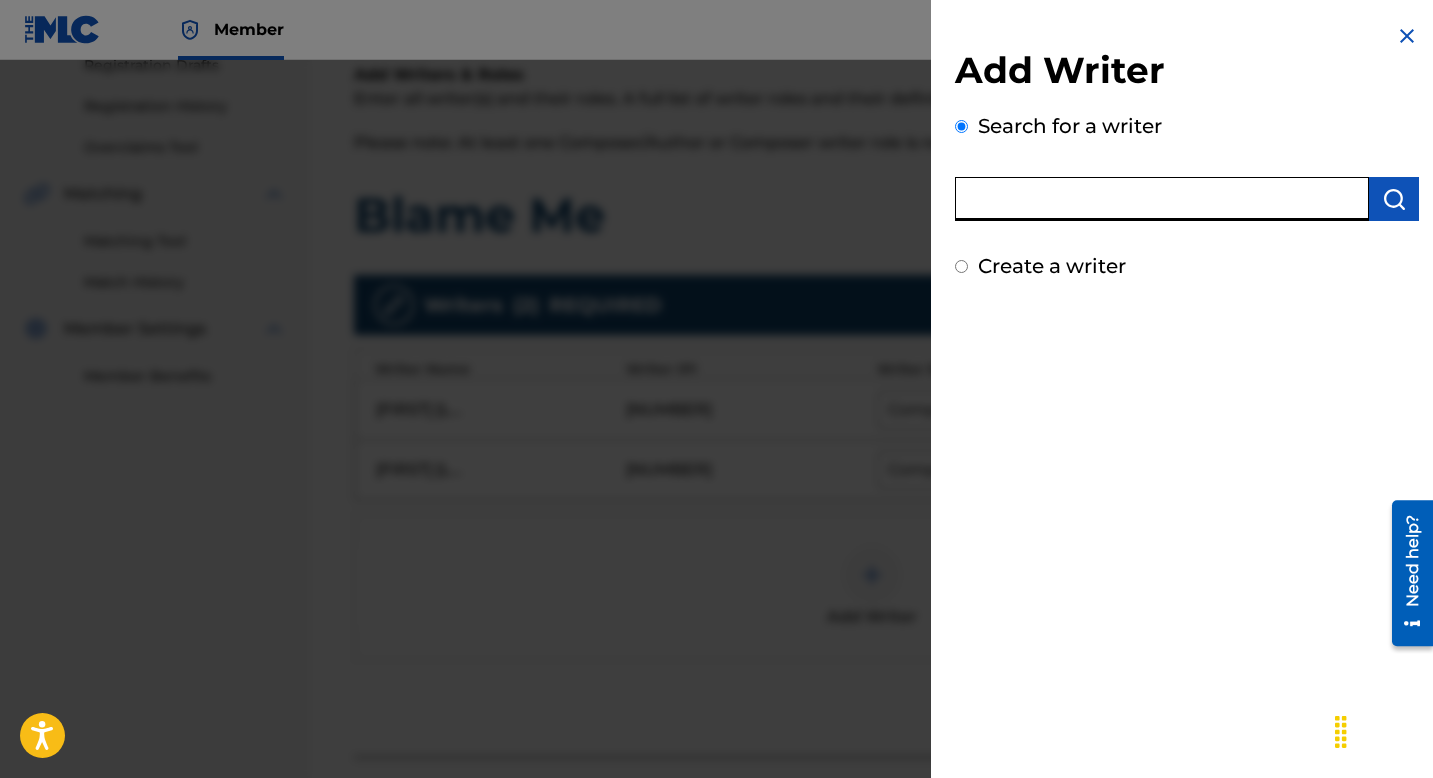 click at bounding box center (1162, 199) 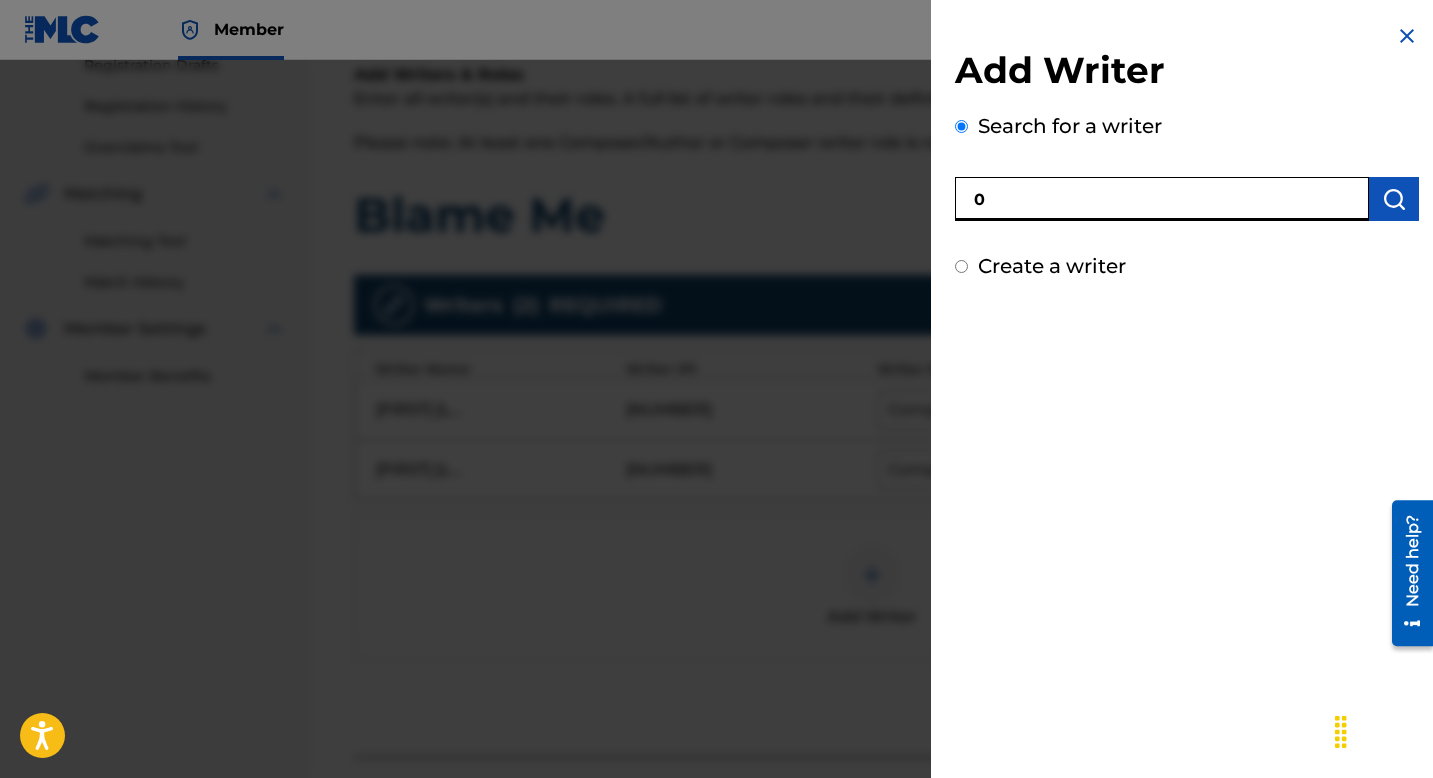 paste on "[NUMBER]" 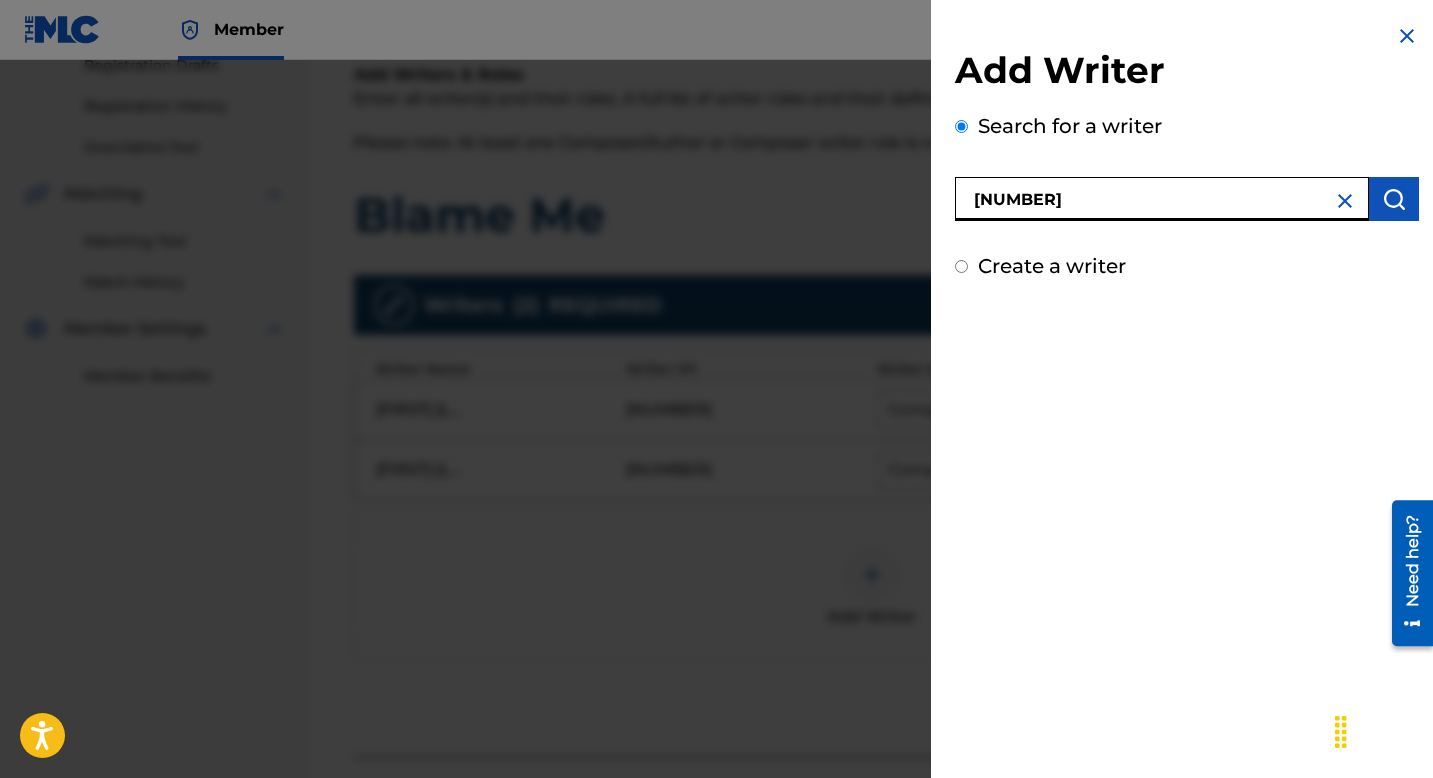type on "[NUMBER]" 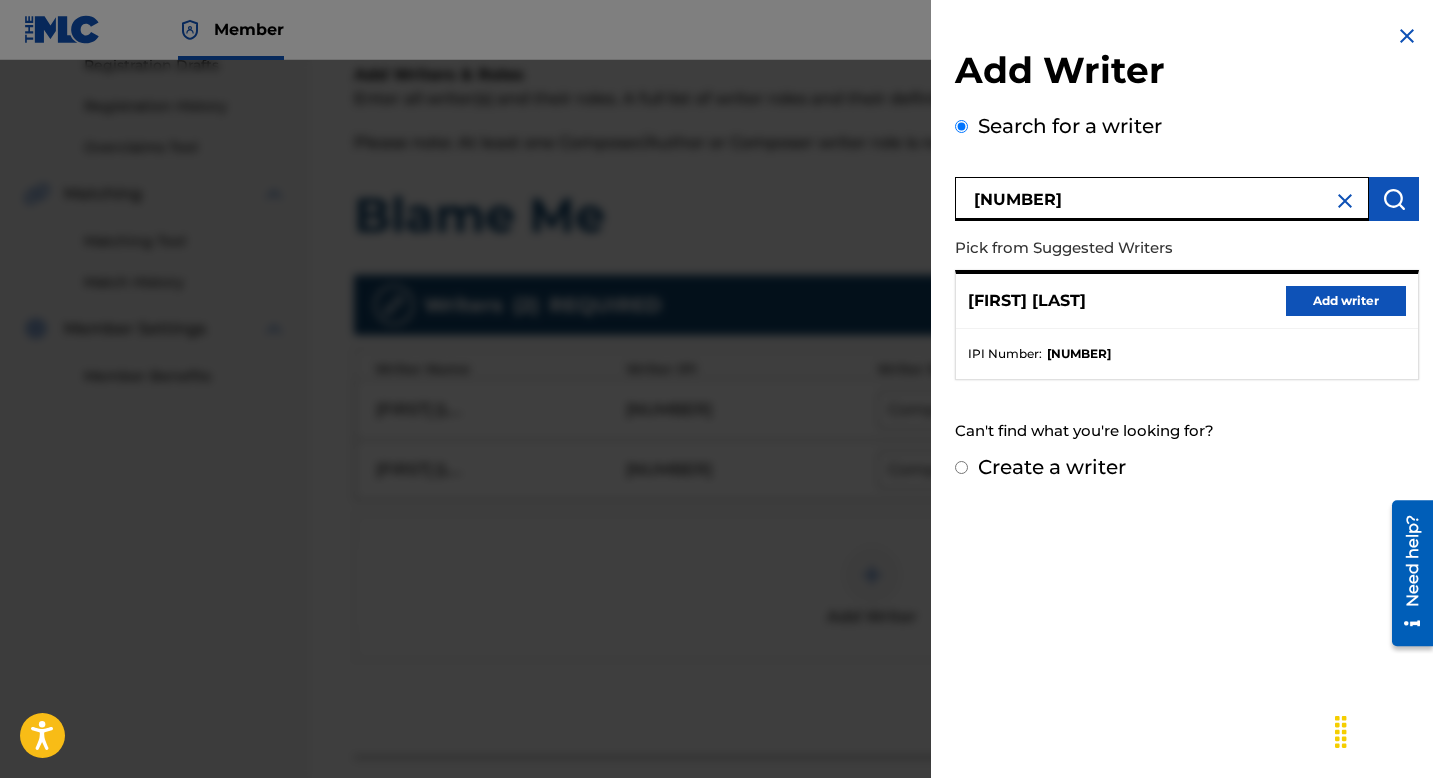 click on "Add writer" at bounding box center [1346, 301] 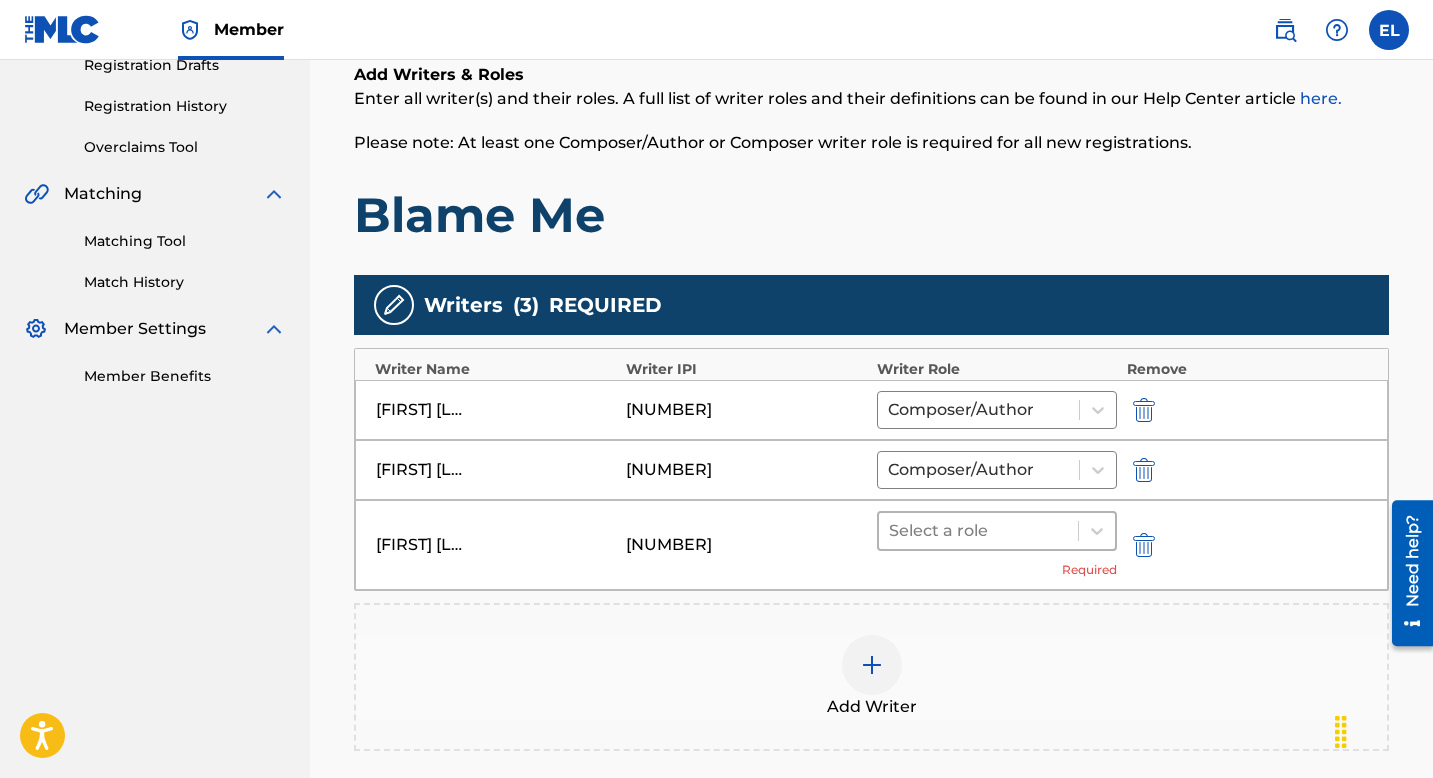 click at bounding box center [978, 531] 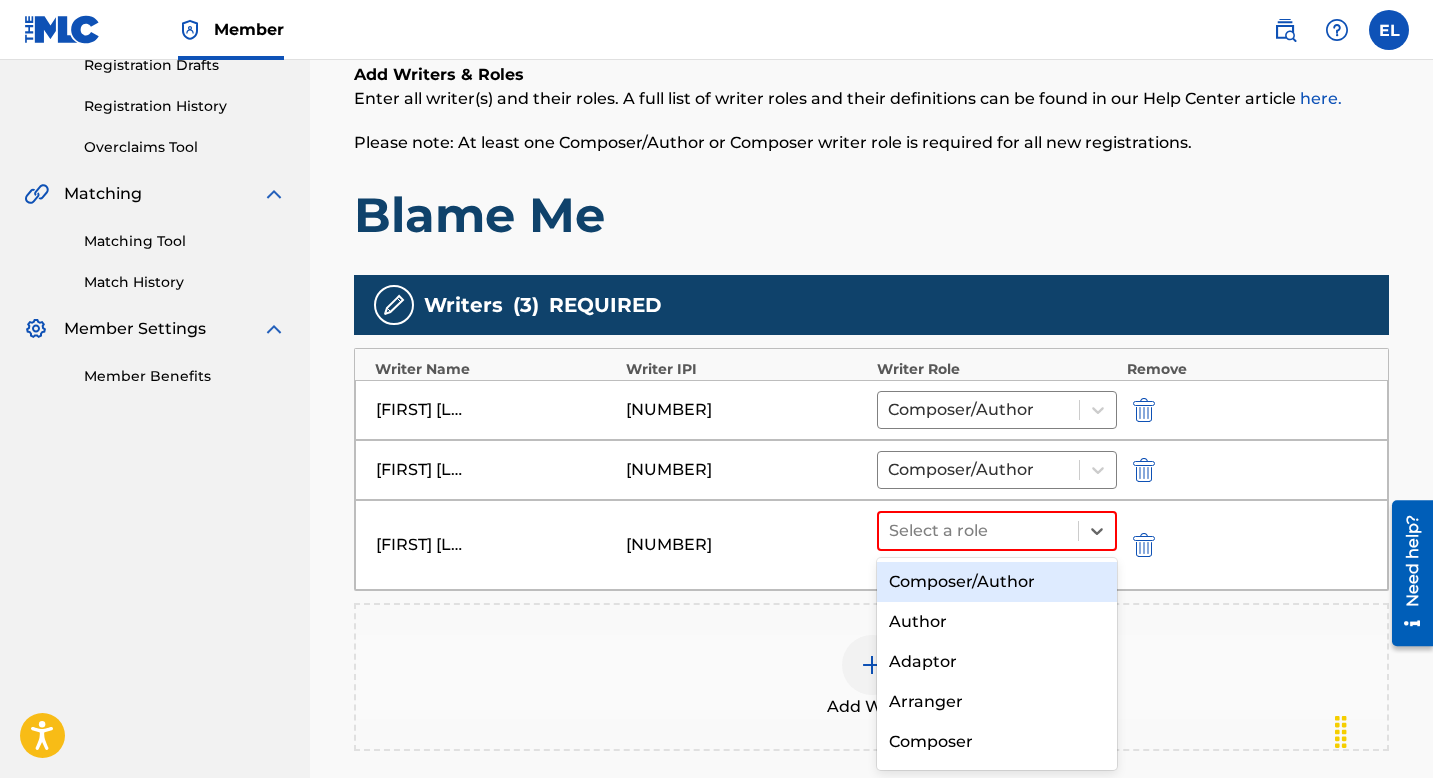 click on "Composer/Author" at bounding box center (997, 582) 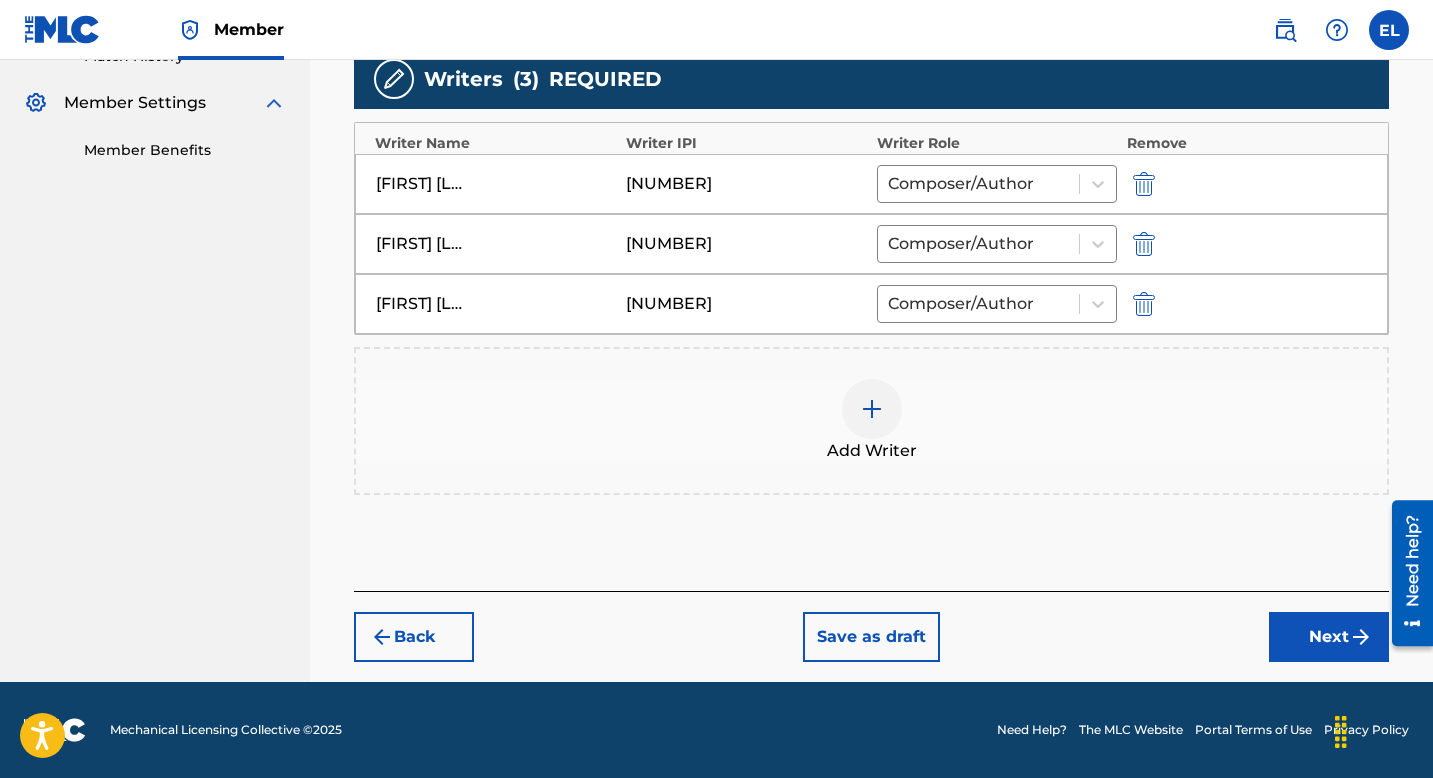 scroll, scrollTop: 0, scrollLeft: 0, axis: both 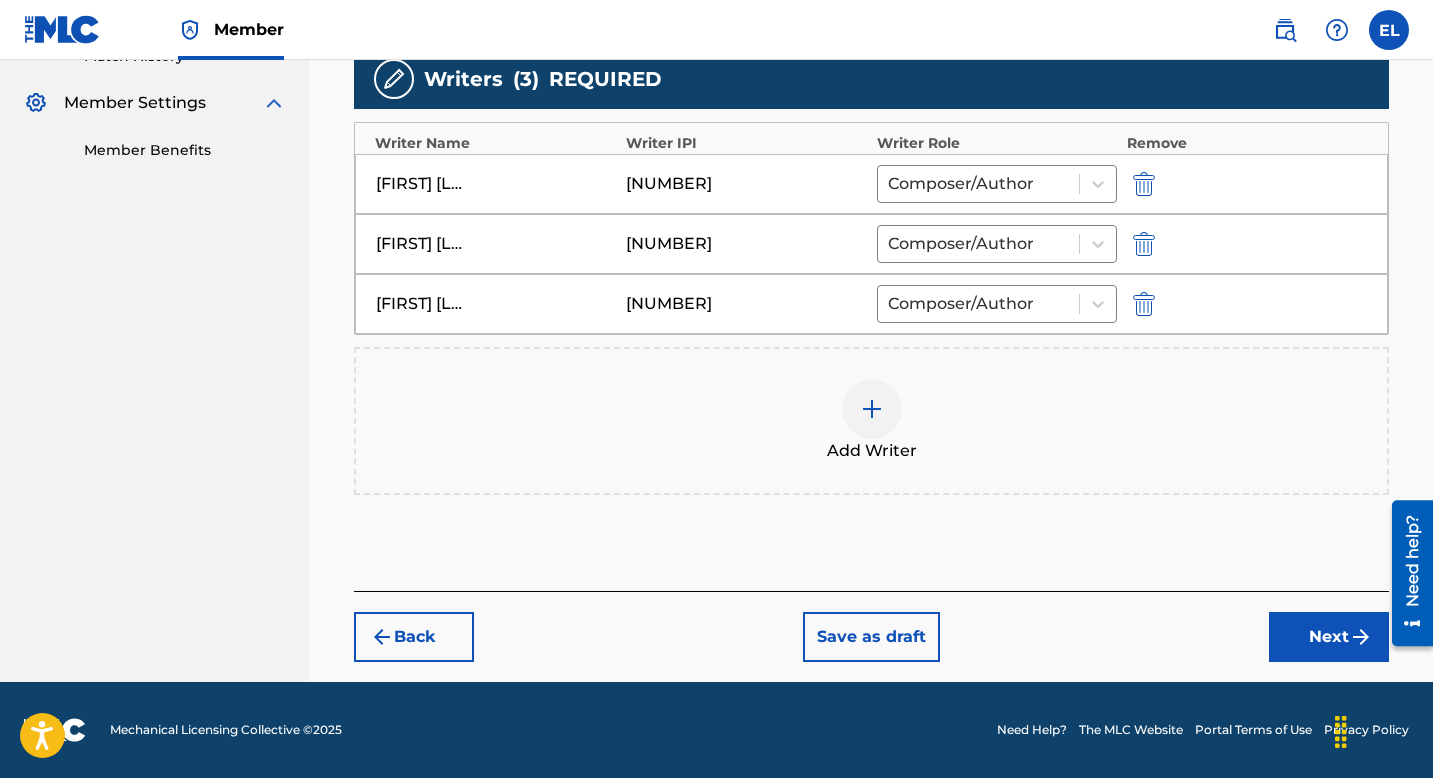 click on "Next" at bounding box center [1329, 637] 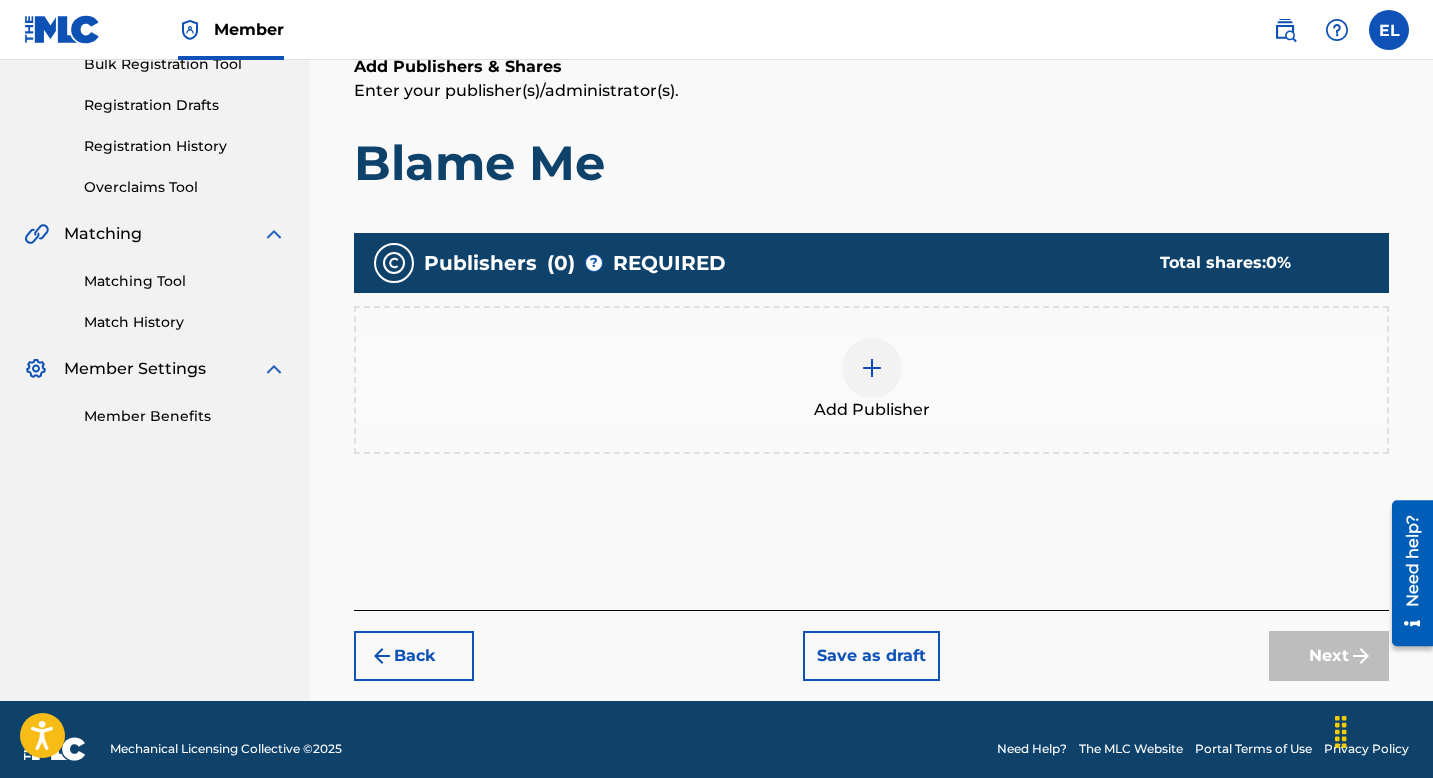scroll, scrollTop: 330, scrollLeft: 0, axis: vertical 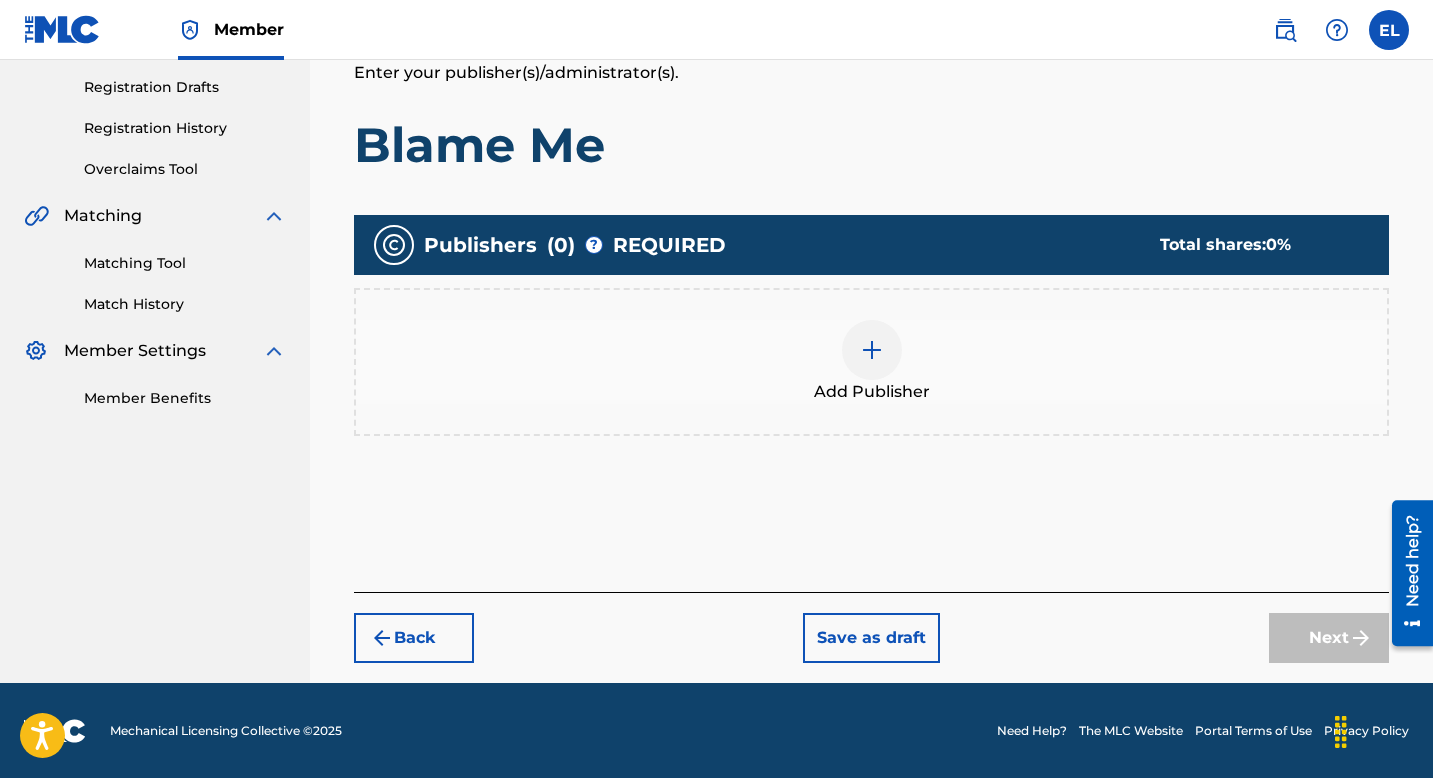 click at bounding box center [872, 350] 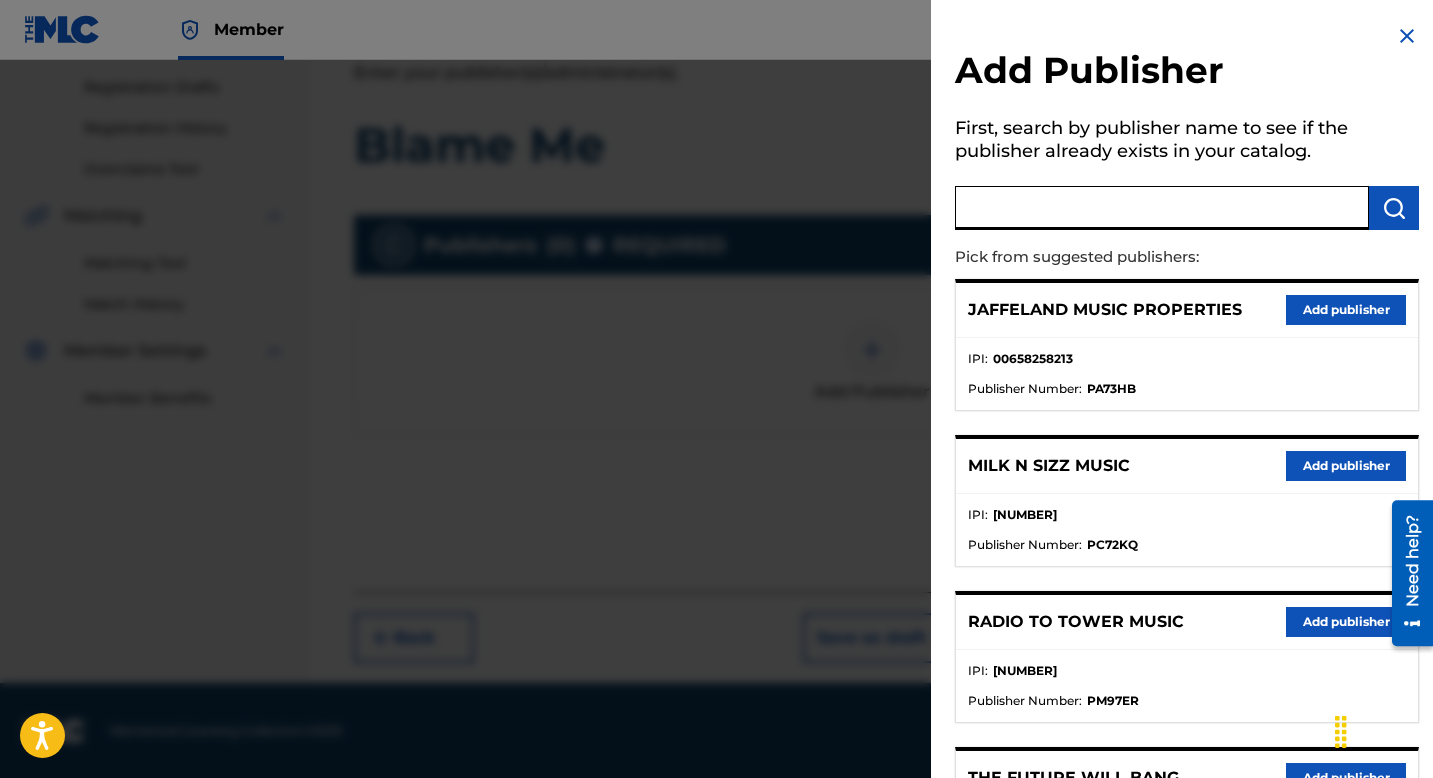 click at bounding box center [1162, 208] 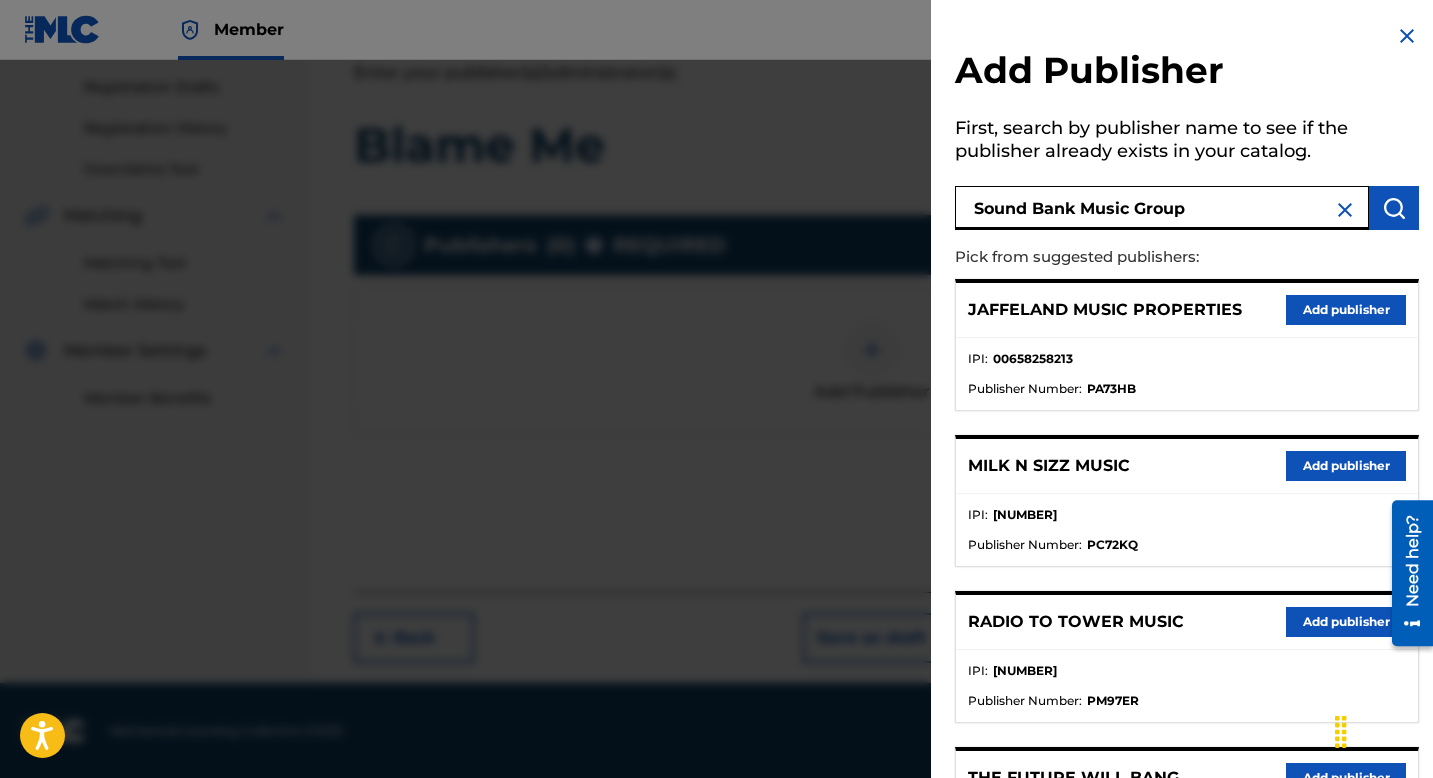 click at bounding box center [1394, 208] 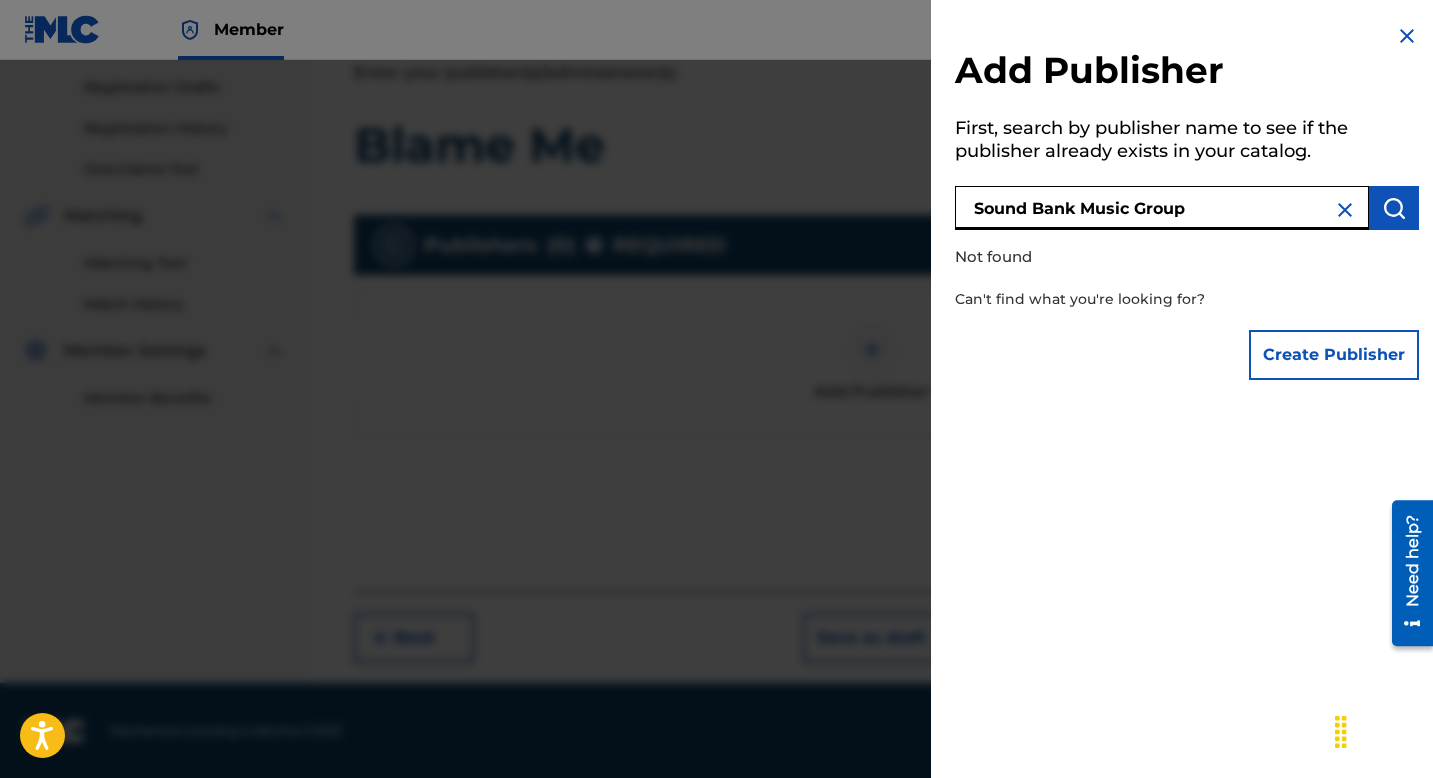 drag, startPoint x: 1079, startPoint y: 214, endPoint x: 1230, endPoint y: 204, distance: 151.33076 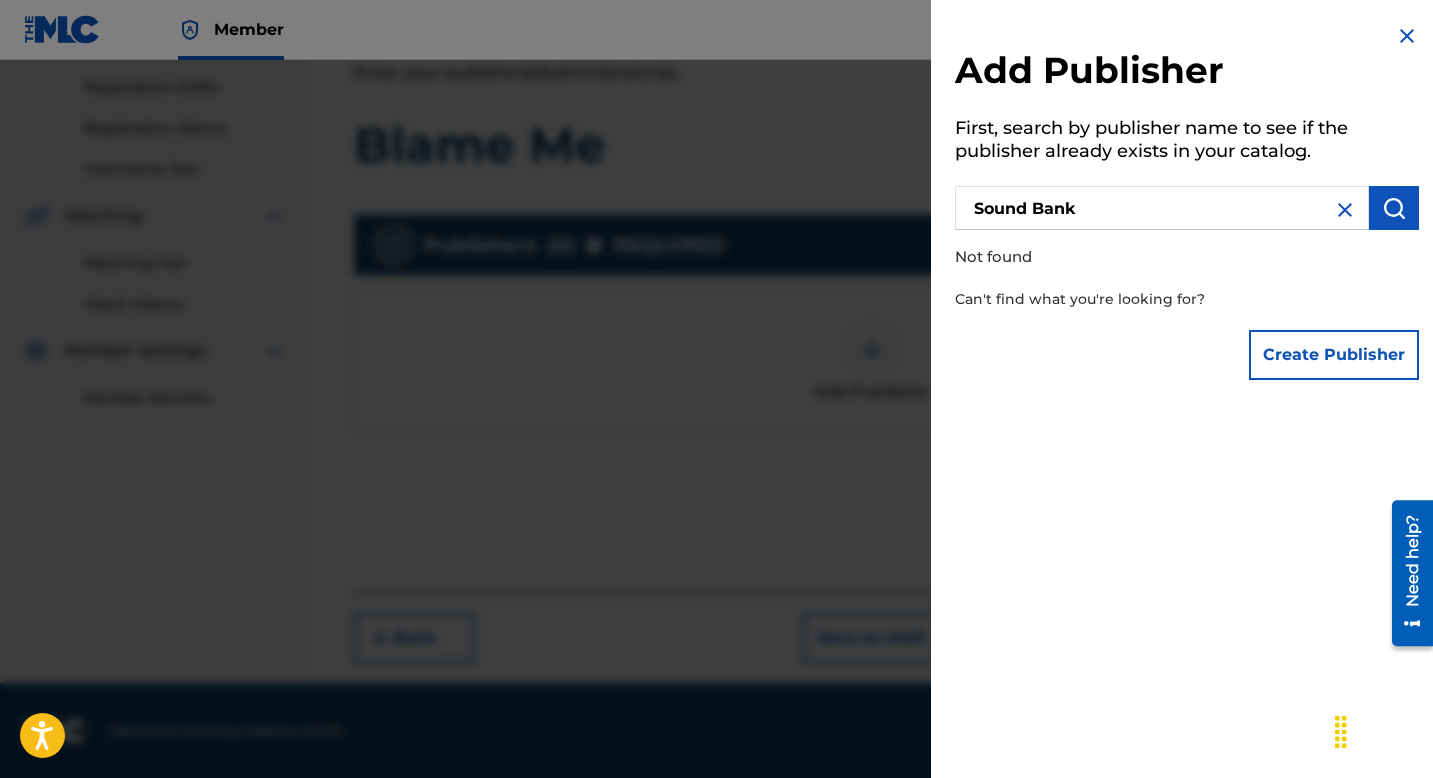 click on "Sound Bank" at bounding box center (1162, 208) 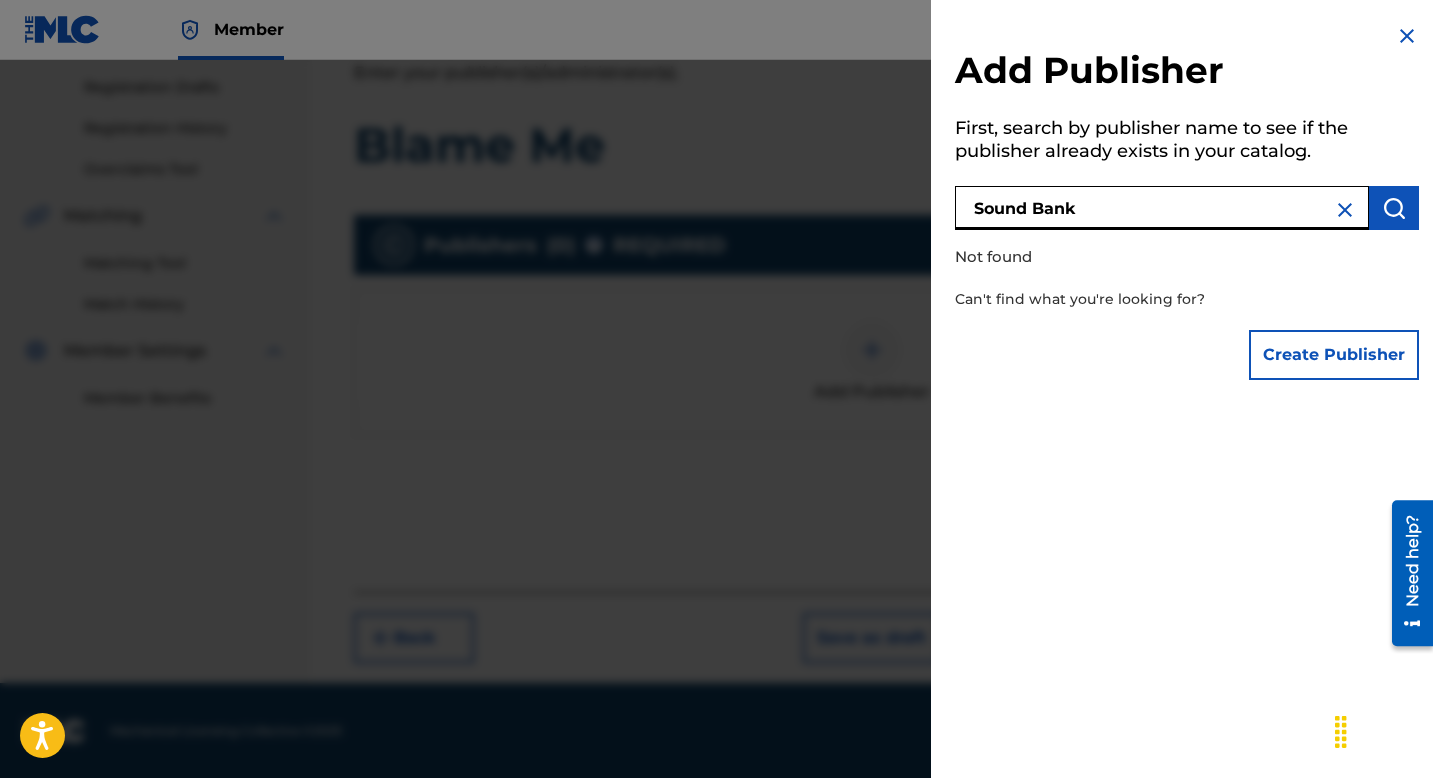 click on "Sound Bank" at bounding box center [1162, 208] 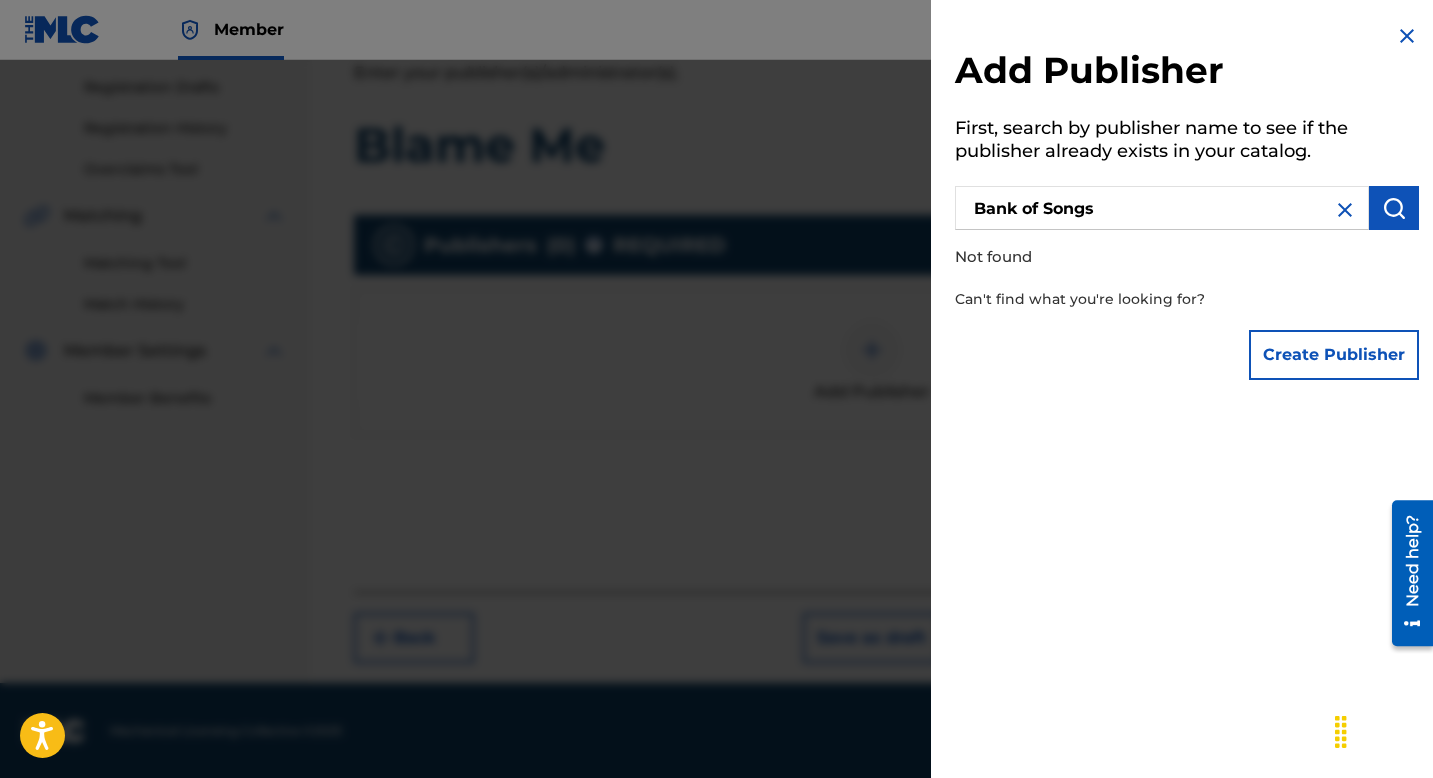 click at bounding box center [1394, 208] 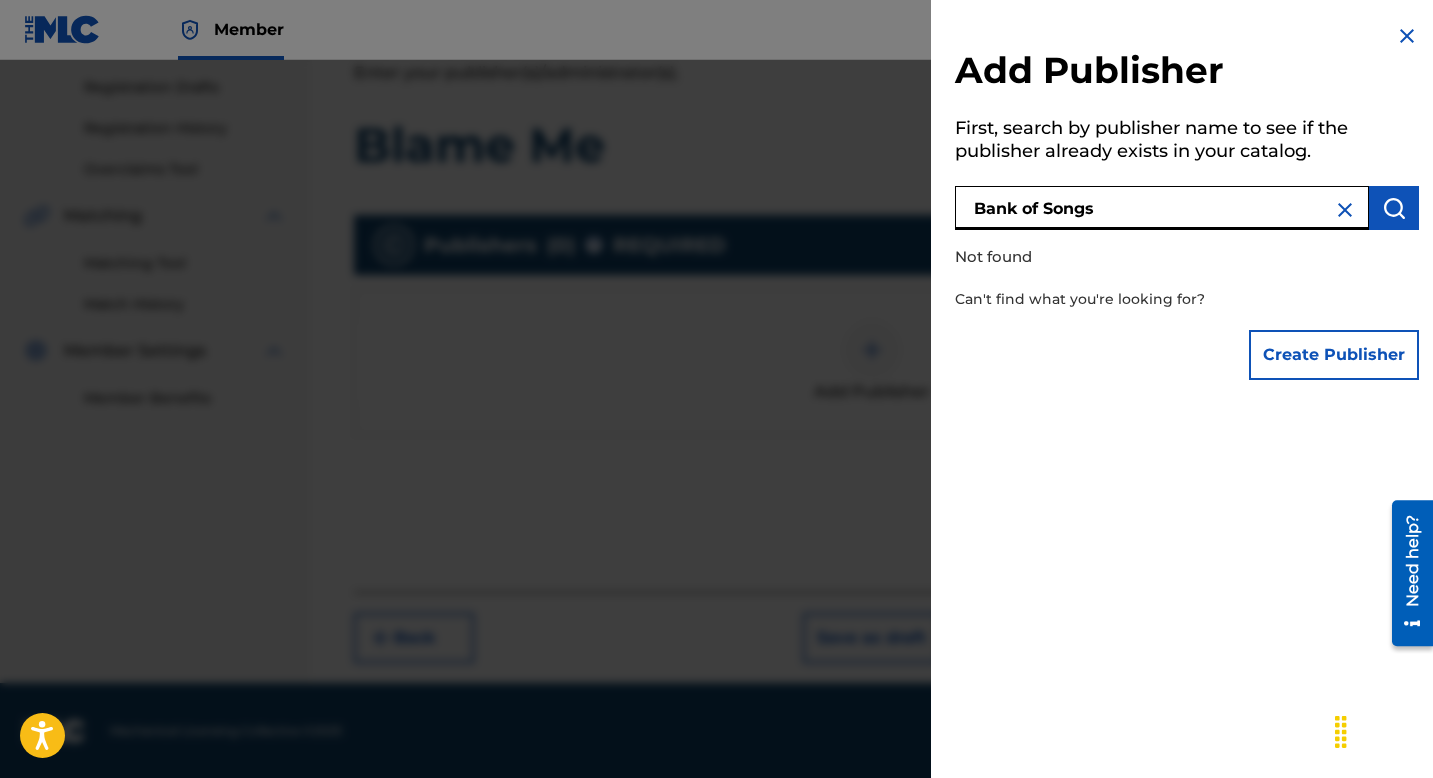 drag, startPoint x: 1051, startPoint y: 208, endPoint x: 1063, endPoint y: 208, distance: 12 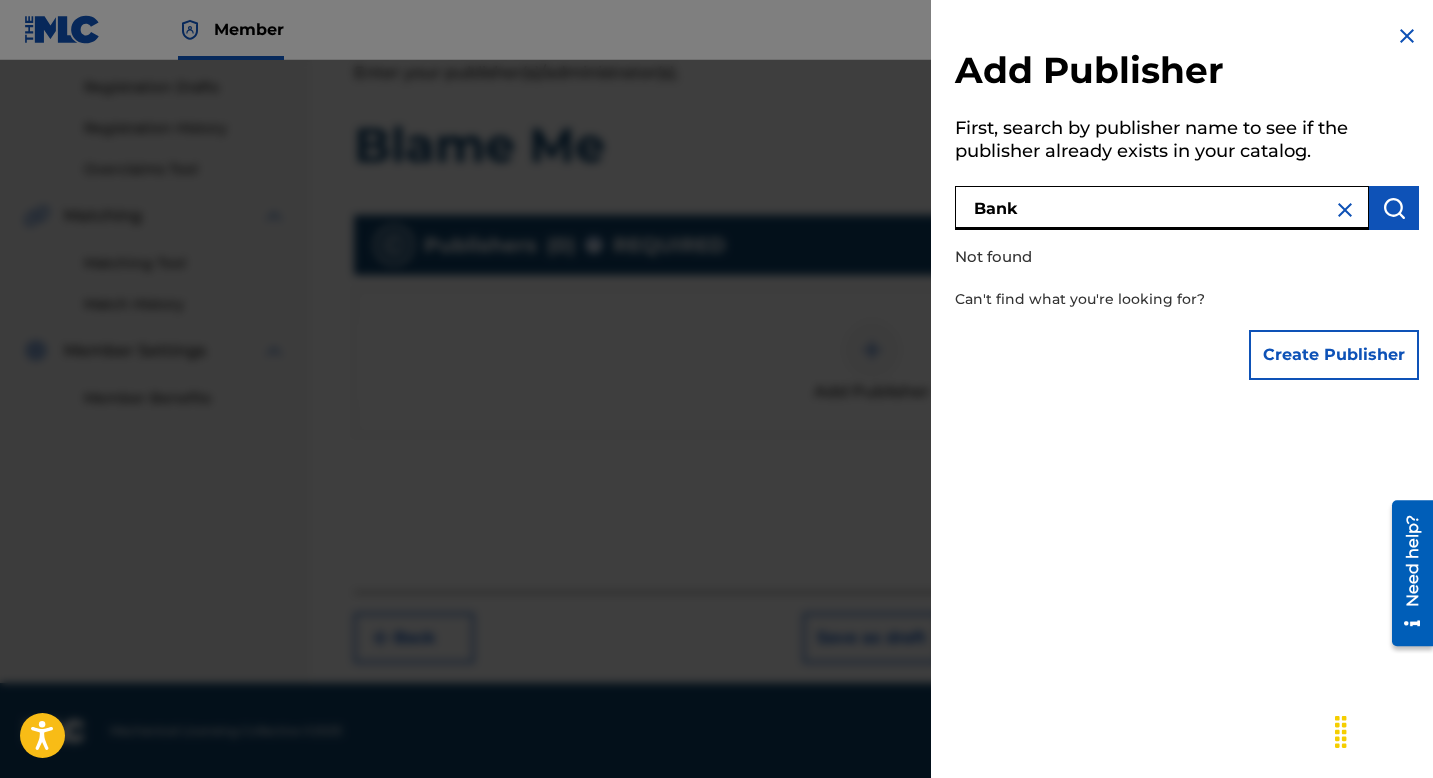type on "Bank" 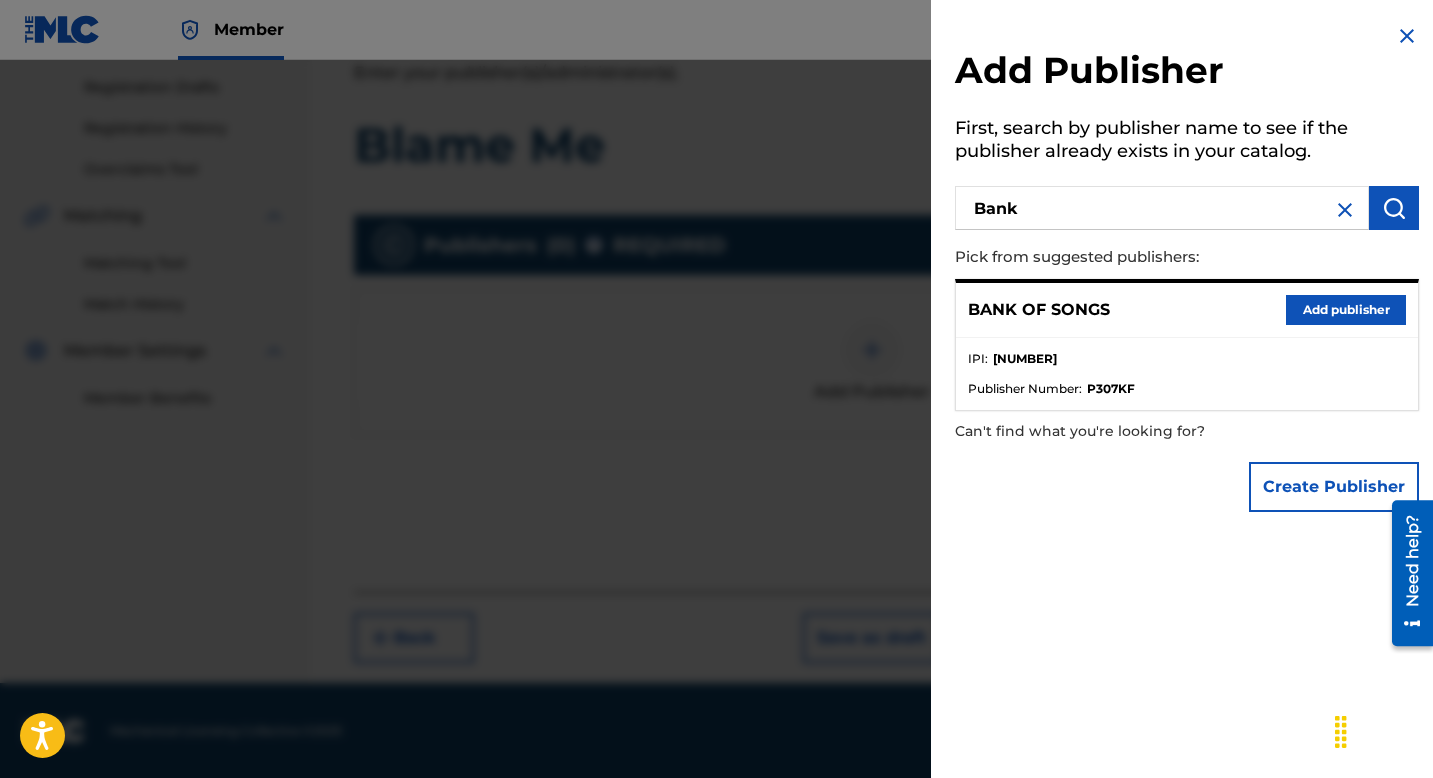 click on "Add publisher" at bounding box center [1346, 310] 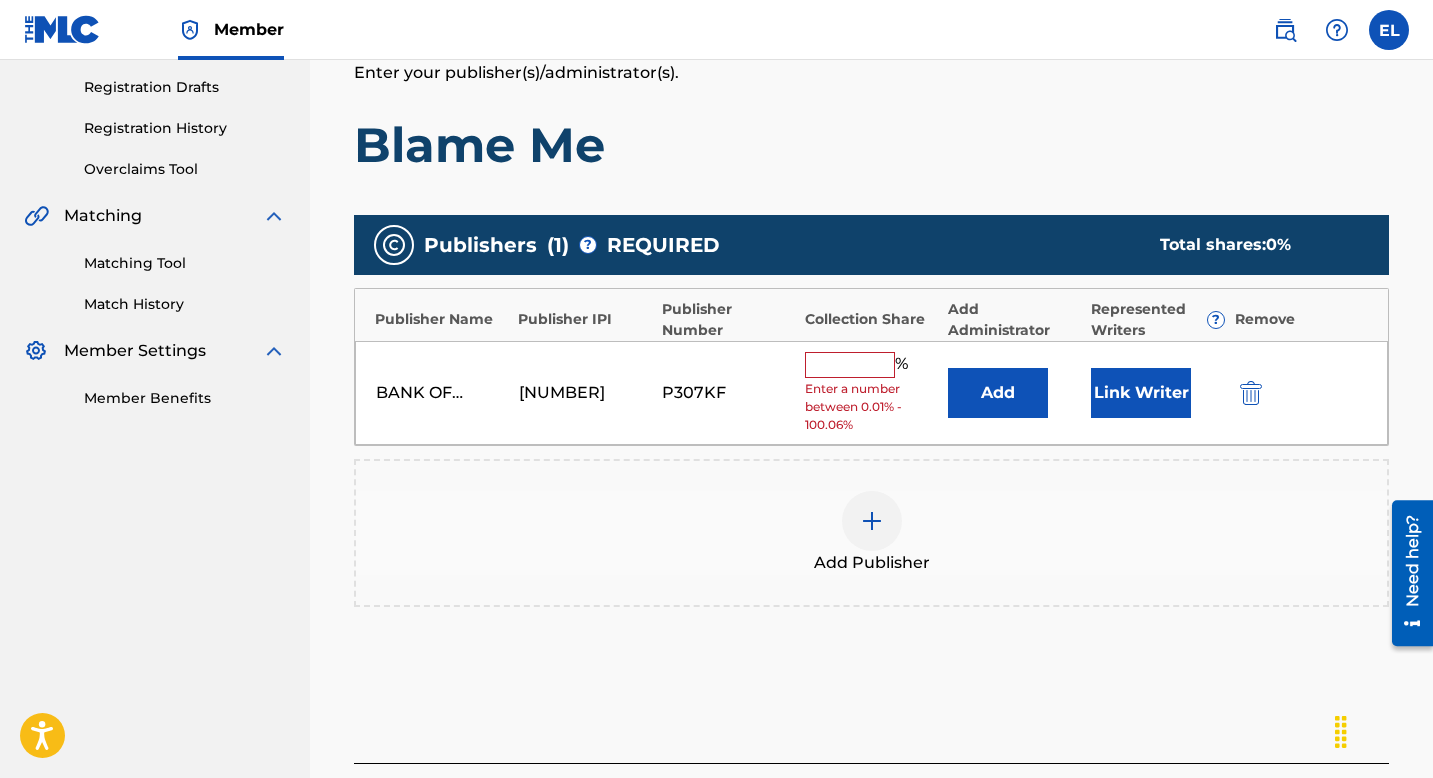 click on "Add" at bounding box center (998, 393) 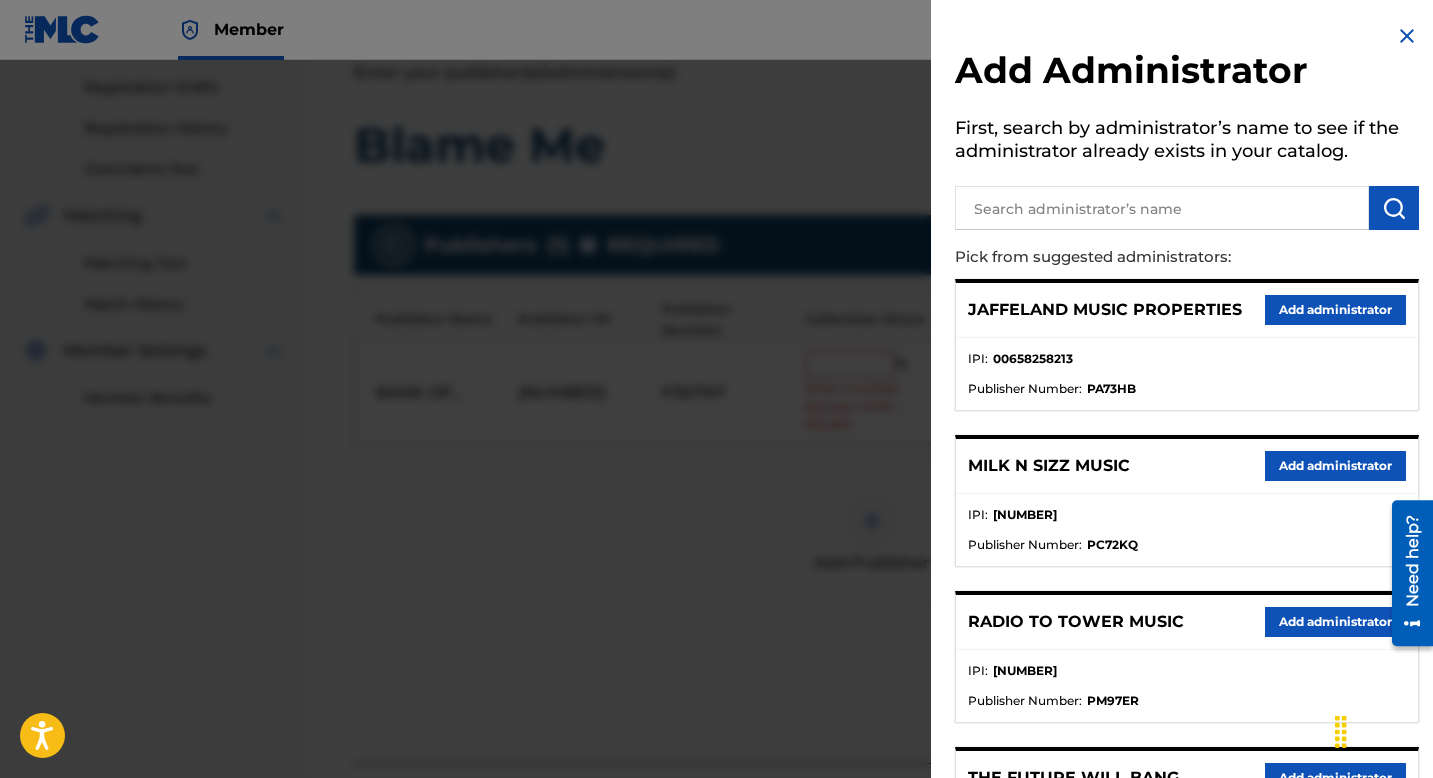 drag, startPoint x: 1060, startPoint y: 209, endPoint x: 1060, endPoint y: 194, distance: 15 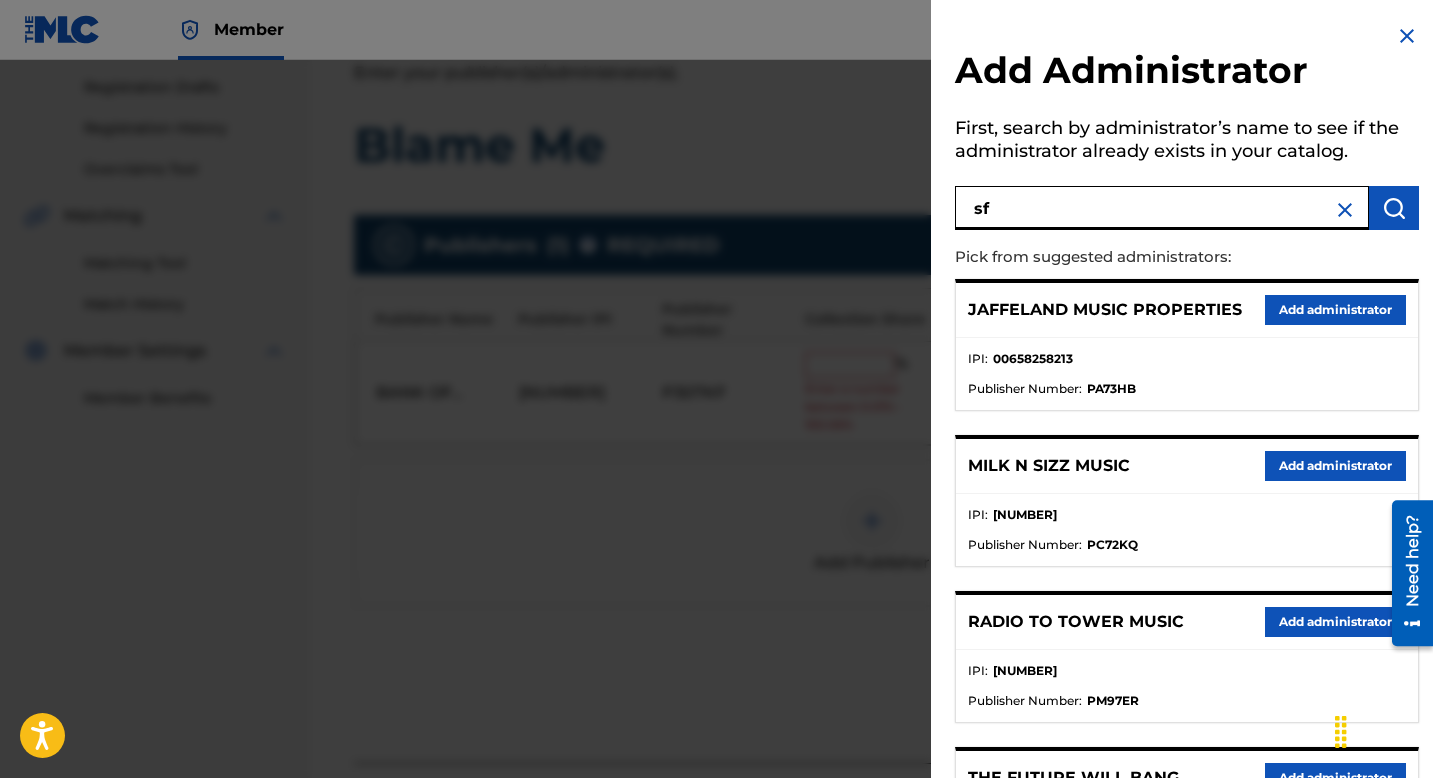 type on "sf" 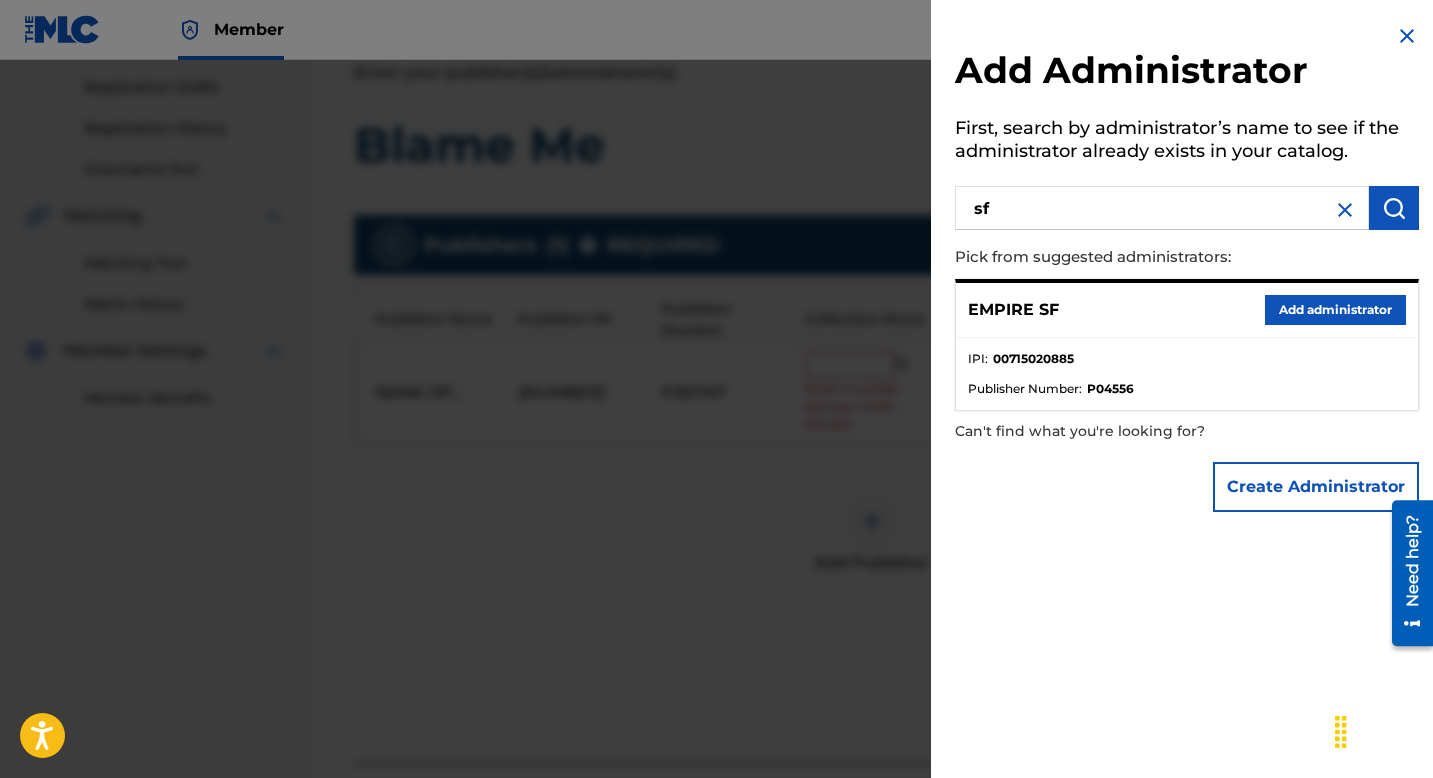 click on "Add administrator" at bounding box center (1335, 310) 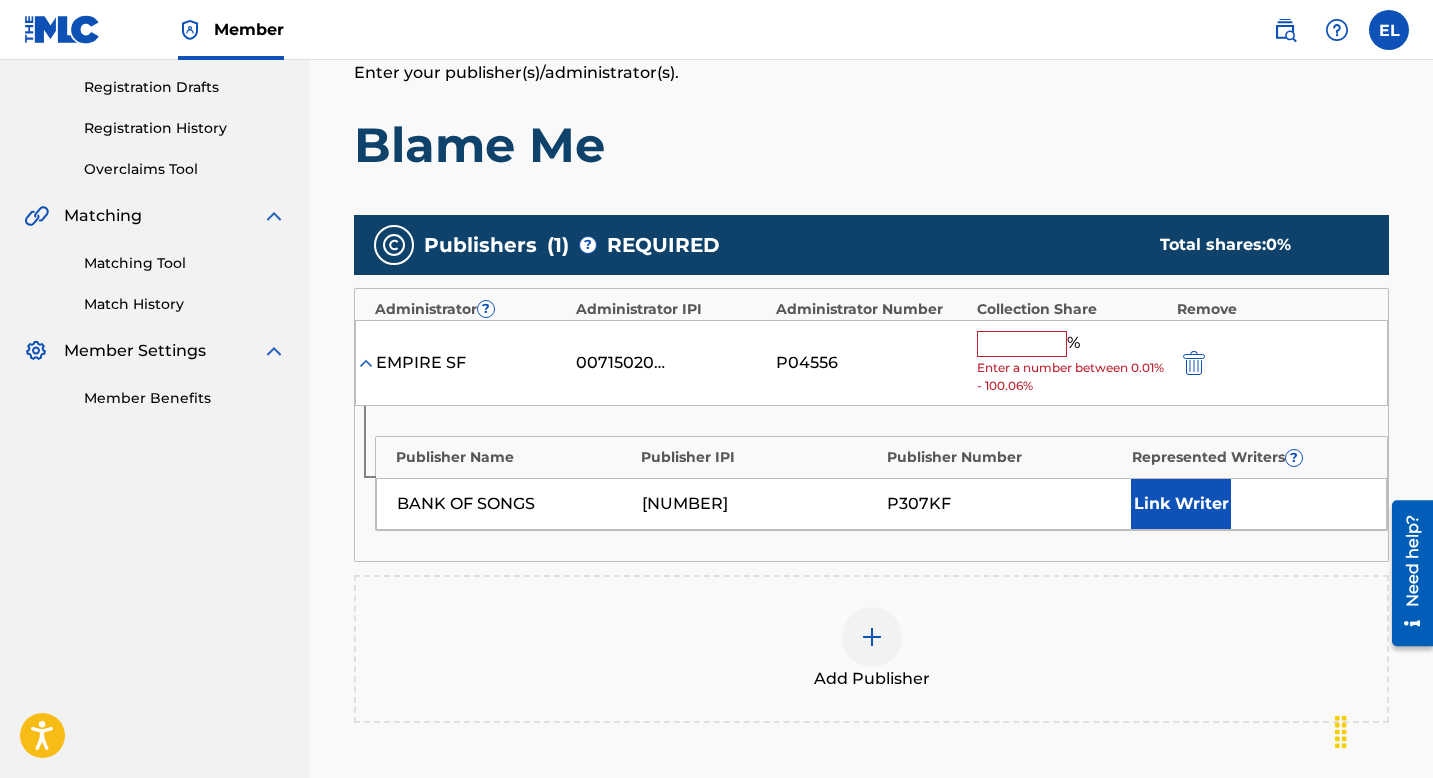 click at bounding box center (1022, 344) 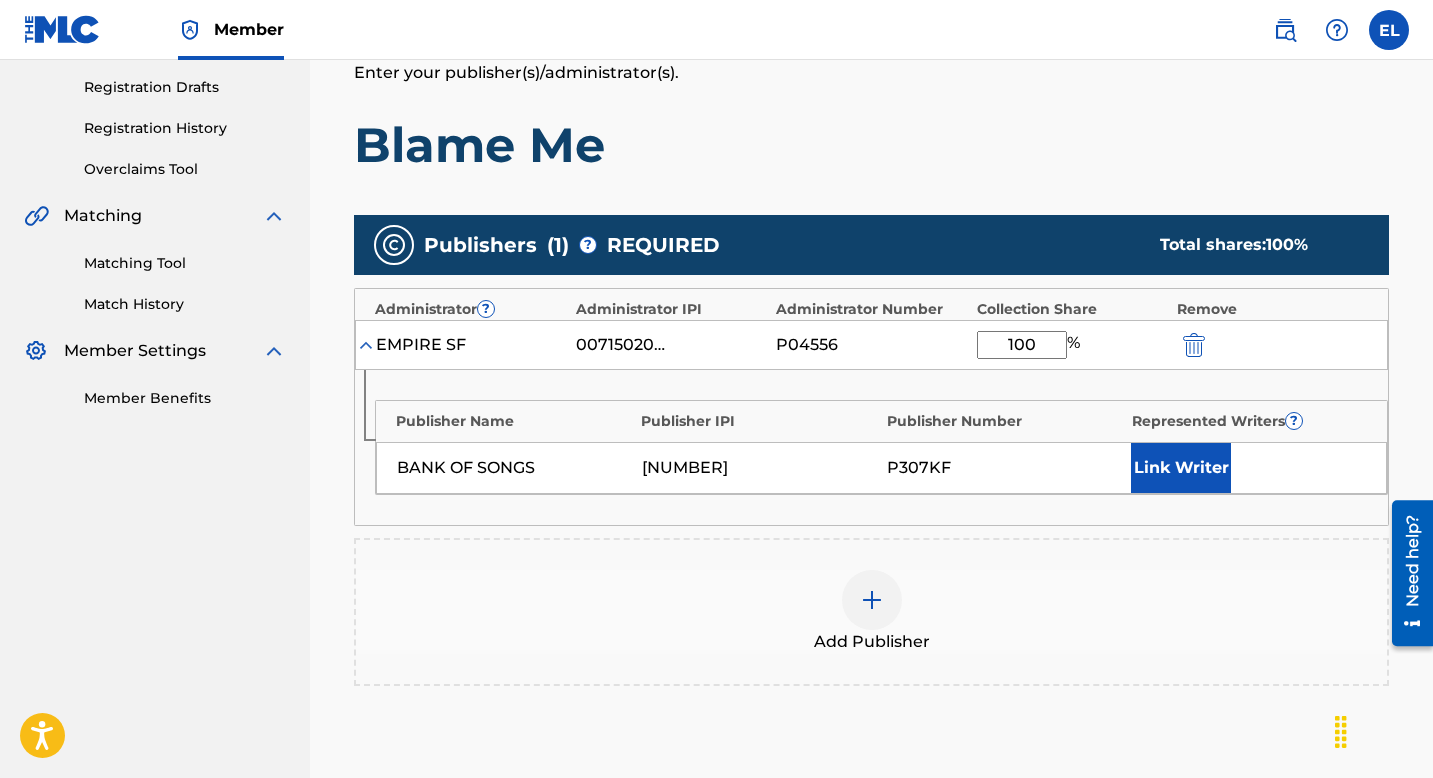 type on "100" 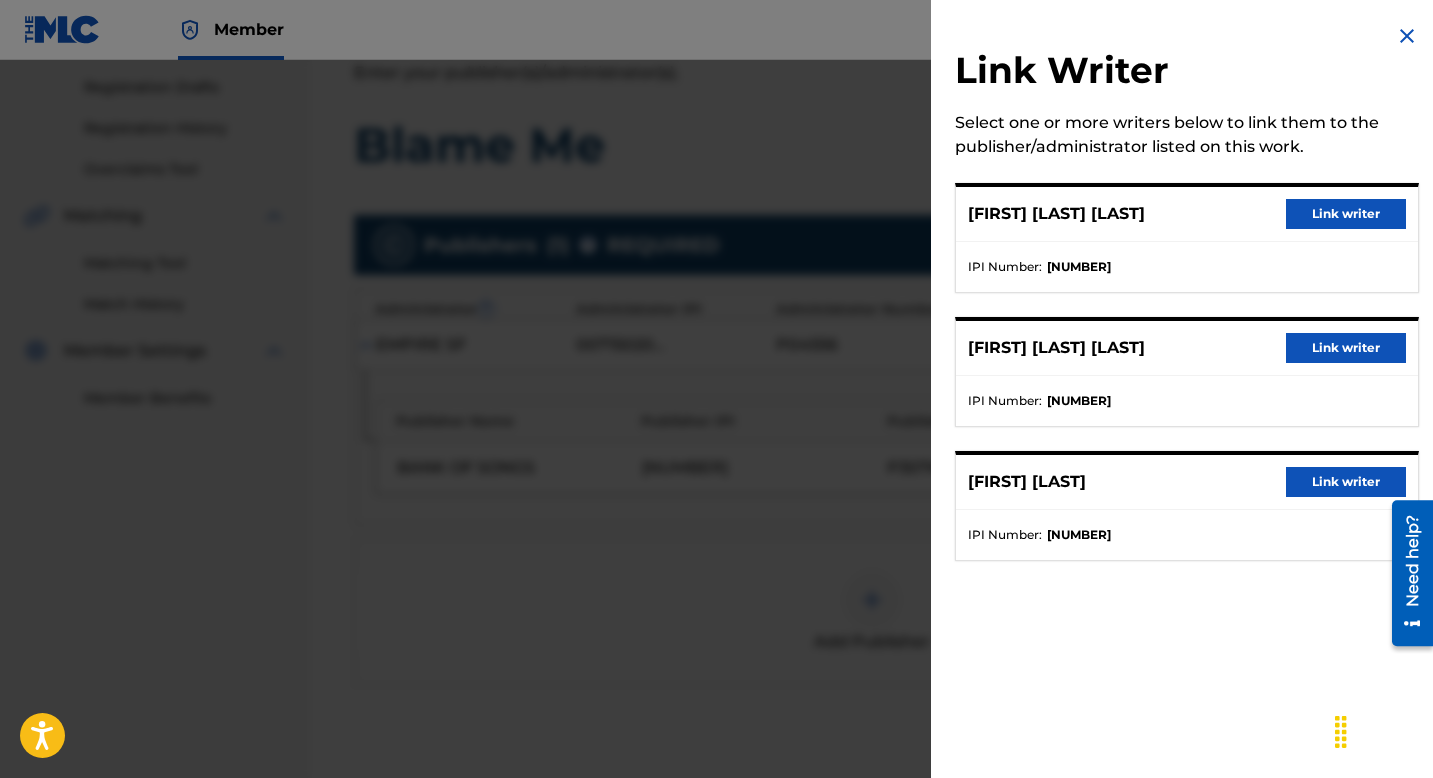 drag, startPoint x: 1312, startPoint y: 209, endPoint x: 1273, endPoint y: 278, distance: 79.25907 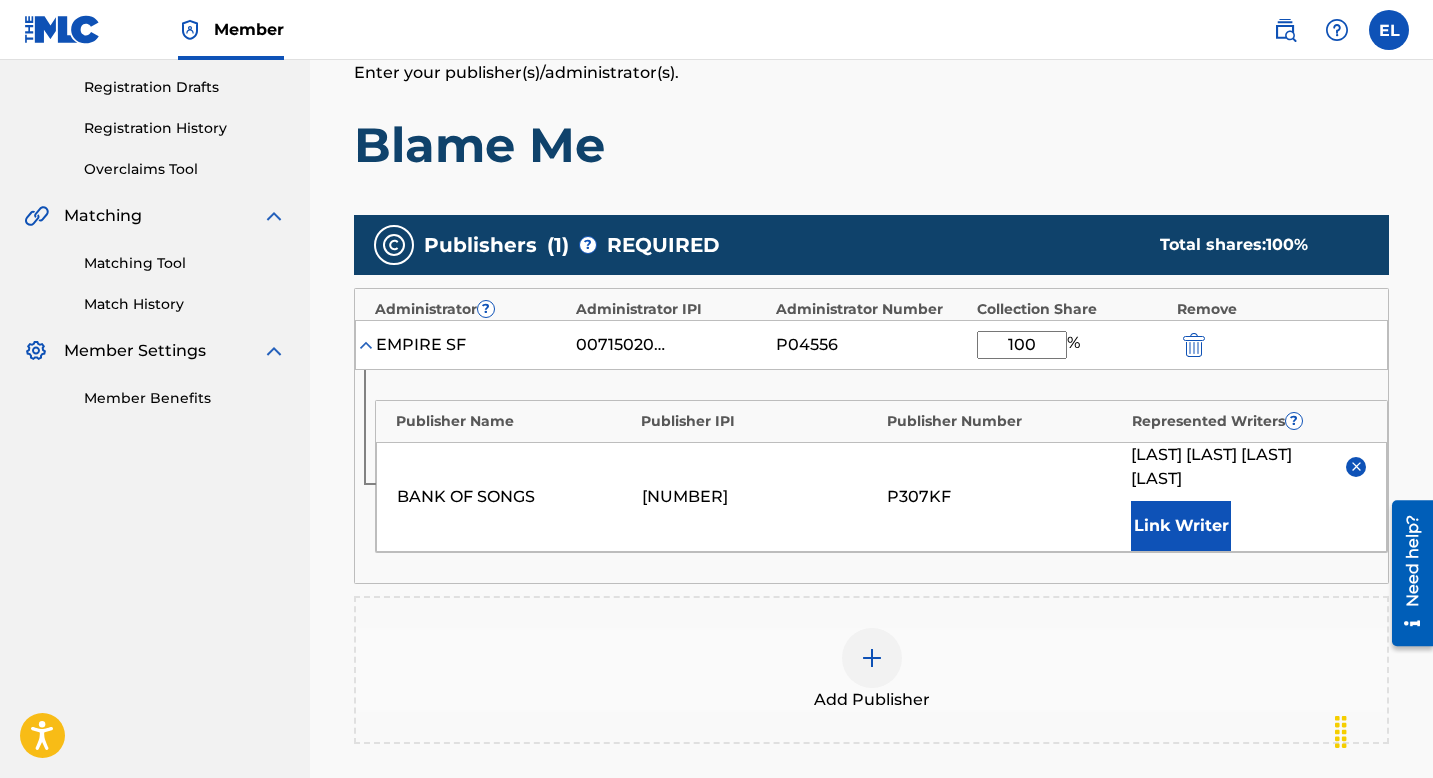 click on "Link Writer" at bounding box center [1181, 526] 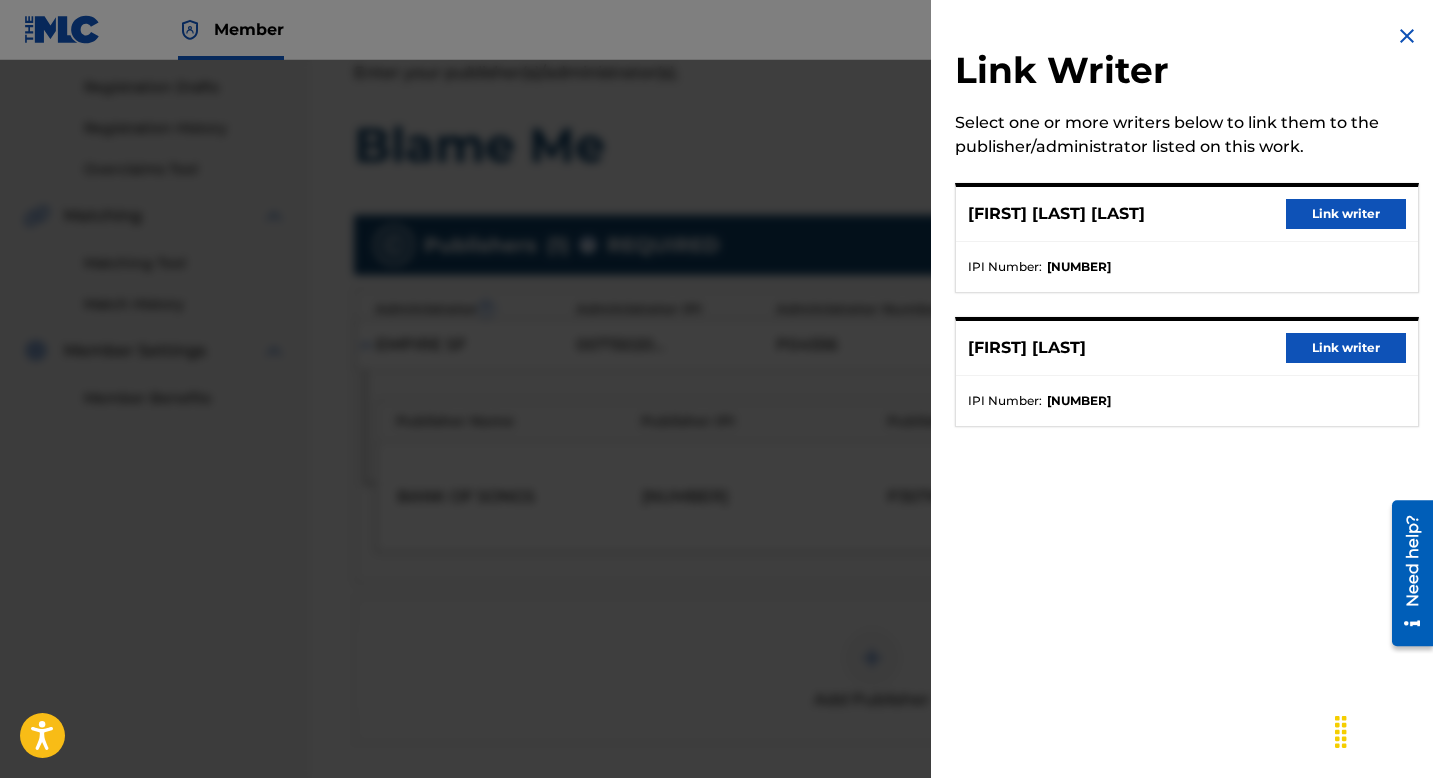 click on "[FIRST] [LAST] [ARTIST]" at bounding box center (1187, 348) 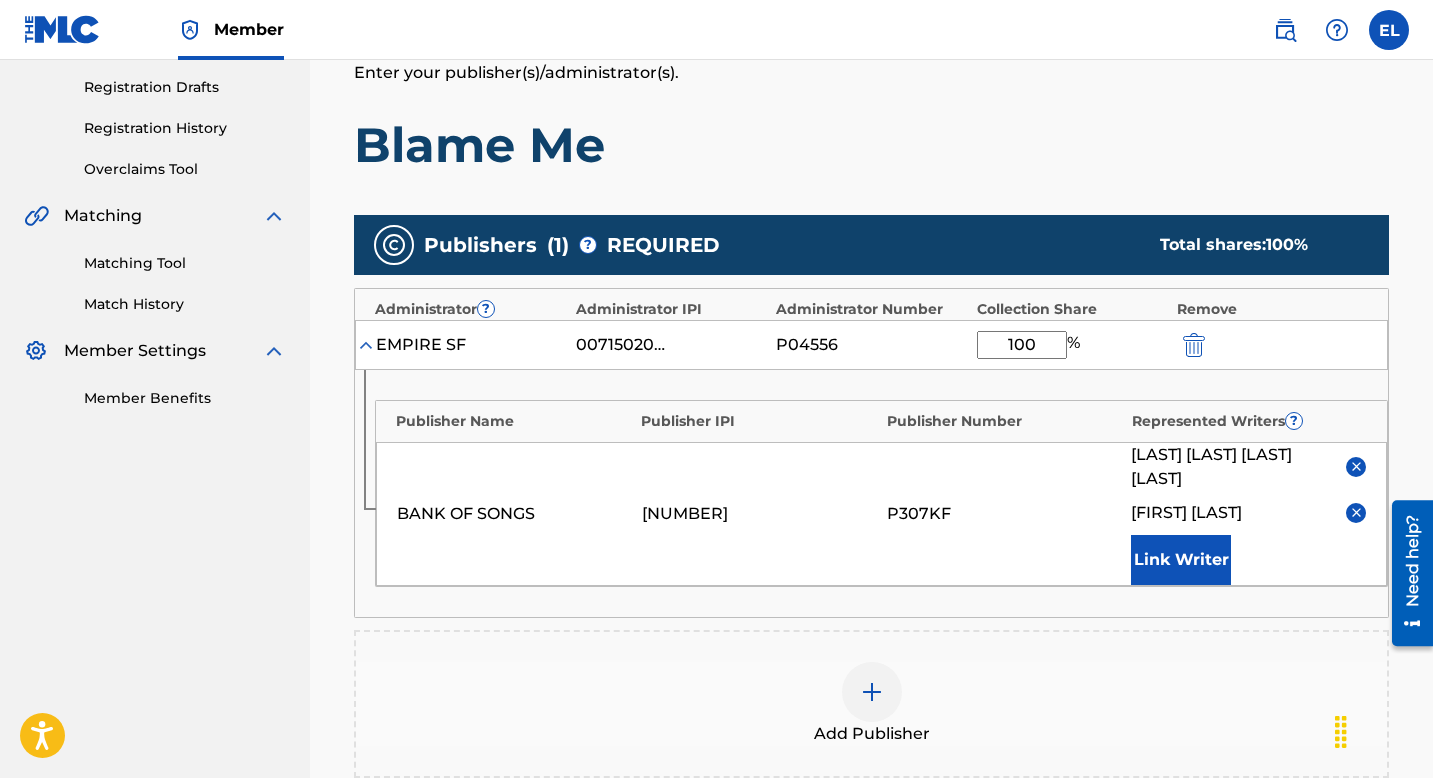 click on "Link Writer" at bounding box center [1181, 560] 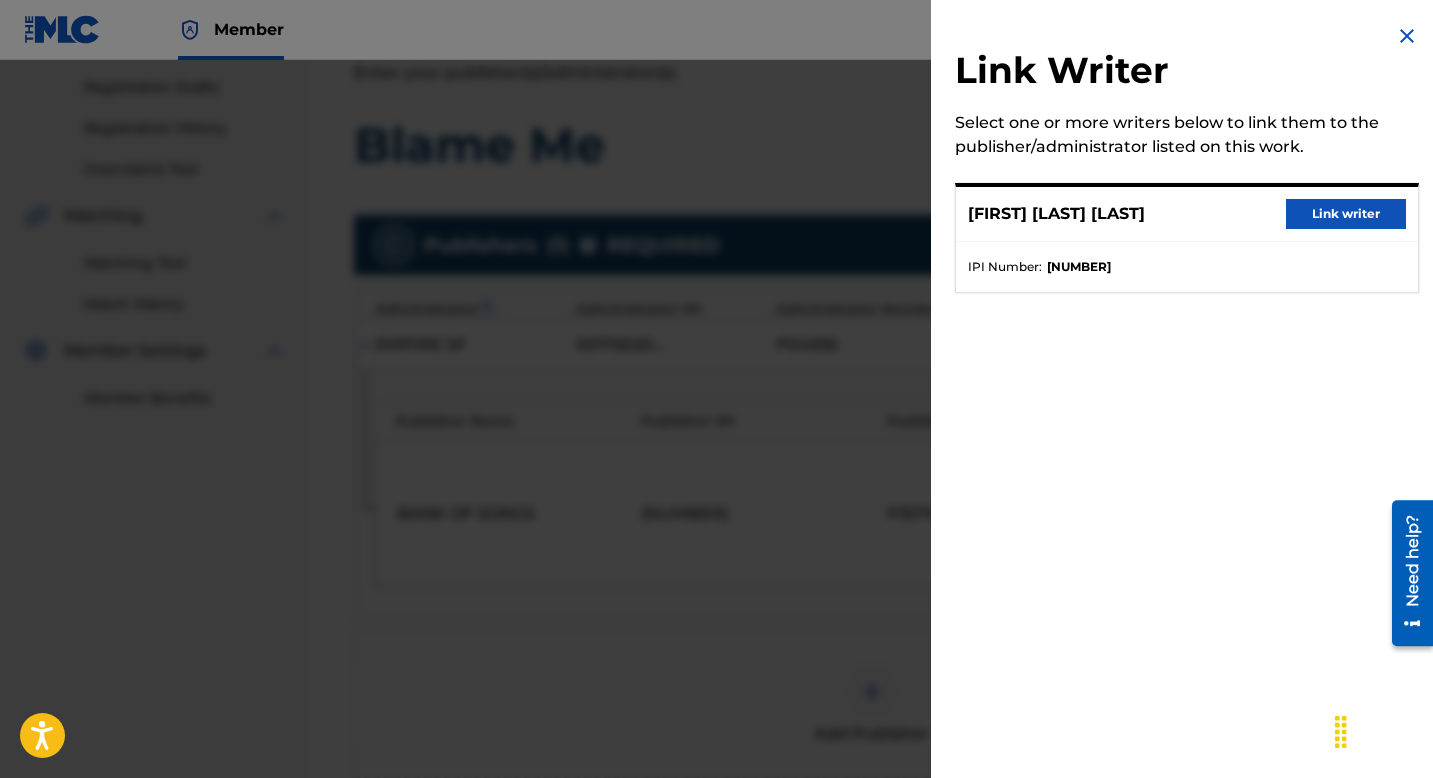 click on "[FIRST] [LAST] [LAST] [WORD]" at bounding box center (1187, 214) 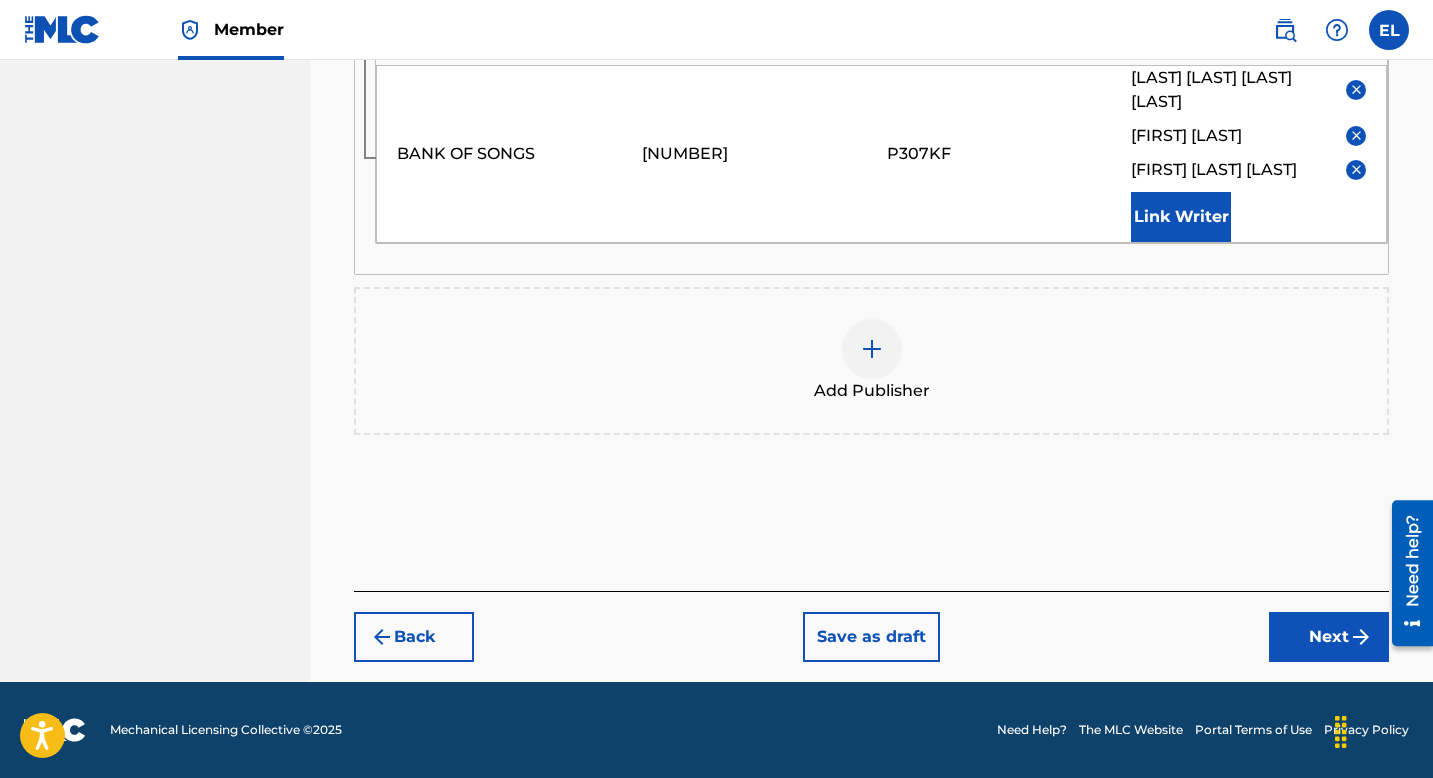 scroll, scrollTop: 731, scrollLeft: 0, axis: vertical 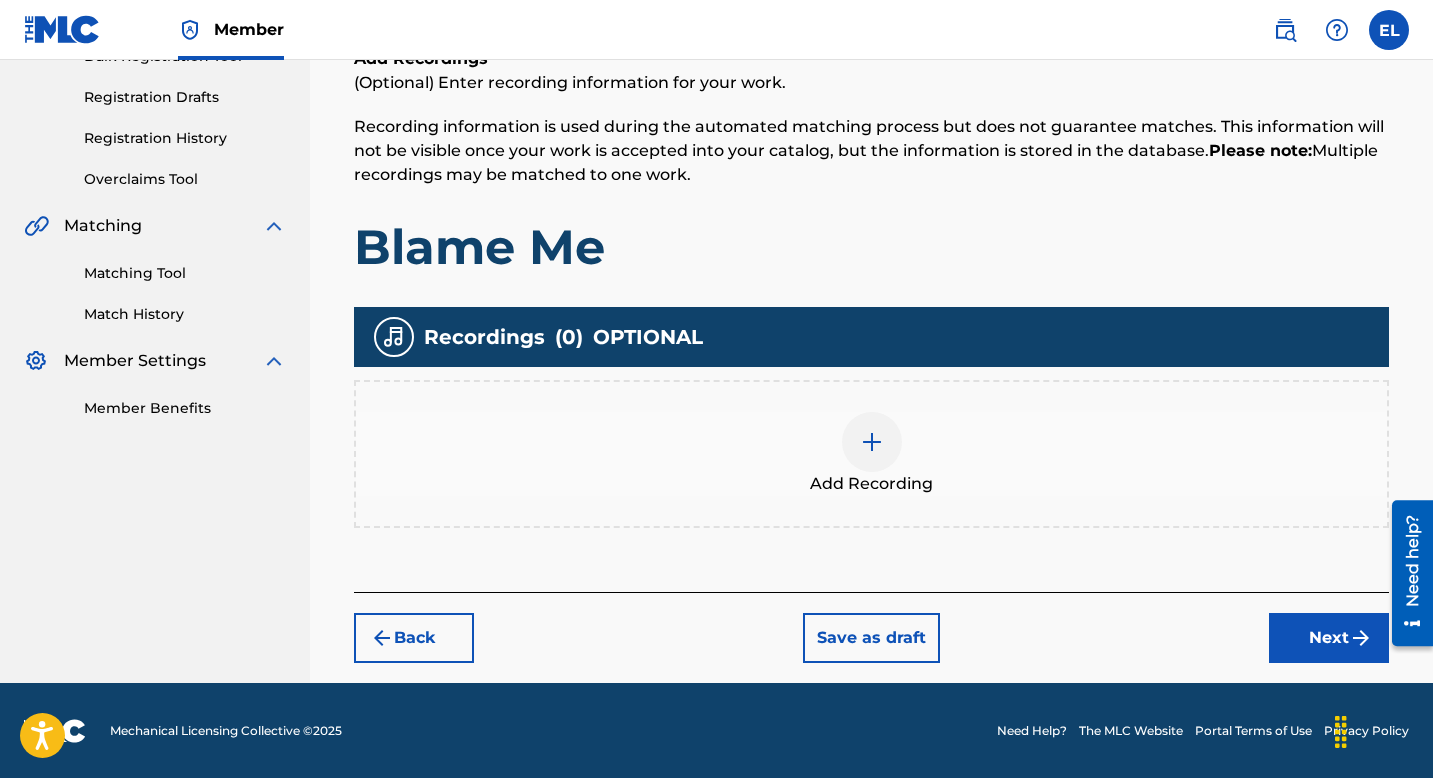 click on "Next" at bounding box center (1329, 638) 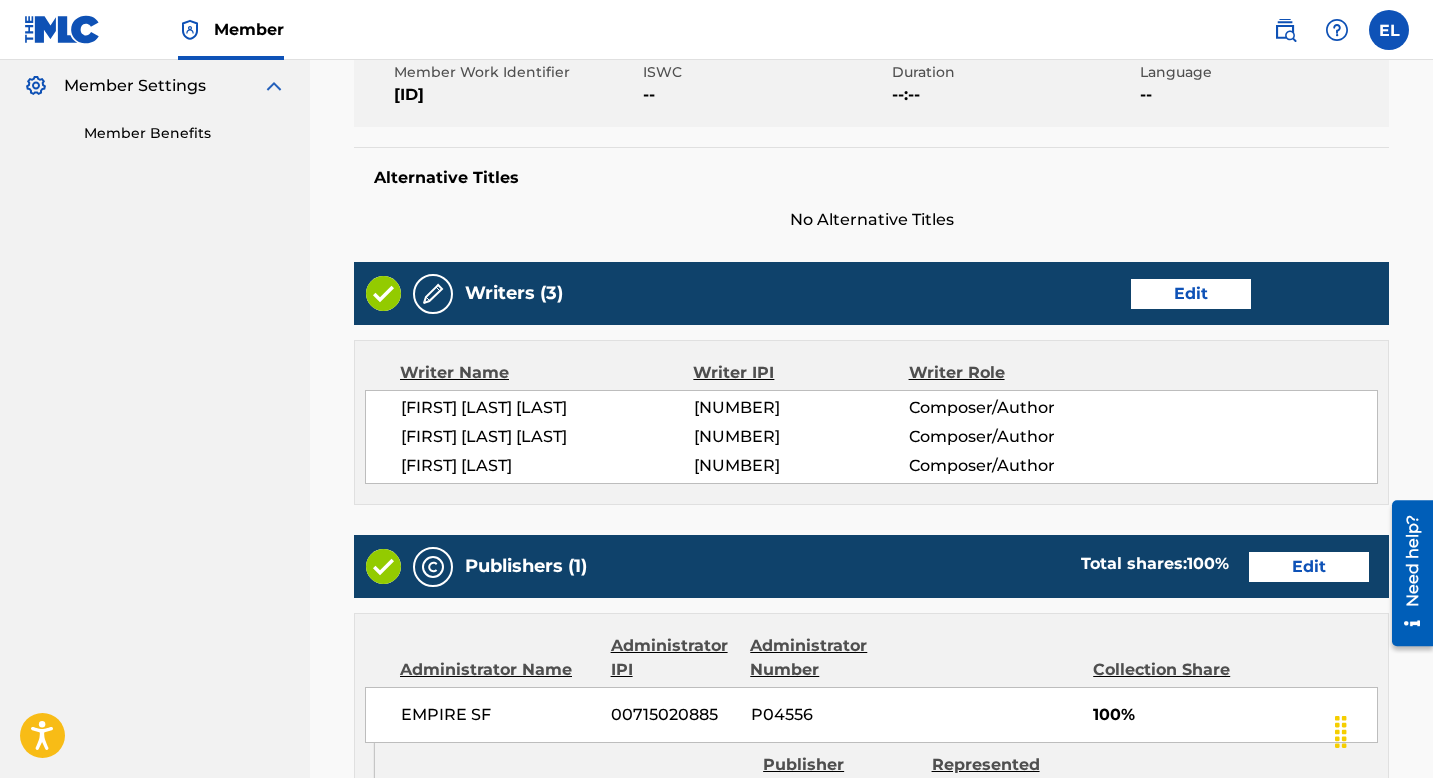 scroll, scrollTop: 1205, scrollLeft: 0, axis: vertical 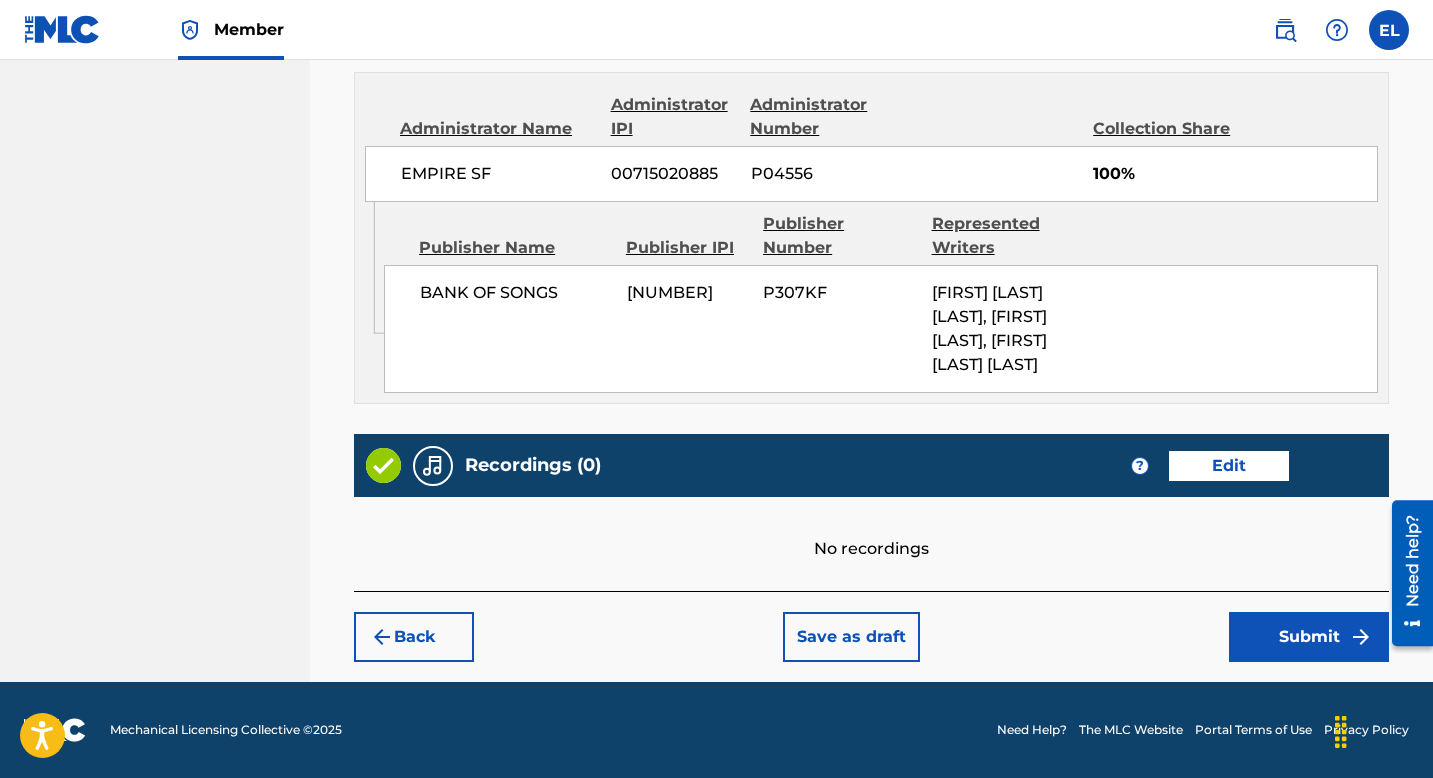 click on "Submit" at bounding box center [1309, 637] 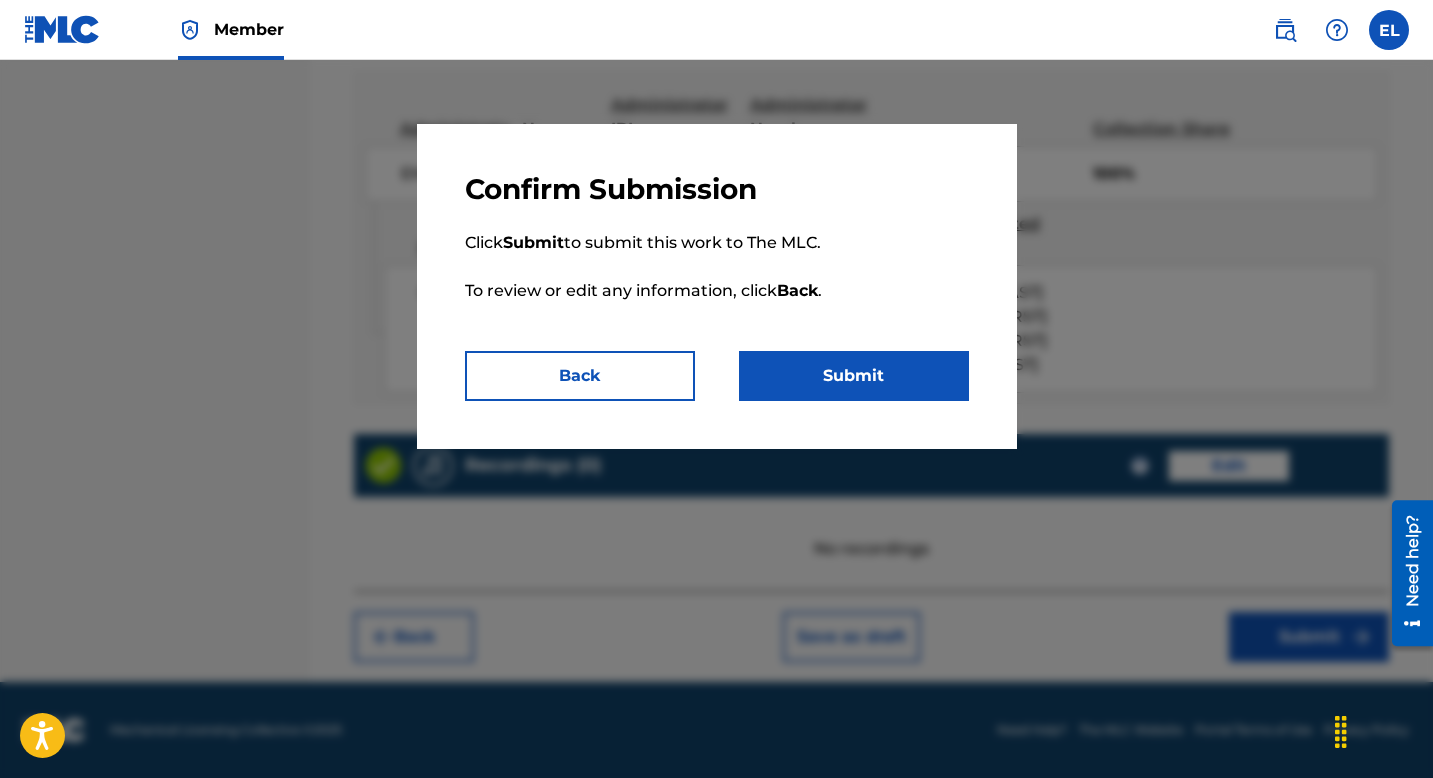 click on "Submit" at bounding box center [854, 376] 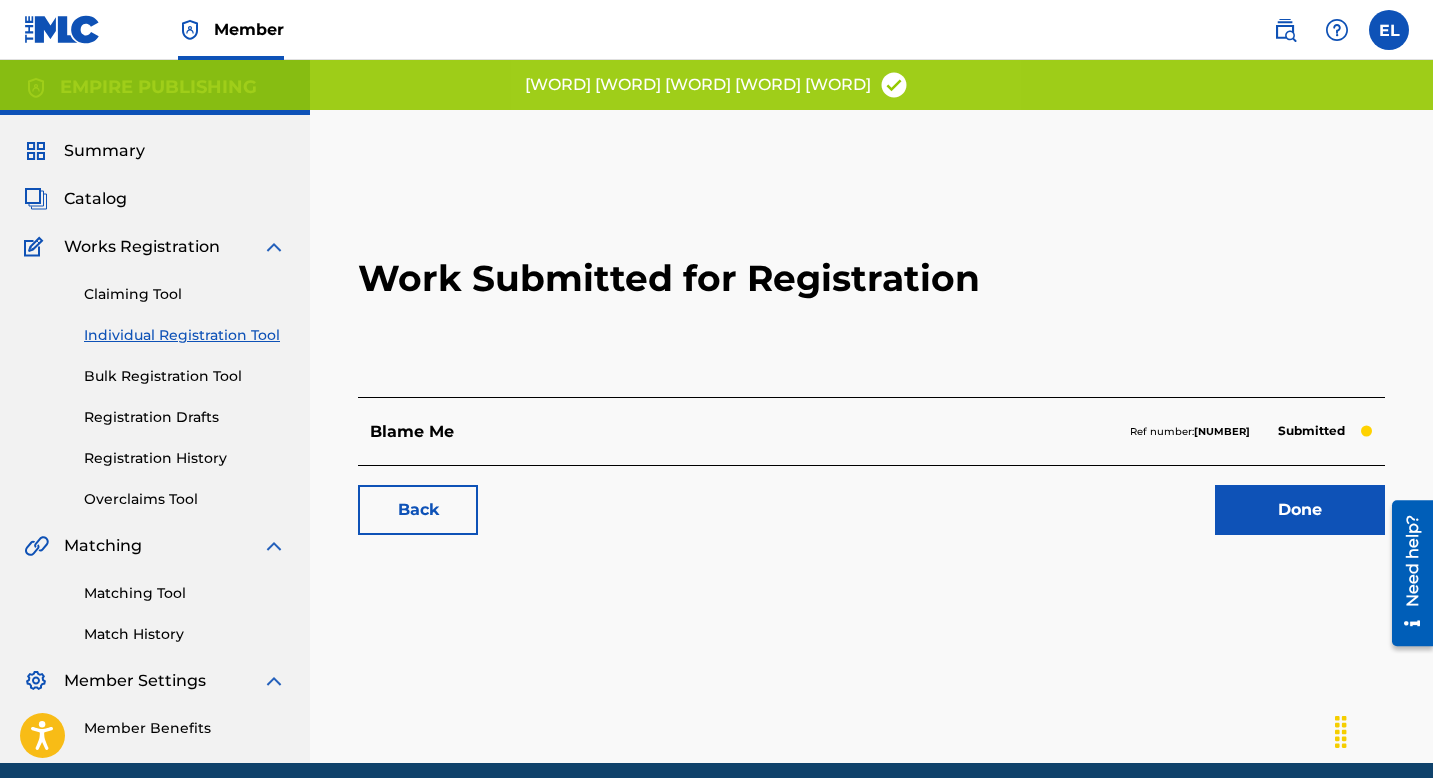 click on "Done" at bounding box center (1300, 510) 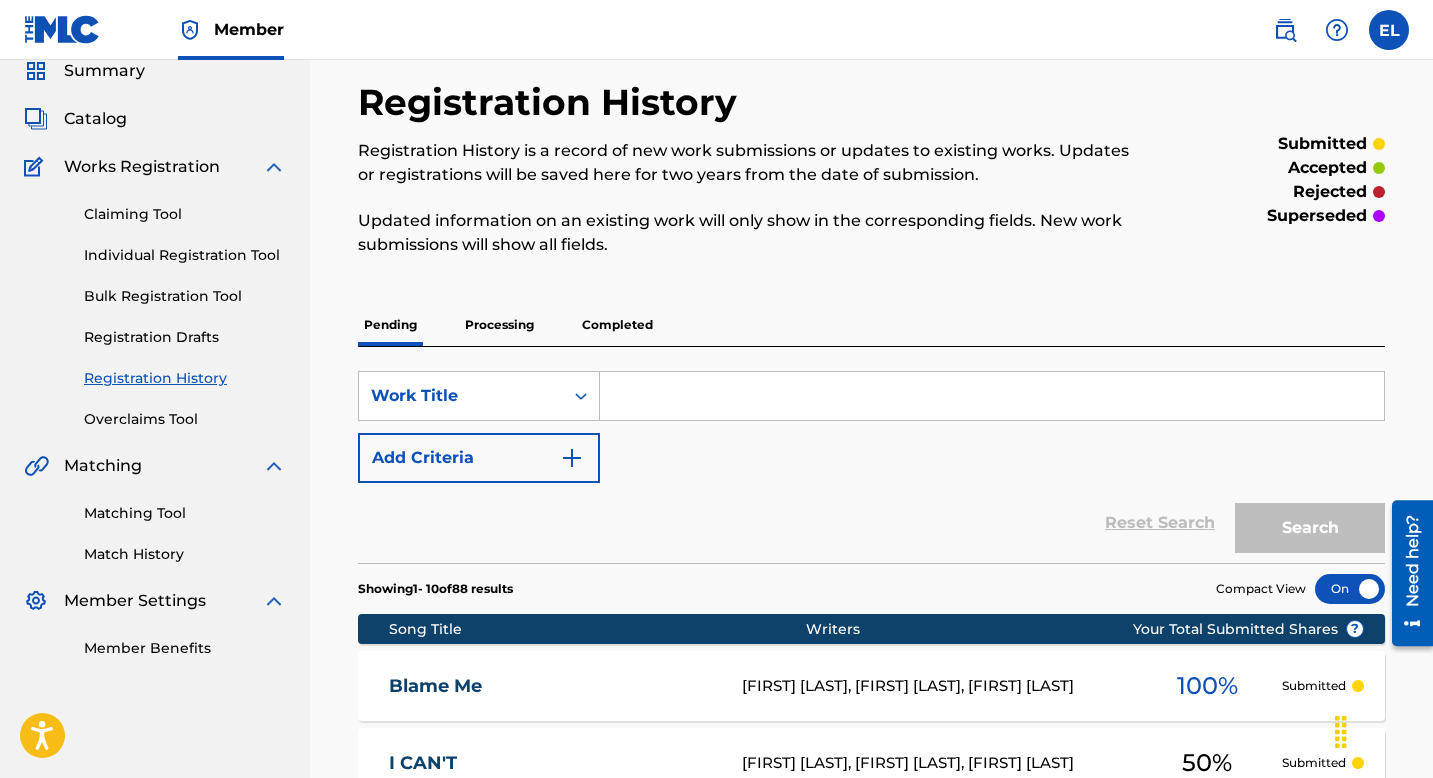 scroll, scrollTop: 0, scrollLeft: 0, axis: both 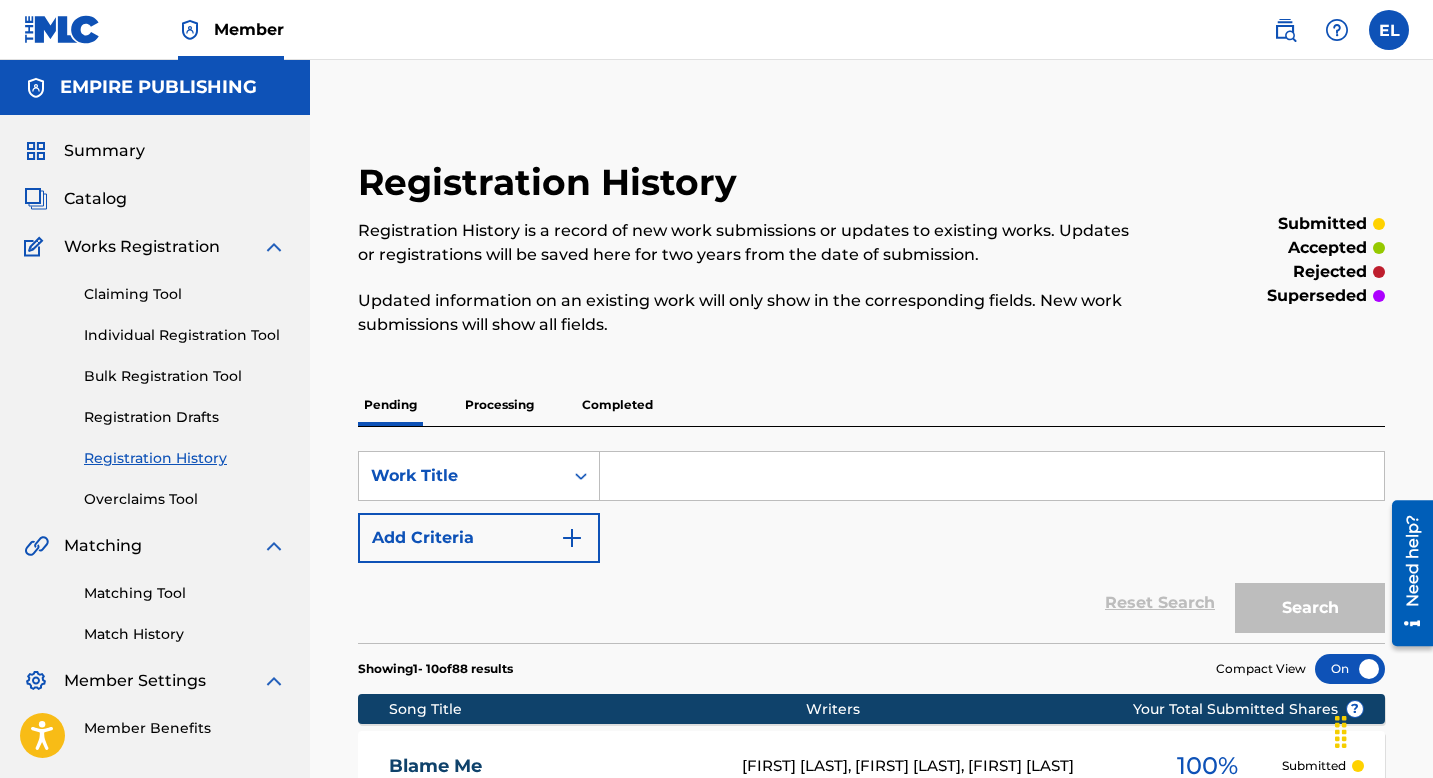 click on "Claiming Tool" at bounding box center (185, 294) 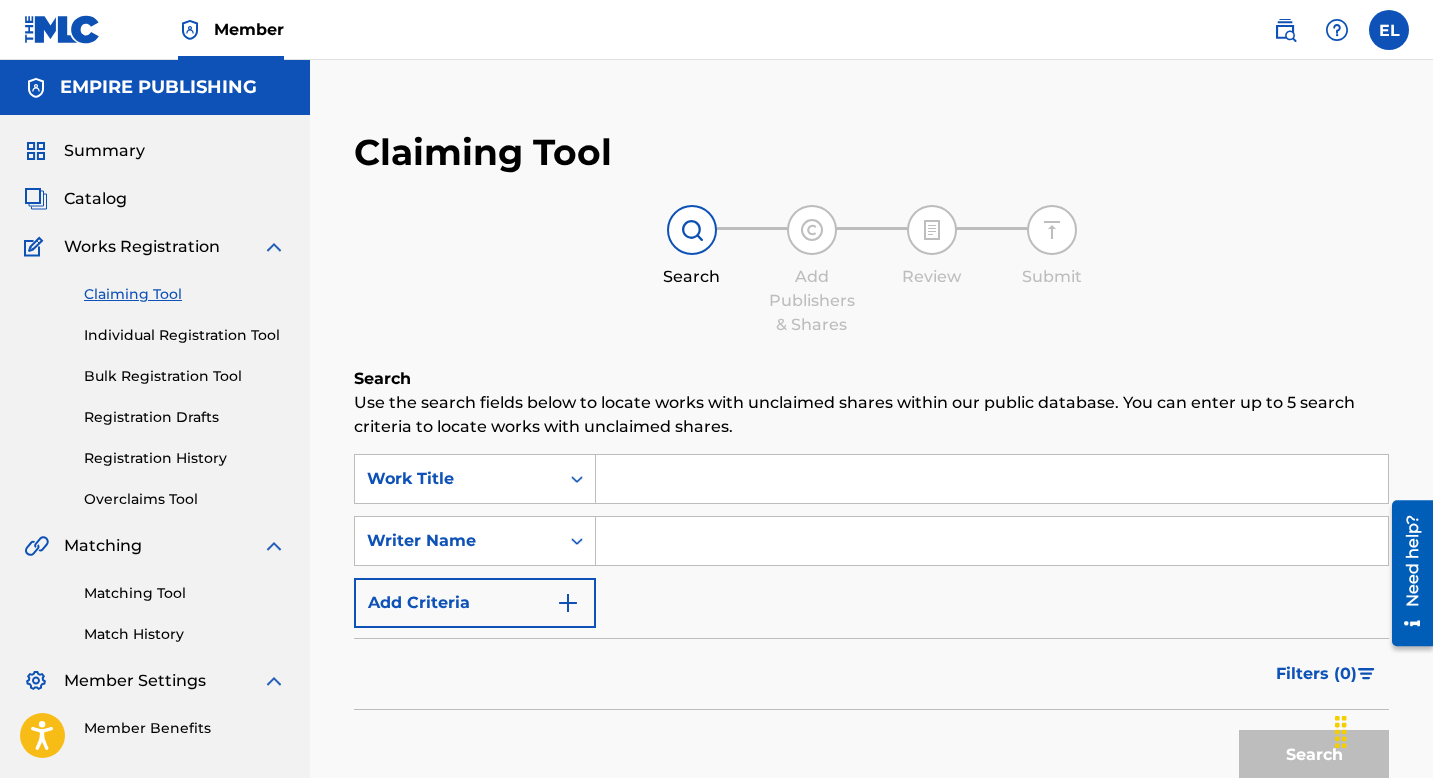 click at bounding box center (992, 479) 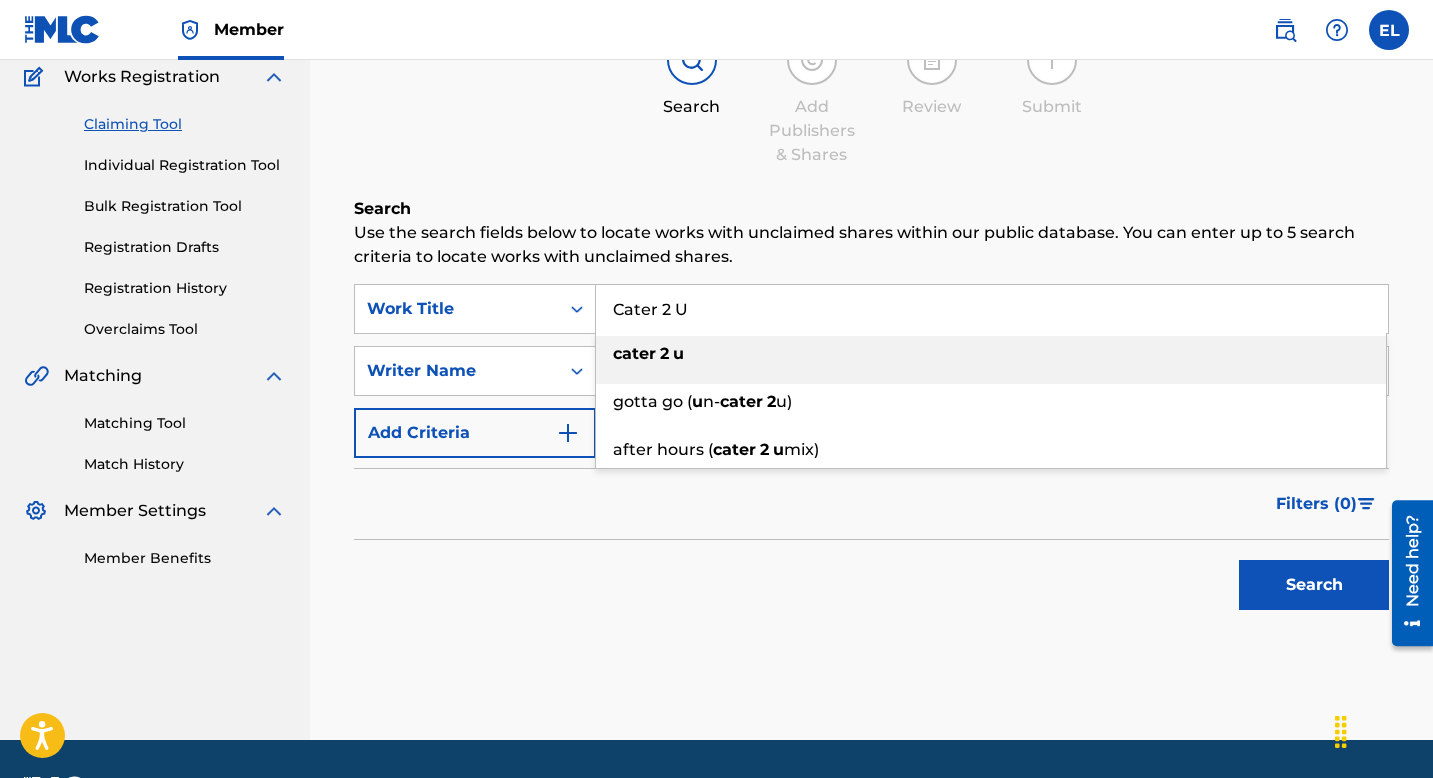 scroll, scrollTop: 228, scrollLeft: 0, axis: vertical 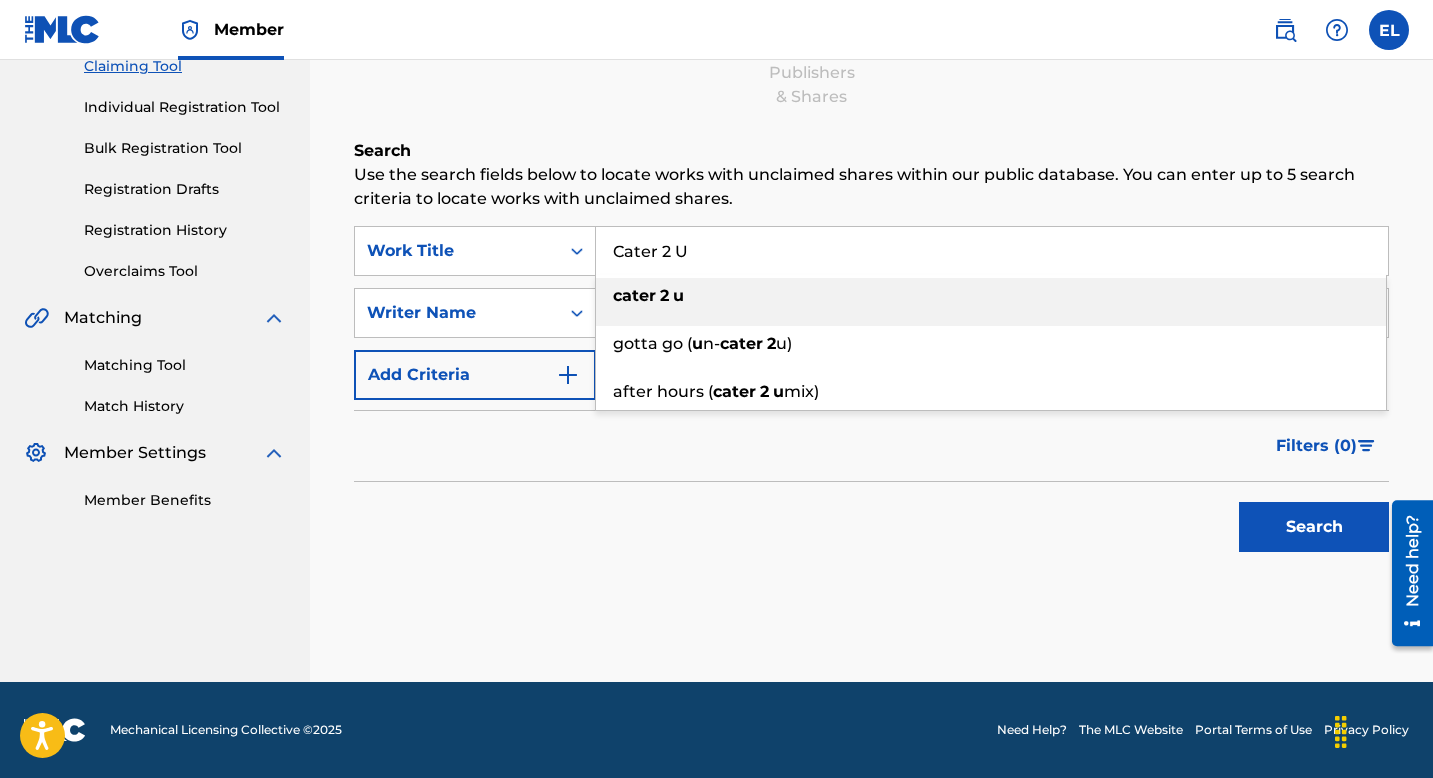 type on "Cater 2 U" 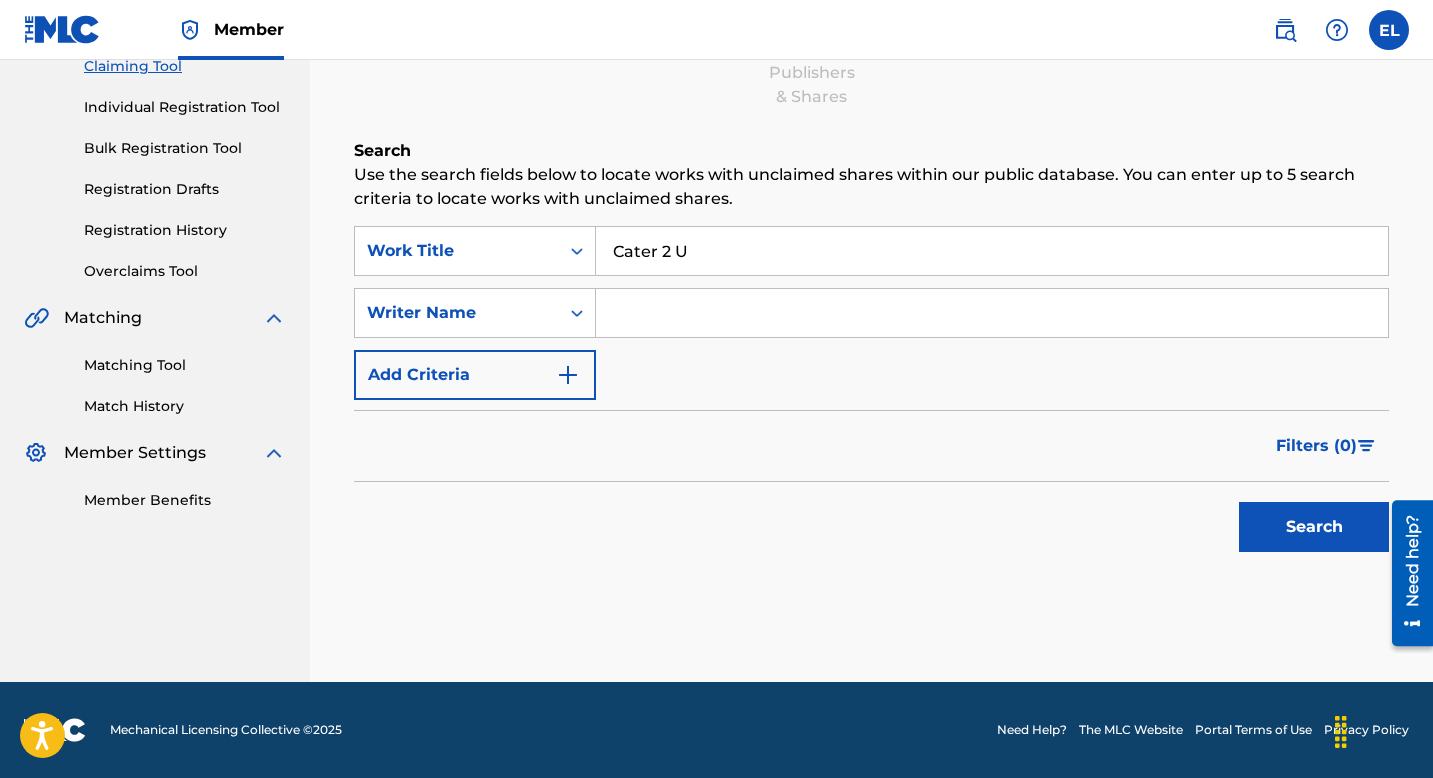 click on "Search" at bounding box center (1314, 527) 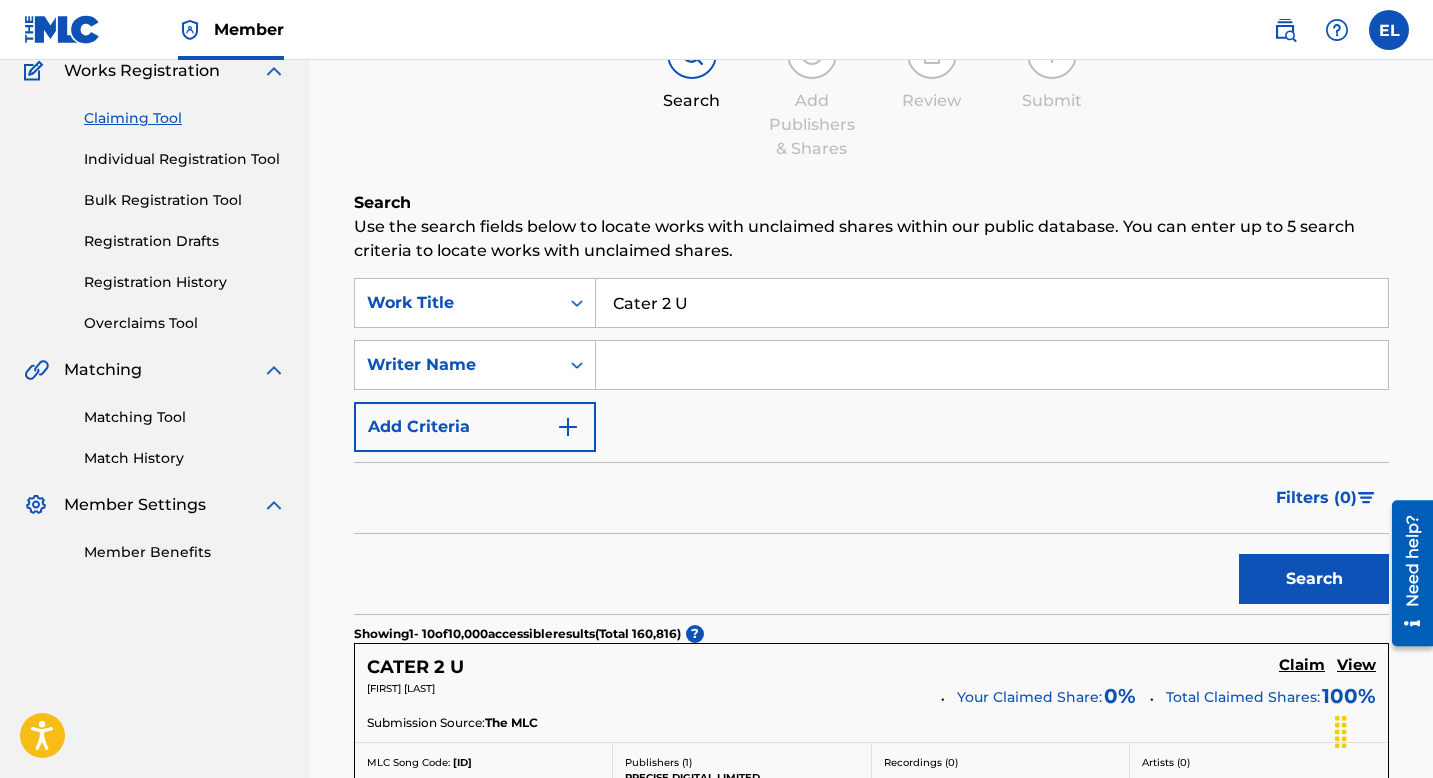 scroll, scrollTop: 45, scrollLeft: 0, axis: vertical 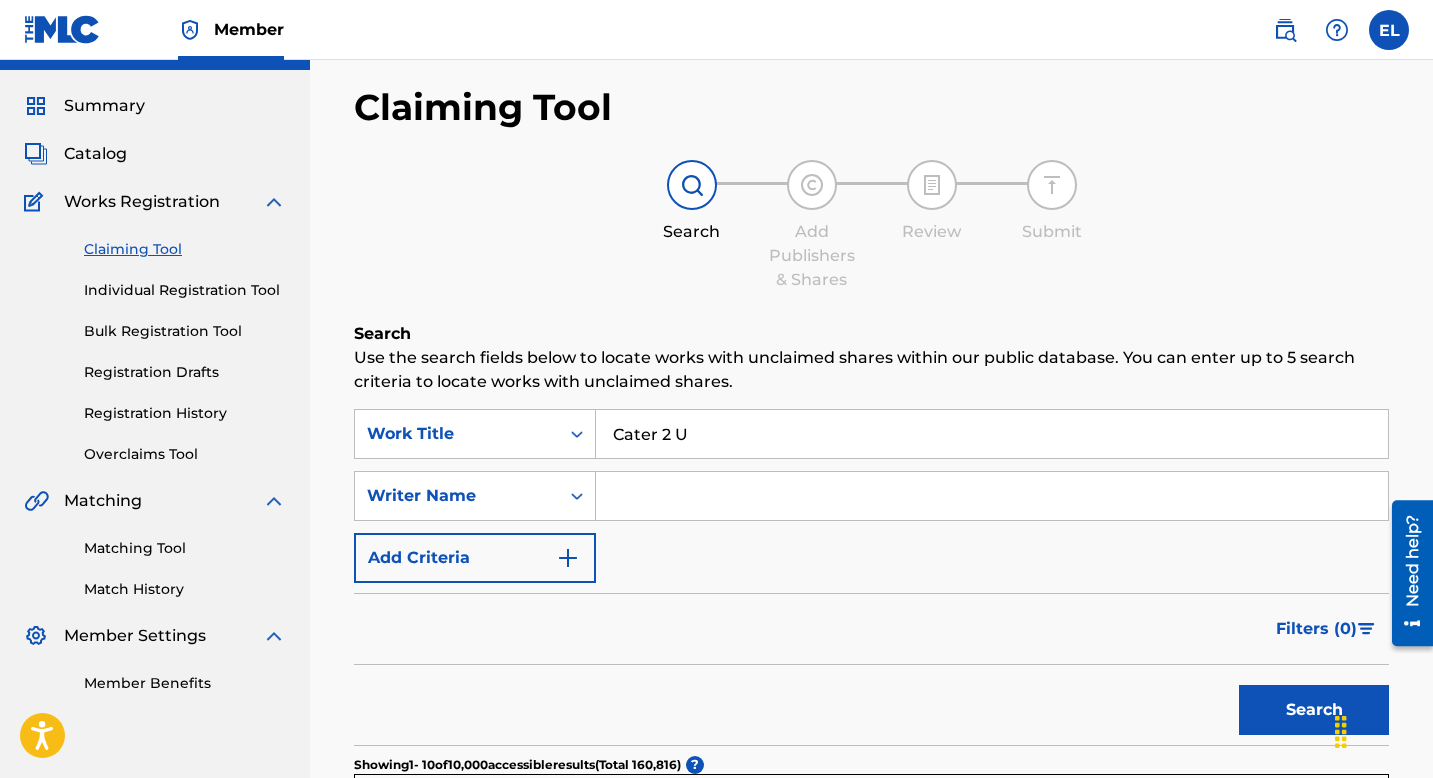 click on "Individual Registration Tool" at bounding box center (185, 290) 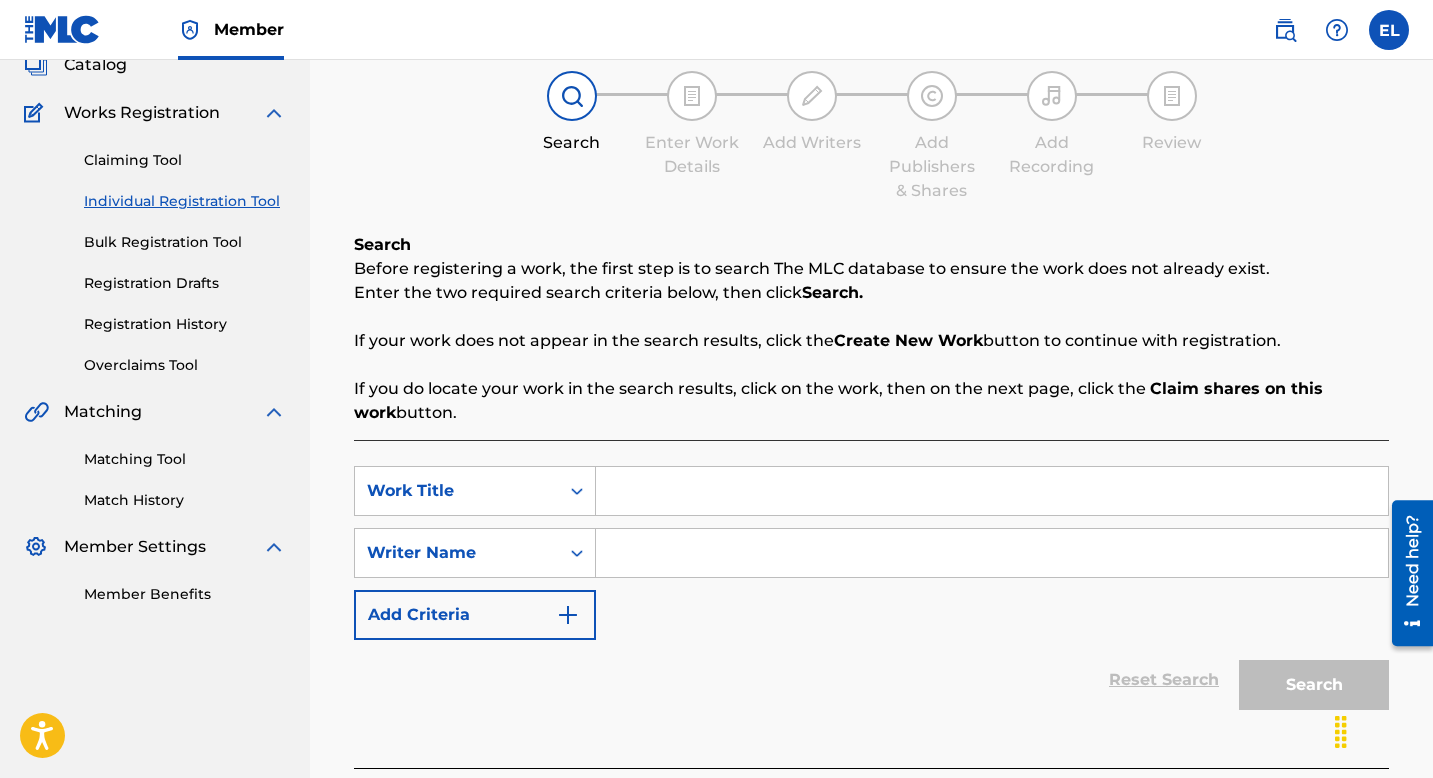 scroll, scrollTop: 135, scrollLeft: 0, axis: vertical 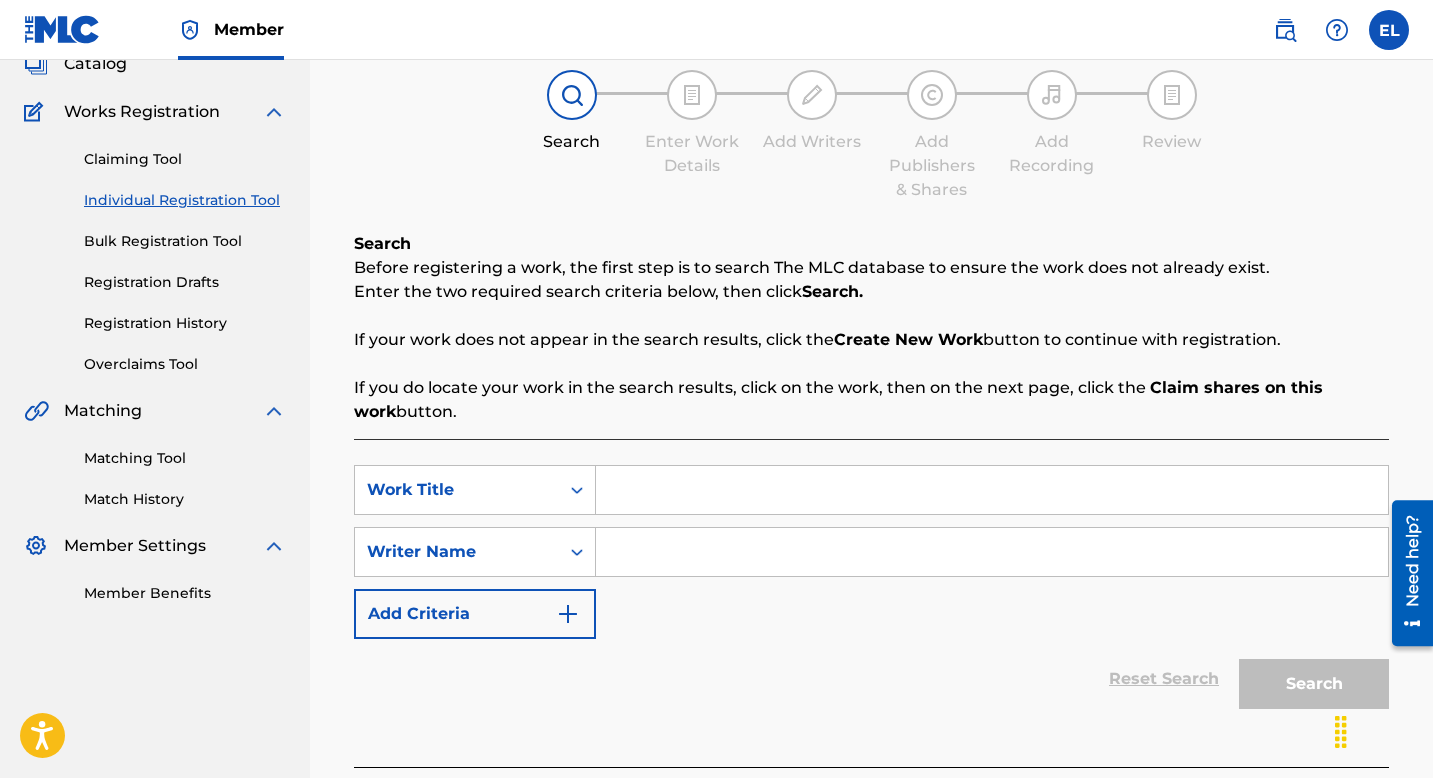 click at bounding box center [992, 490] 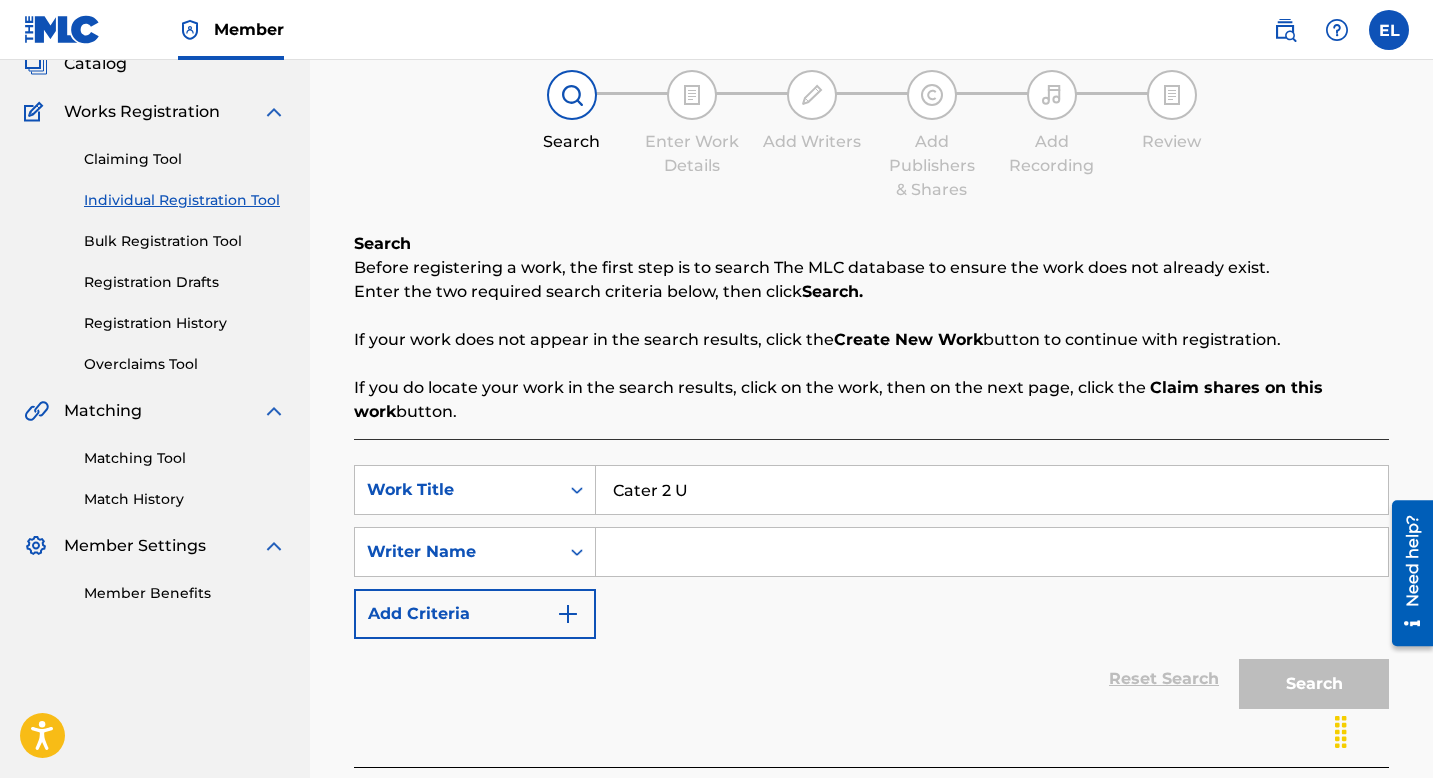 type on "Cater 2 U" 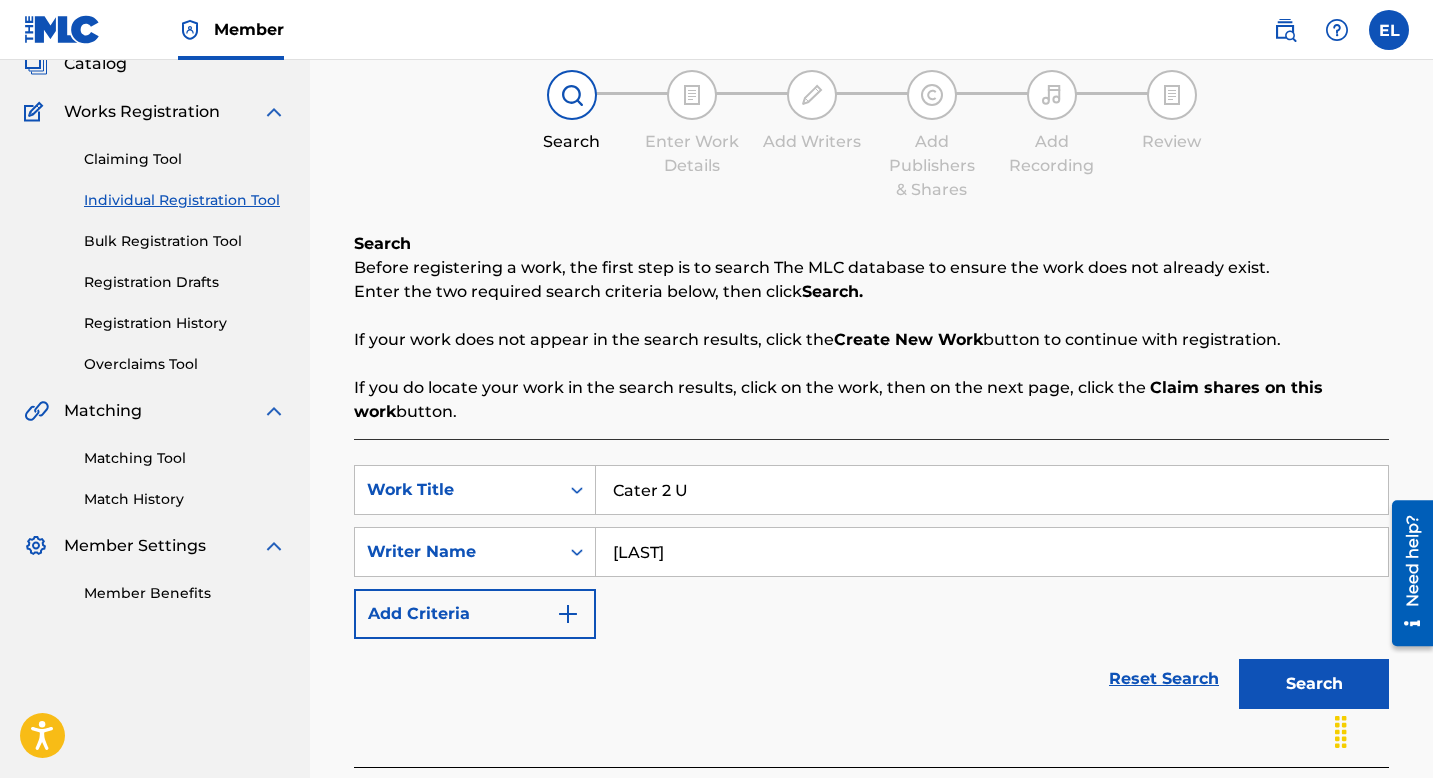 click on "Search" at bounding box center (1314, 684) 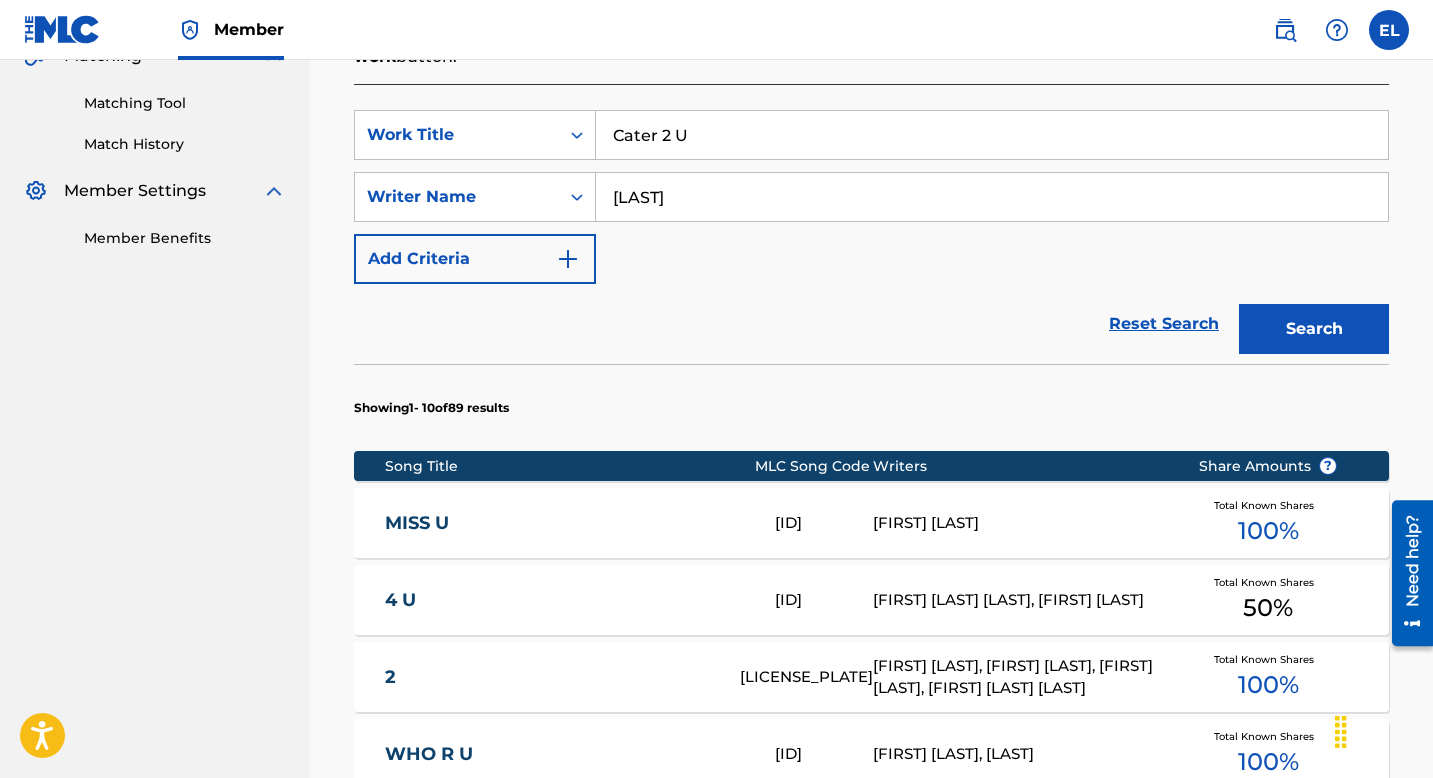scroll, scrollTop: 546, scrollLeft: 0, axis: vertical 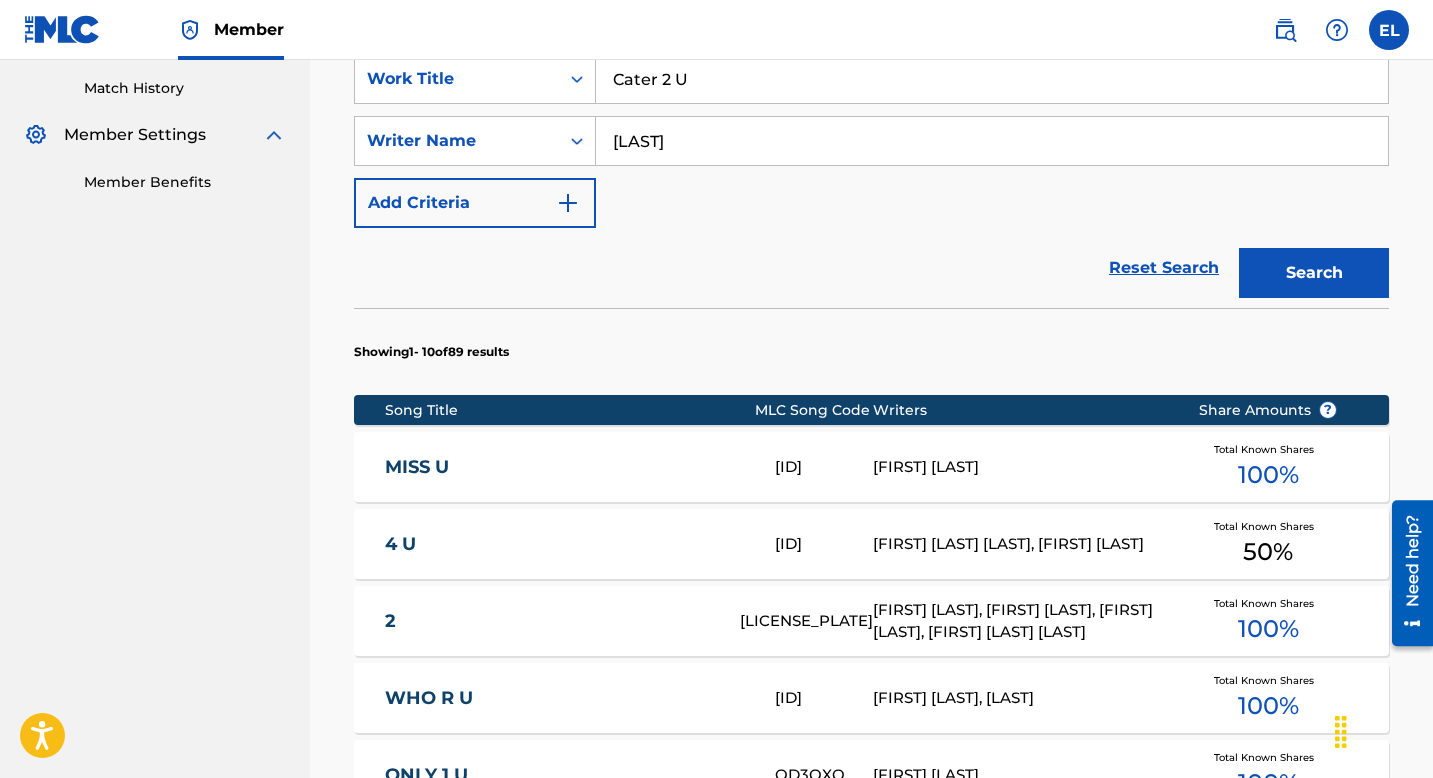 click on "[LAST]" at bounding box center (992, 141) 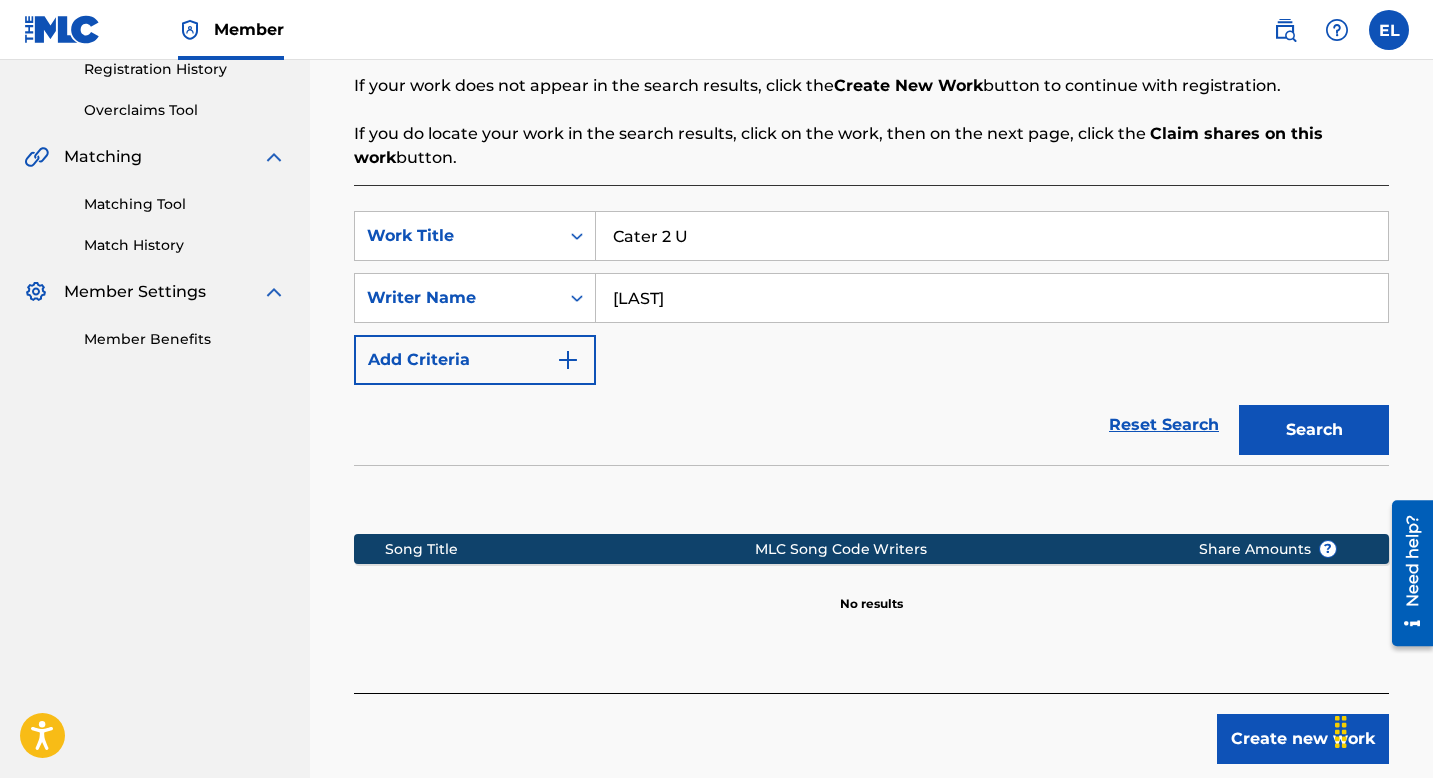 scroll, scrollTop: 491, scrollLeft: 0, axis: vertical 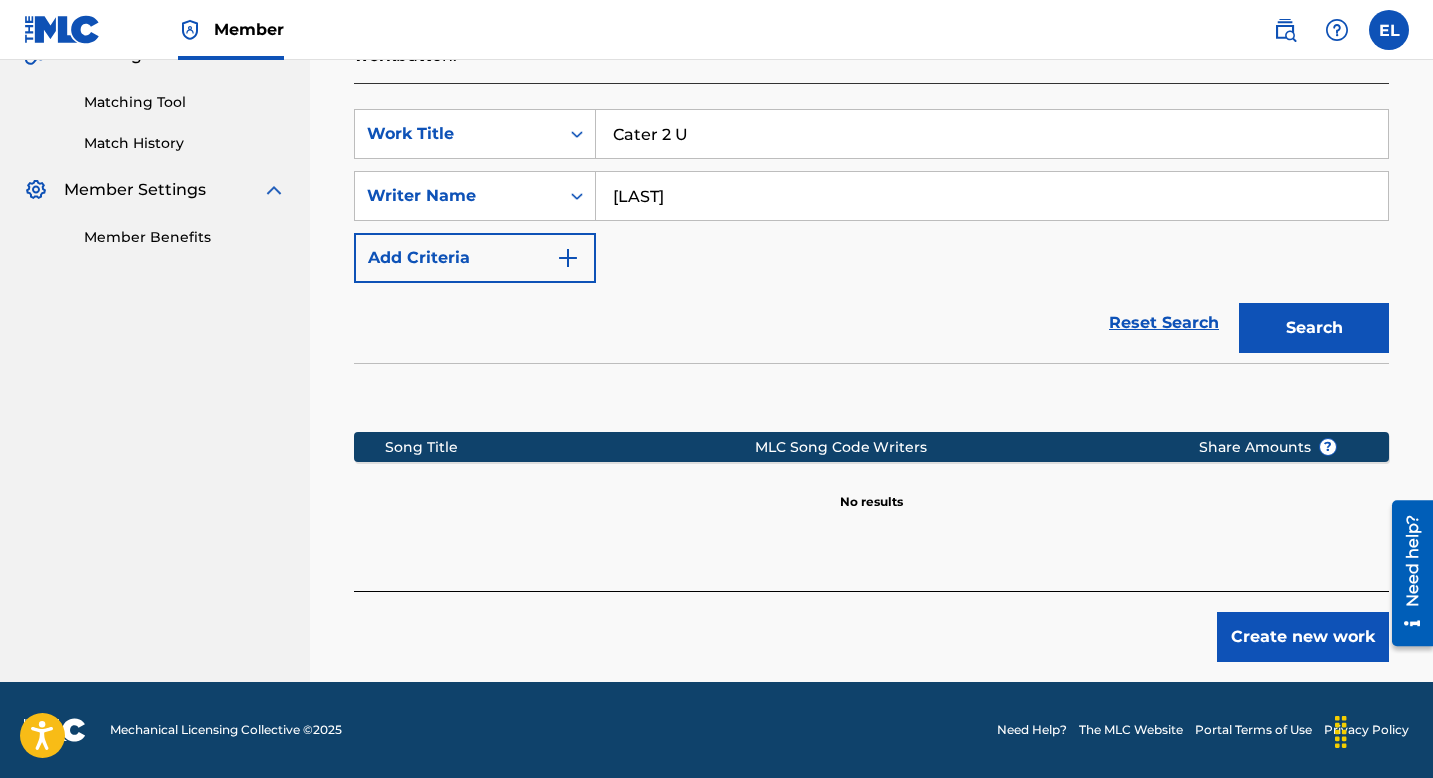 click on "[LAST]" at bounding box center [992, 196] 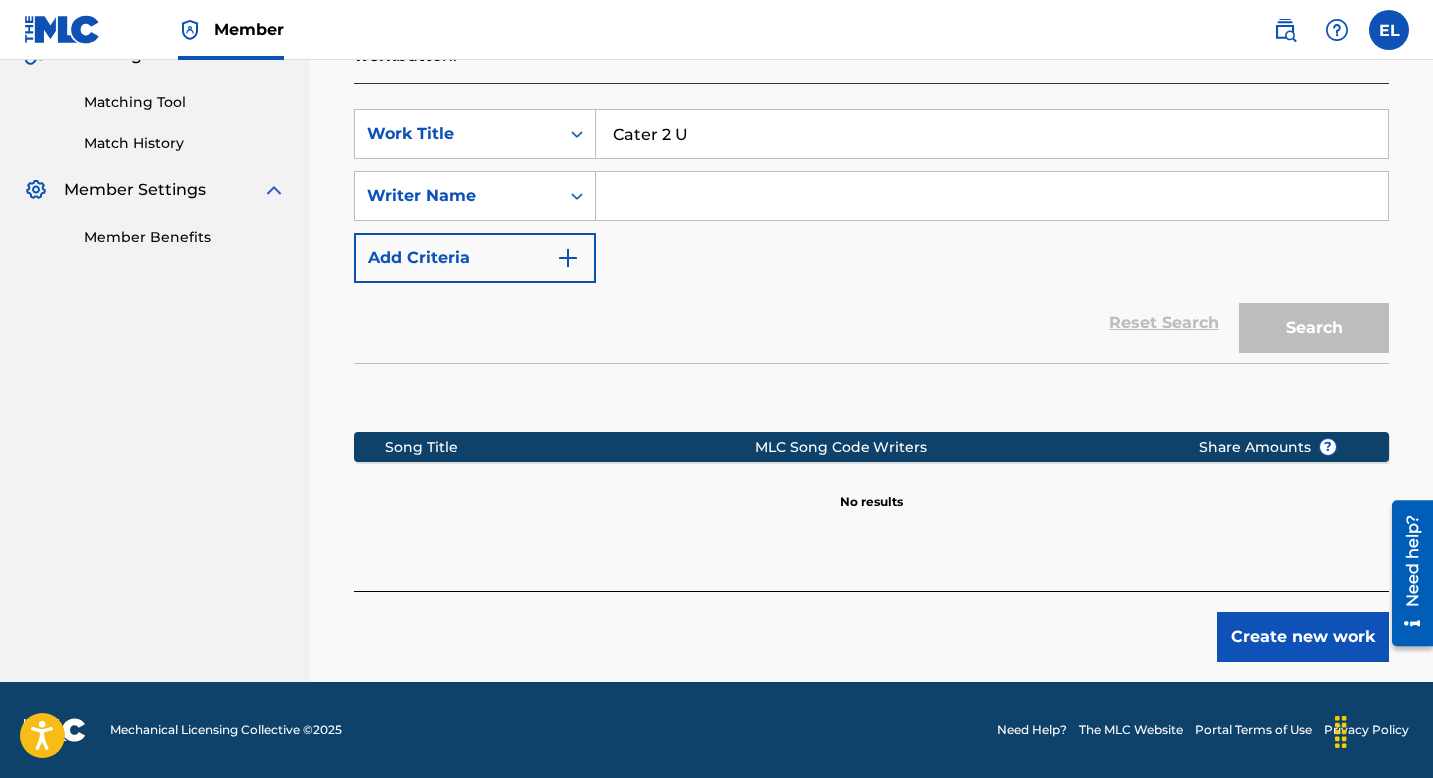click at bounding box center (992, 196) 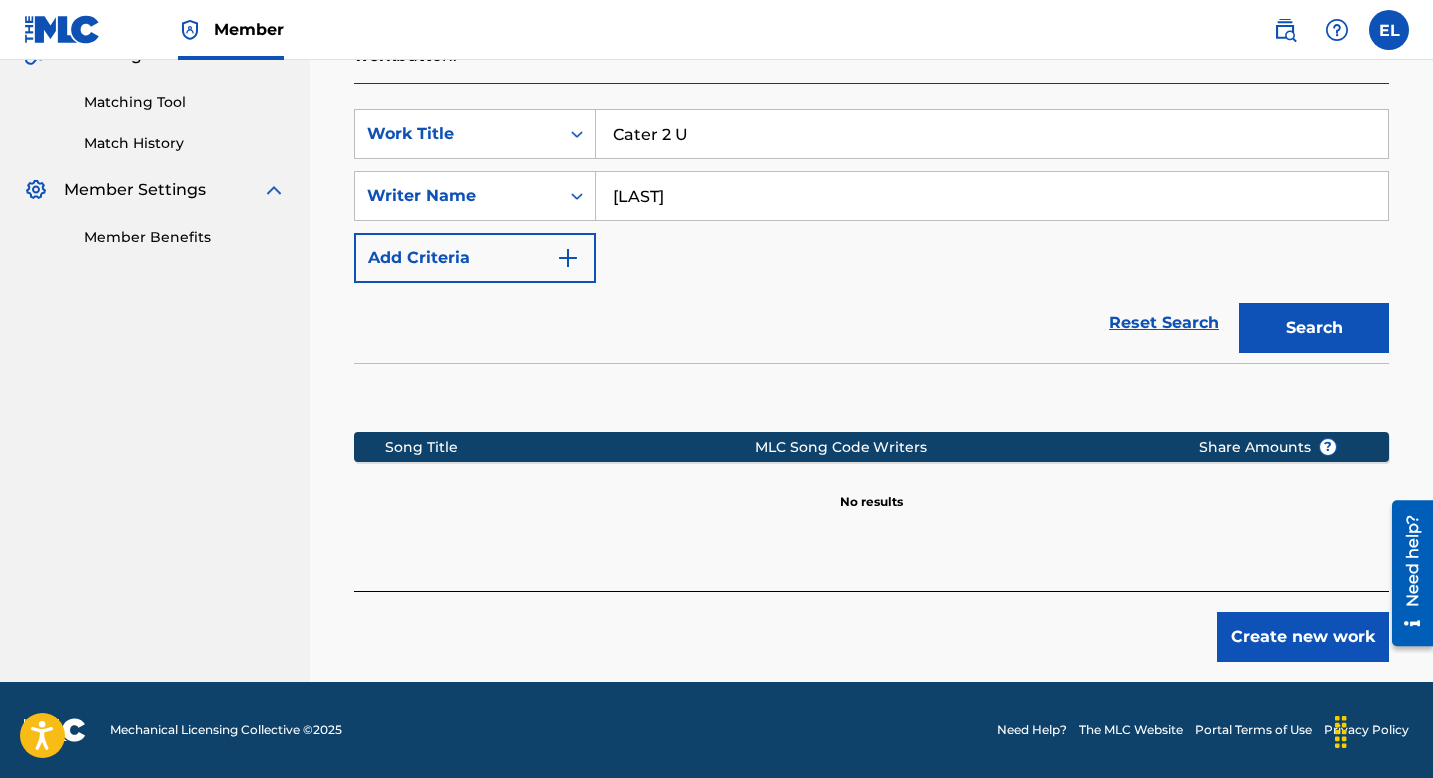 click on "Search" at bounding box center [1314, 328] 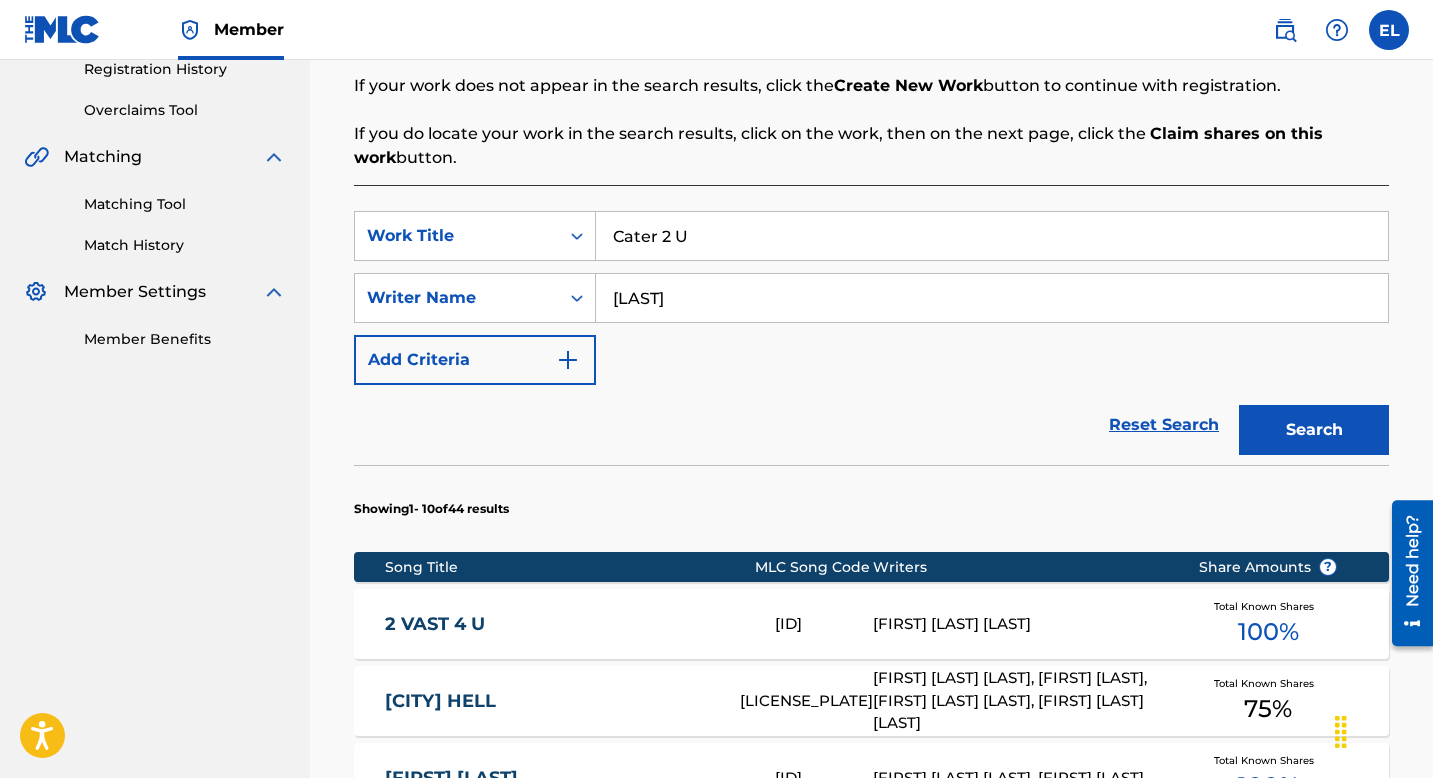 scroll, scrollTop: 491, scrollLeft: 0, axis: vertical 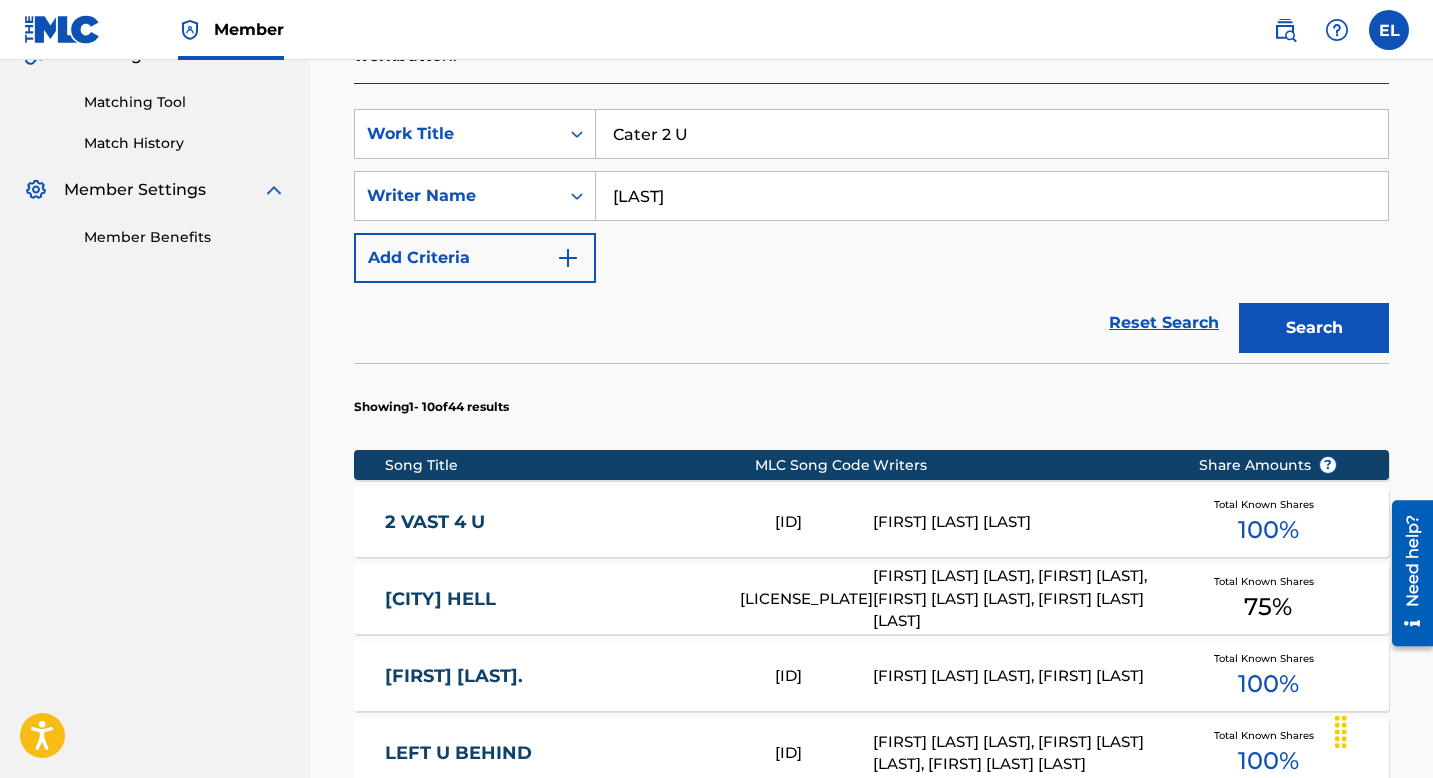 click on "[LAST]" at bounding box center [992, 196] 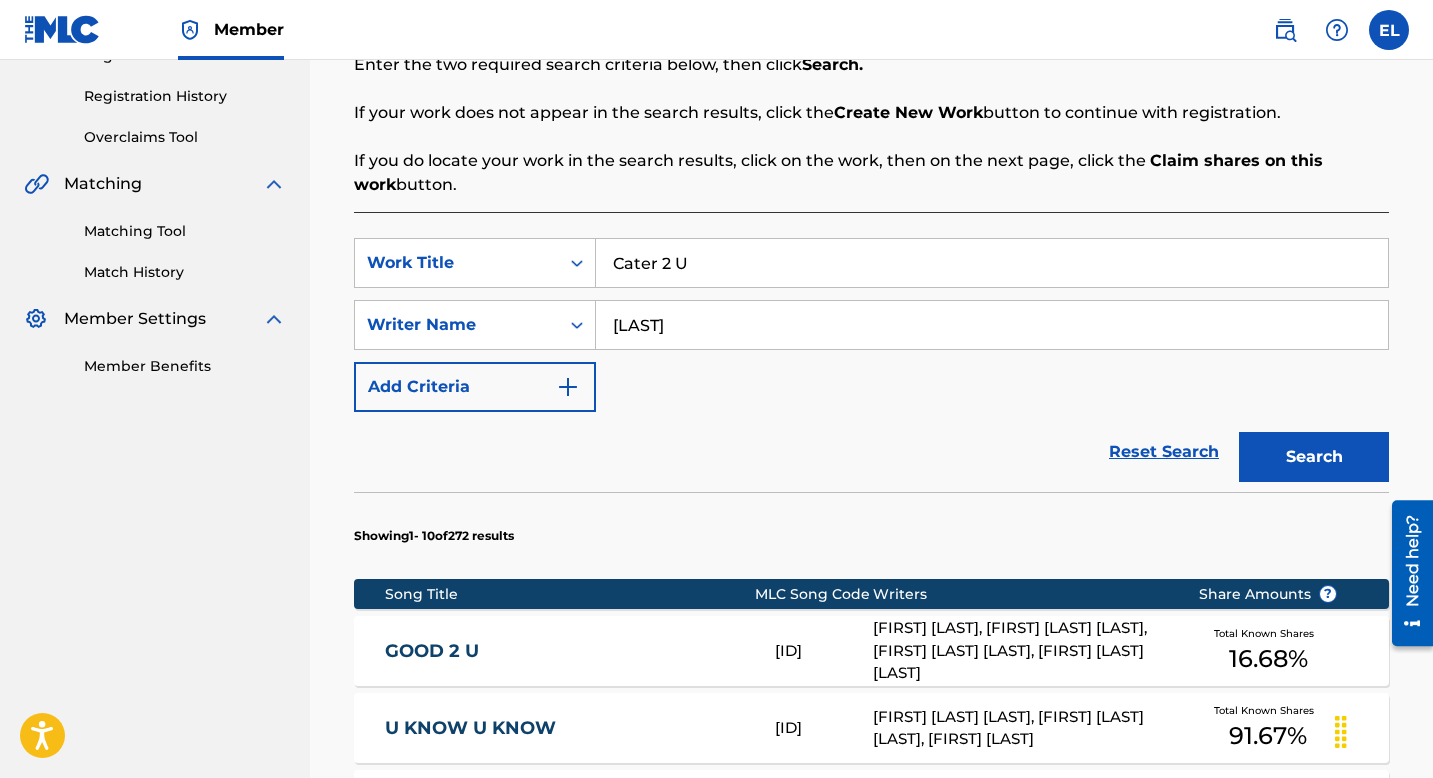 scroll, scrollTop: 0, scrollLeft: 0, axis: both 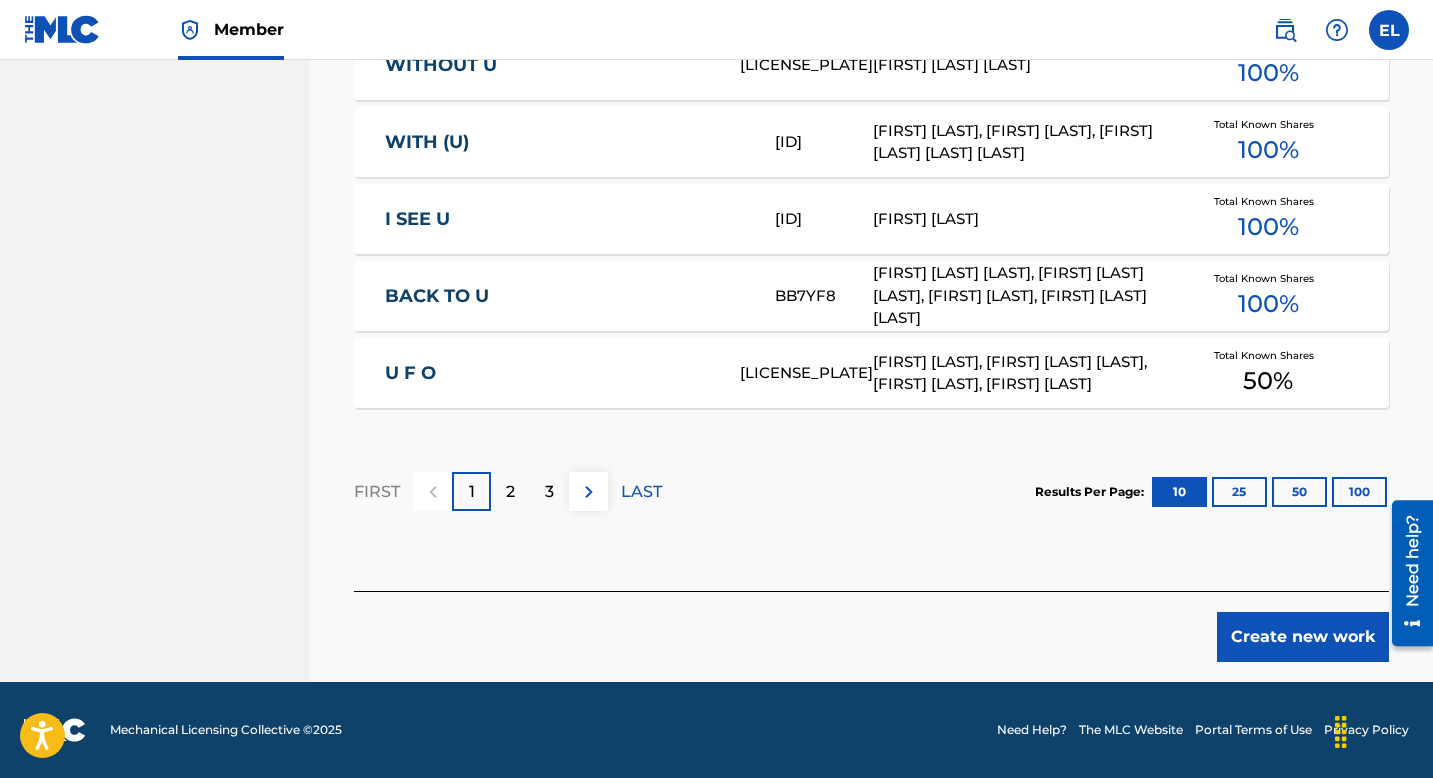 click on "Create new work" at bounding box center [1303, 637] 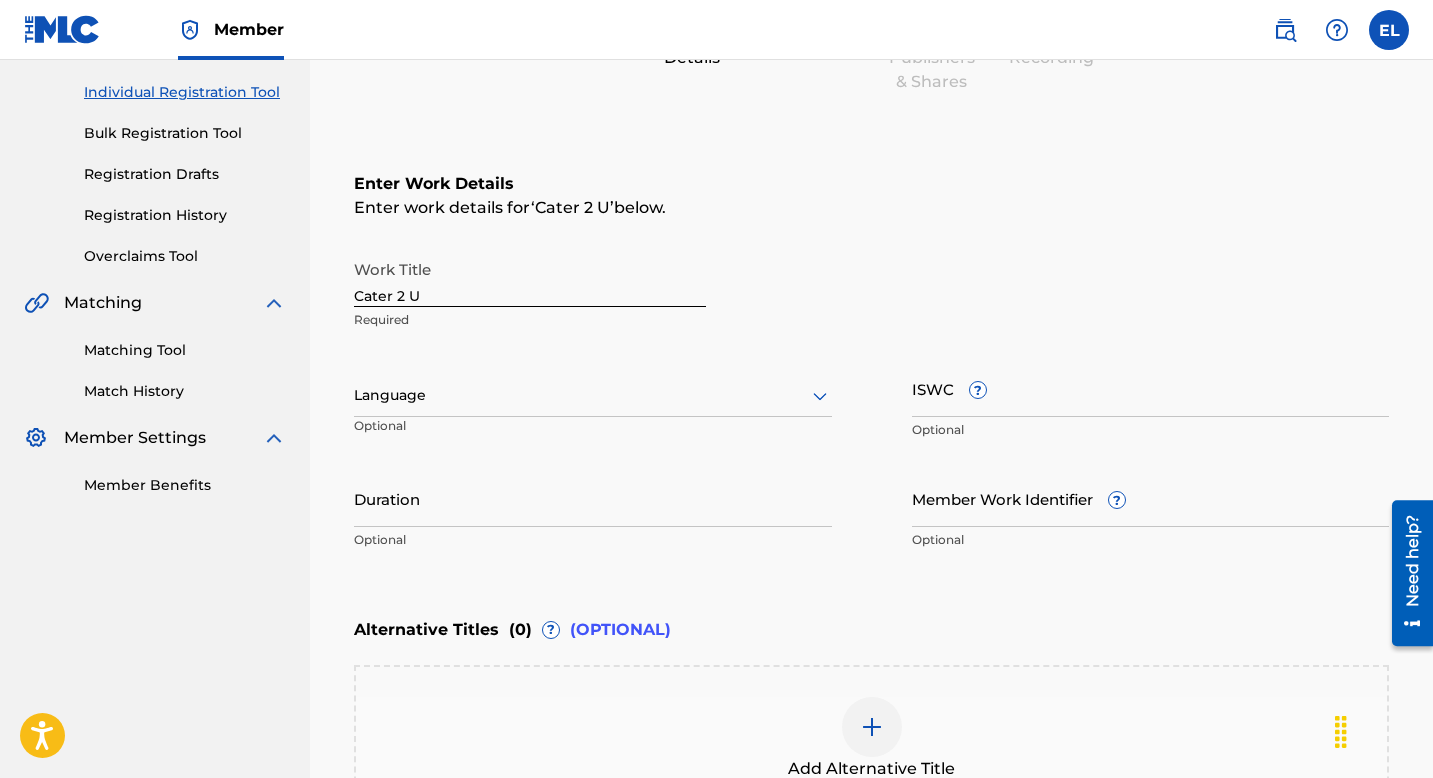 scroll, scrollTop: 397, scrollLeft: 0, axis: vertical 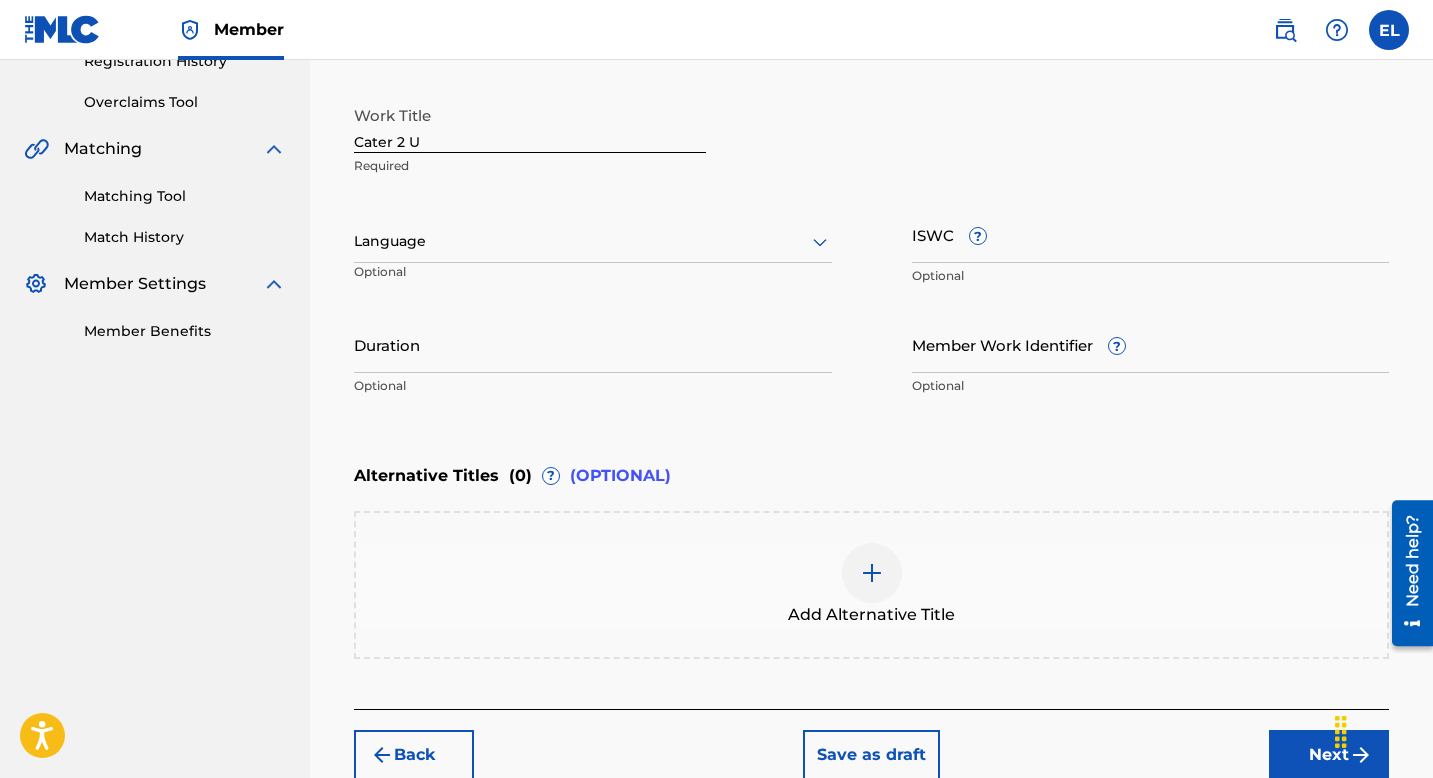 click on "Member Work Identifier   ?" at bounding box center (1151, 344) 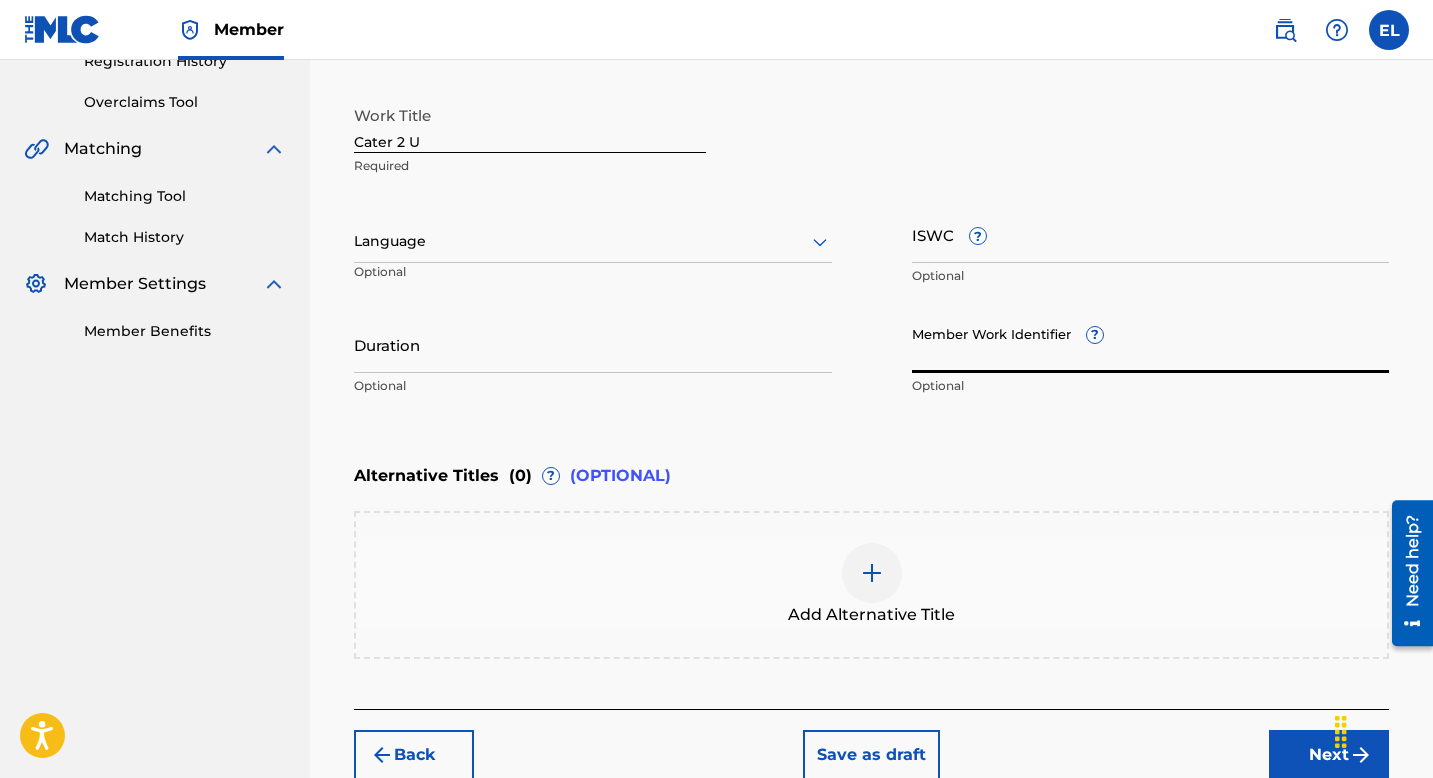 click on "Member Work Identifier   ?" at bounding box center [1151, 344] 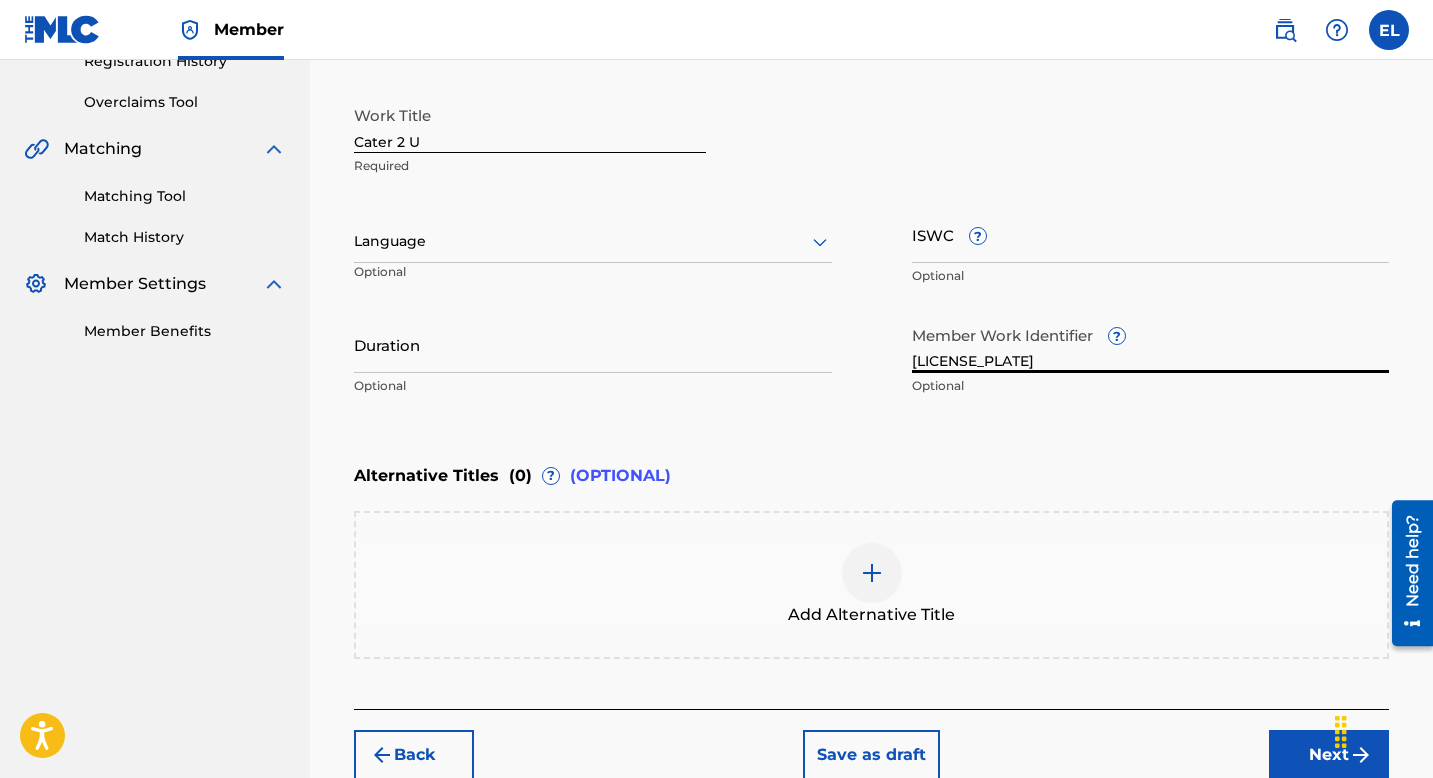 type on "[LICENSE_PLATE]" 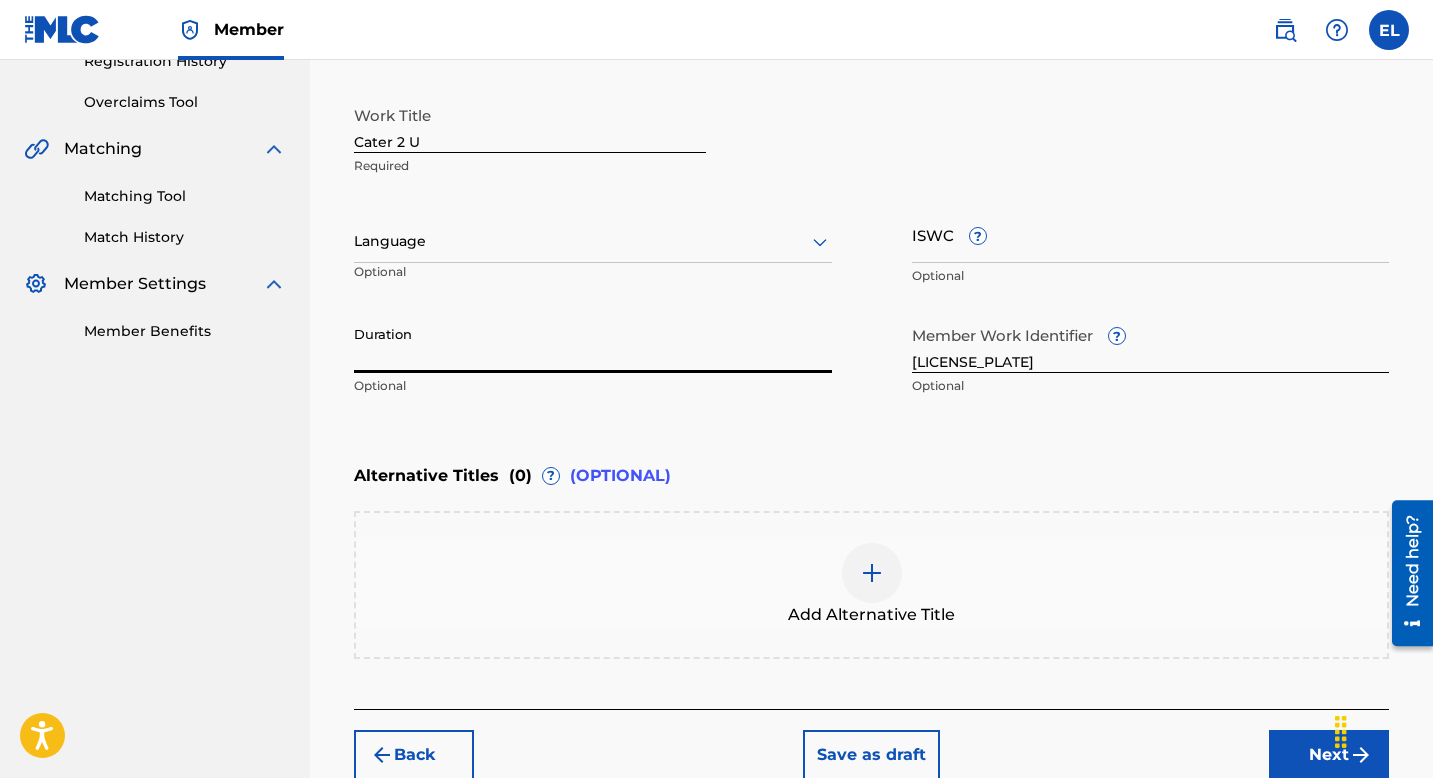 drag, startPoint x: 804, startPoint y: 360, endPoint x: 798, endPoint y: 340, distance: 20.880613 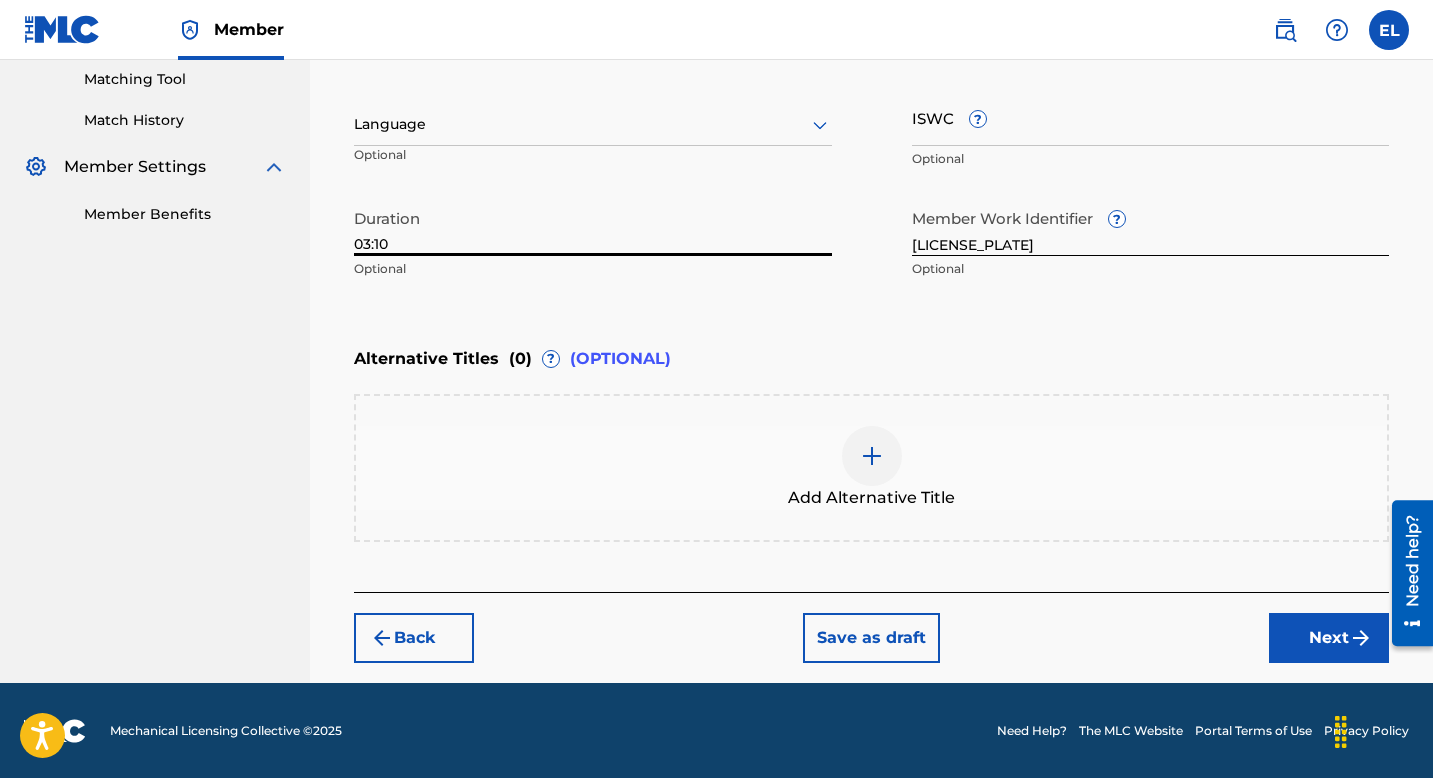 type on "03:10" 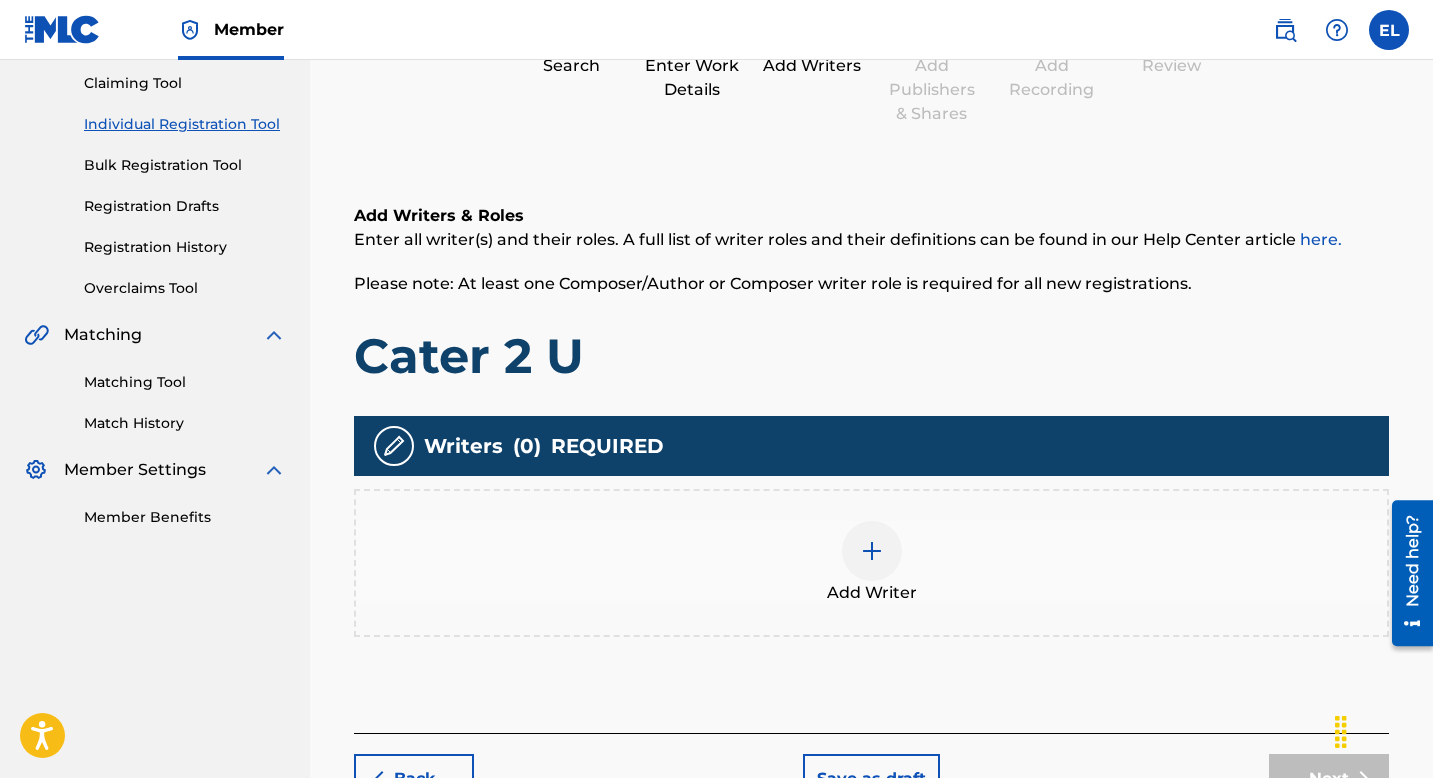 scroll, scrollTop: 265, scrollLeft: 0, axis: vertical 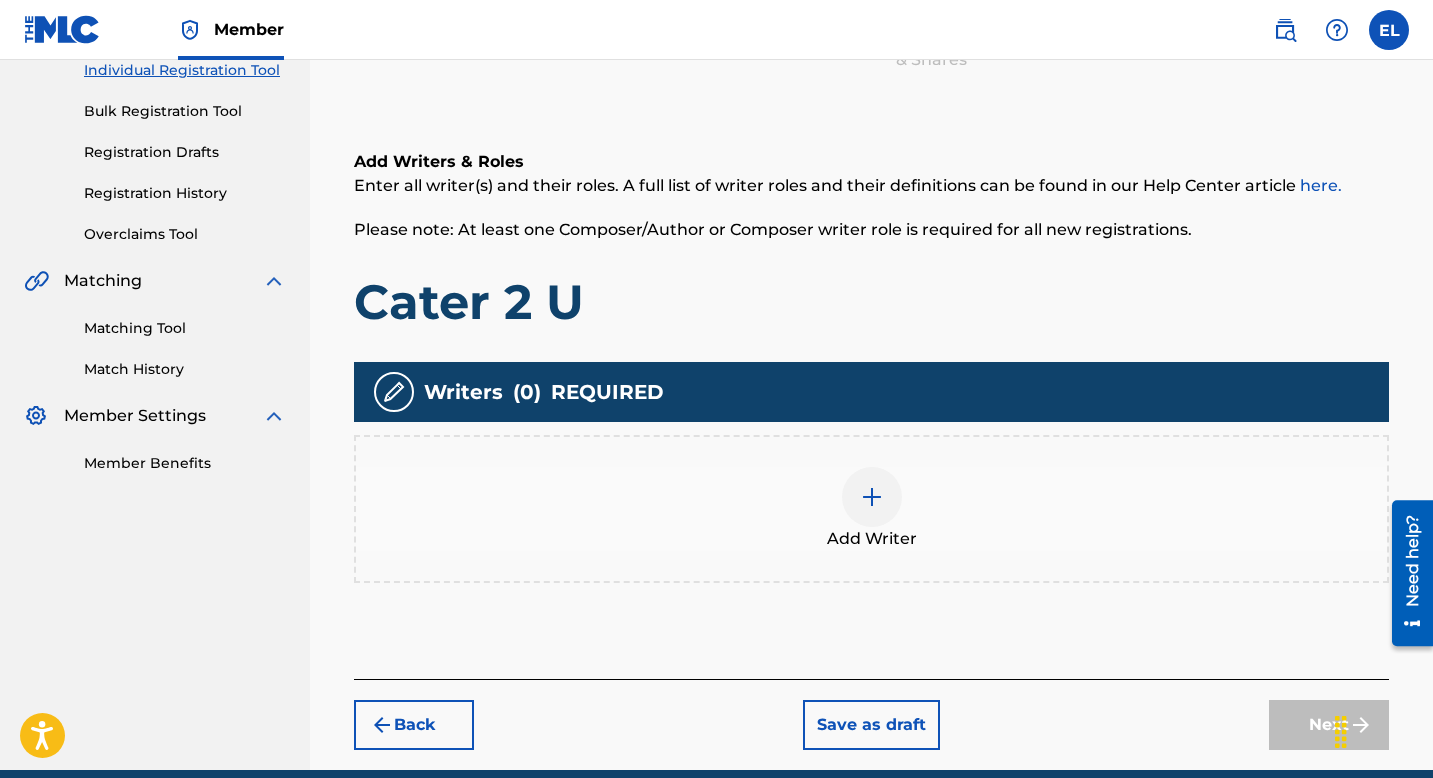 click at bounding box center [872, 497] 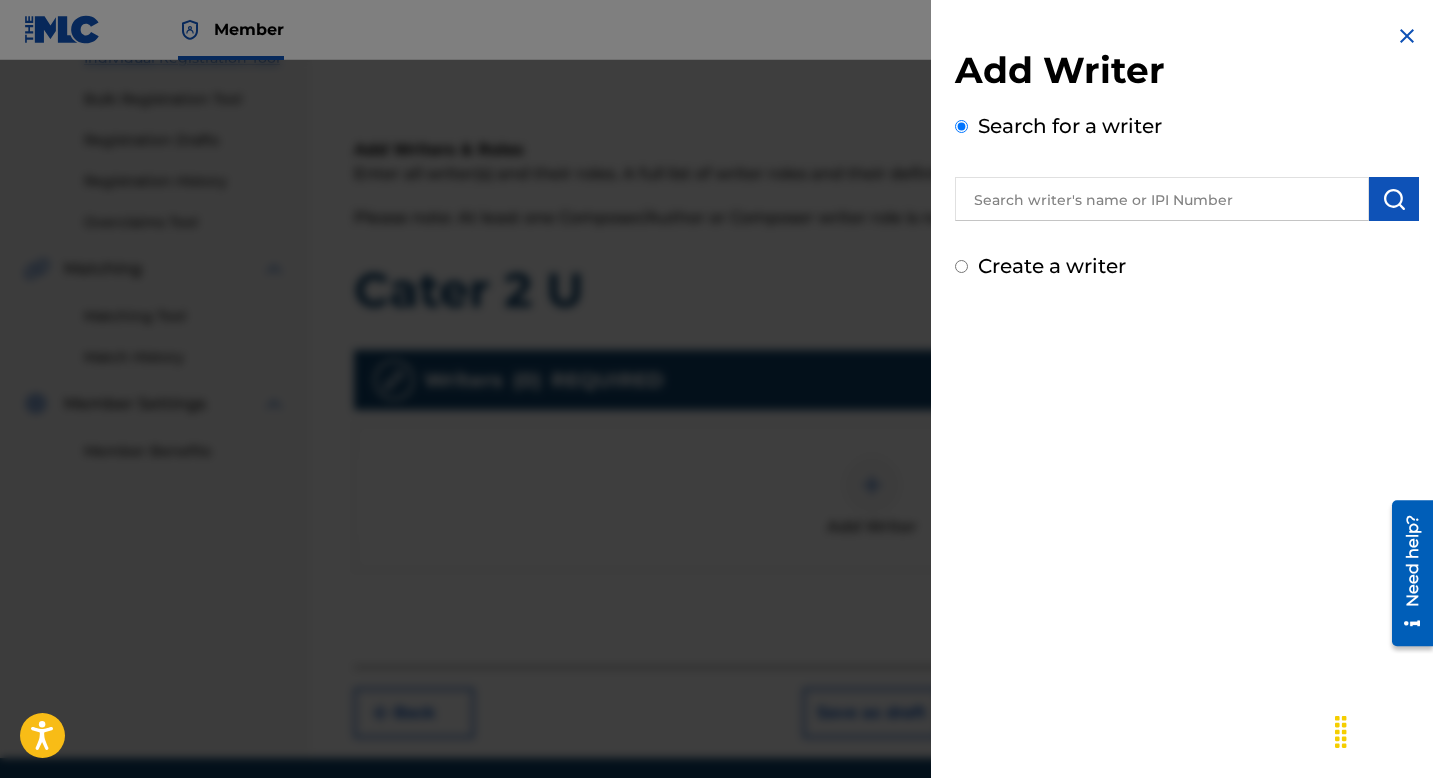 scroll, scrollTop: 294, scrollLeft: 0, axis: vertical 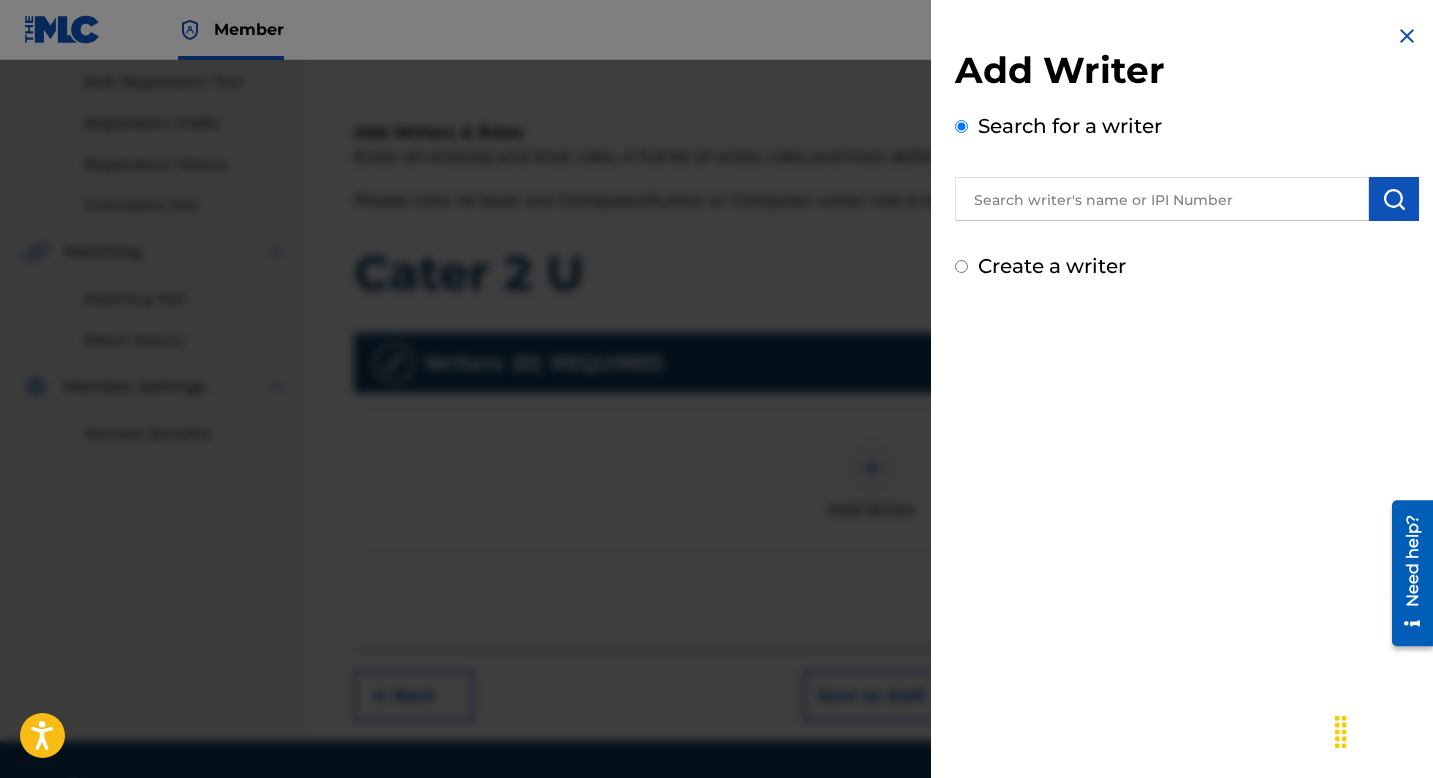 click at bounding box center [1162, 199] 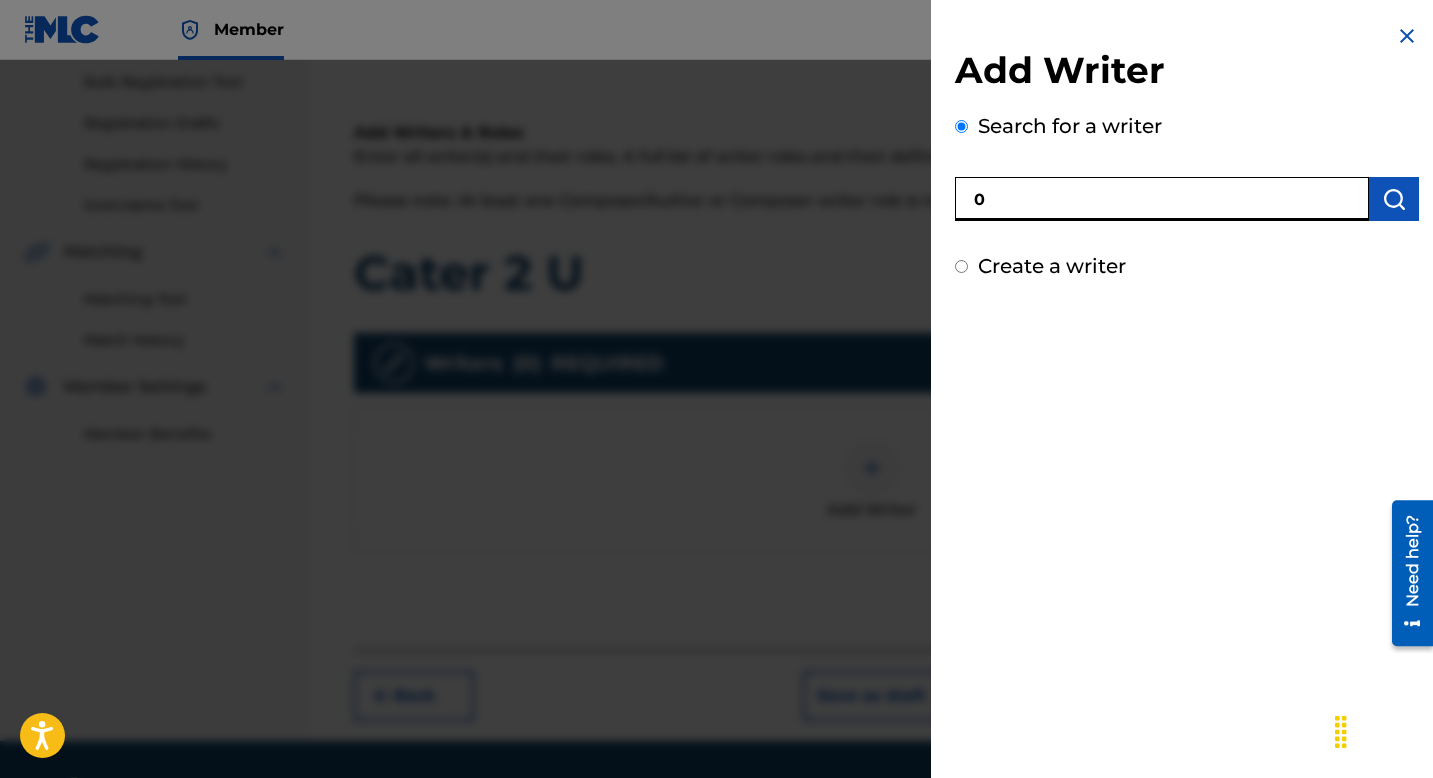 paste on "[NUMBER]" 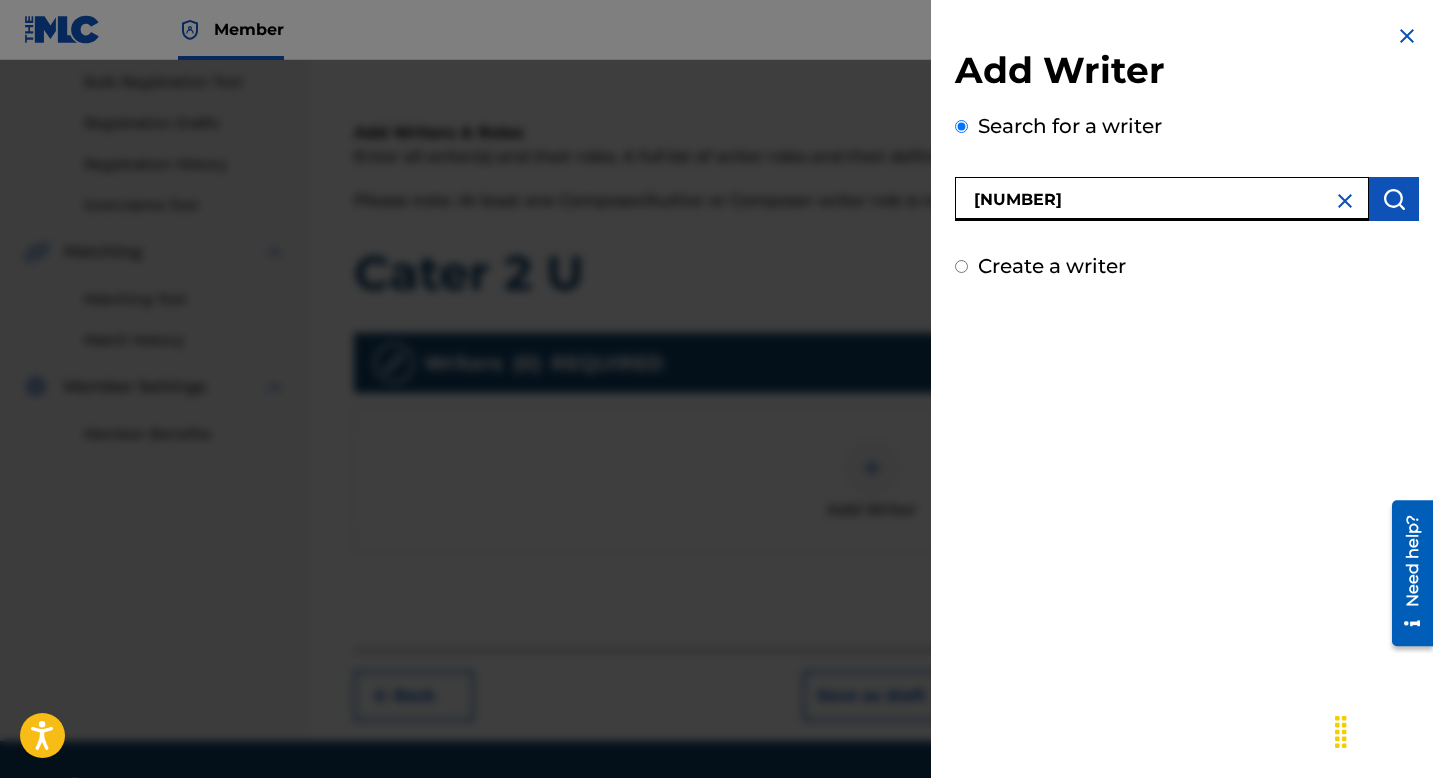 type on "[NUMBER]" 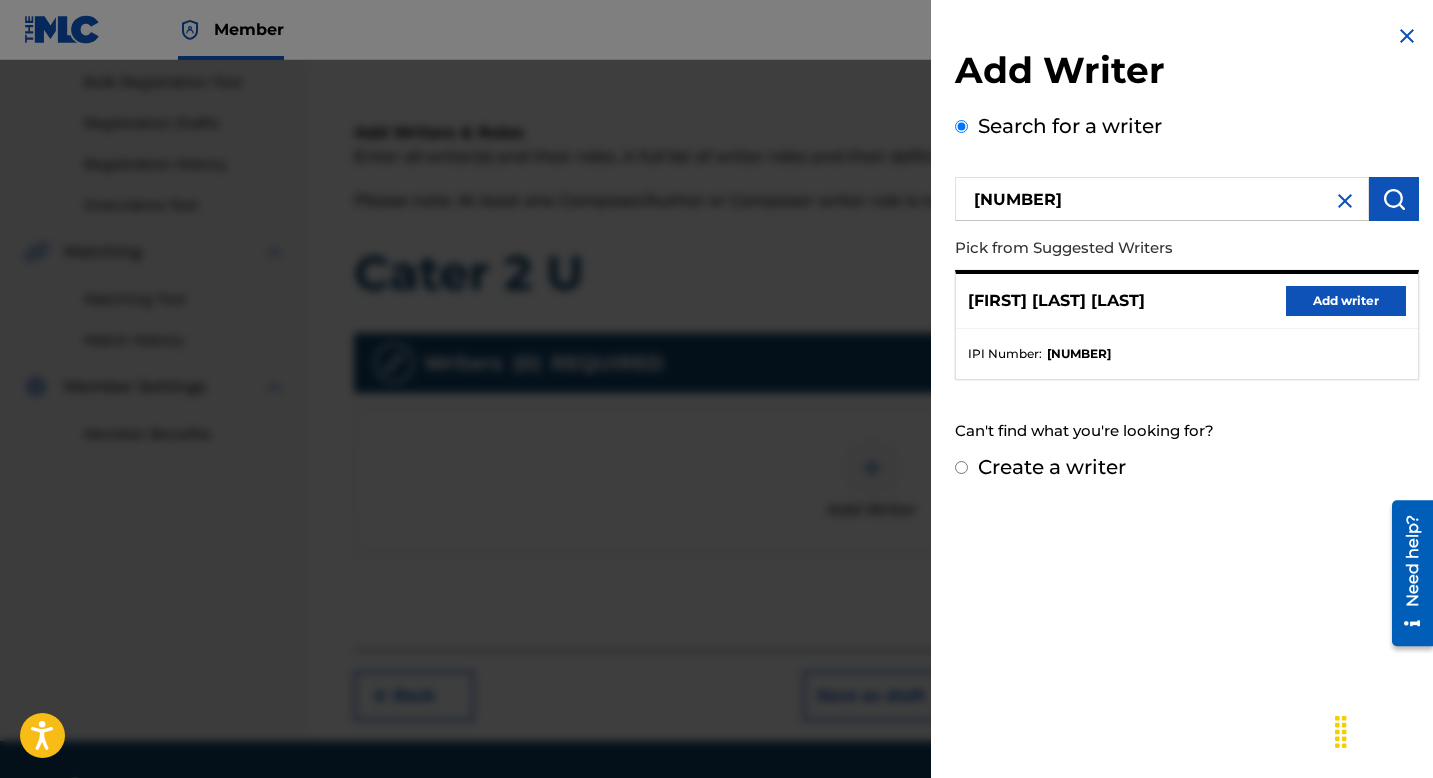click on "Add writer" at bounding box center [1346, 301] 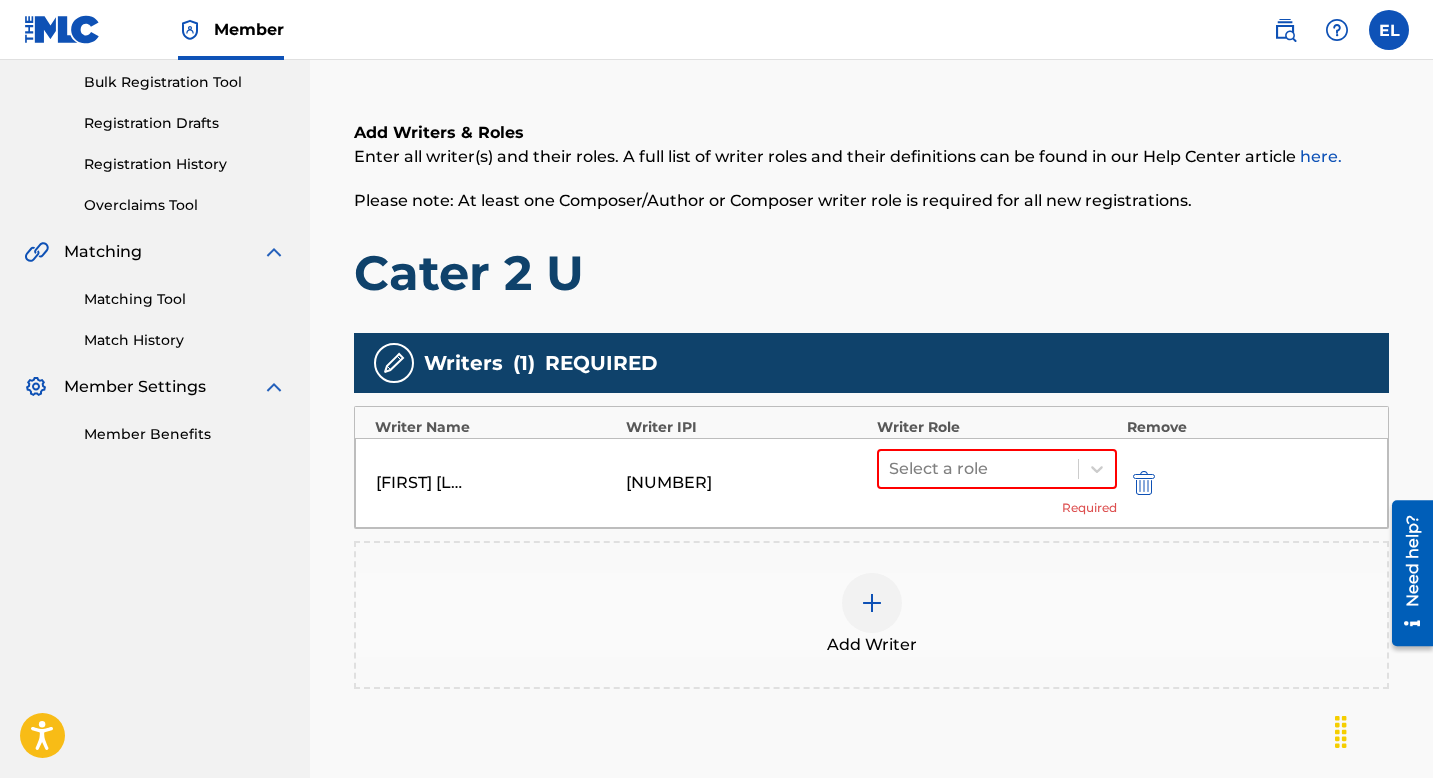 click at bounding box center (872, 603) 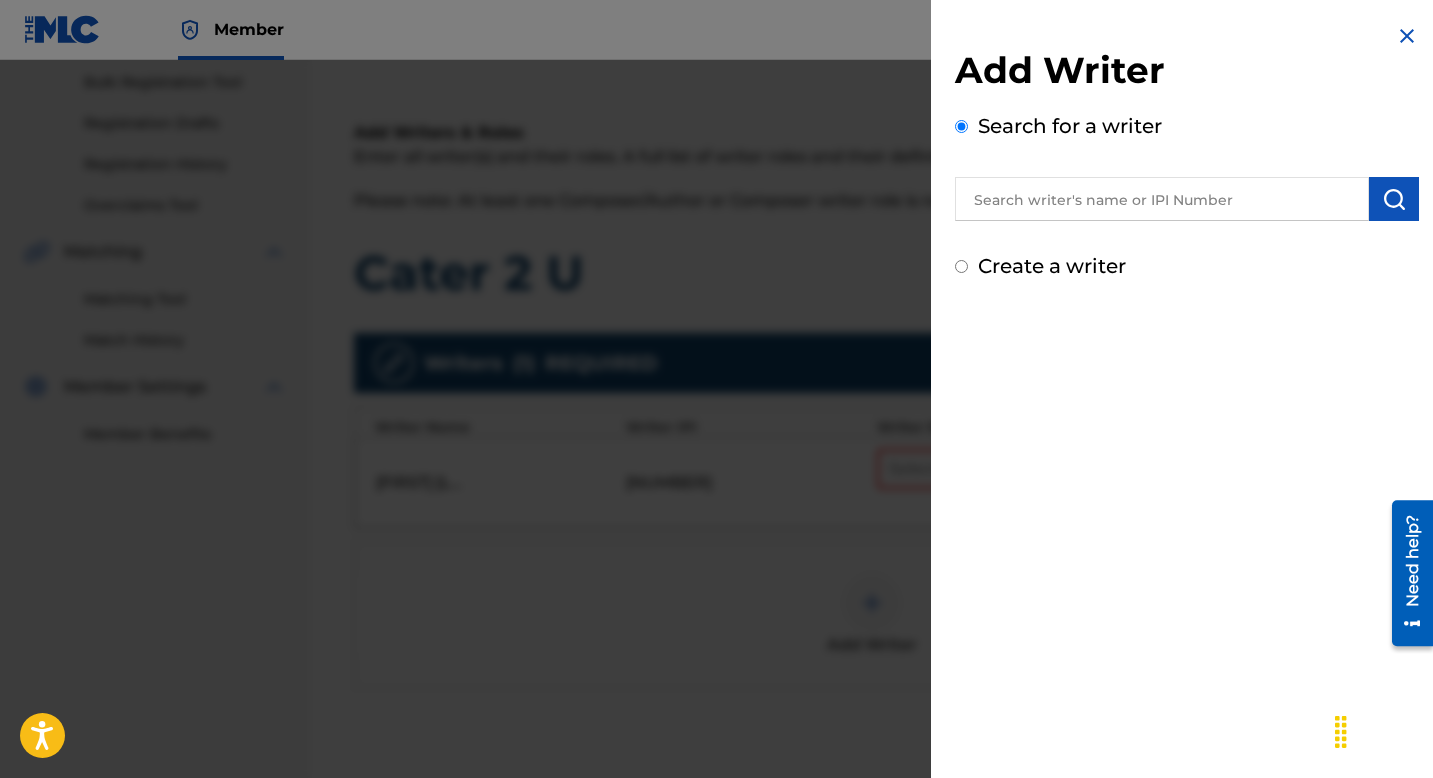 click at bounding box center (1162, 199) 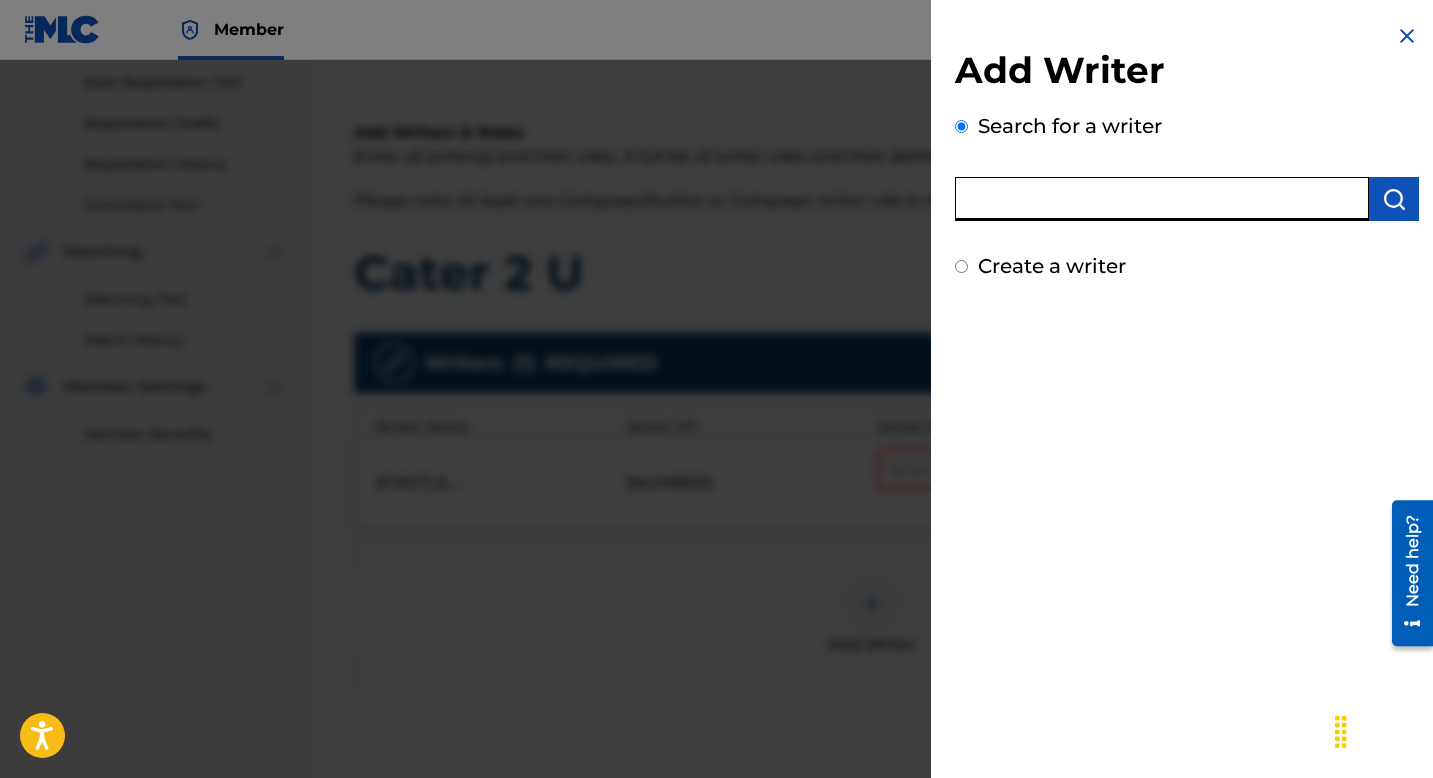 click at bounding box center [1162, 199] 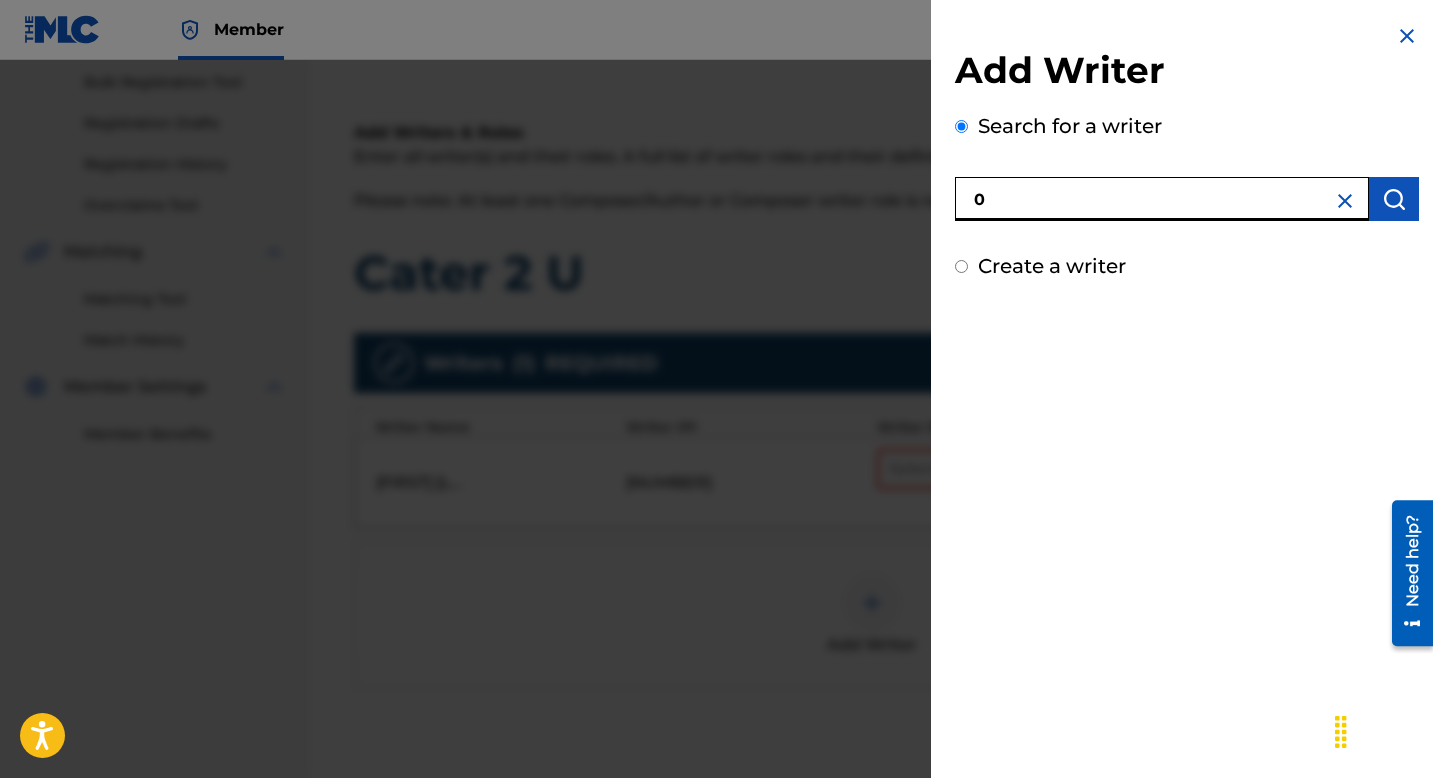 paste on "[NUMBER]" 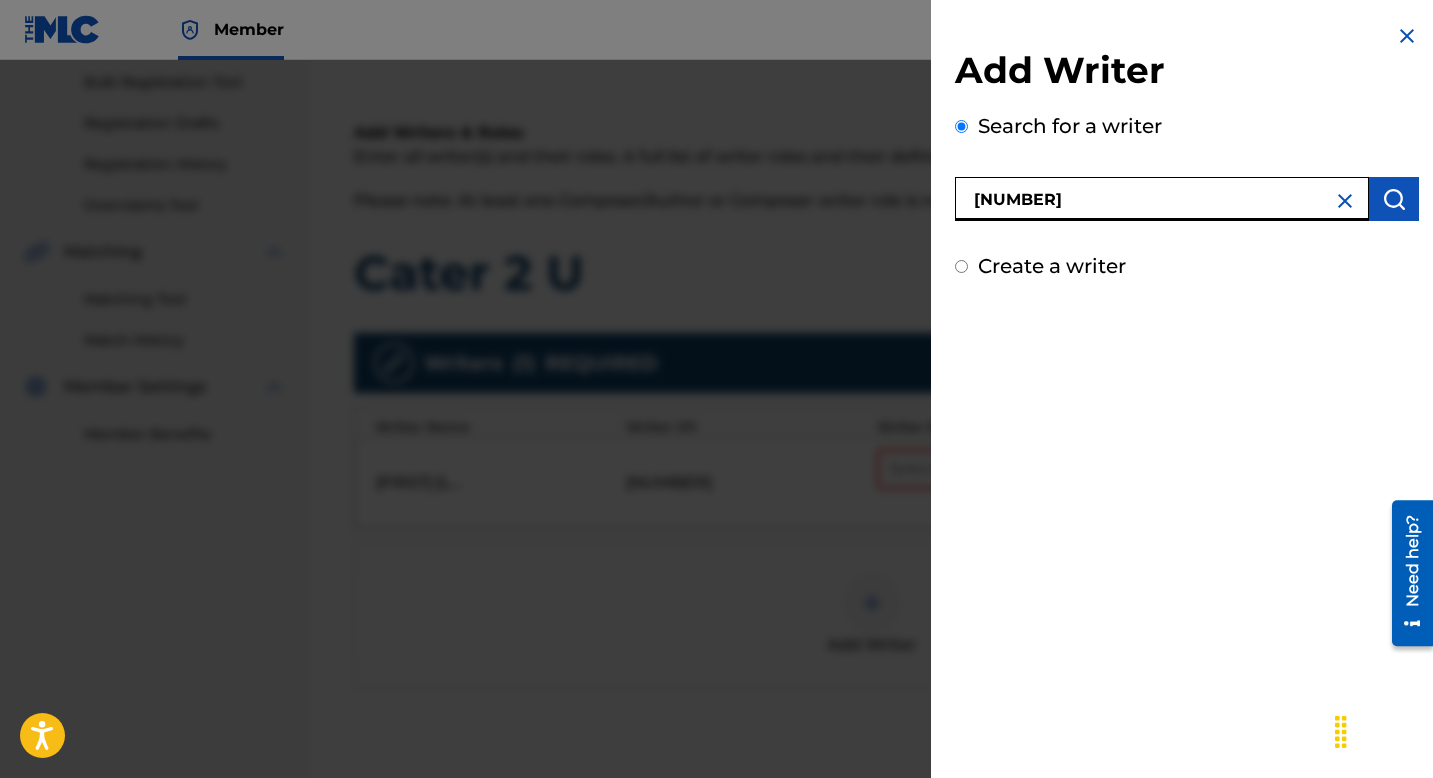 type on "[NUMBER]" 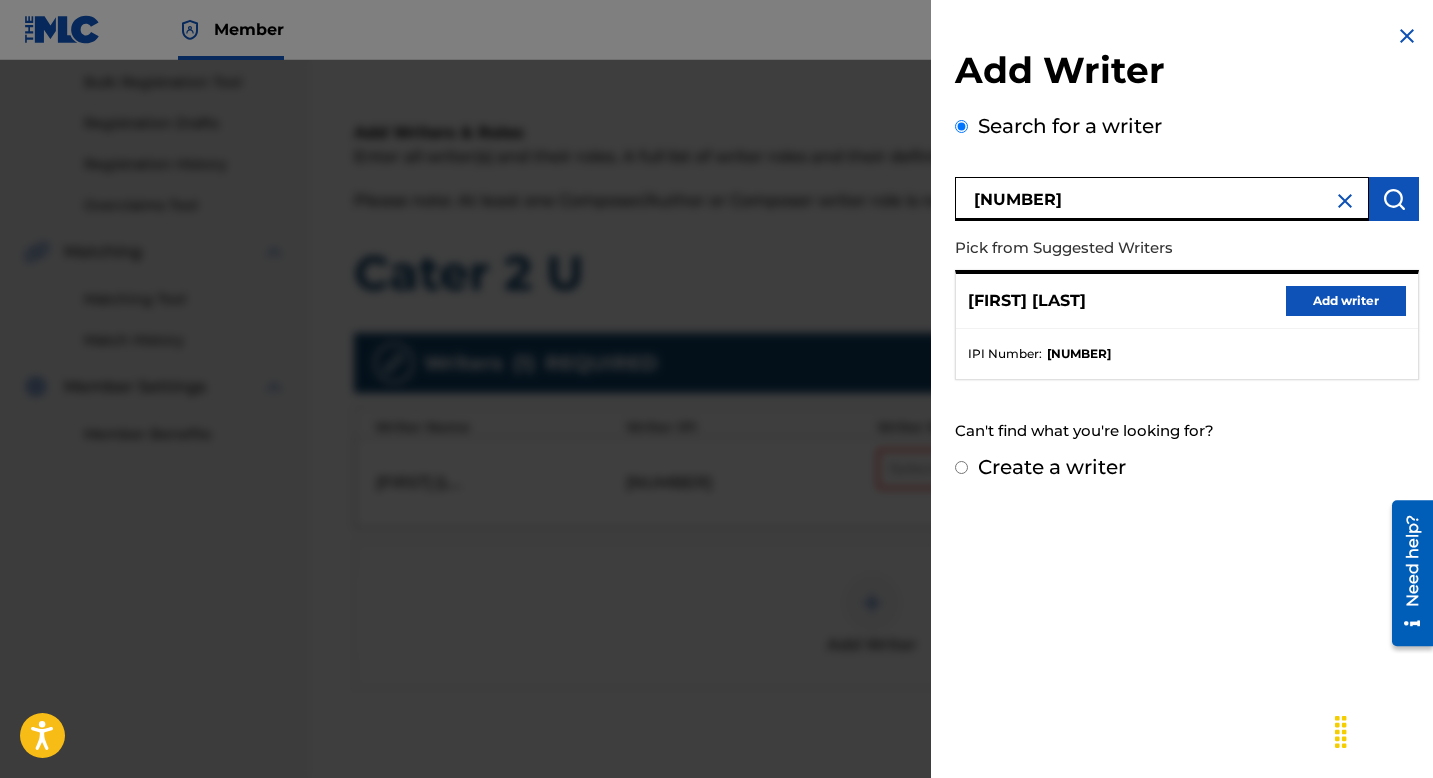 click on "Add writer" at bounding box center (1346, 301) 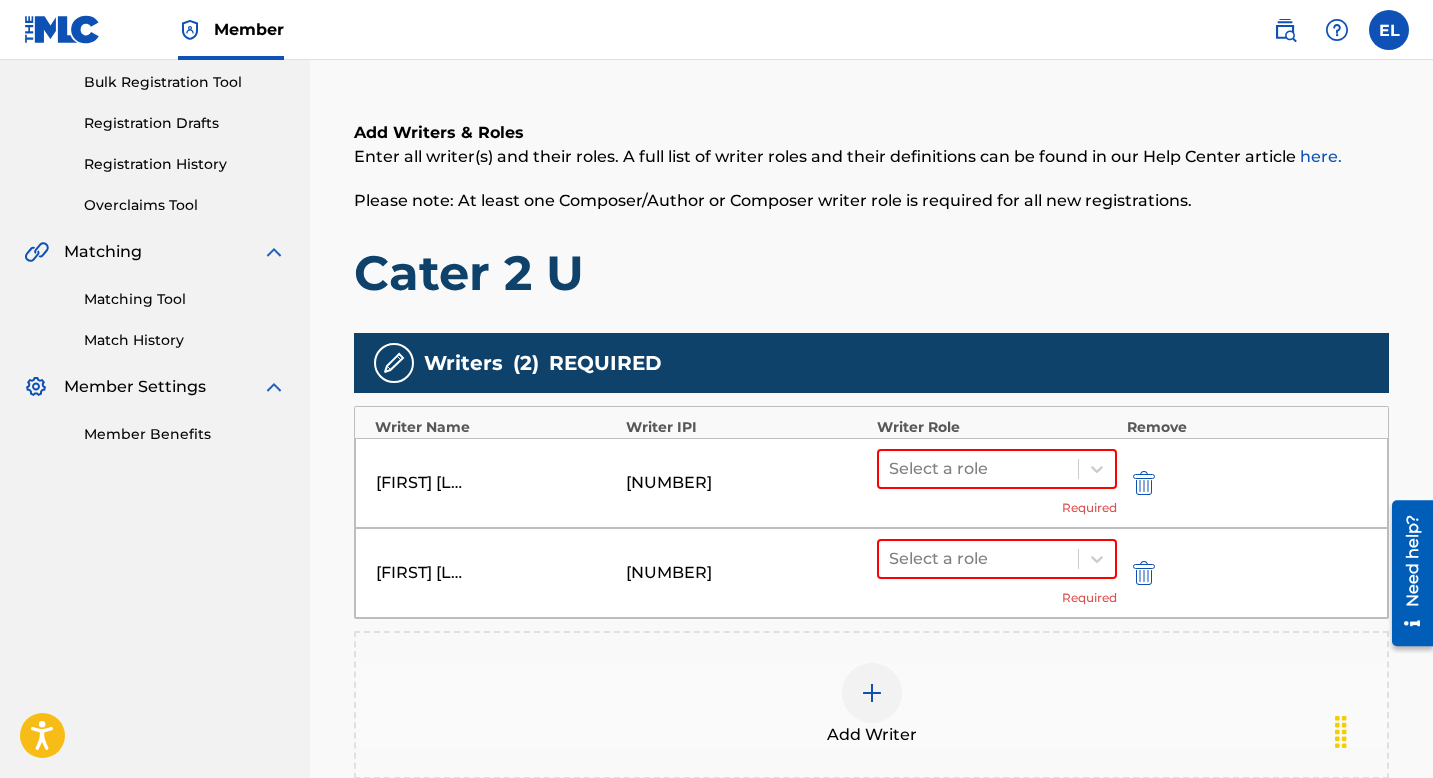 click at bounding box center [872, 693] 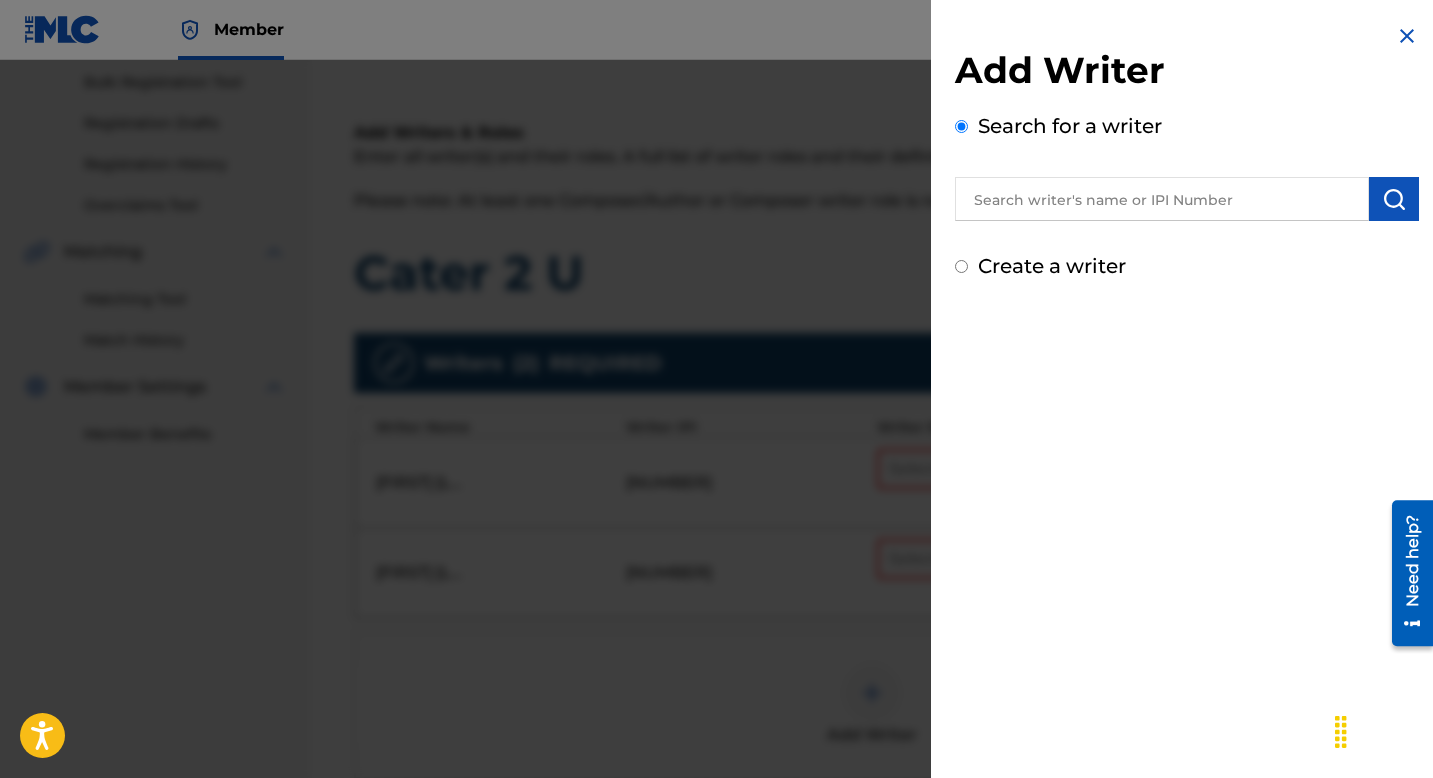 click at bounding box center (1162, 199) 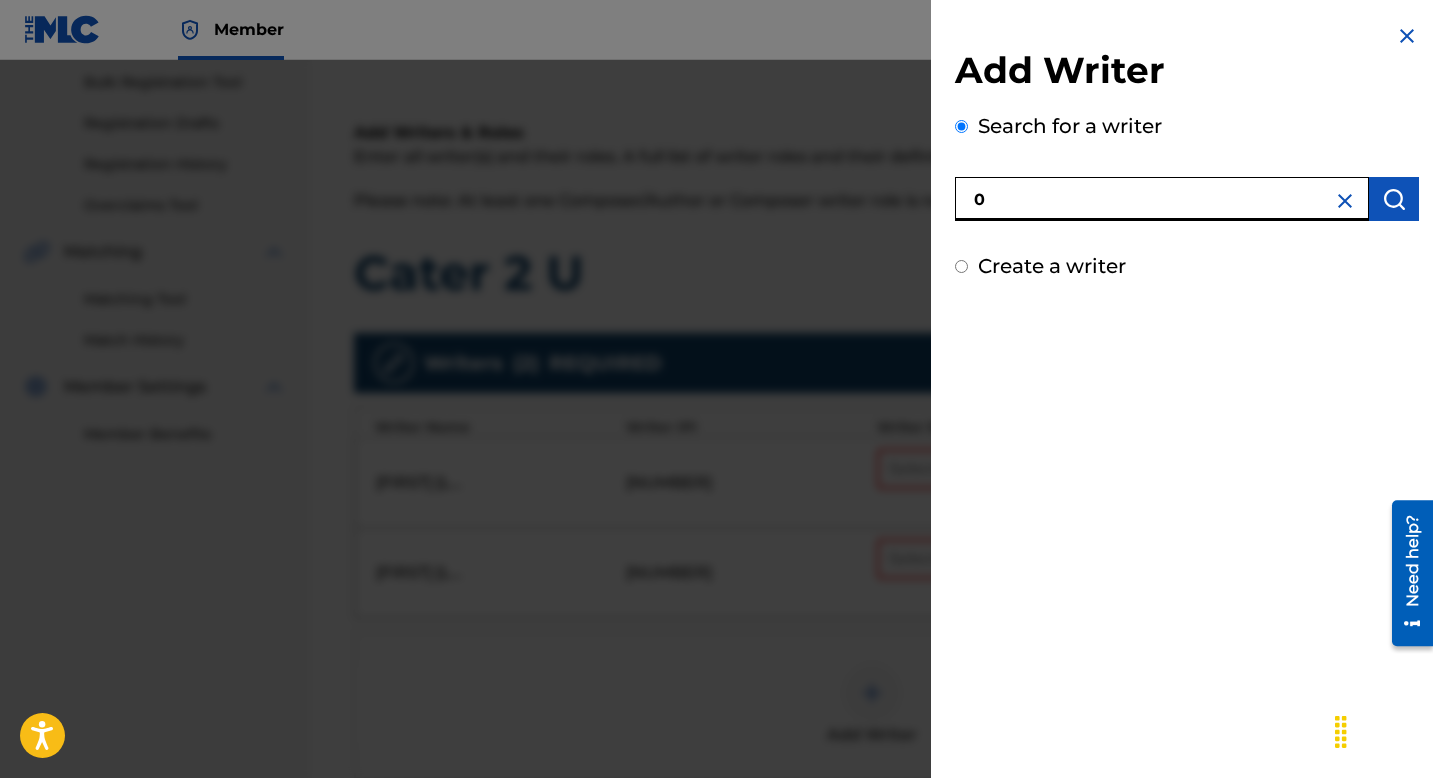 paste on "[NUMBER]" 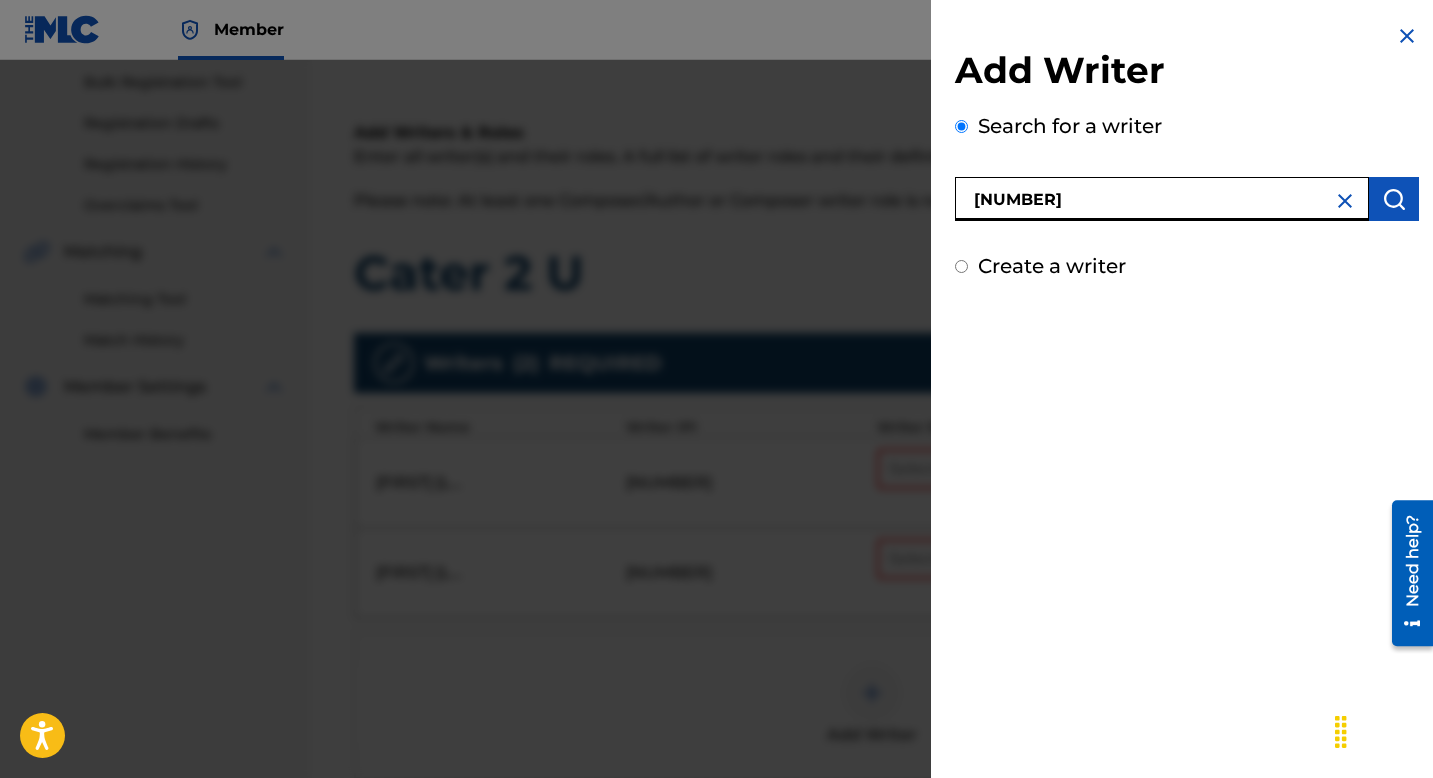 type on "[NUMBER]" 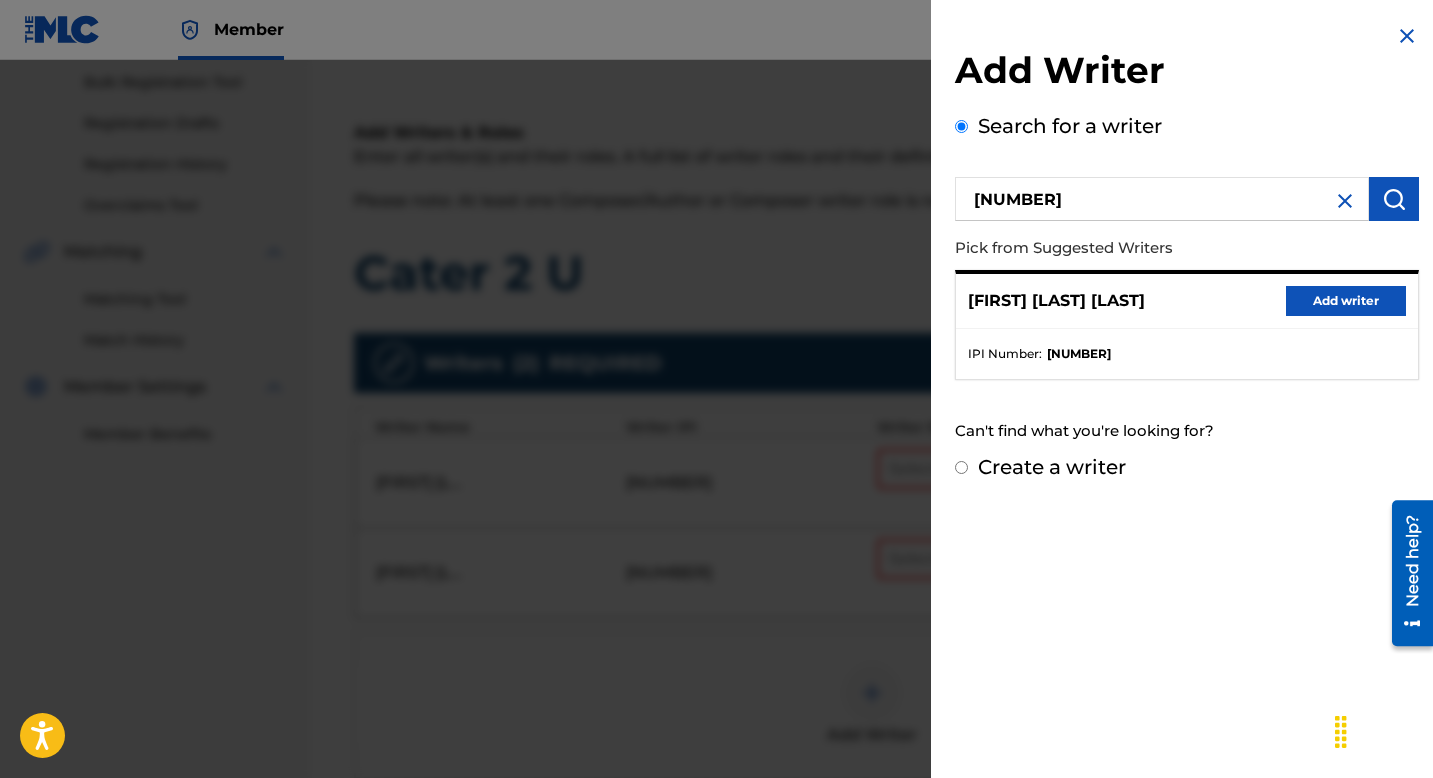 click on "Add writer" at bounding box center [1346, 301] 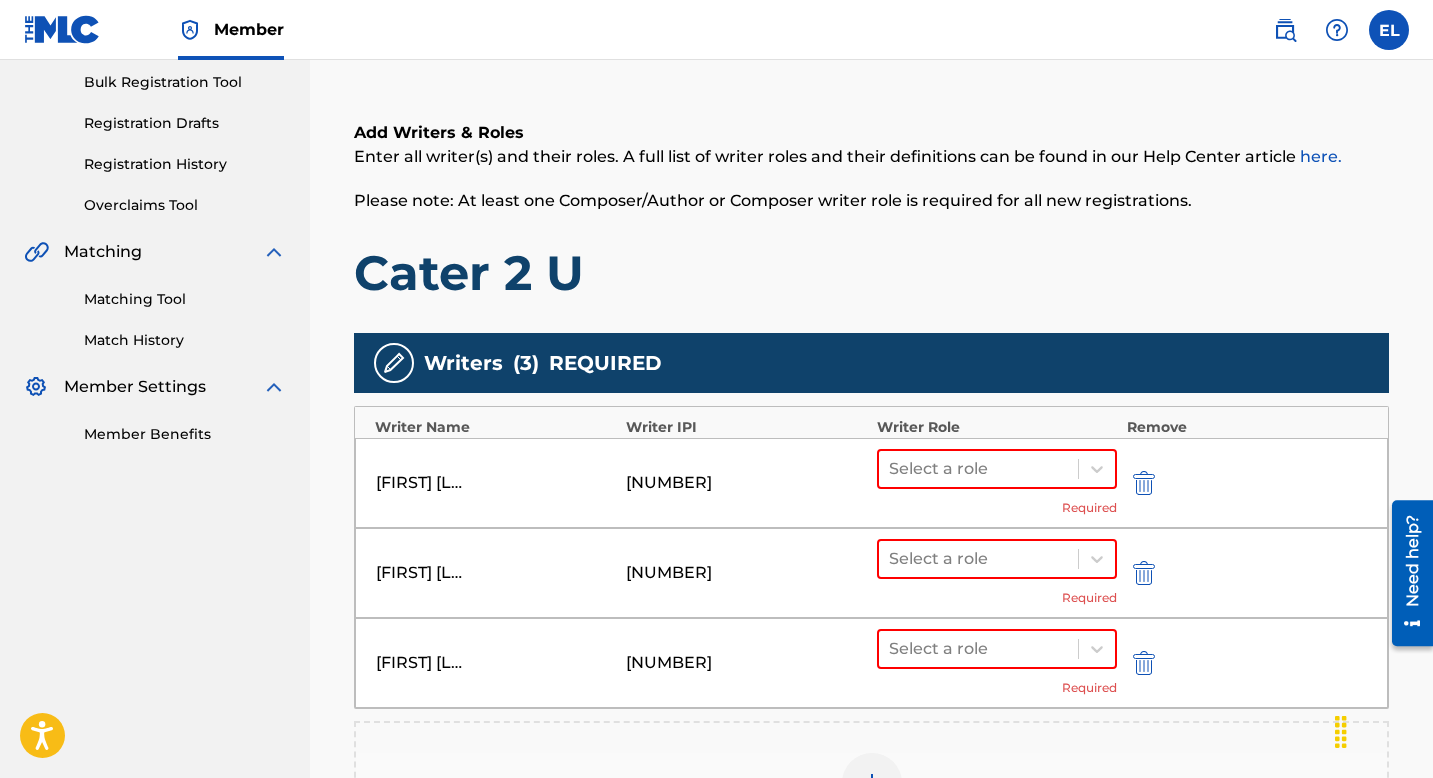 scroll, scrollTop: 668, scrollLeft: 0, axis: vertical 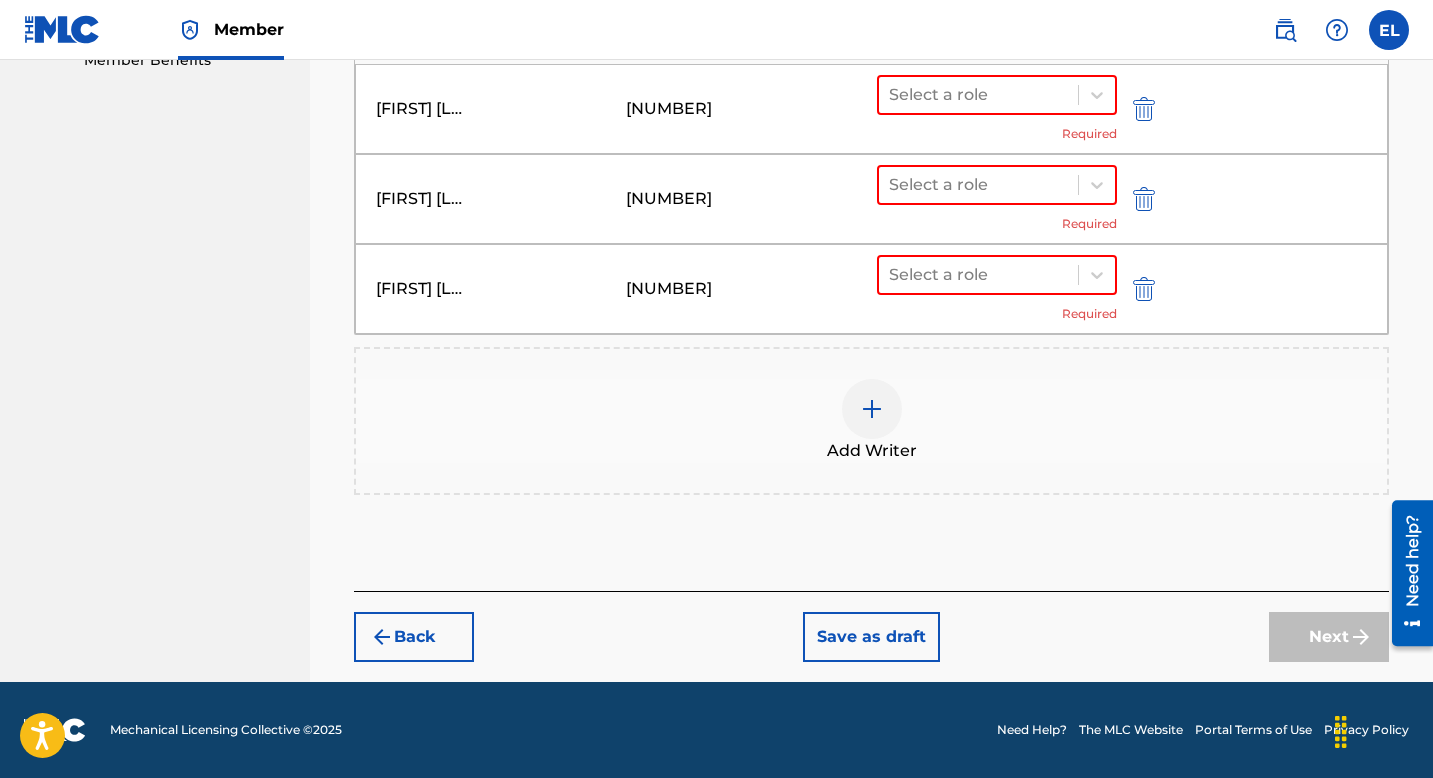 click at bounding box center [872, 409] 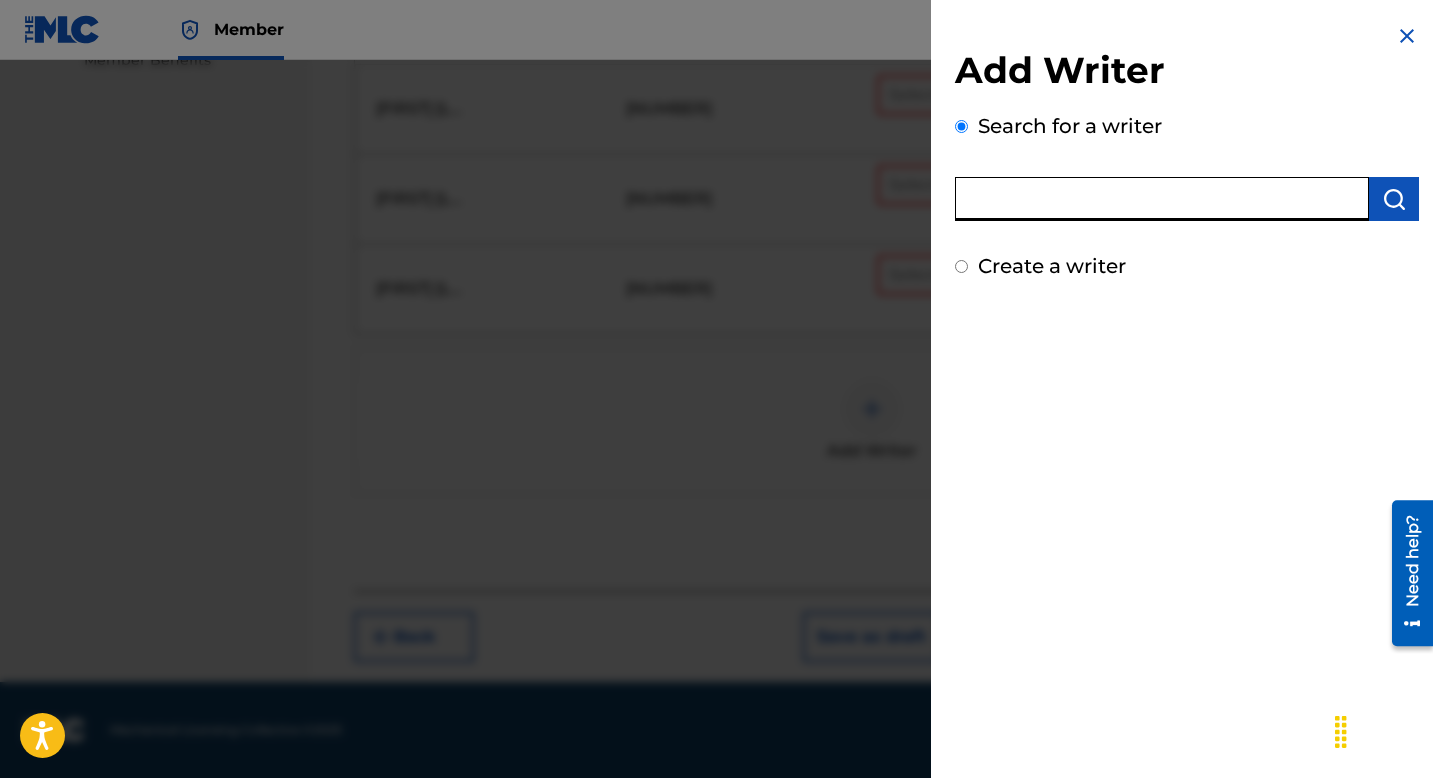 drag, startPoint x: 1143, startPoint y: 213, endPoint x: 1262, endPoint y: 223, distance: 119.419426 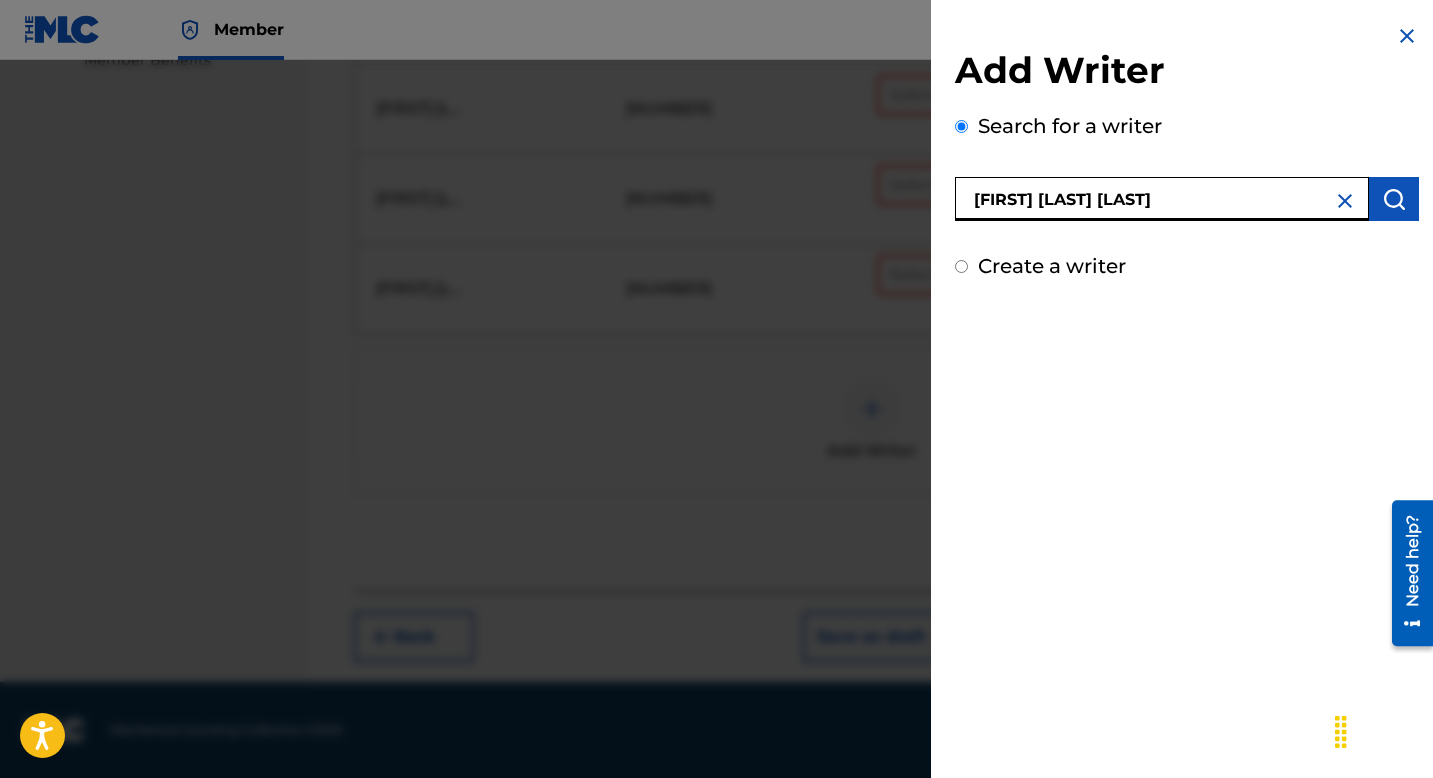 type on "[FIRST] [LAST] [LAST]" 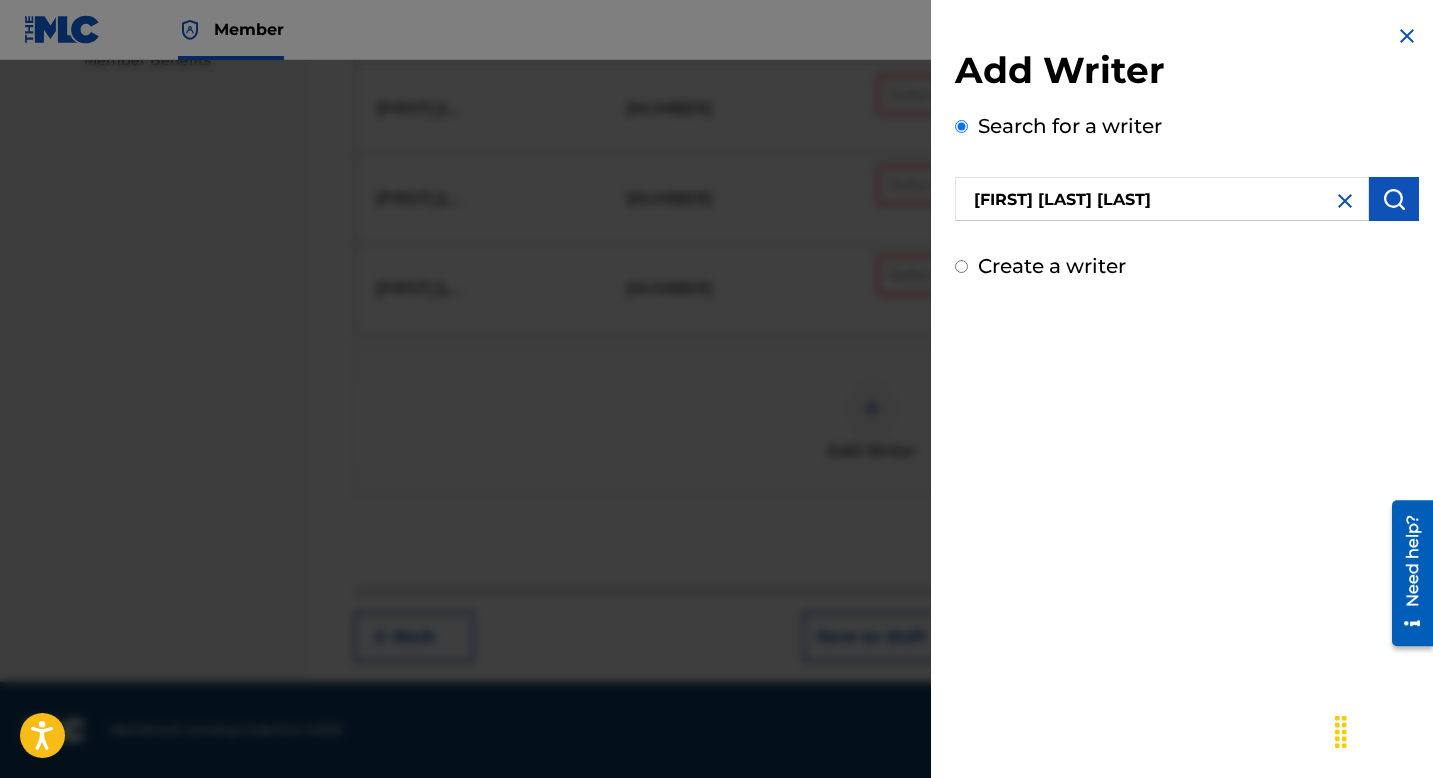 click at bounding box center [1394, 199] 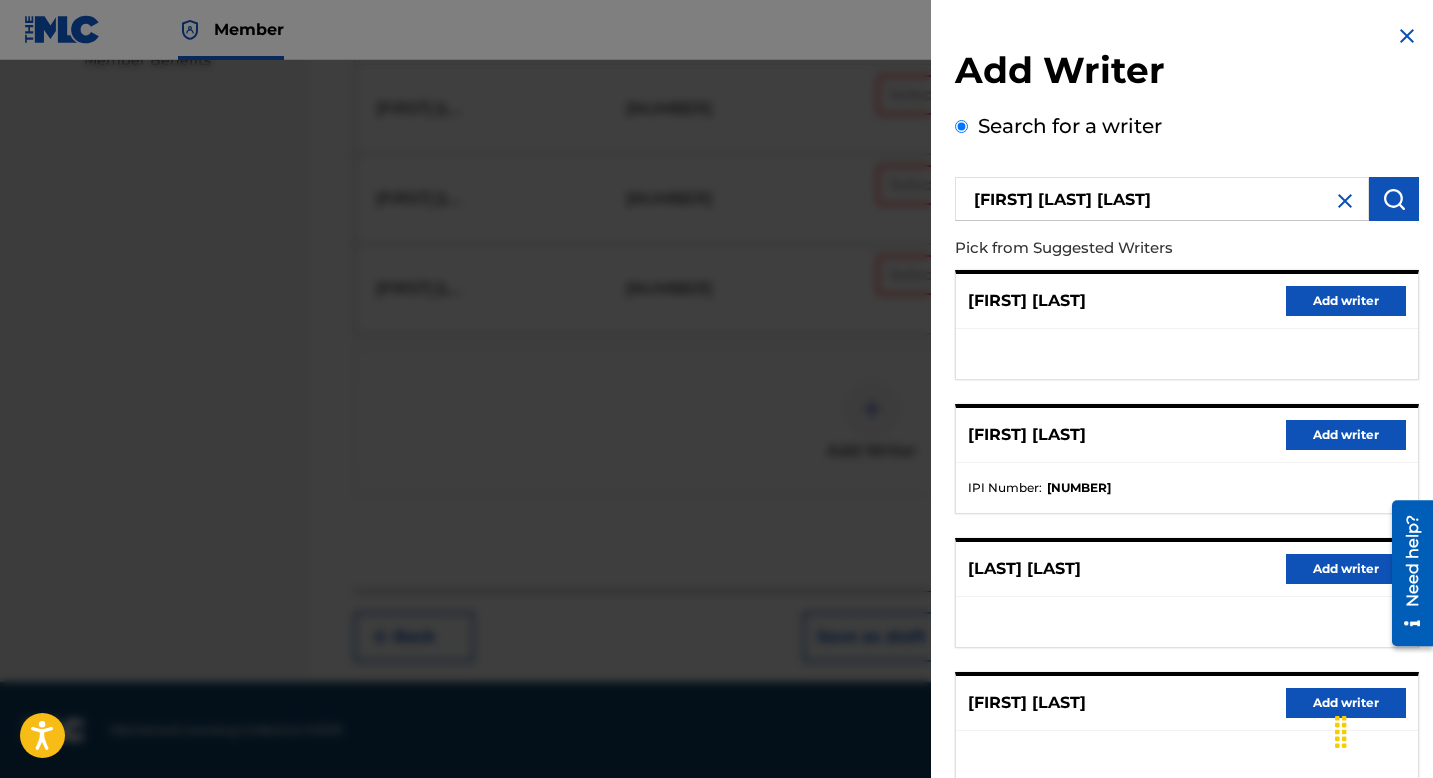 click on "Add writer" at bounding box center (1346, 435) 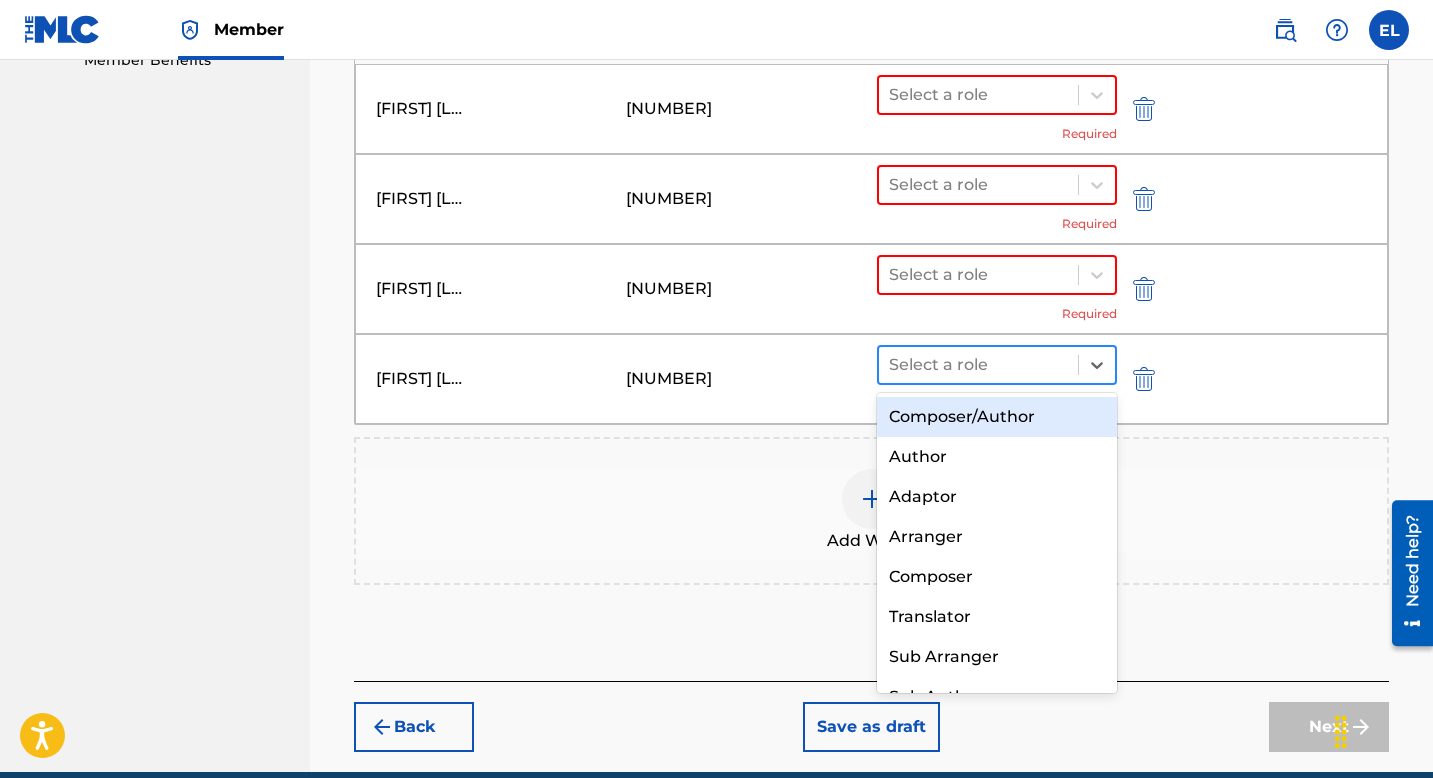 drag, startPoint x: 1018, startPoint y: 374, endPoint x: 1014, endPoint y: 403, distance: 29.274563 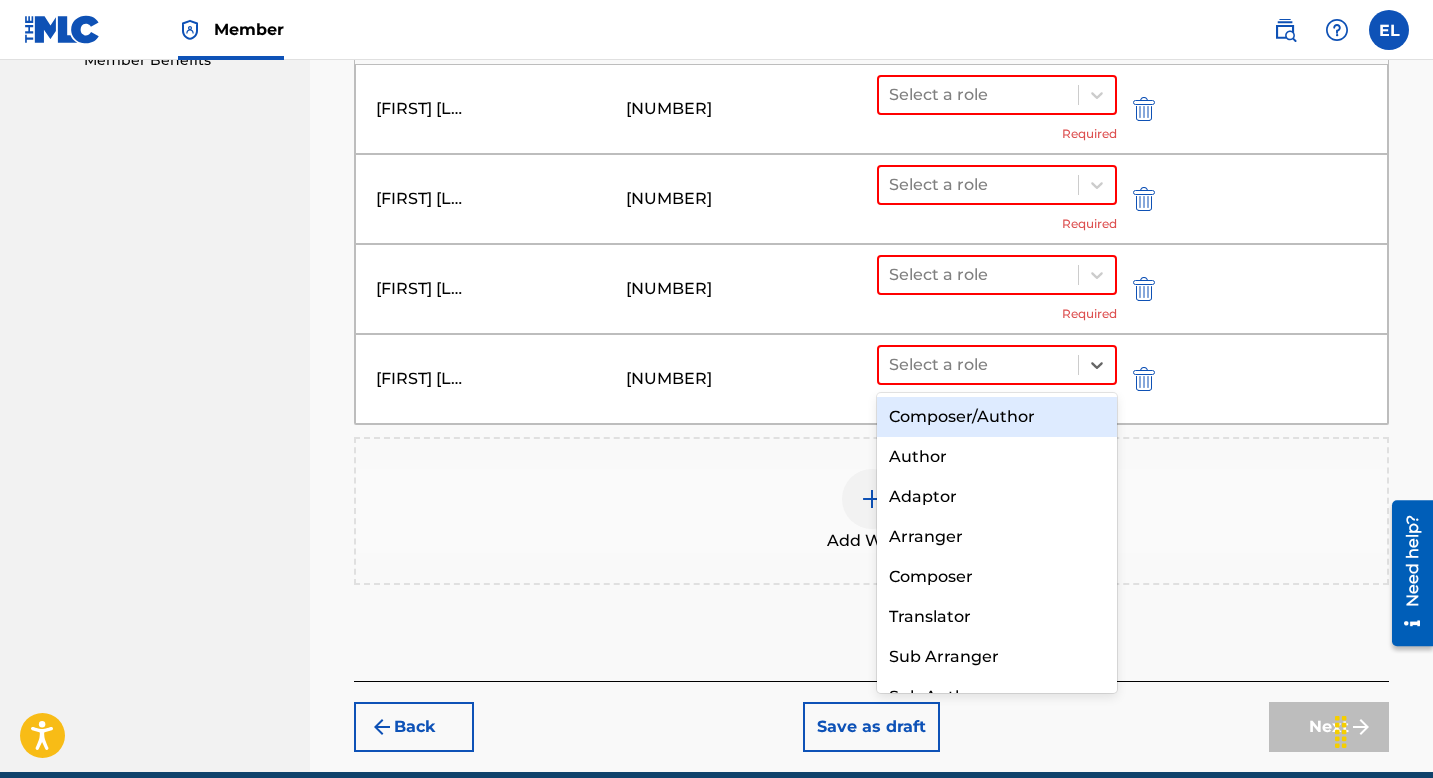 drag, startPoint x: 1011, startPoint y: 425, endPoint x: 1015, endPoint y: 398, distance: 27.294687 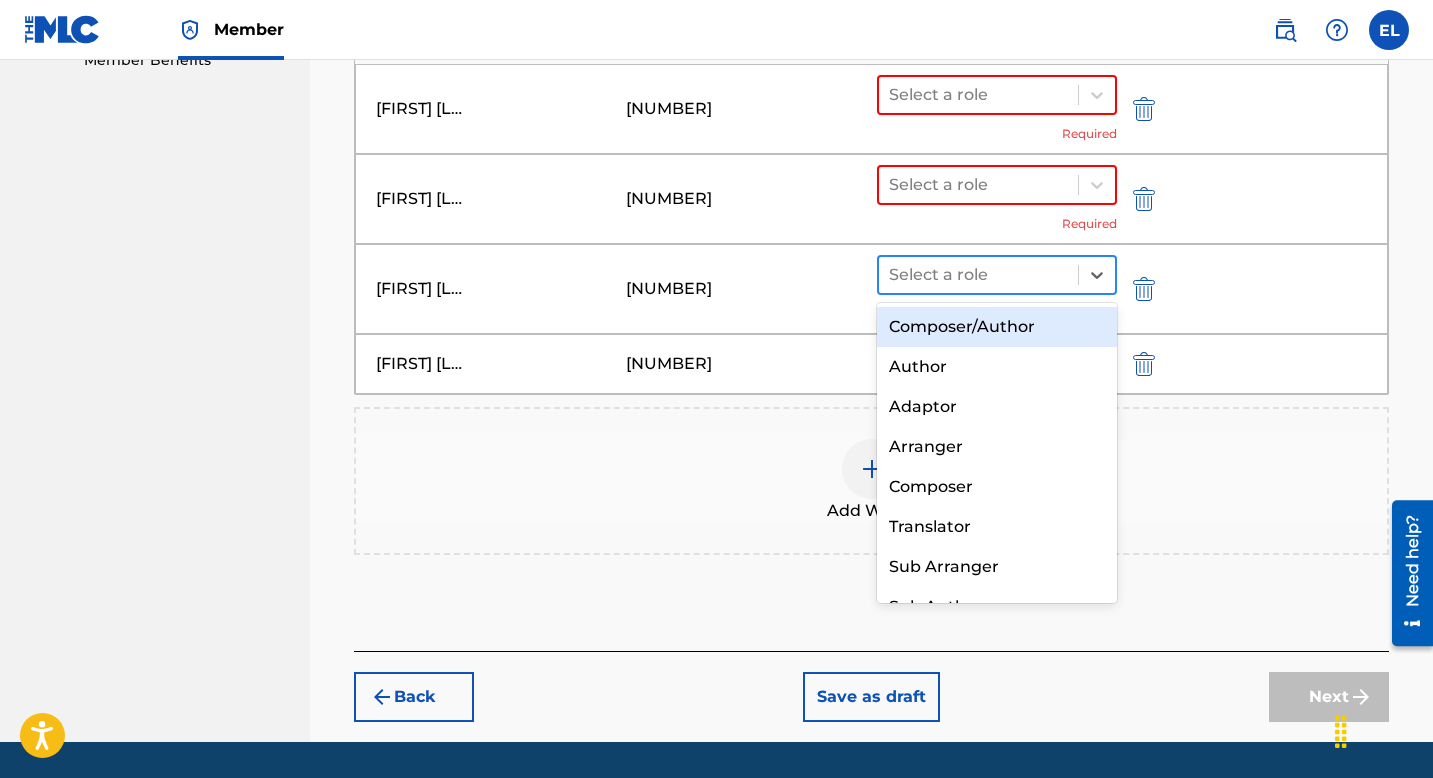 click at bounding box center [978, 275] 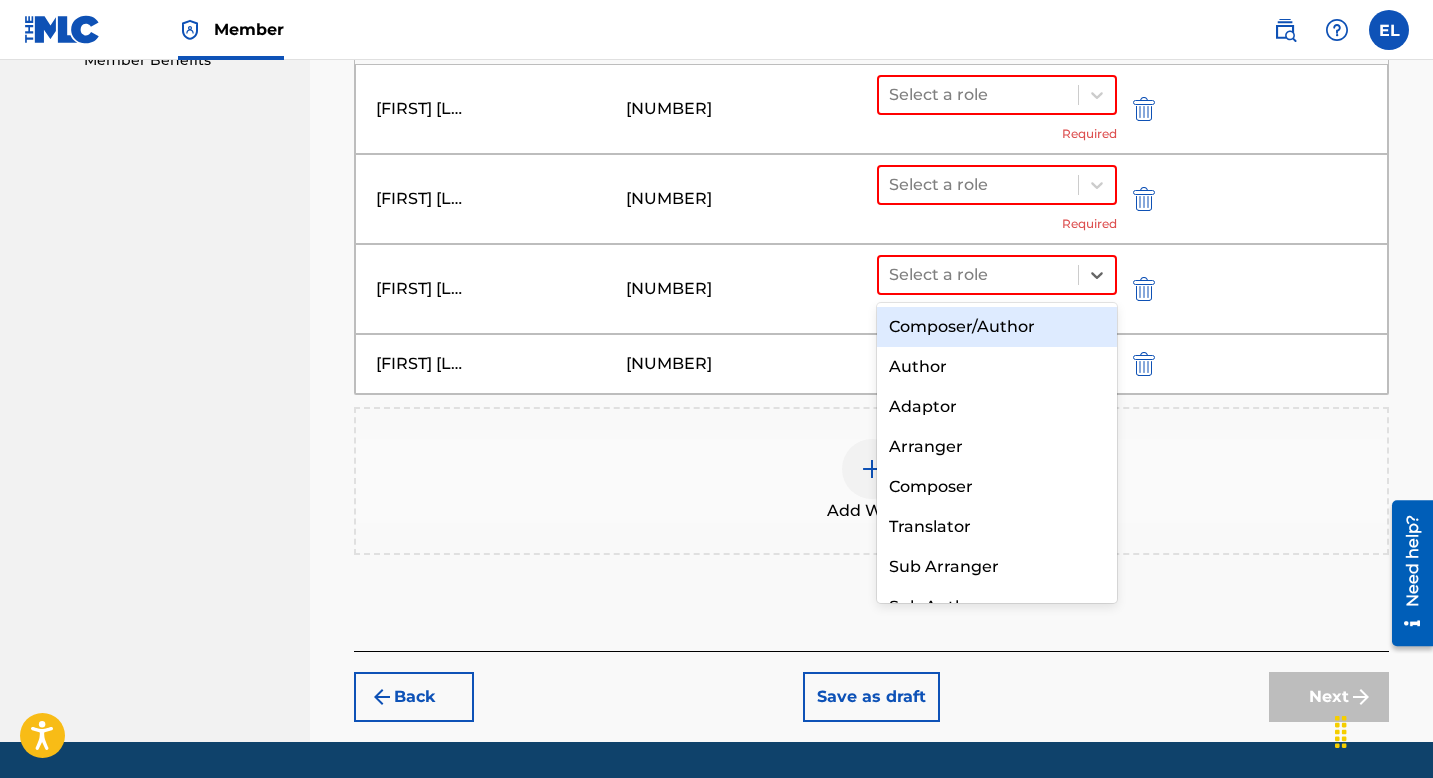 click on "Composer/Author" at bounding box center [997, 327] 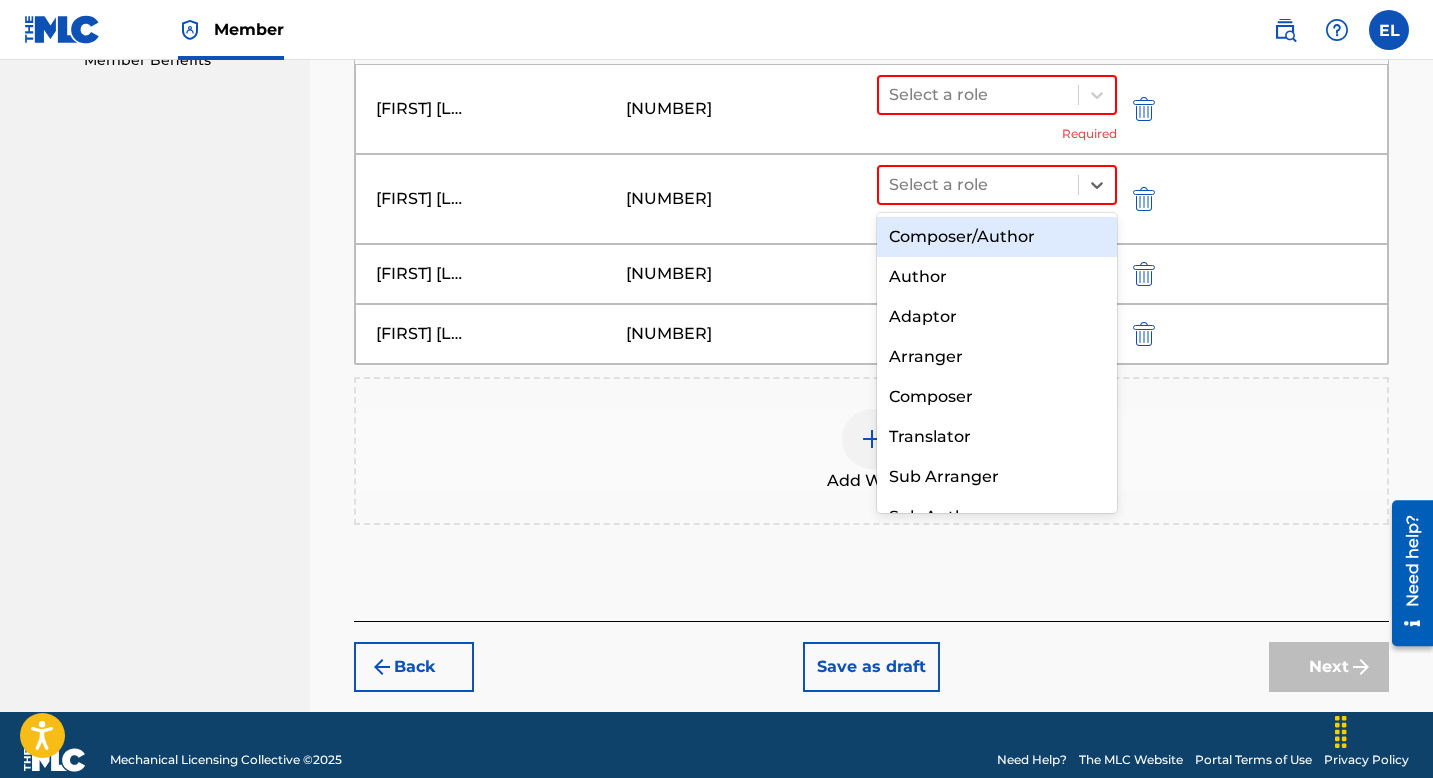 drag, startPoint x: 1012, startPoint y: 192, endPoint x: 1007, endPoint y: 220, distance: 28.442924 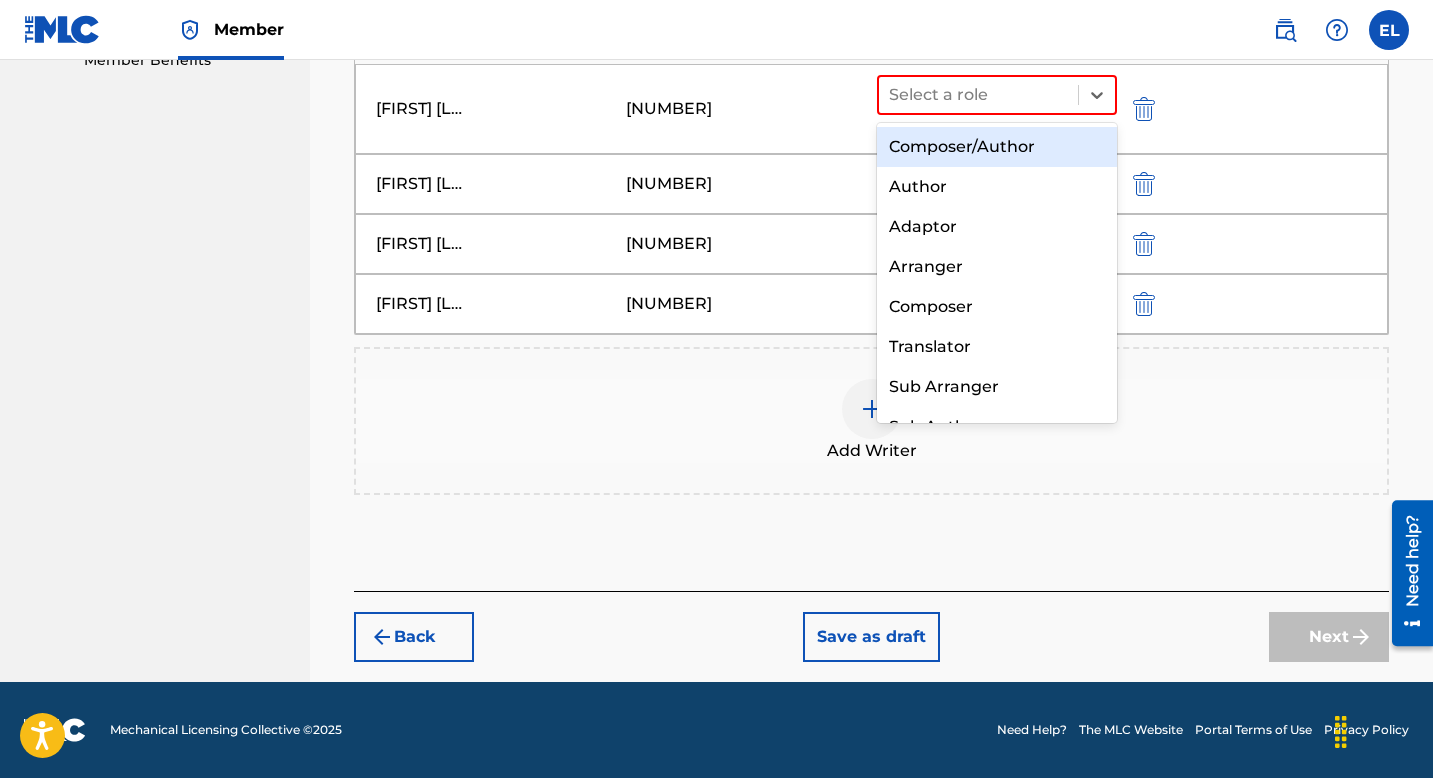 drag, startPoint x: 1005, startPoint y: 99, endPoint x: 1023, endPoint y: 176, distance: 79.07591 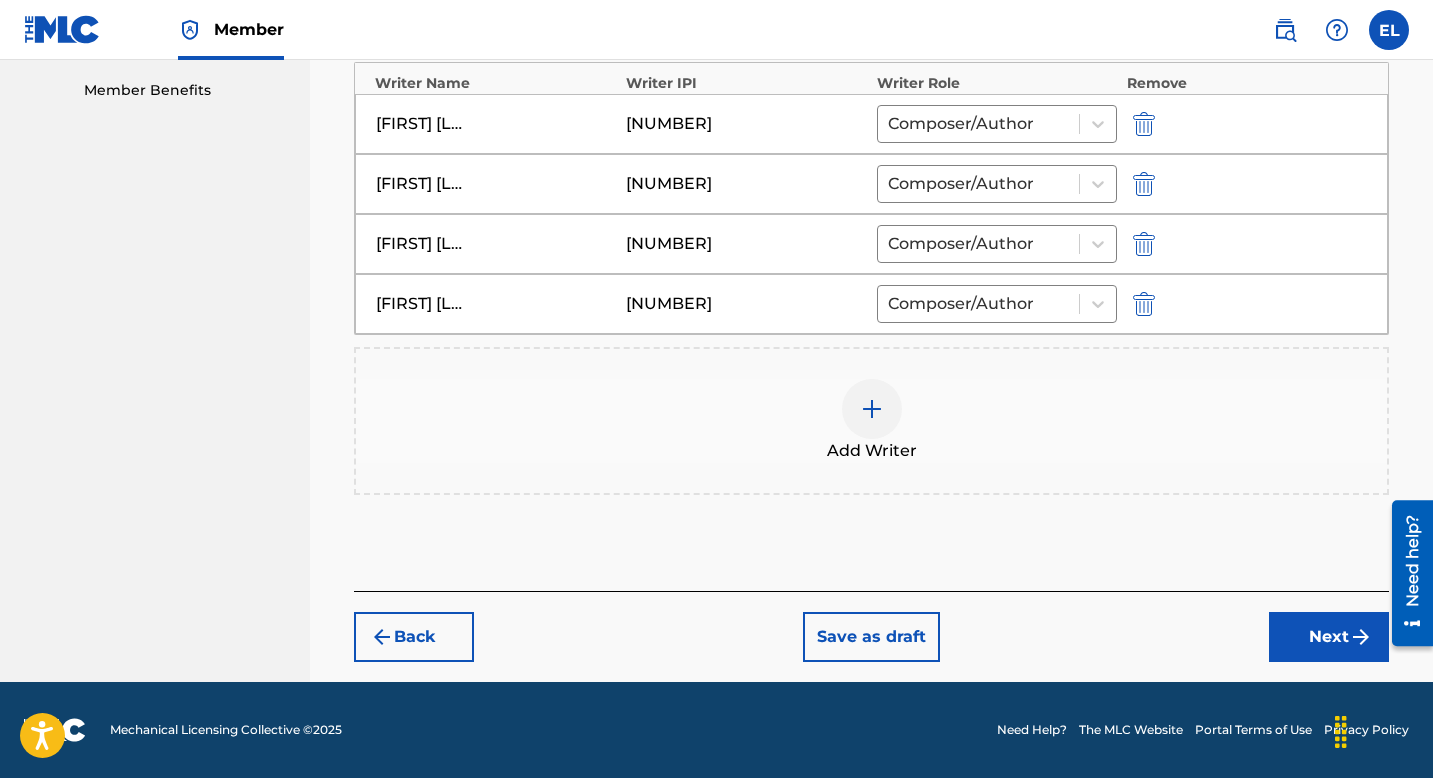 click on "Next" at bounding box center [1329, 637] 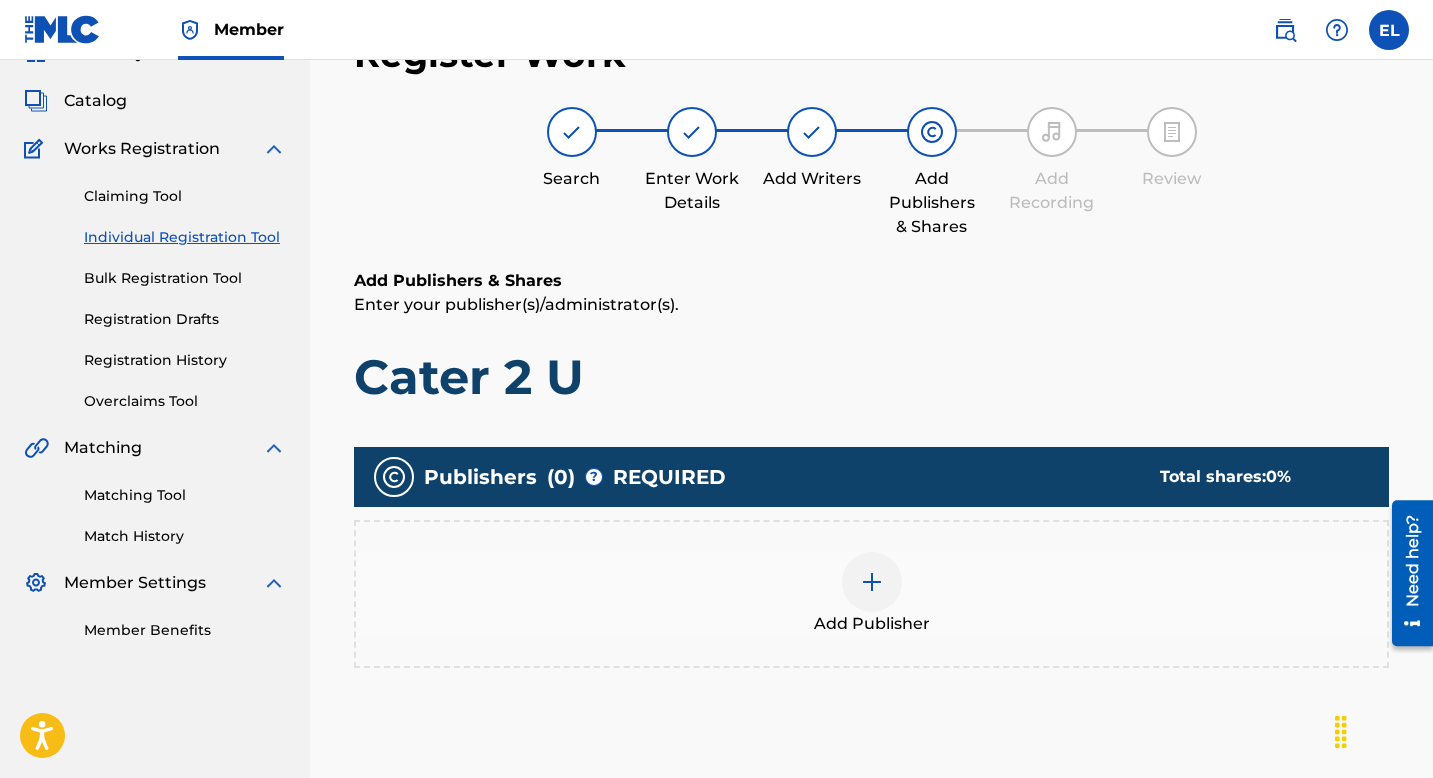 scroll, scrollTop: 90, scrollLeft: 0, axis: vertical 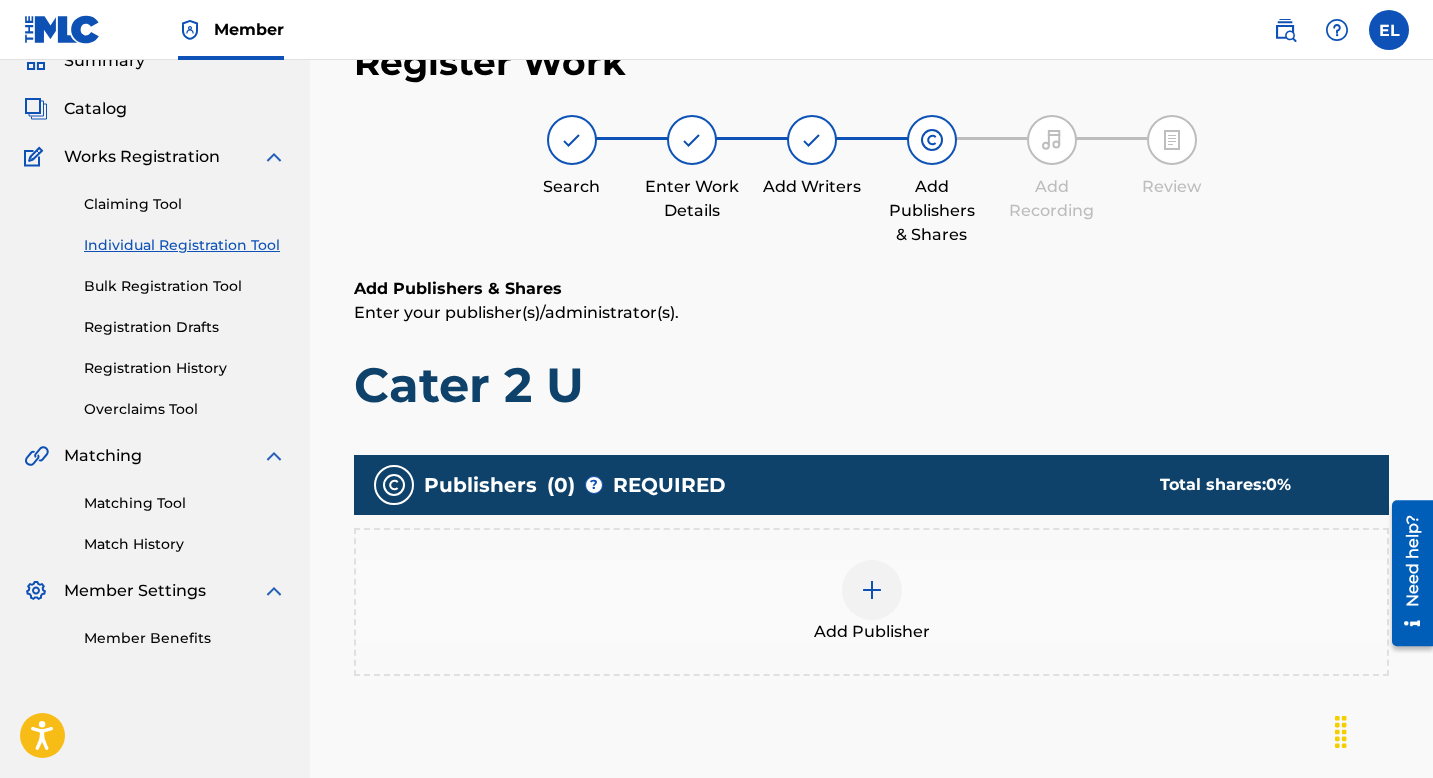 click at bounding box center [872, 590] 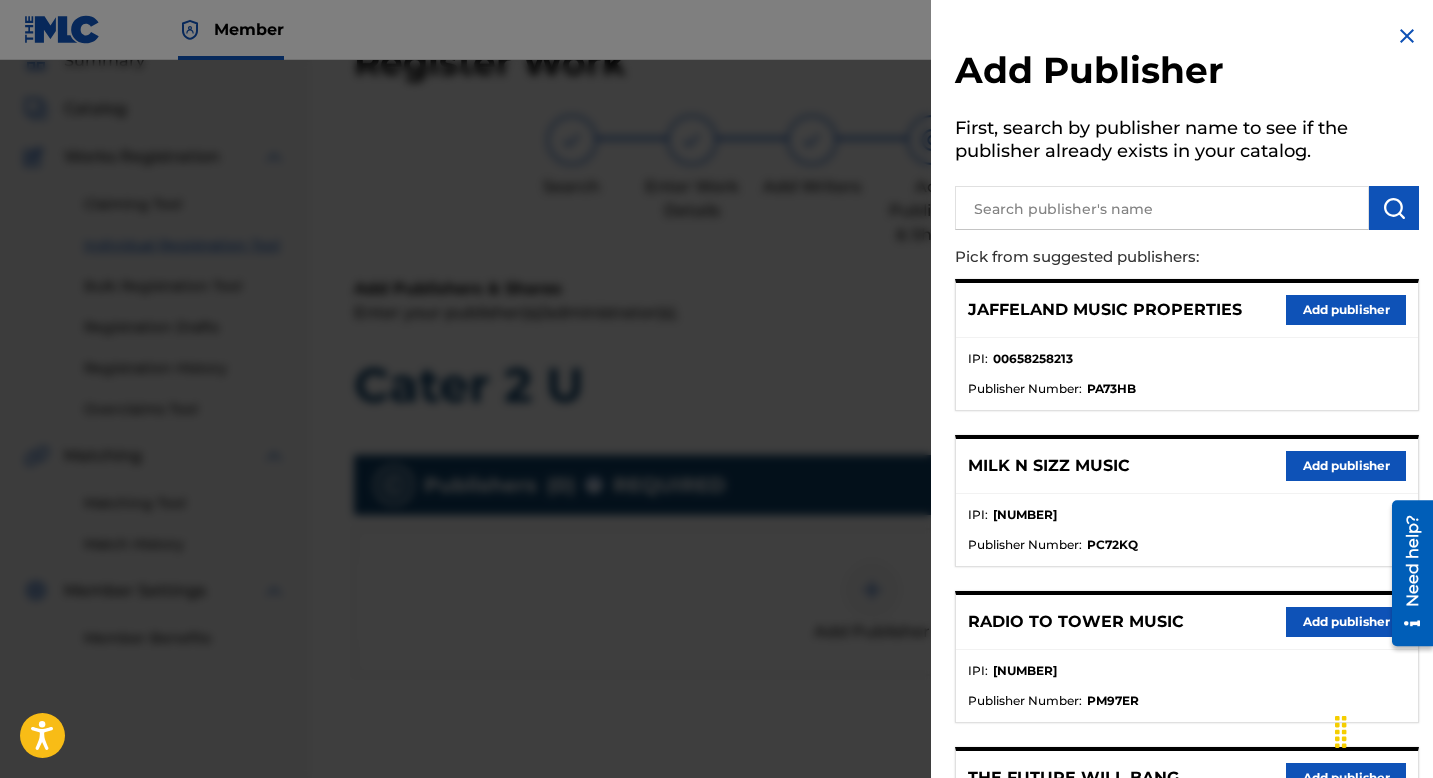 click at bounding box center (1162, 208) 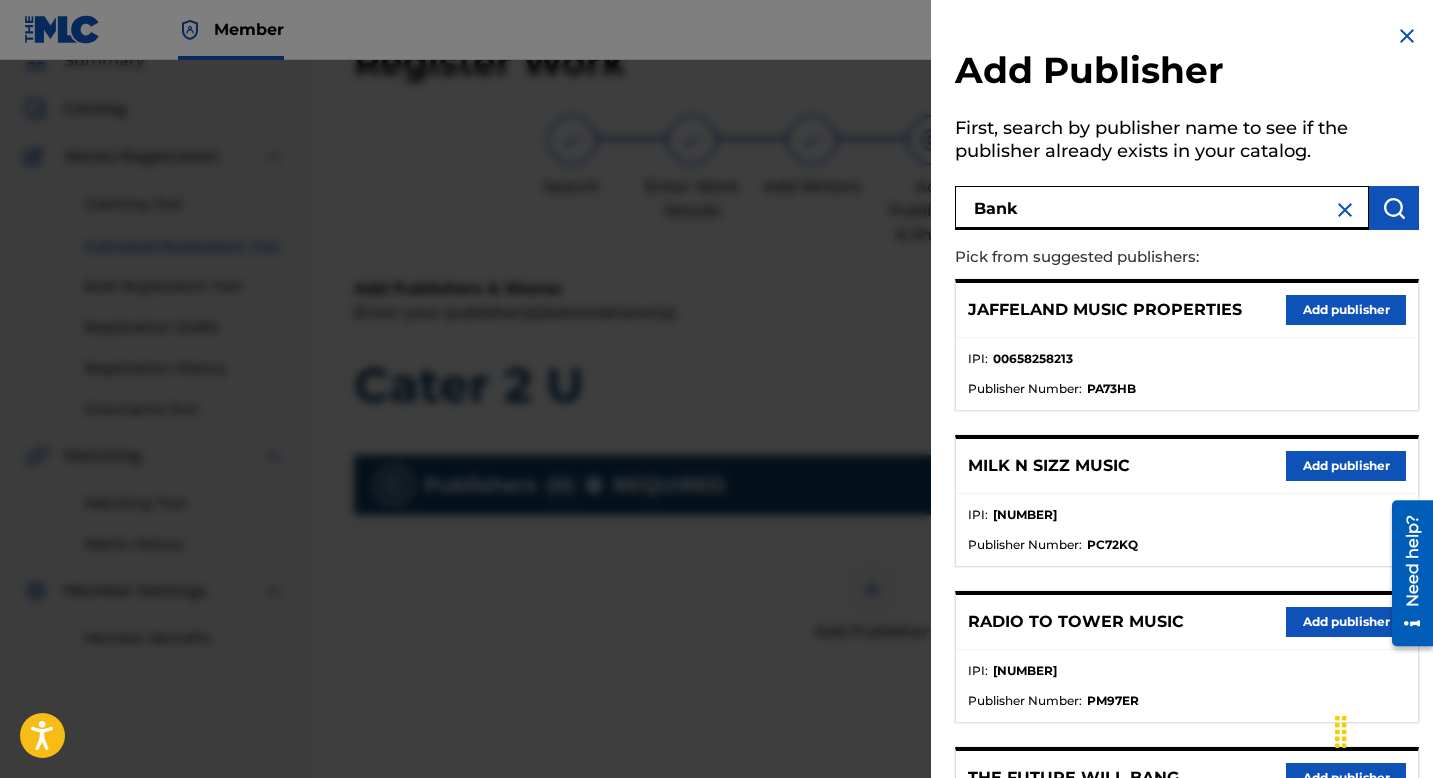 type on "Bank" 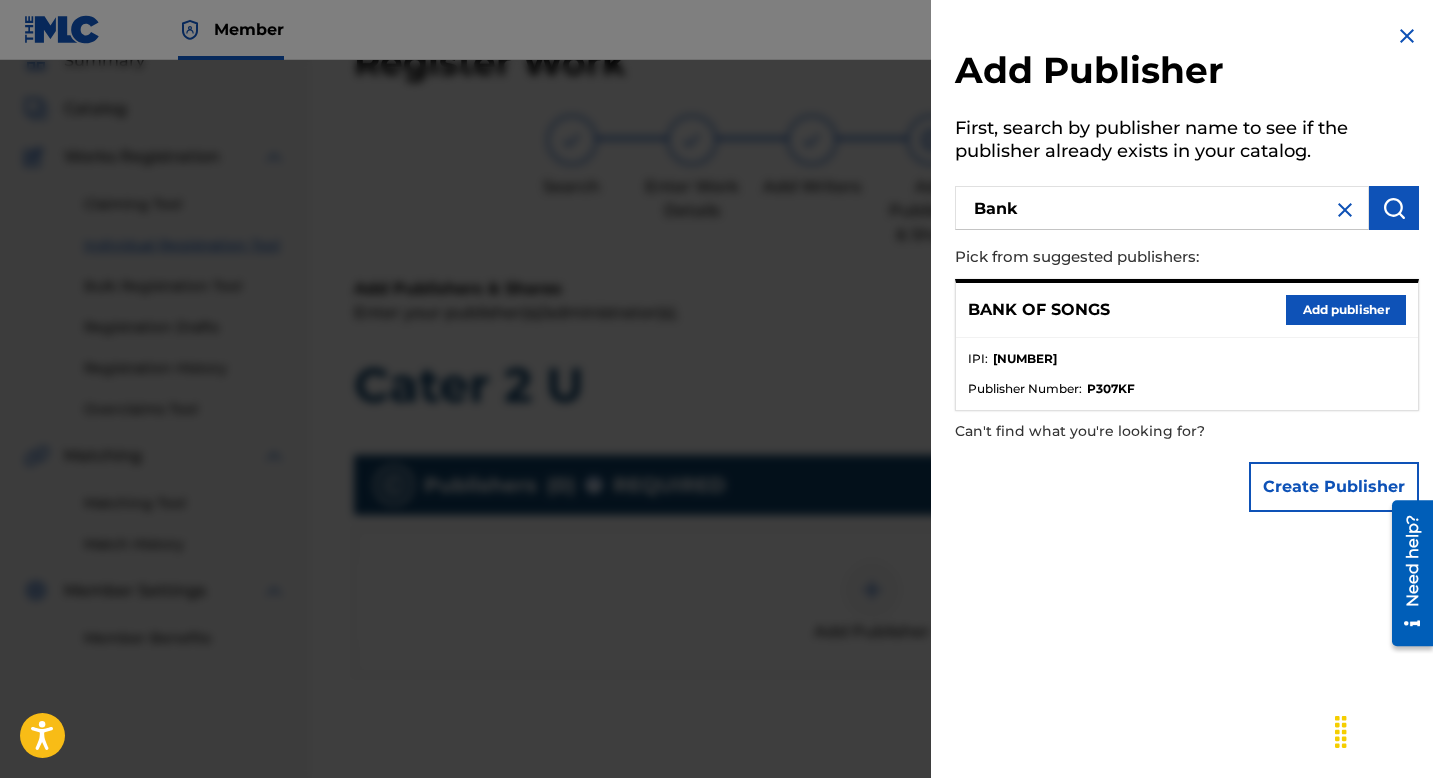 click on "Add publisher" at bounding box center (1346, 310) 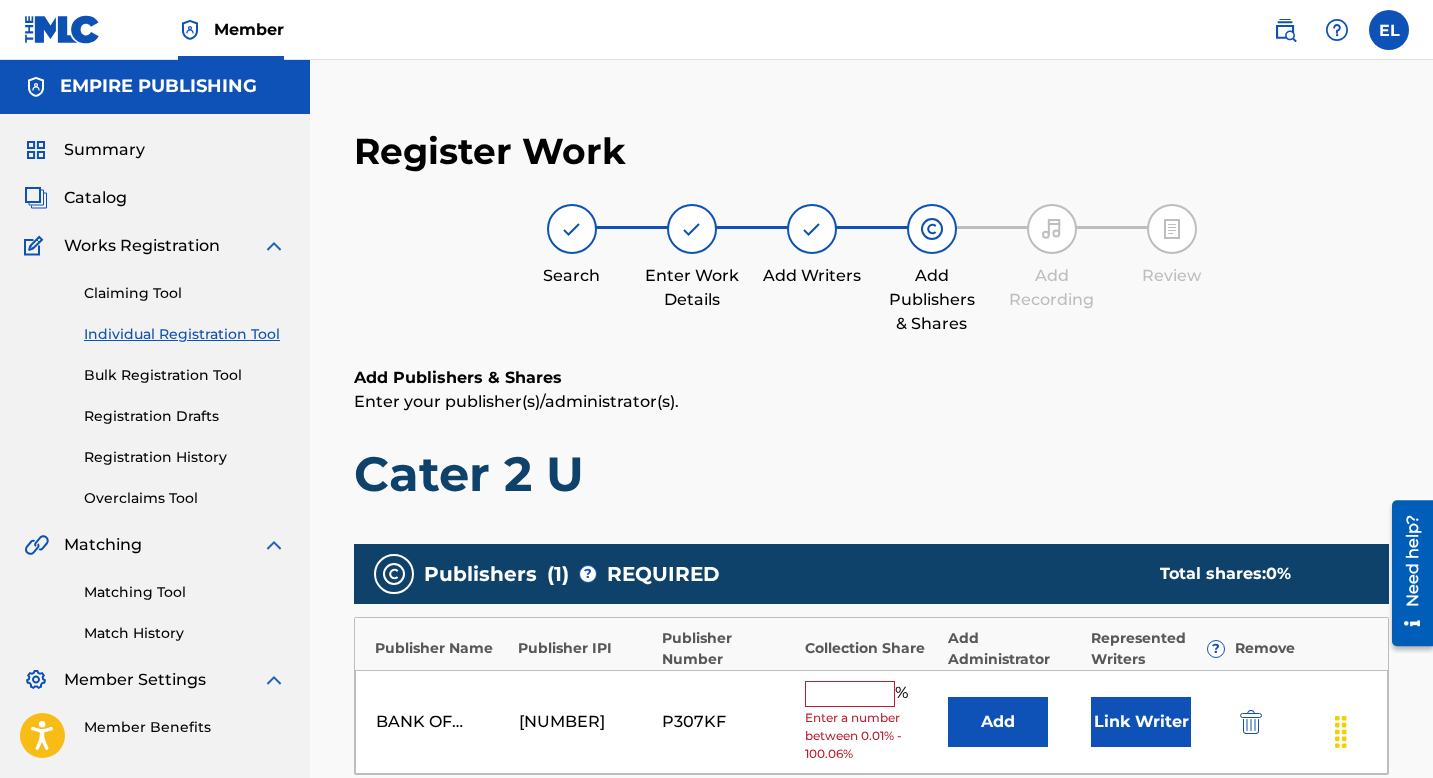 scroll, scrollTop: 0, scrollLeft: 0, axis: both 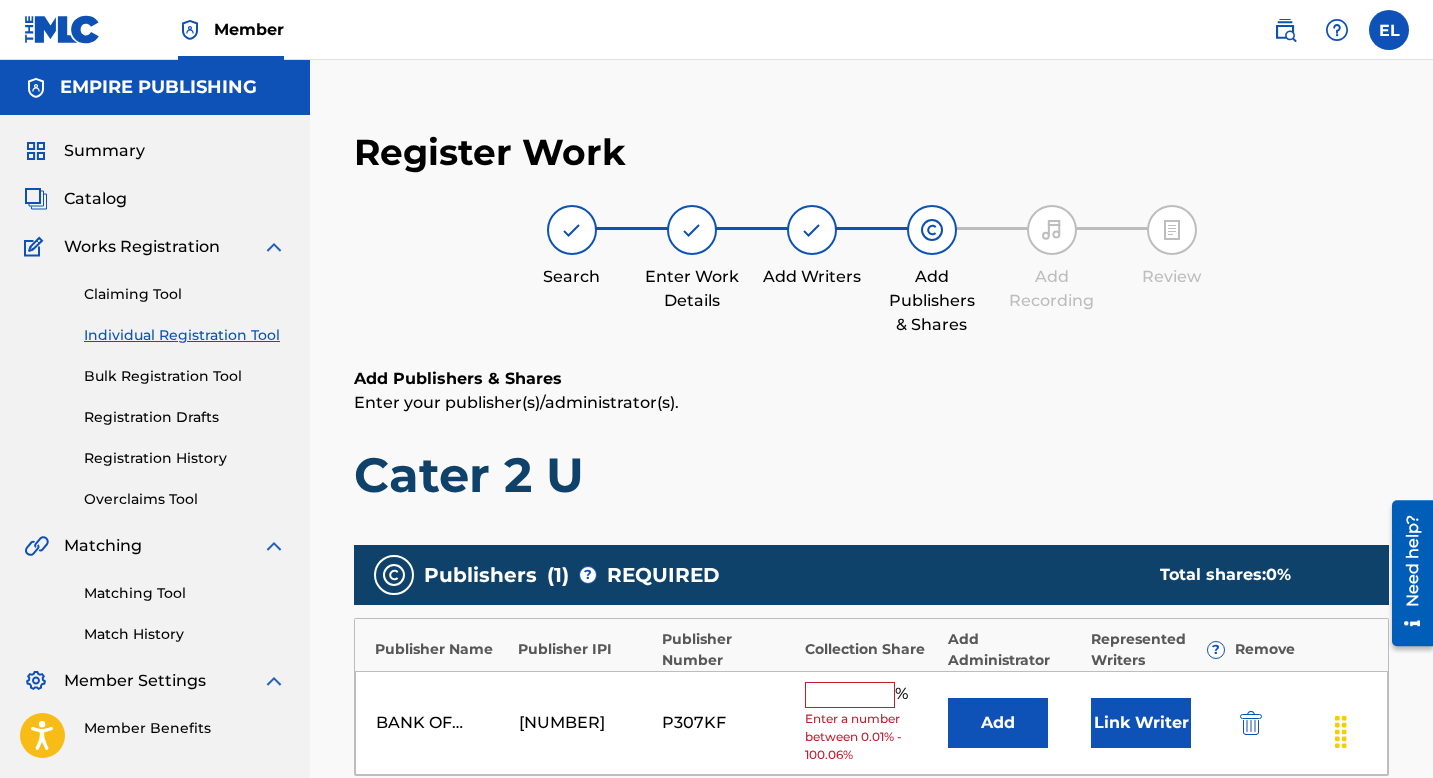 click at bounding box center [850, 695] 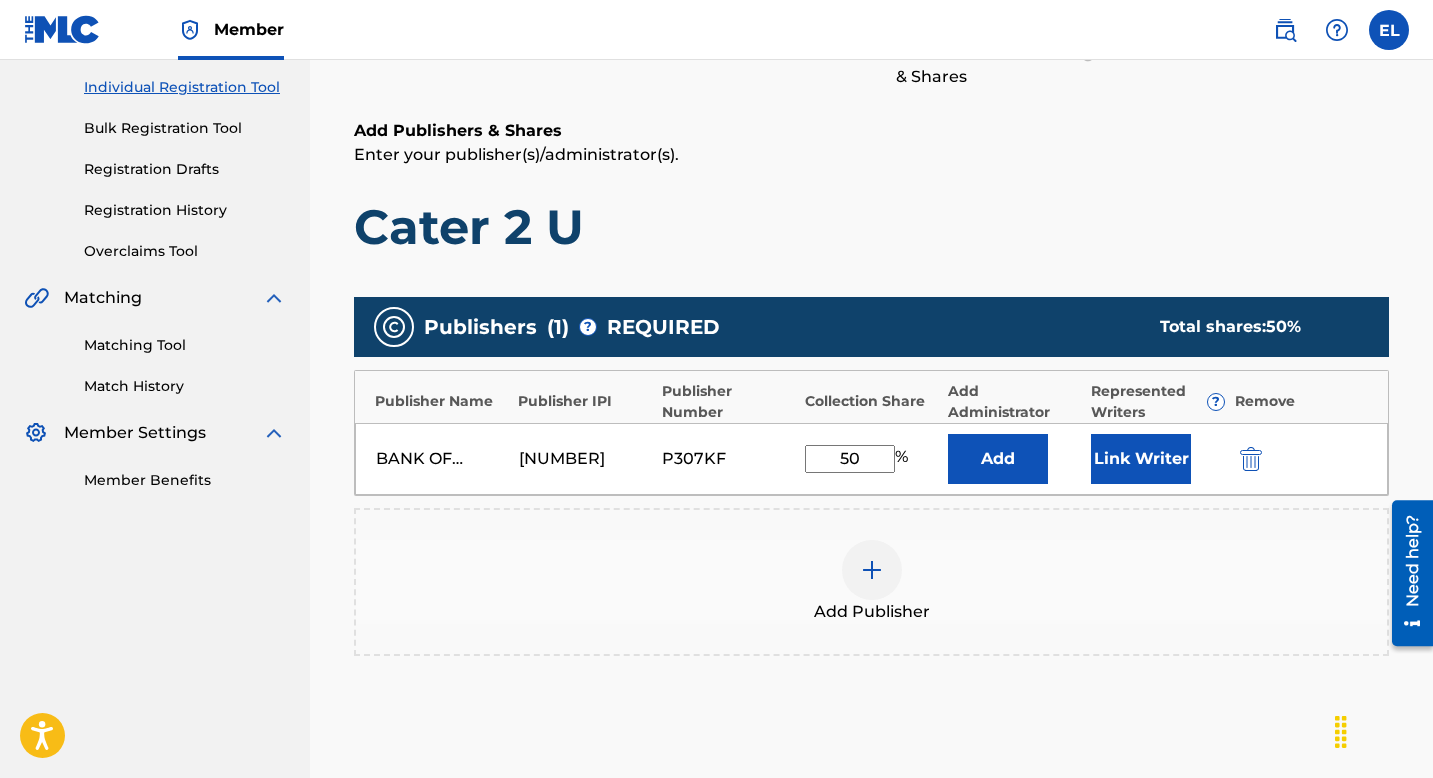 scroll, scrollTop: 422, scrollLeft: 0, axis: vertical 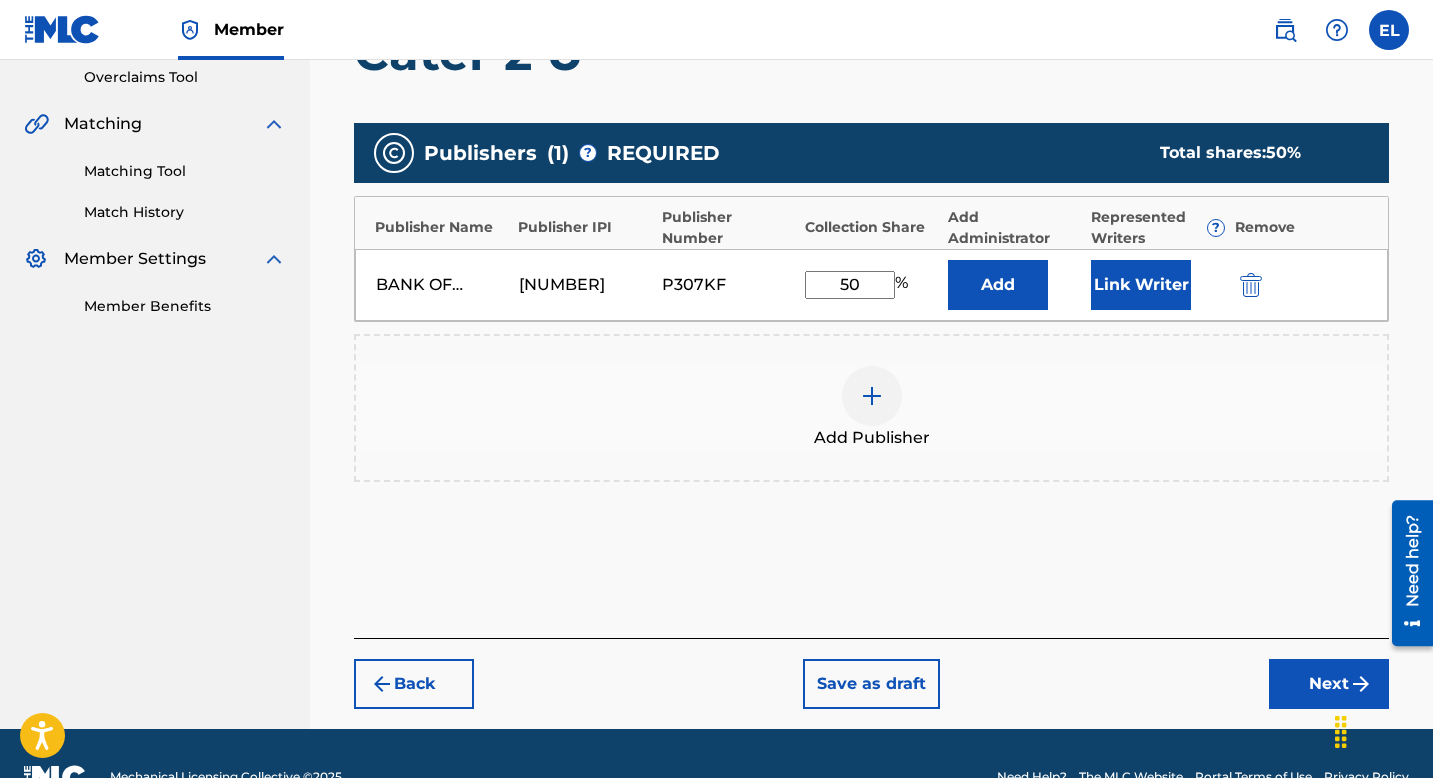 type on "50" 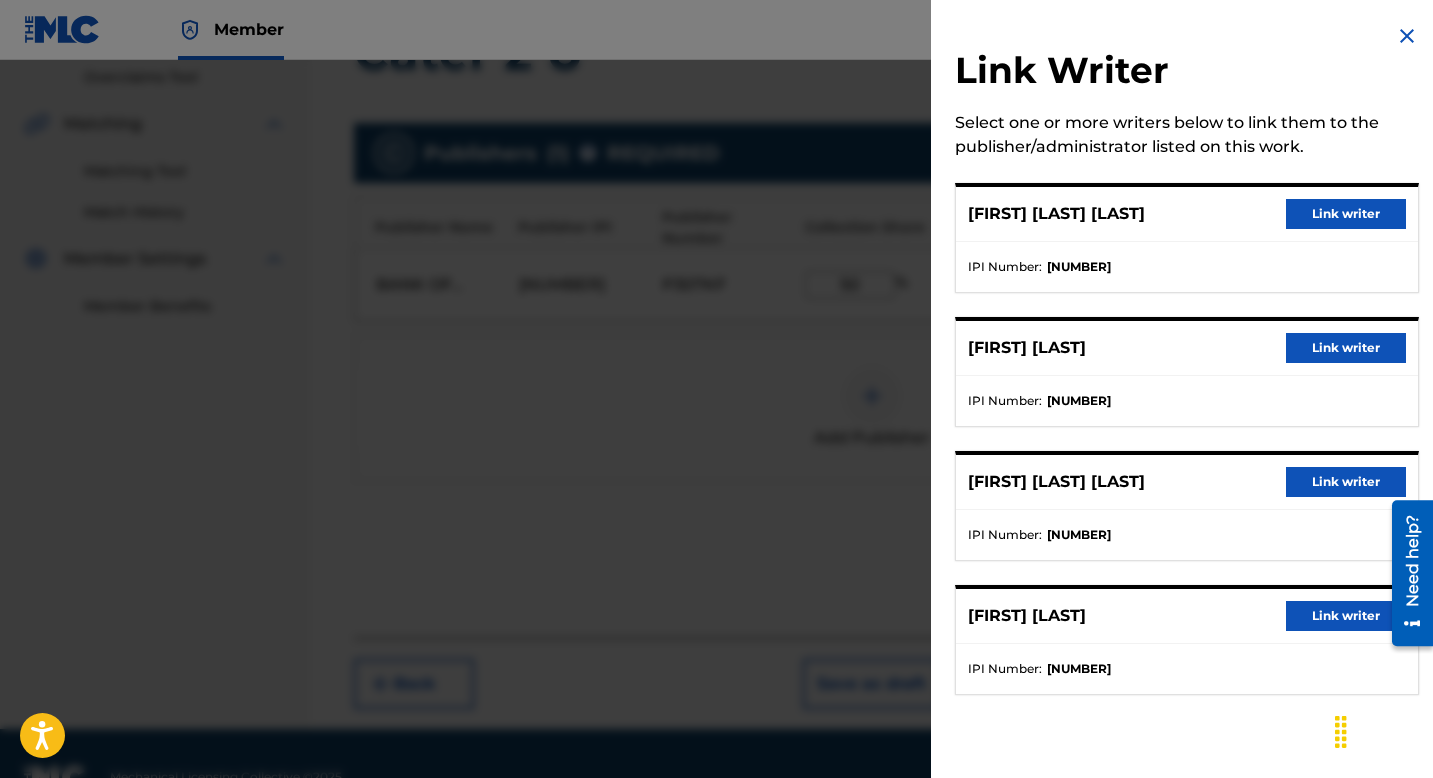 click on "Link writer" at bounding box center (1346, 214) 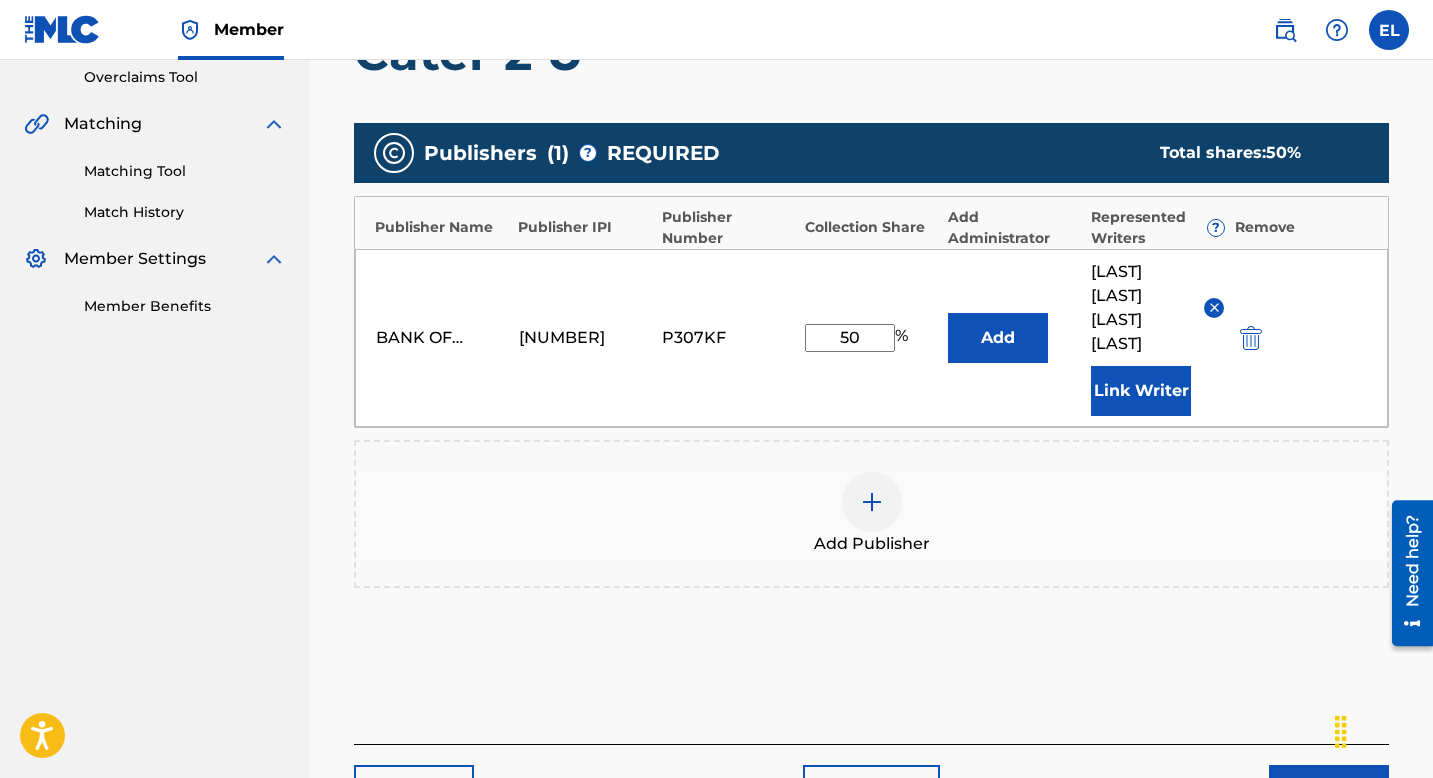 click on "Link Writer" at bounding box center (1141, 391) 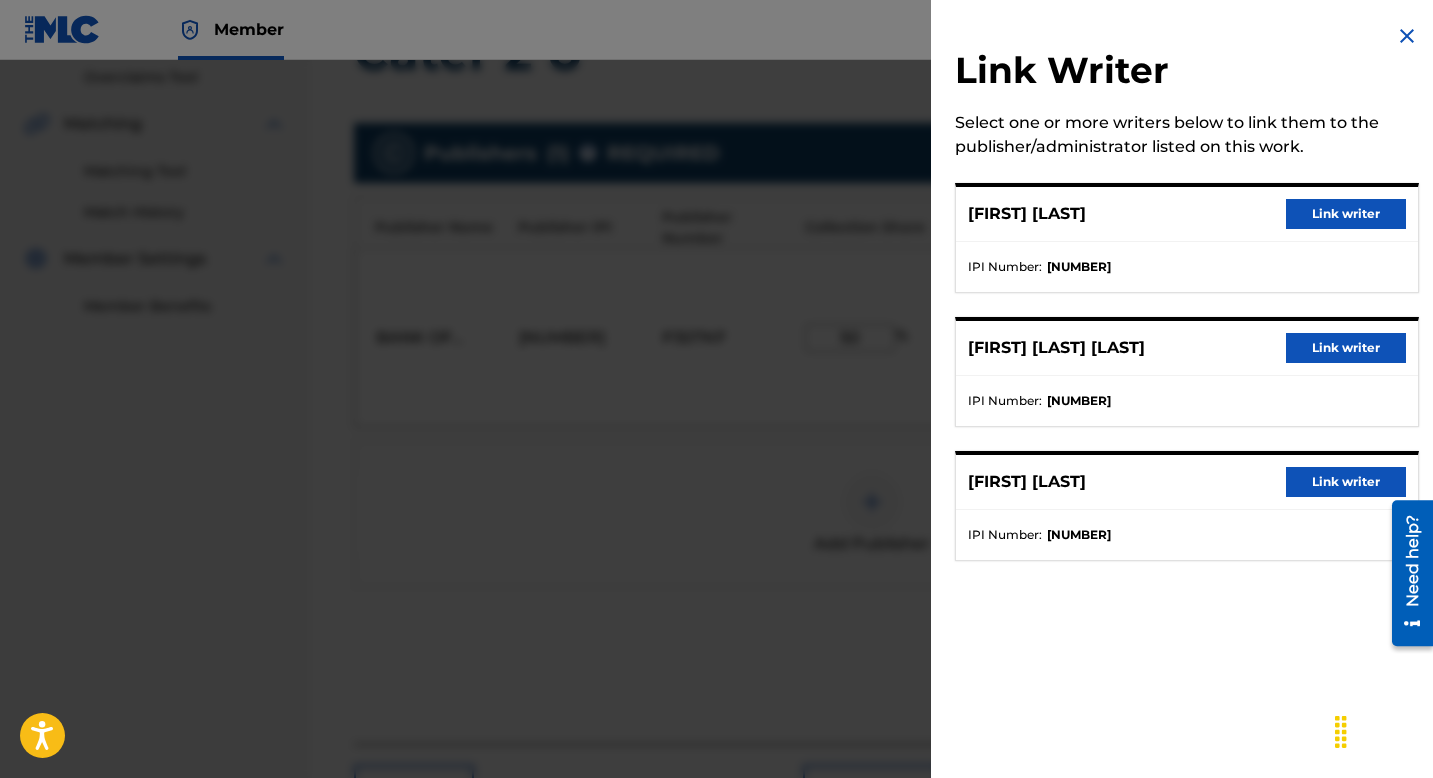 click on "Link writer" at bounding box center [1346, 214] 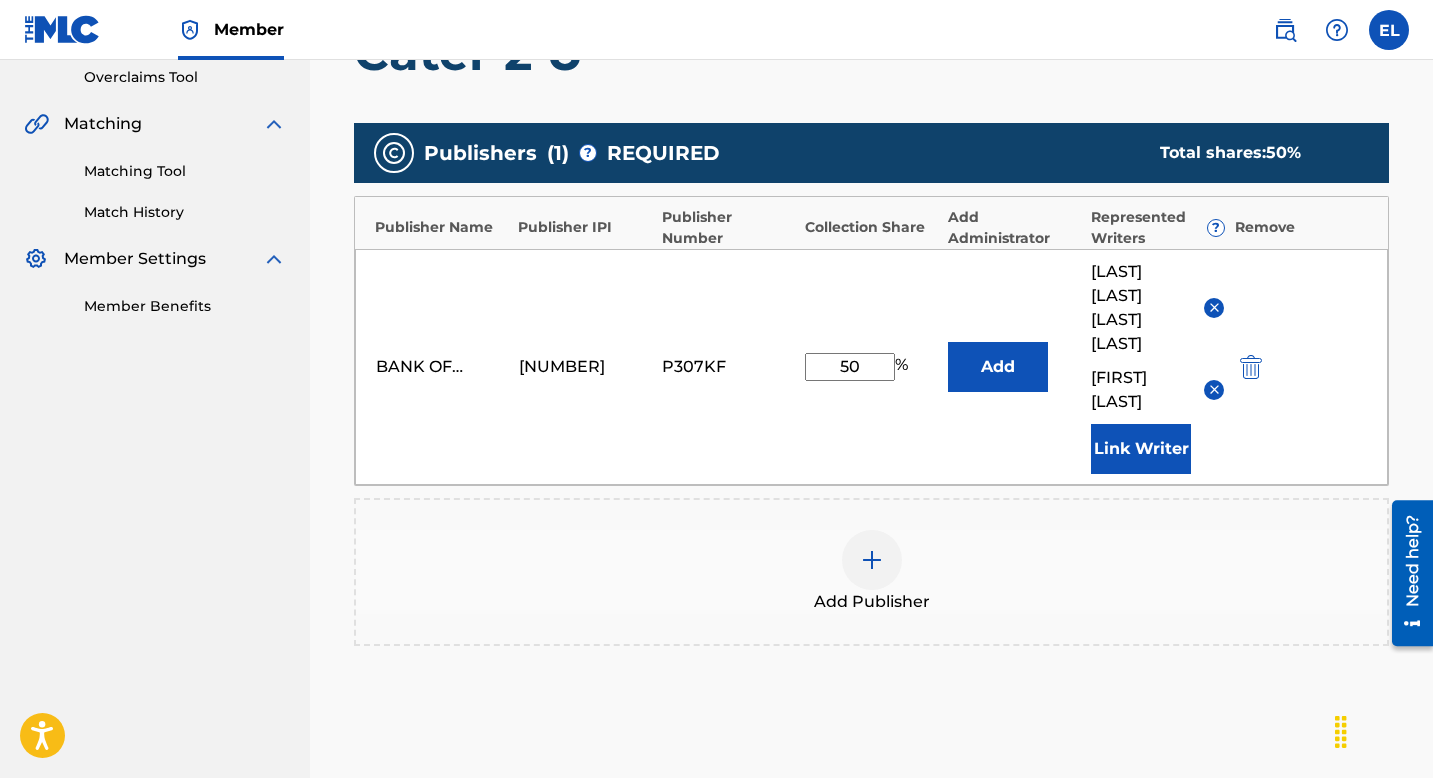 click on "Link Writer" at bounding box center [1141, 449] 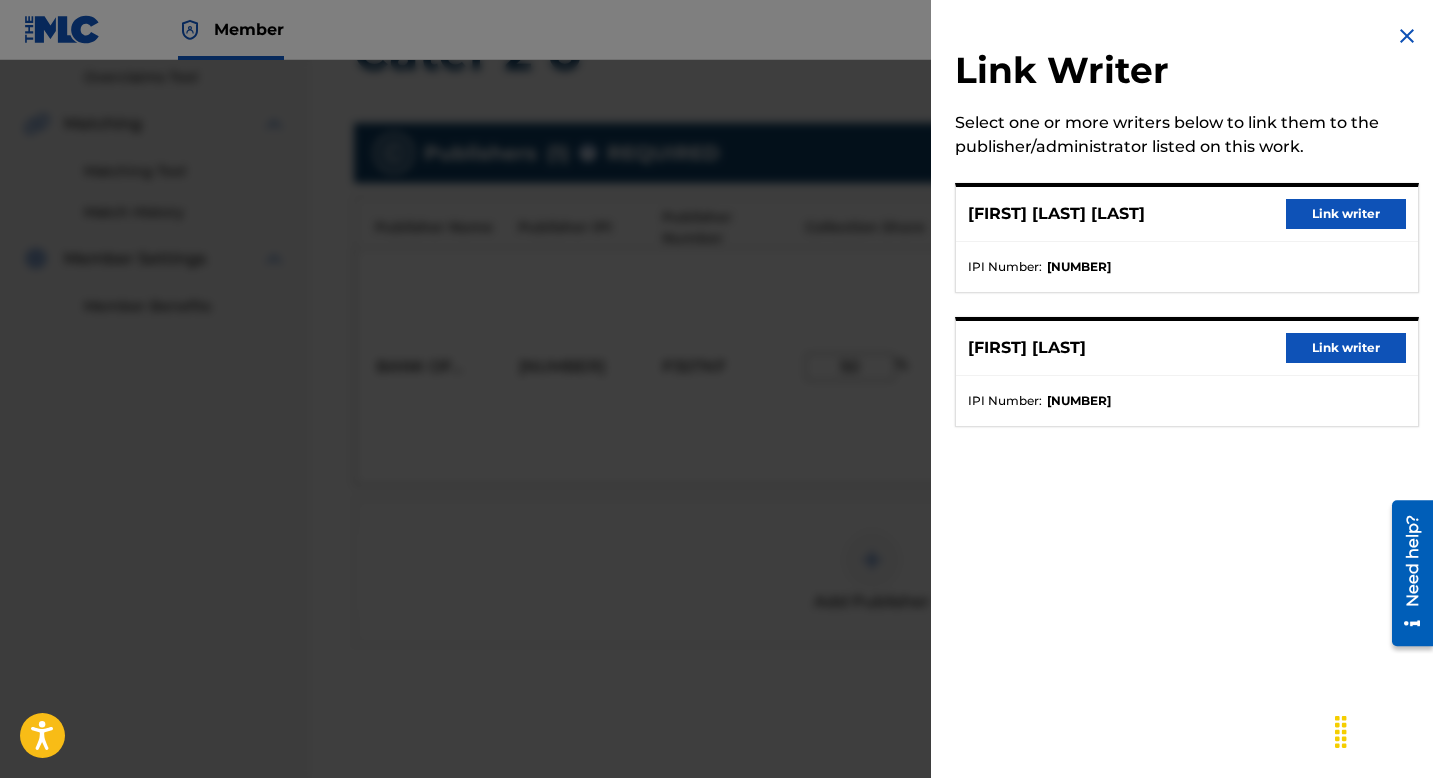 click on "Link writer" at bounding box center (1346, 214) 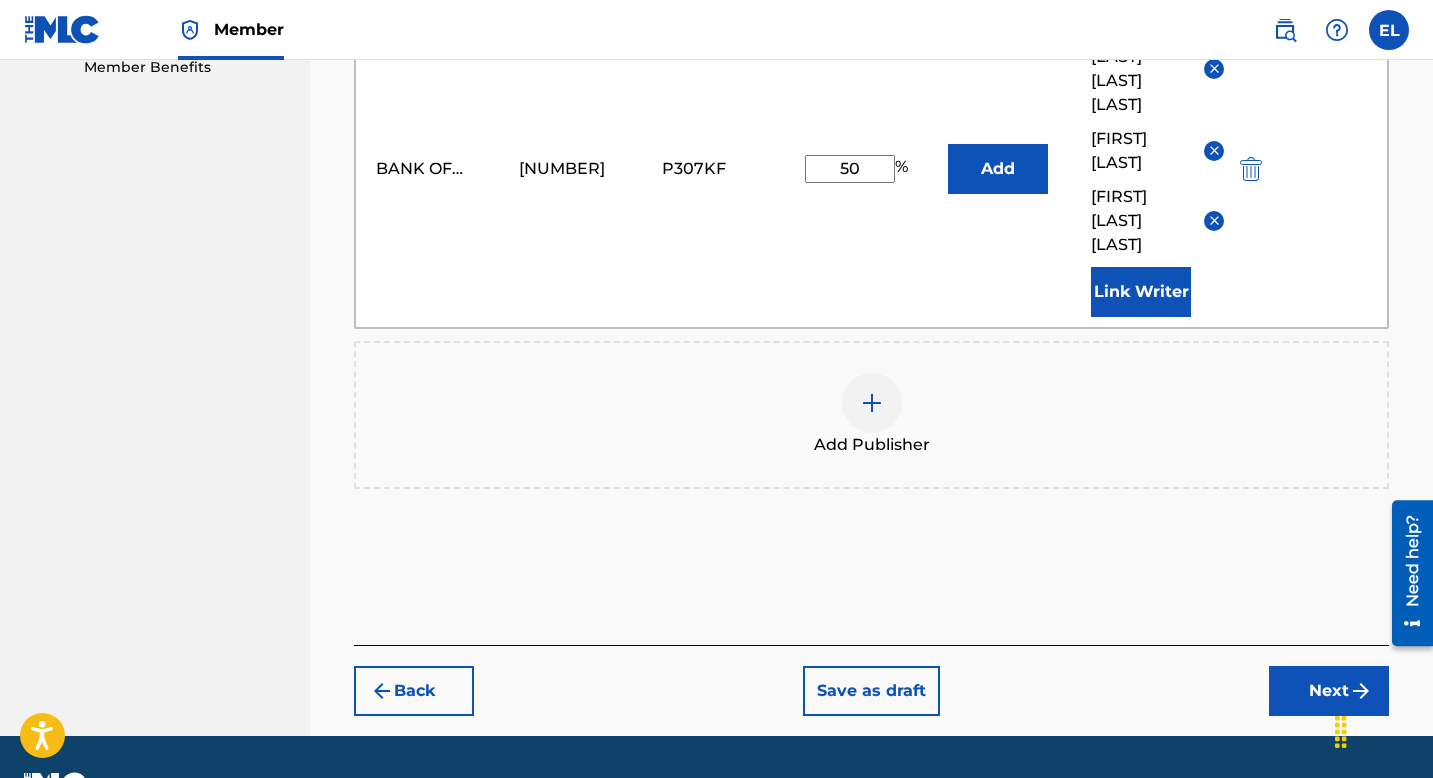 scroll, scrollTop: 577, scrollLeft: 0, axis: vertical 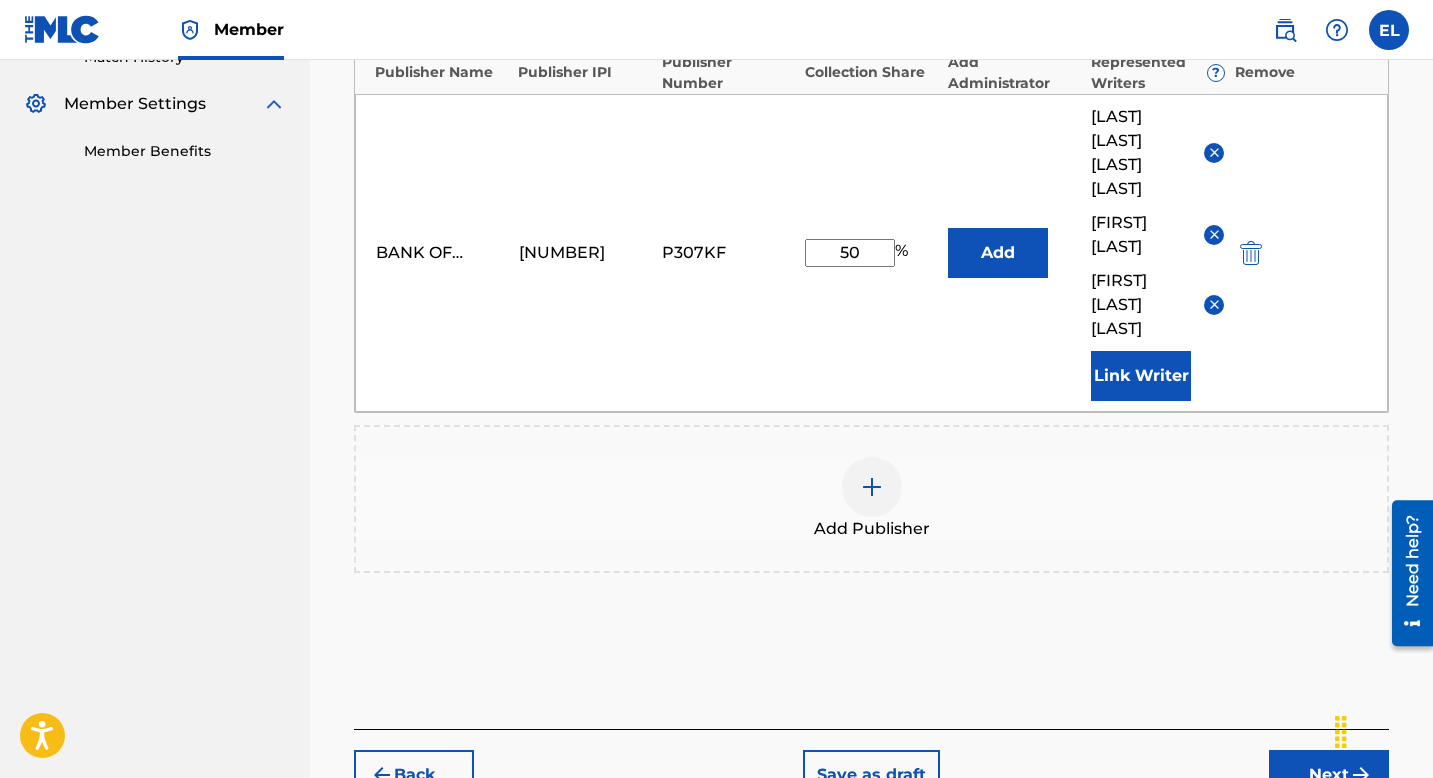 click on "Add" at bounding box center (998, 253) 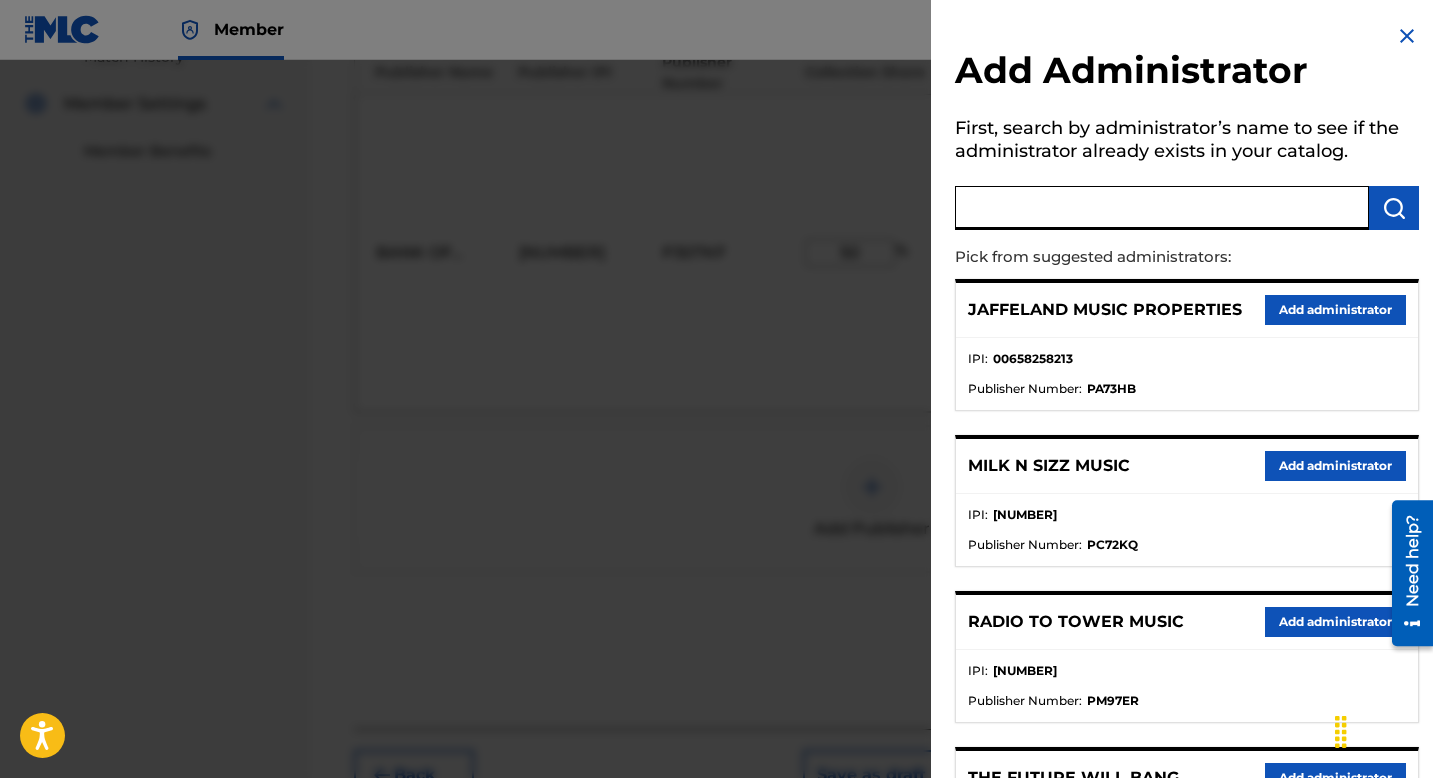 click at bounding box center (1162, 208) 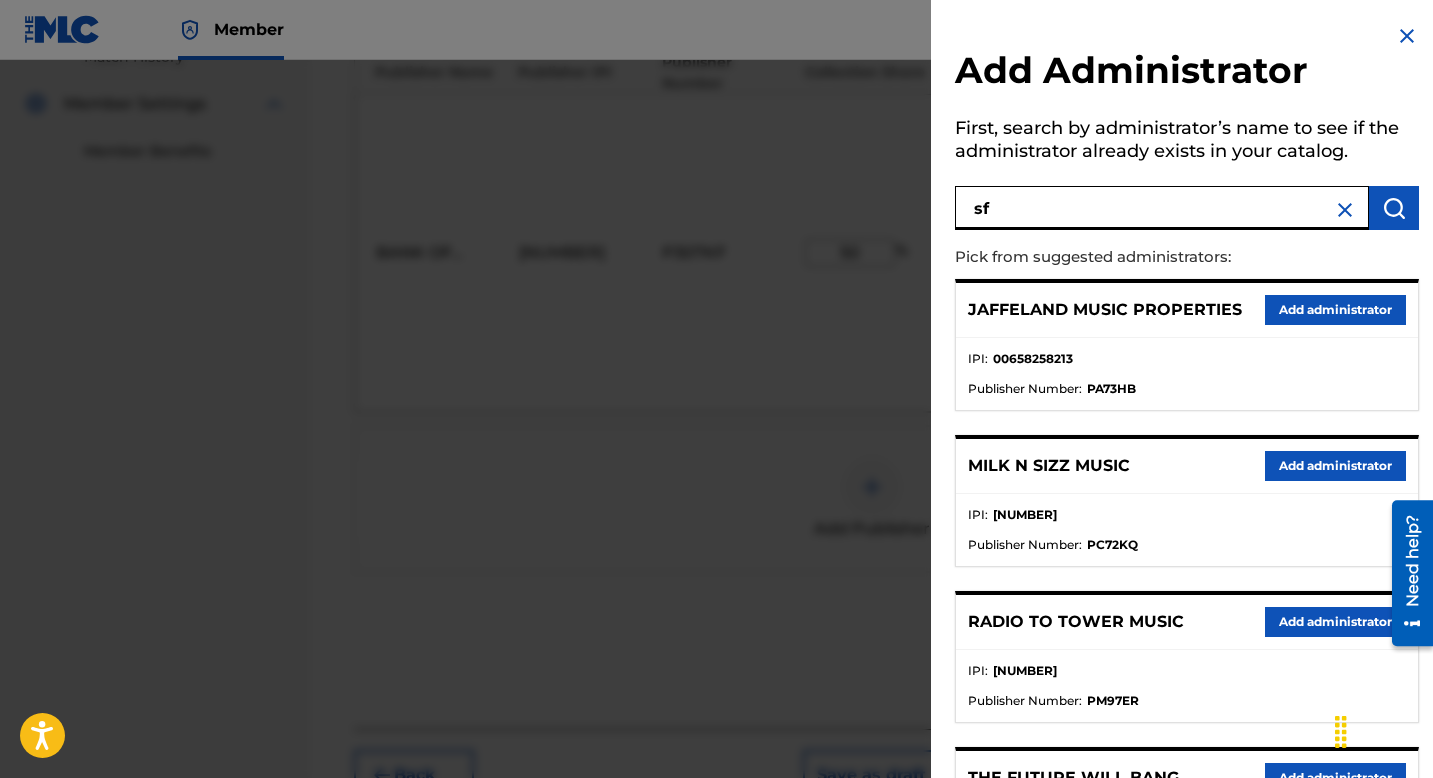 type on "sf" 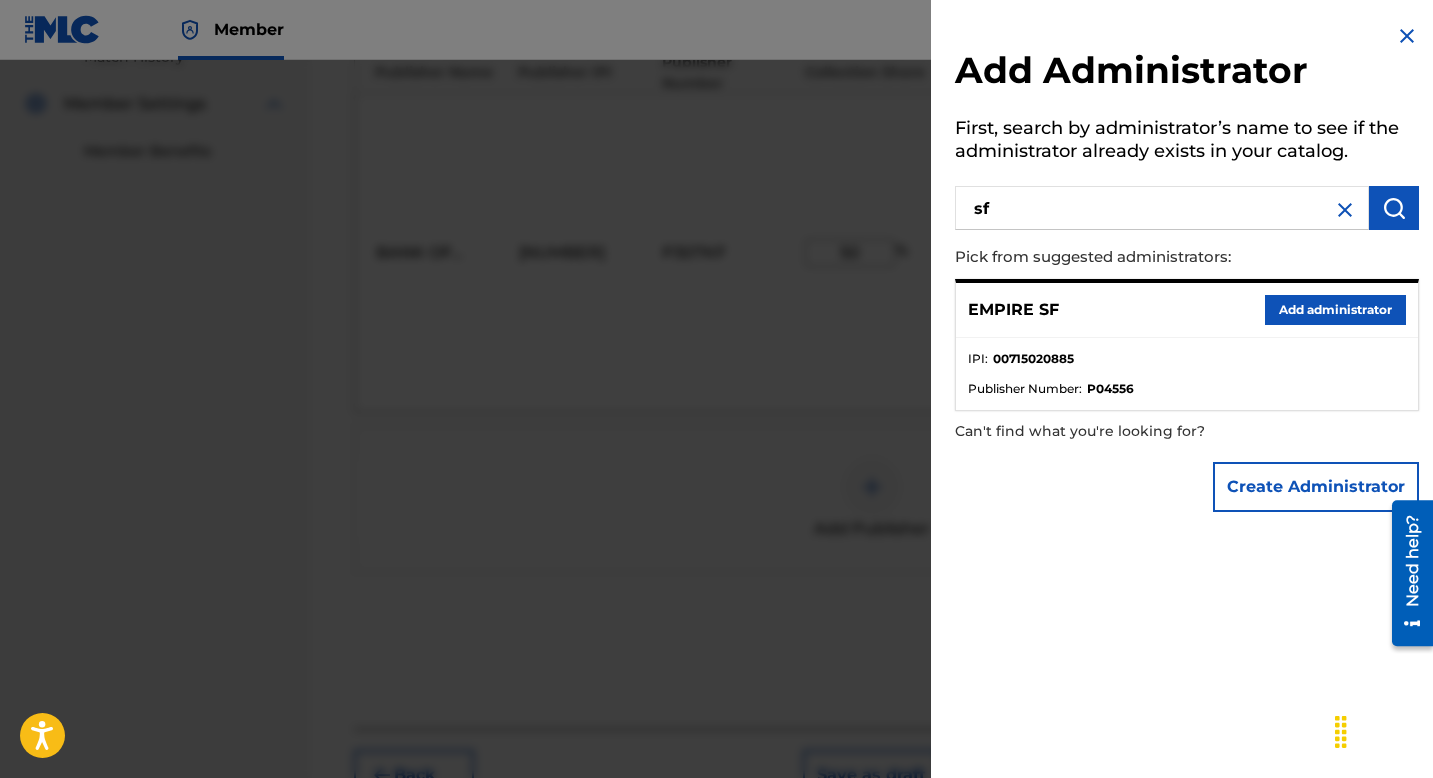 click on "Add administrator" at bounding box center [1335, 310] 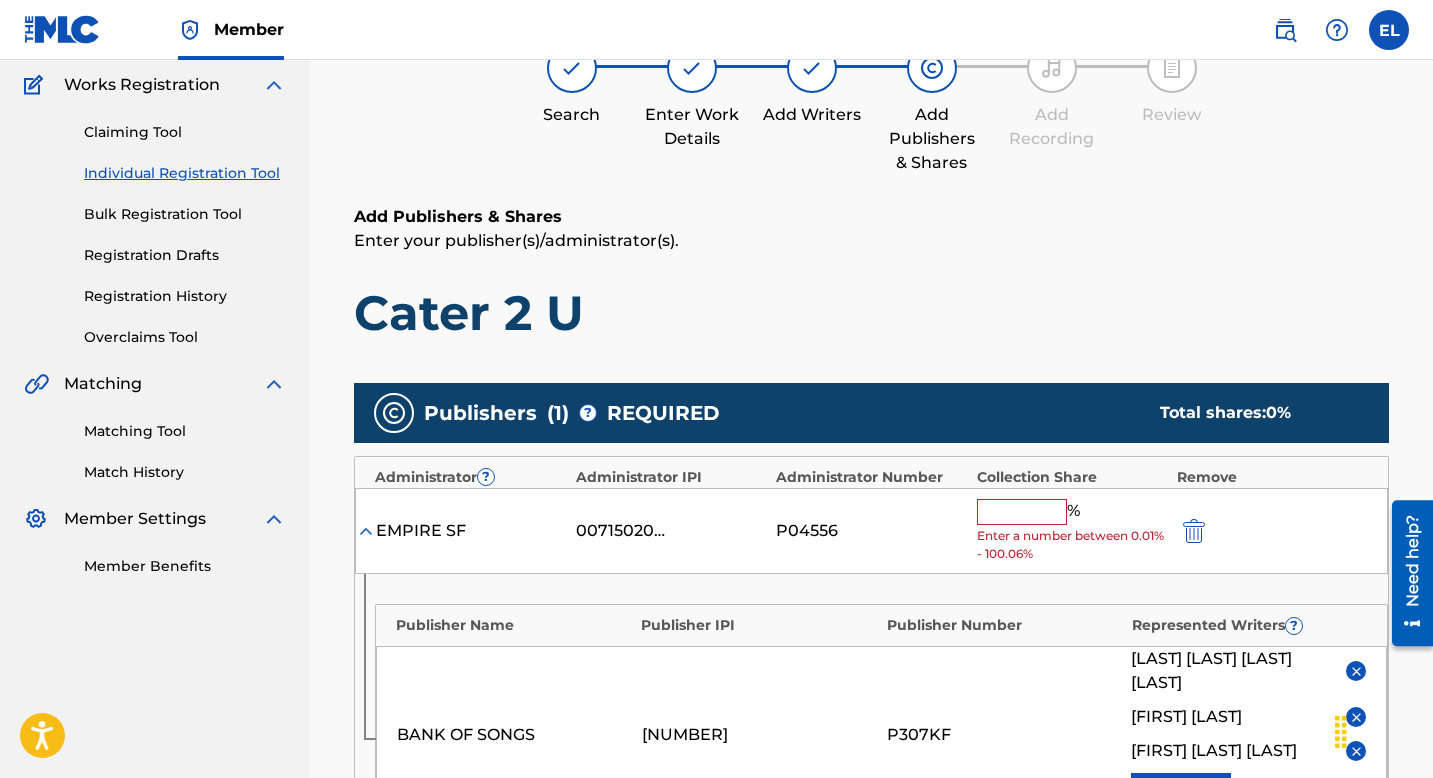 scroll, scrollTop: 153, scrollLeft: 0, axis: vertical 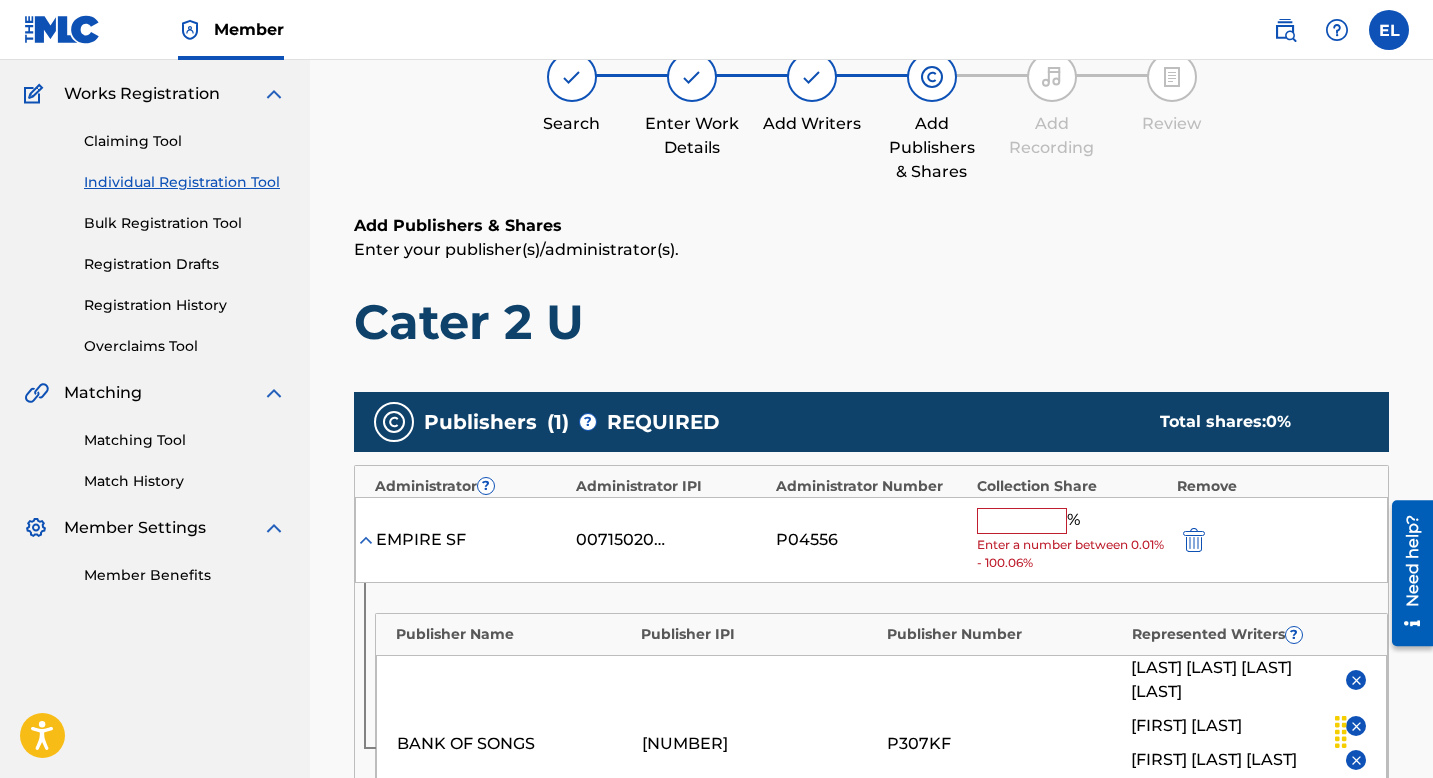 click at bounding box center [1022, 521] 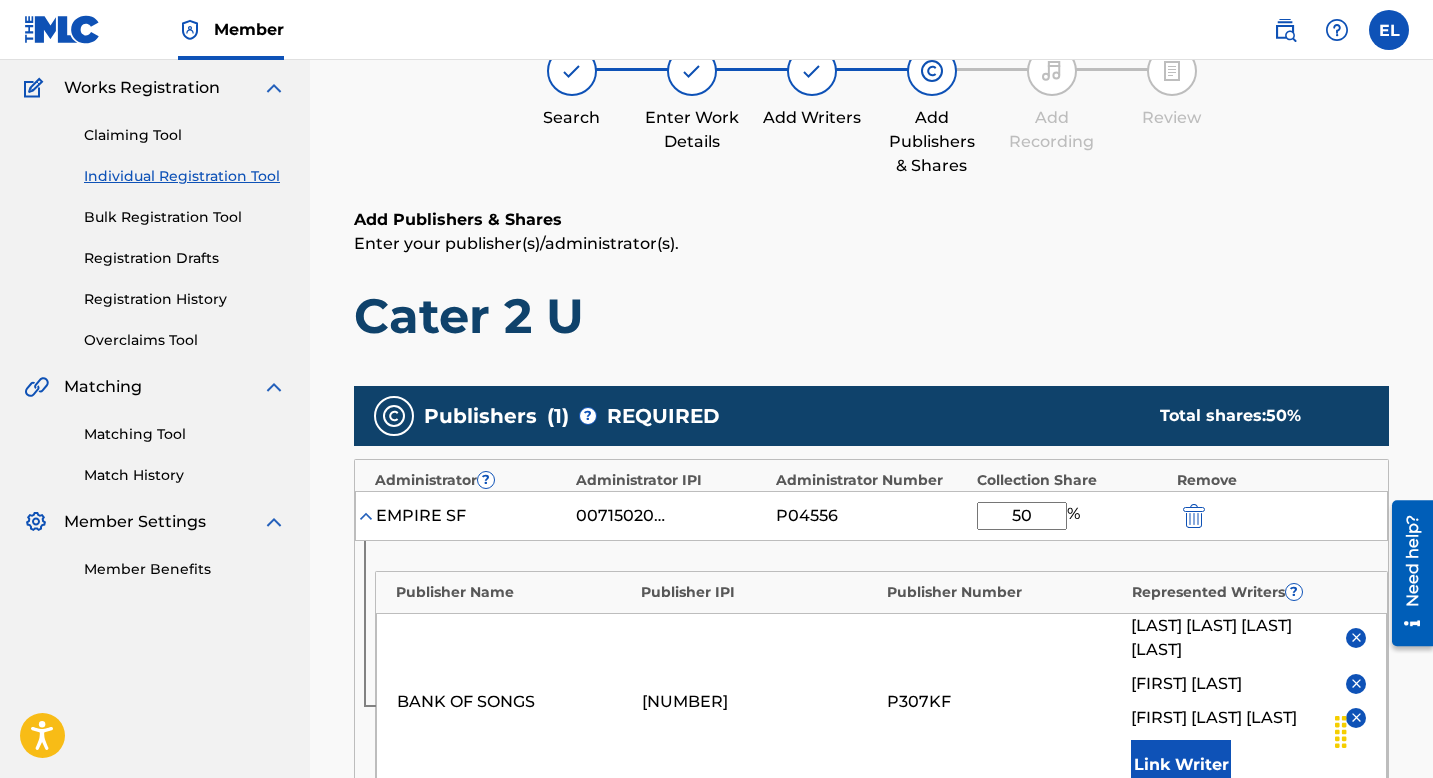 scroll, scrollTop: 161, scrollLeft: 0, axis: vertical 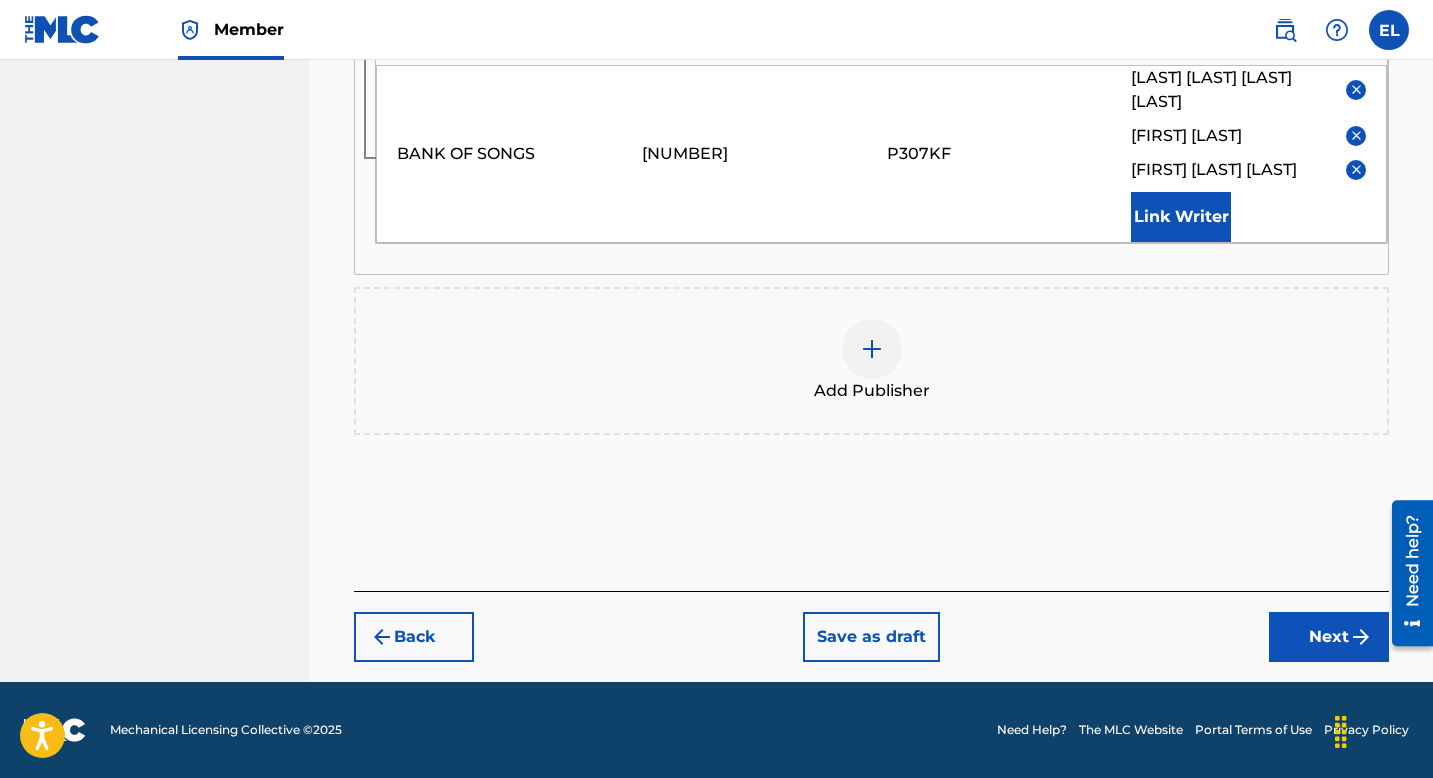 type on "50" 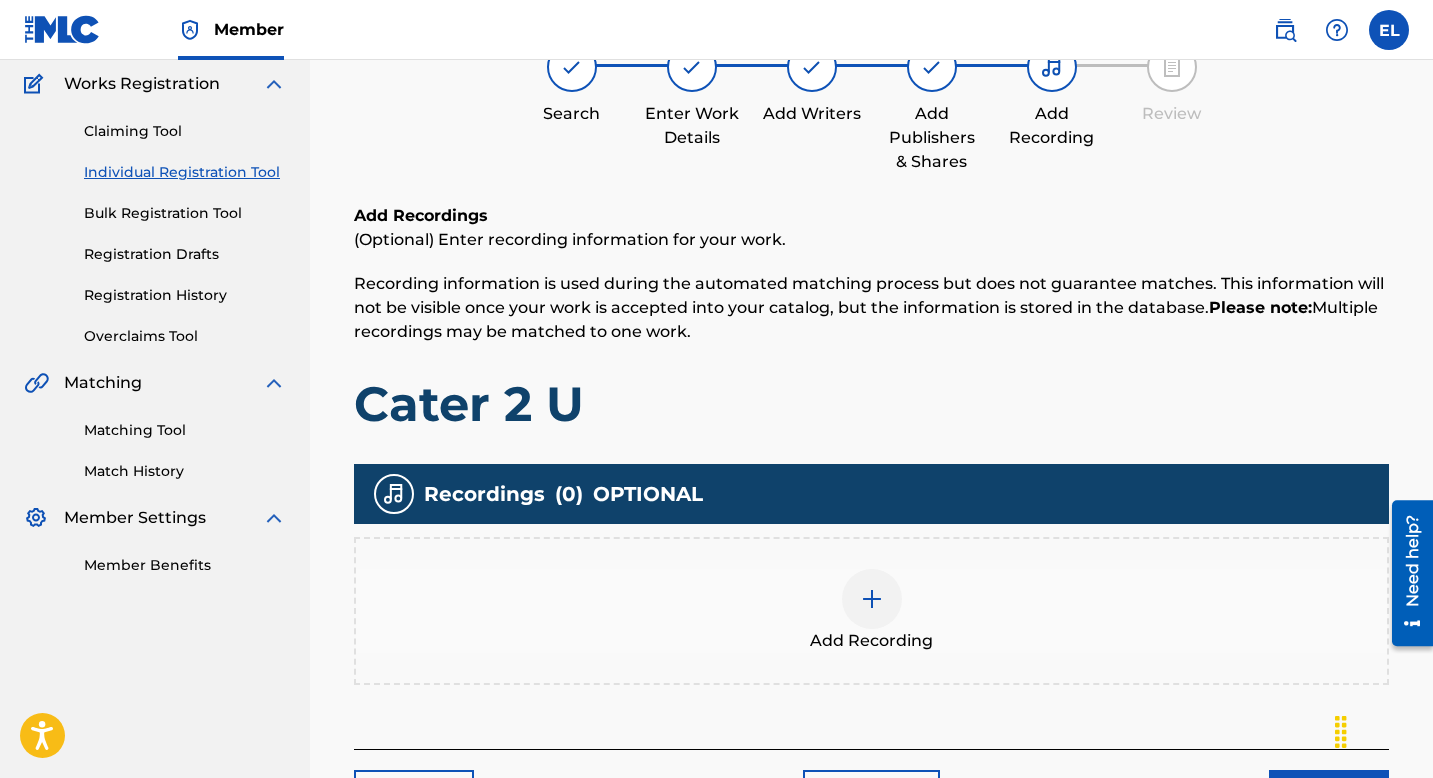 scroll, scrollTop: 251, scrollLeft: 0, axis: vertical 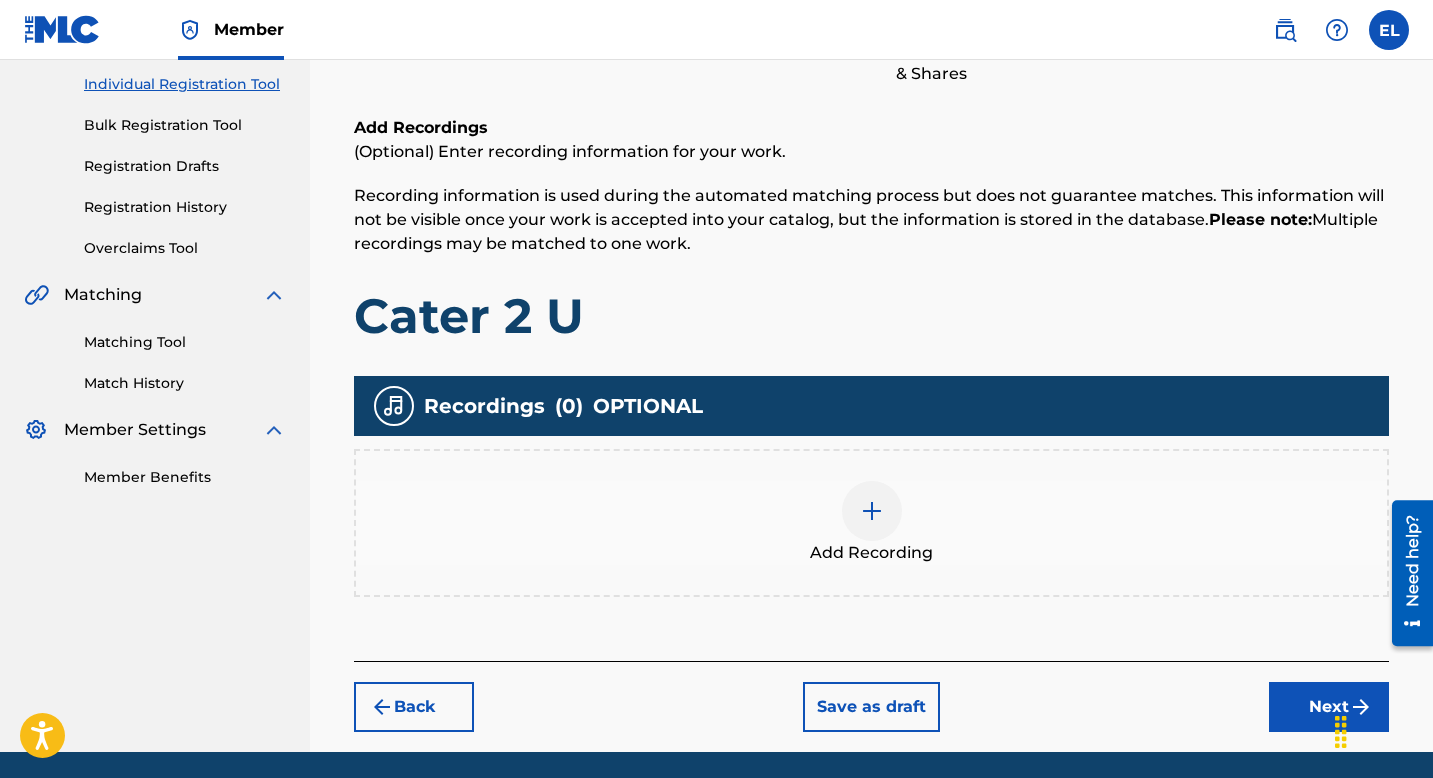 click at bounding box center (872, 511) 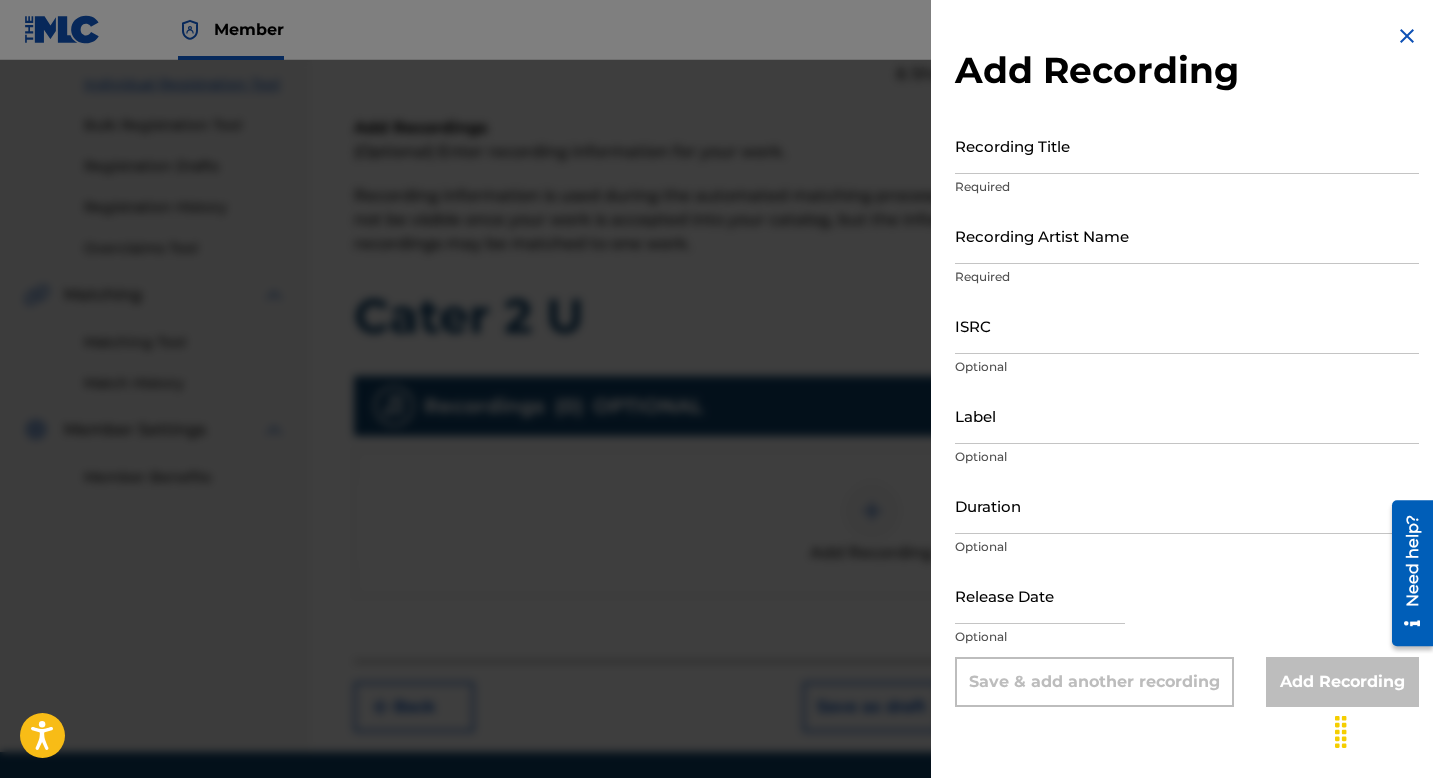 click on "Required" at bounding box center (1187, 187) 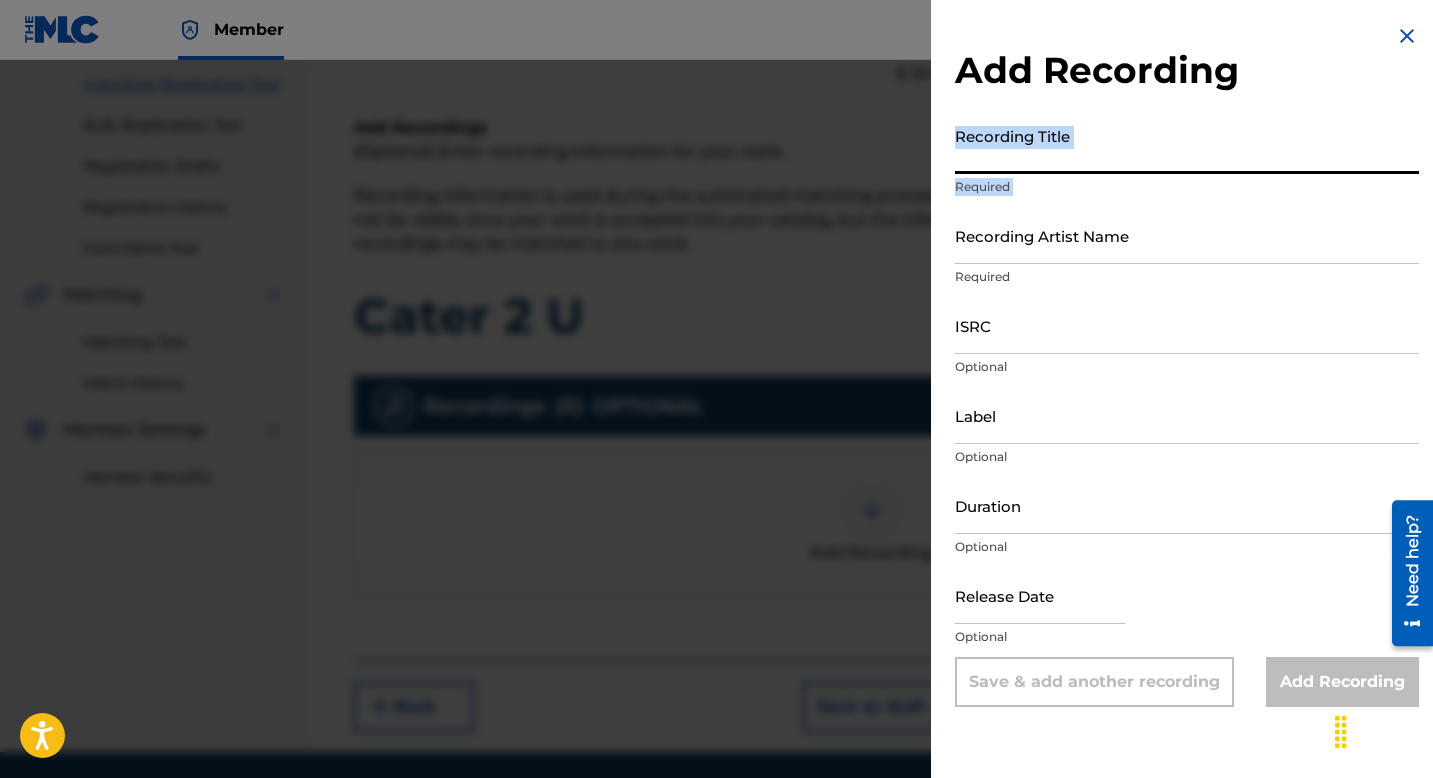 click on "Recording Title" at bounding box center (1187, 145) 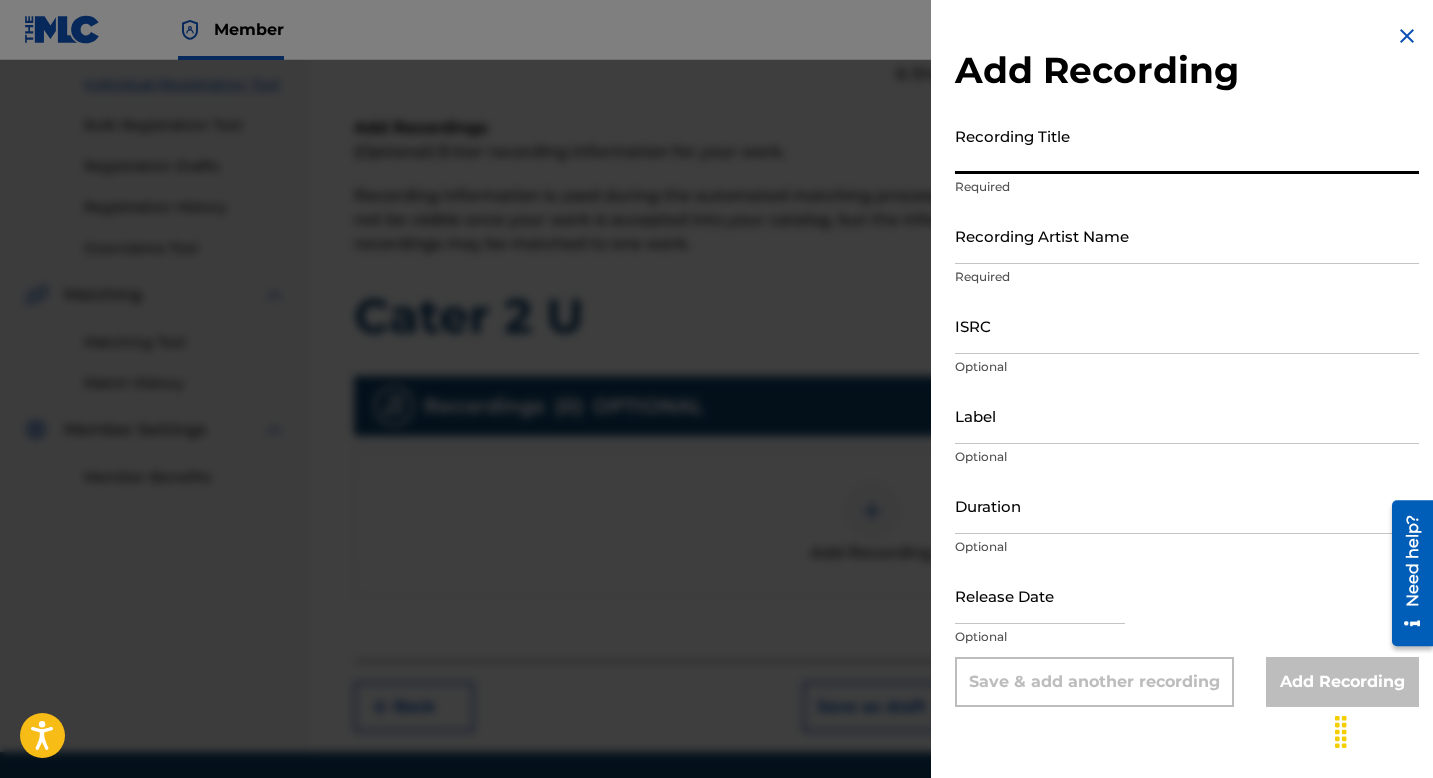 paste on "Cater 2 U" 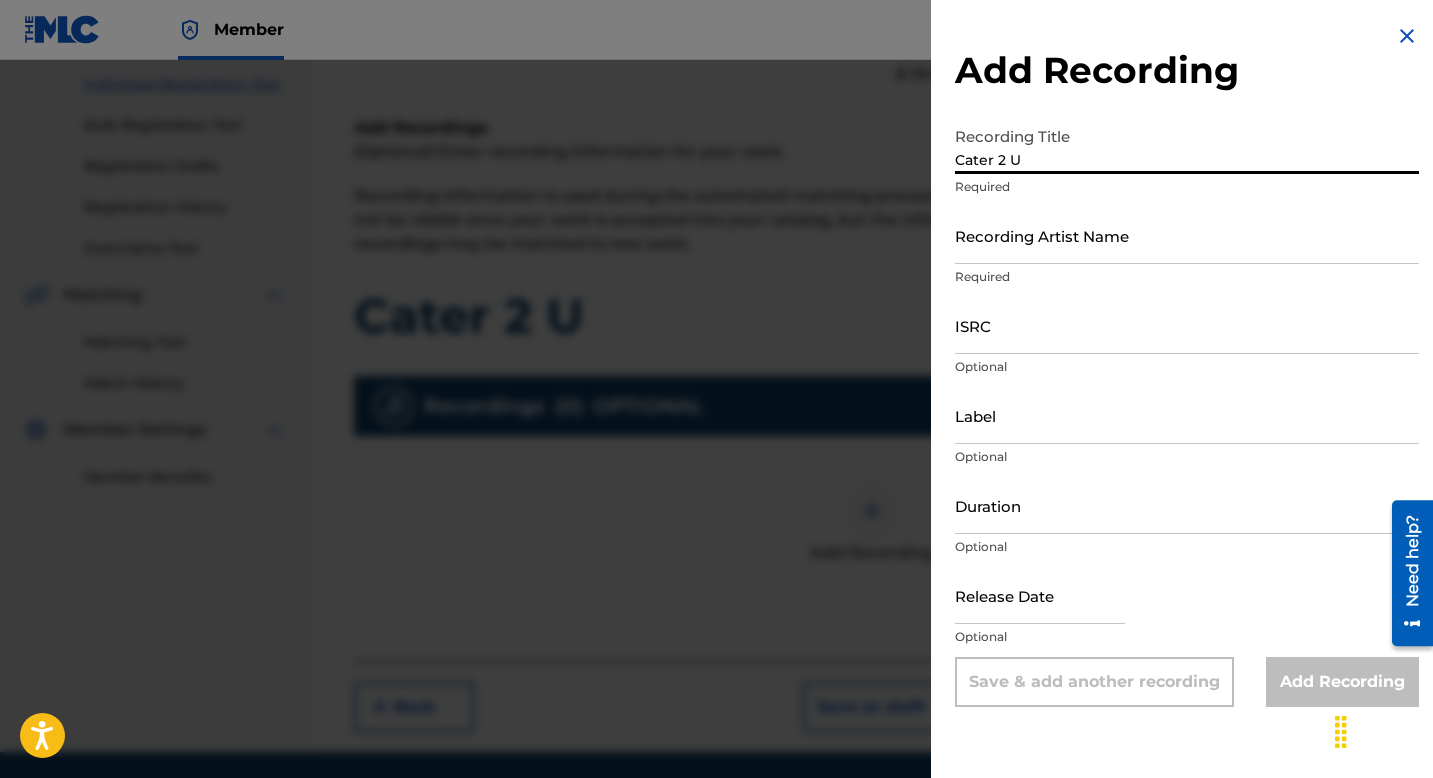type on "Cater 2 U" 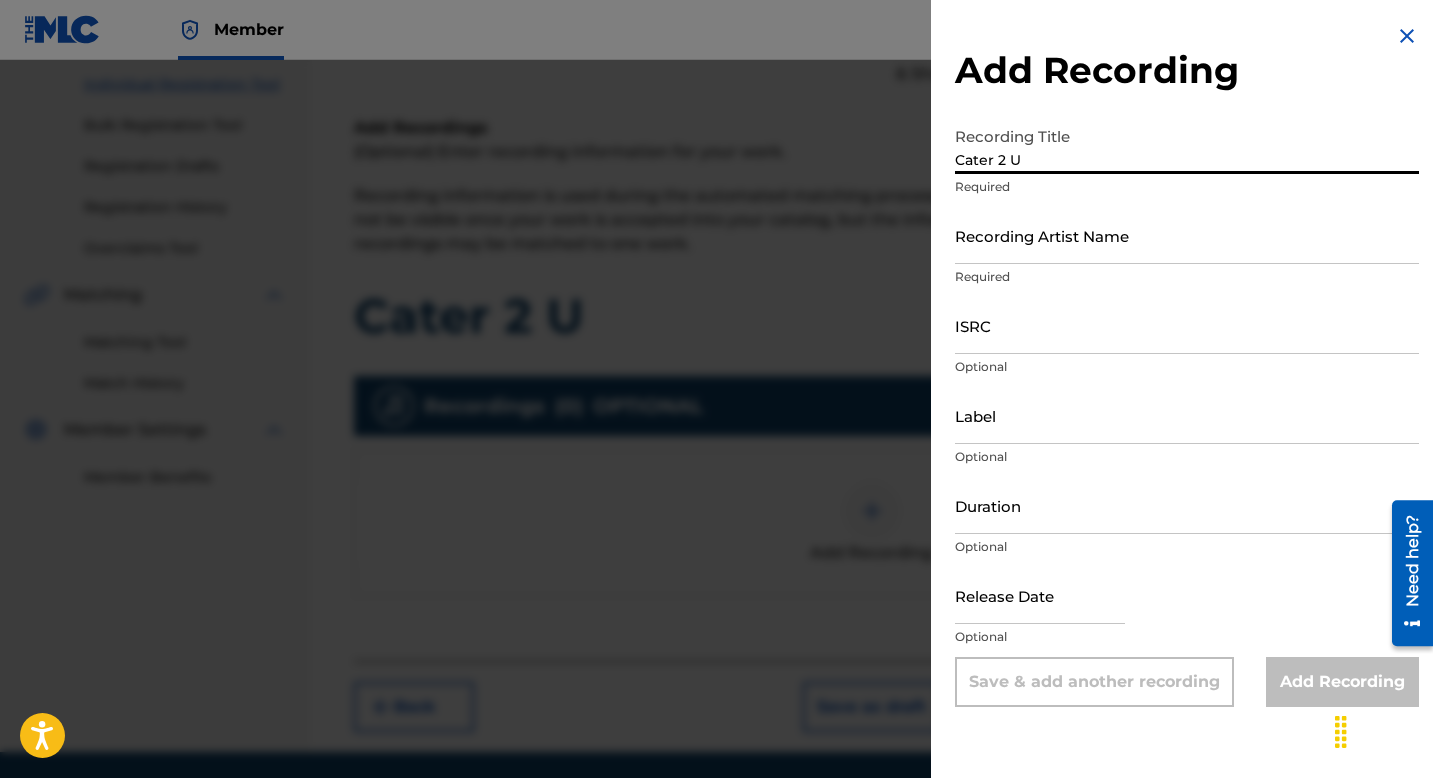 click on "Recording Artist Name" at bounding box center [1187, 235] 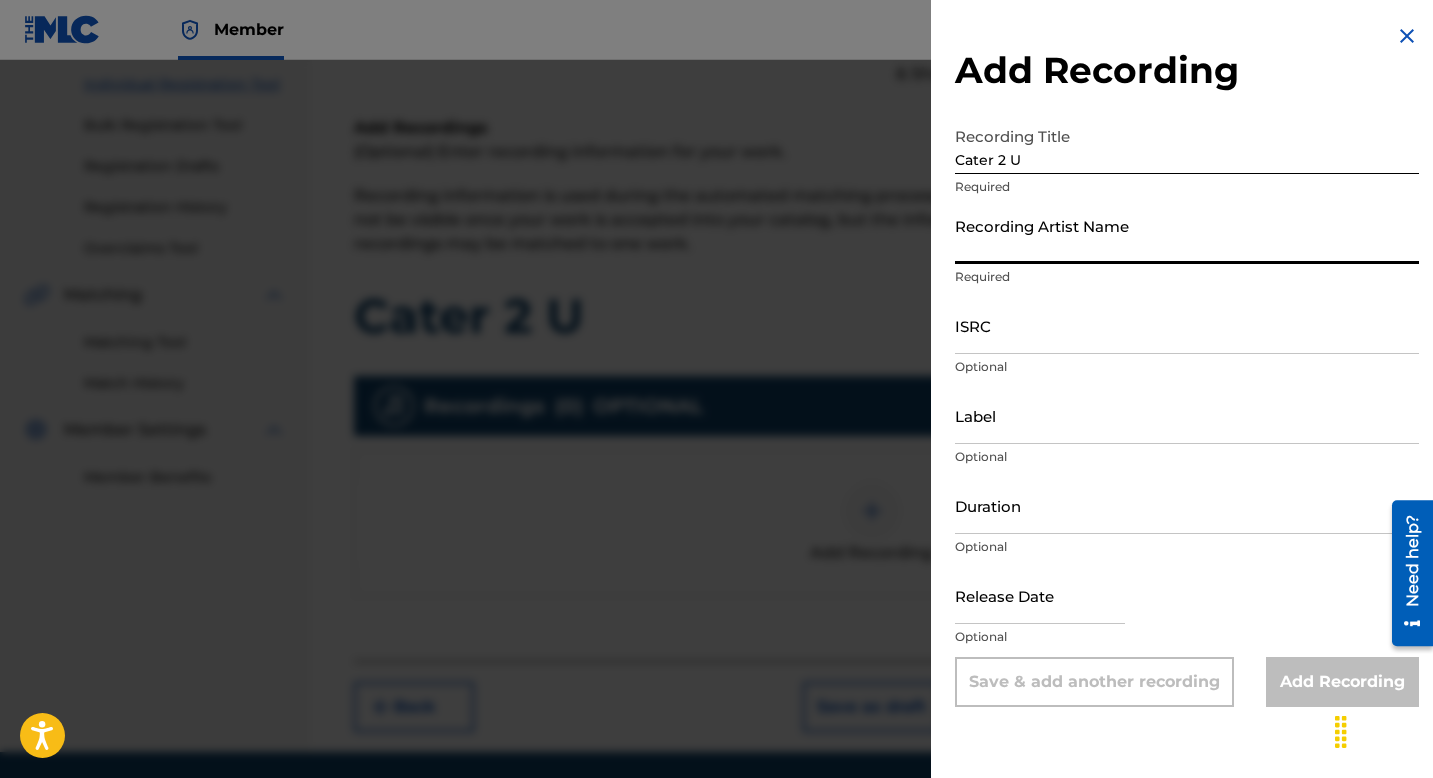 click on "Recording Artist Name" at bounding box center (1187, 235) 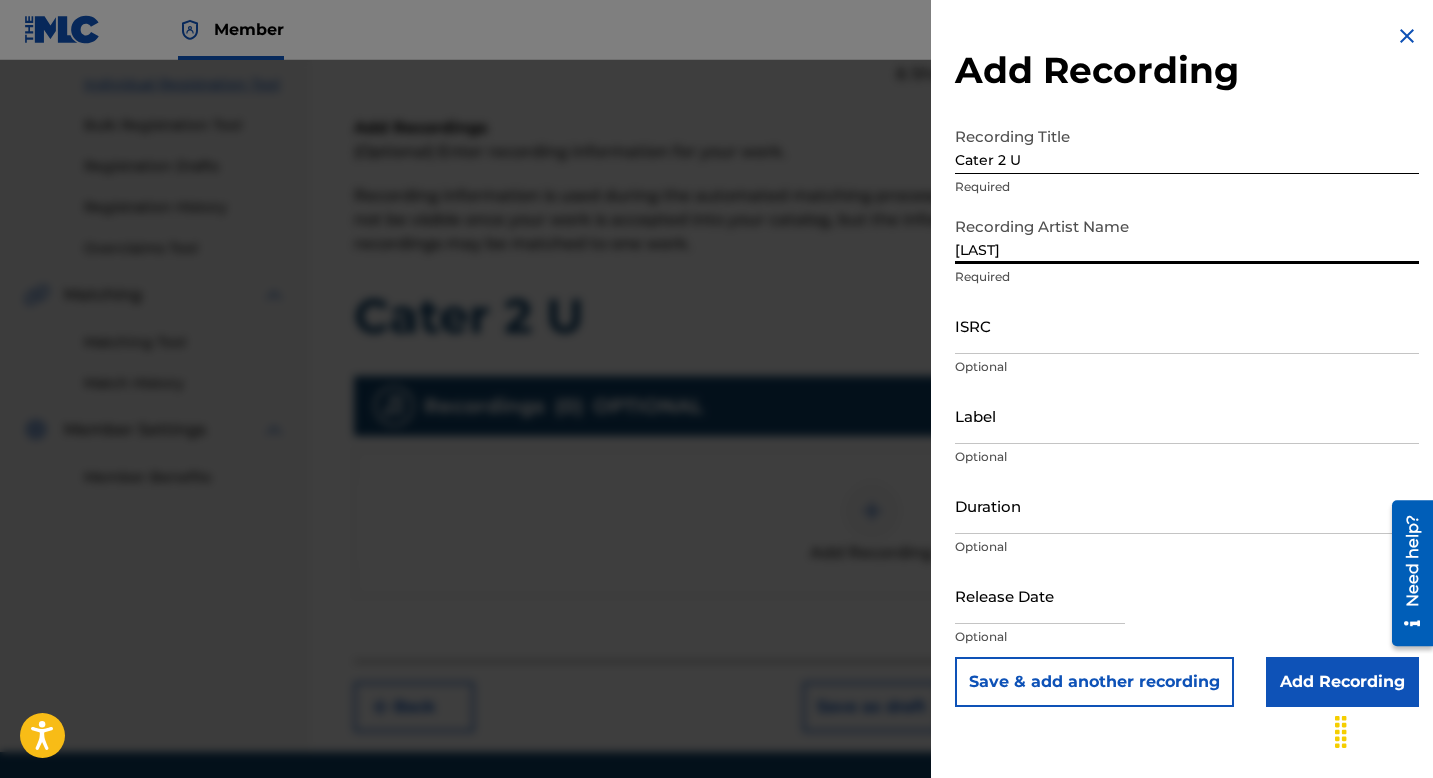 type on "[LAST]" 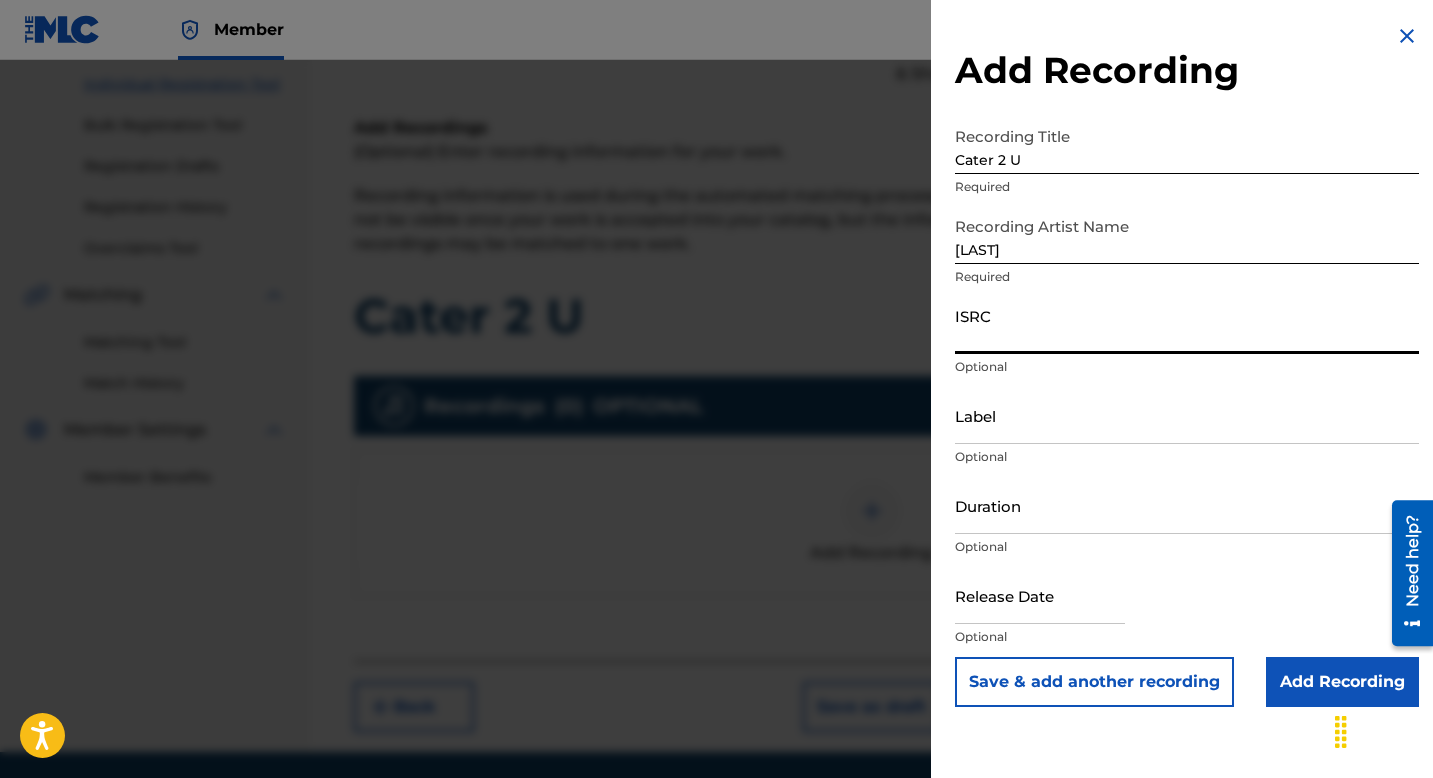 click on "ISRC" at bounding box center (1187, 325) 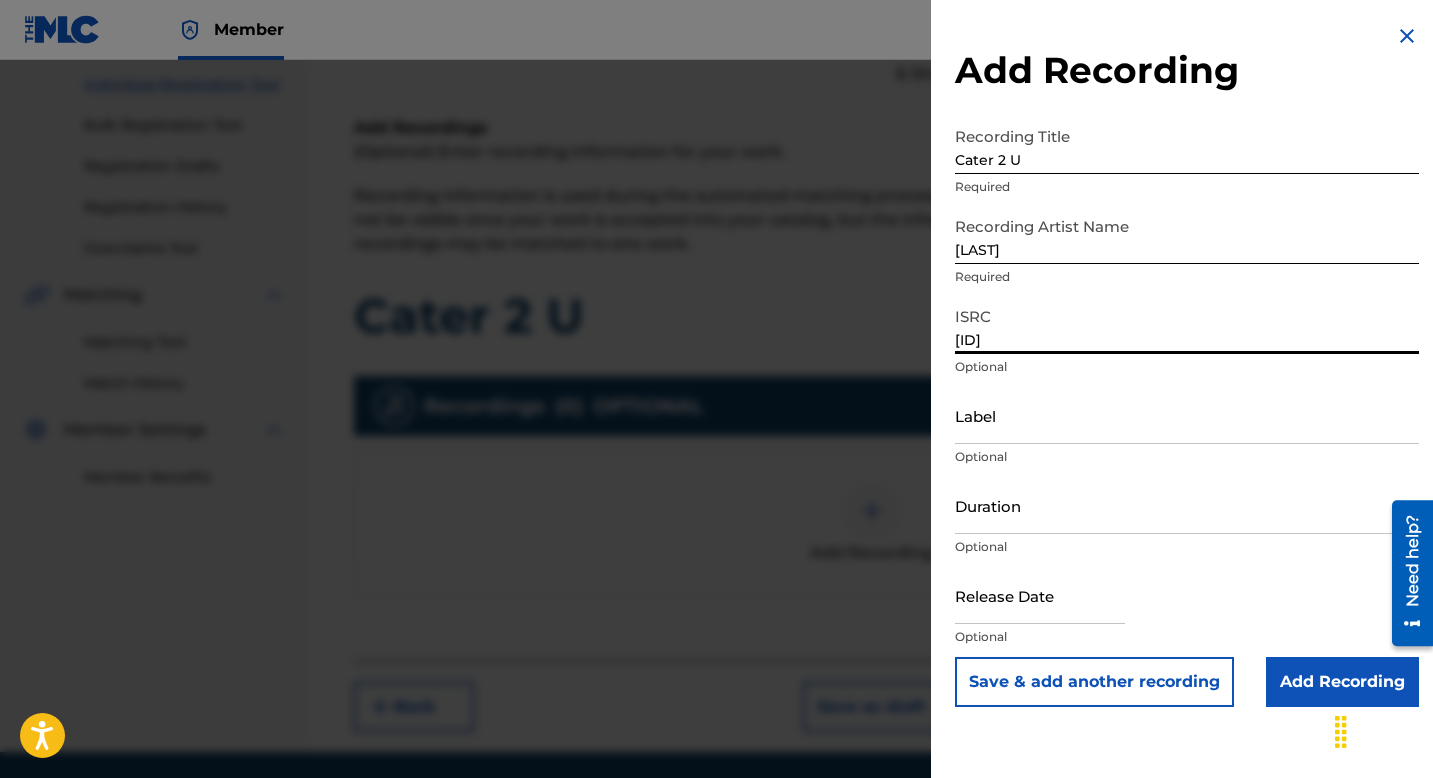 type on "[ID]" 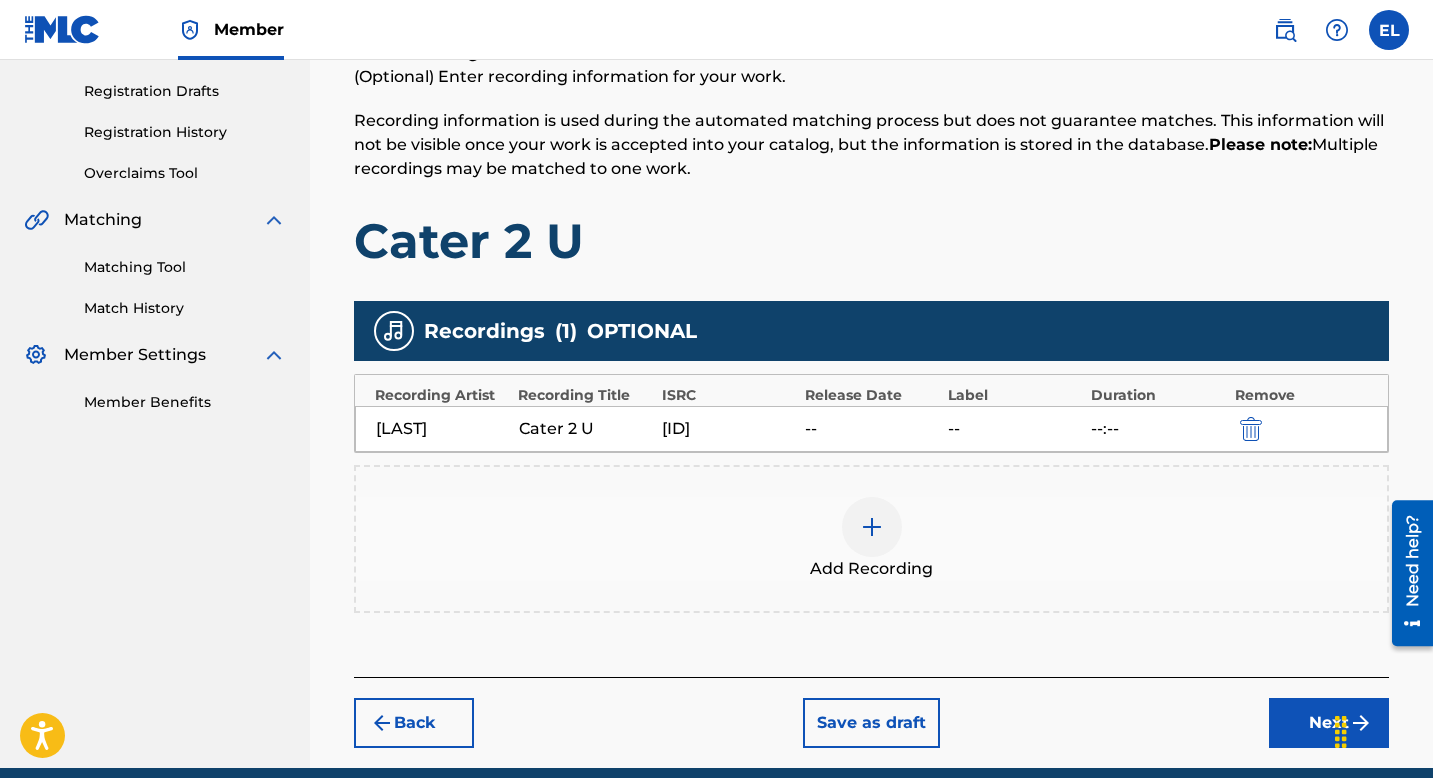 scroll, scrollTop: 412, scrollLeft: 0, axis: vertical 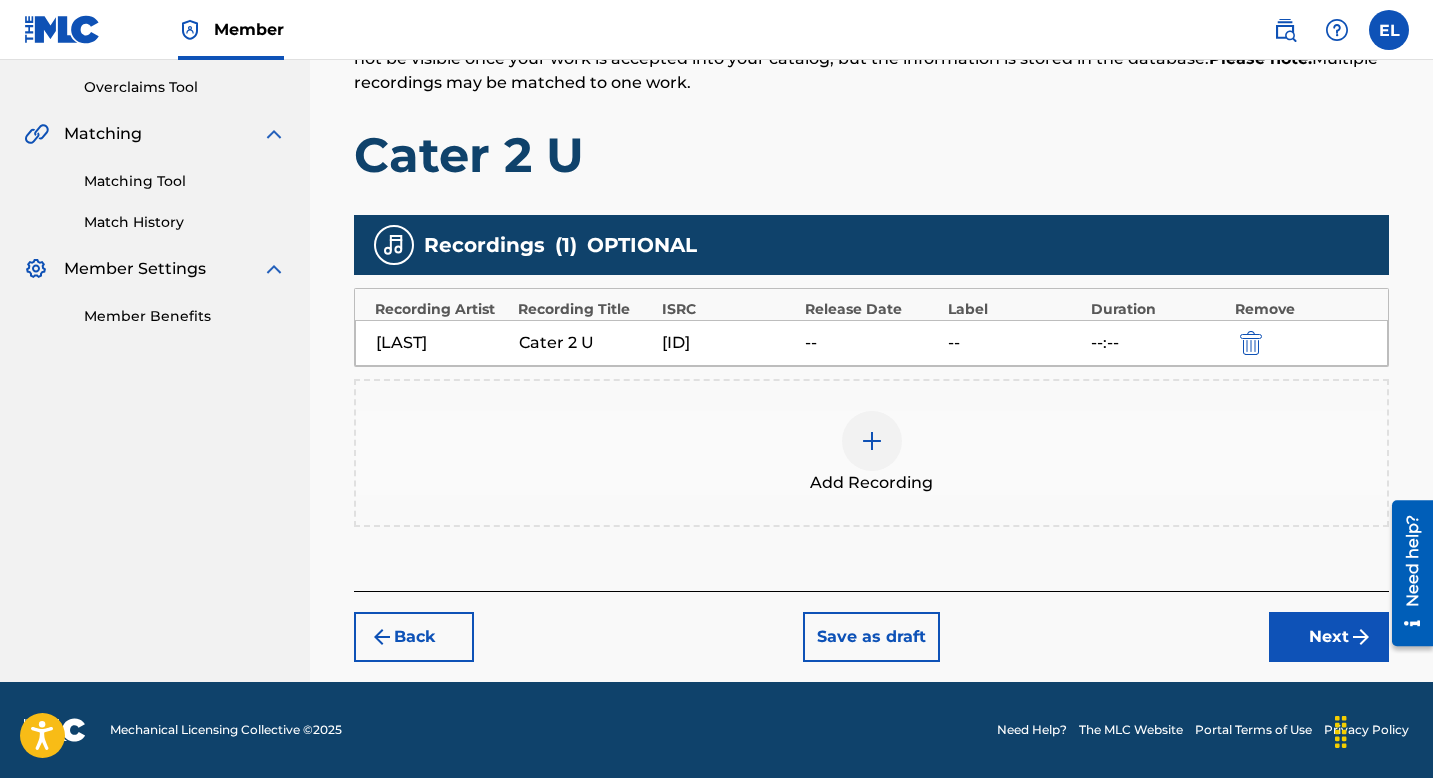 click on "Next" at bounding box center [1329, 637] 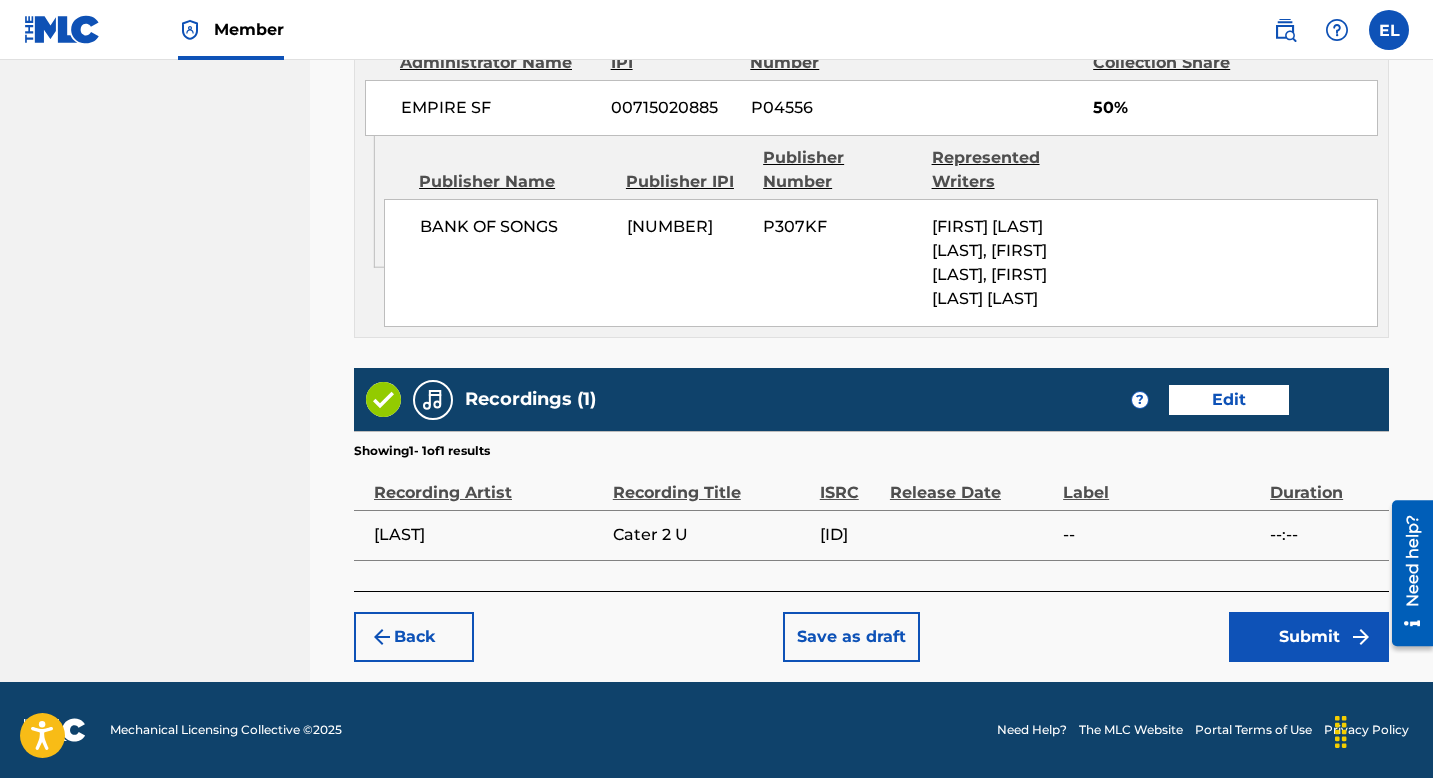 scroll, scrollTop: 1299, scrollLeft: 0, axis: vertical 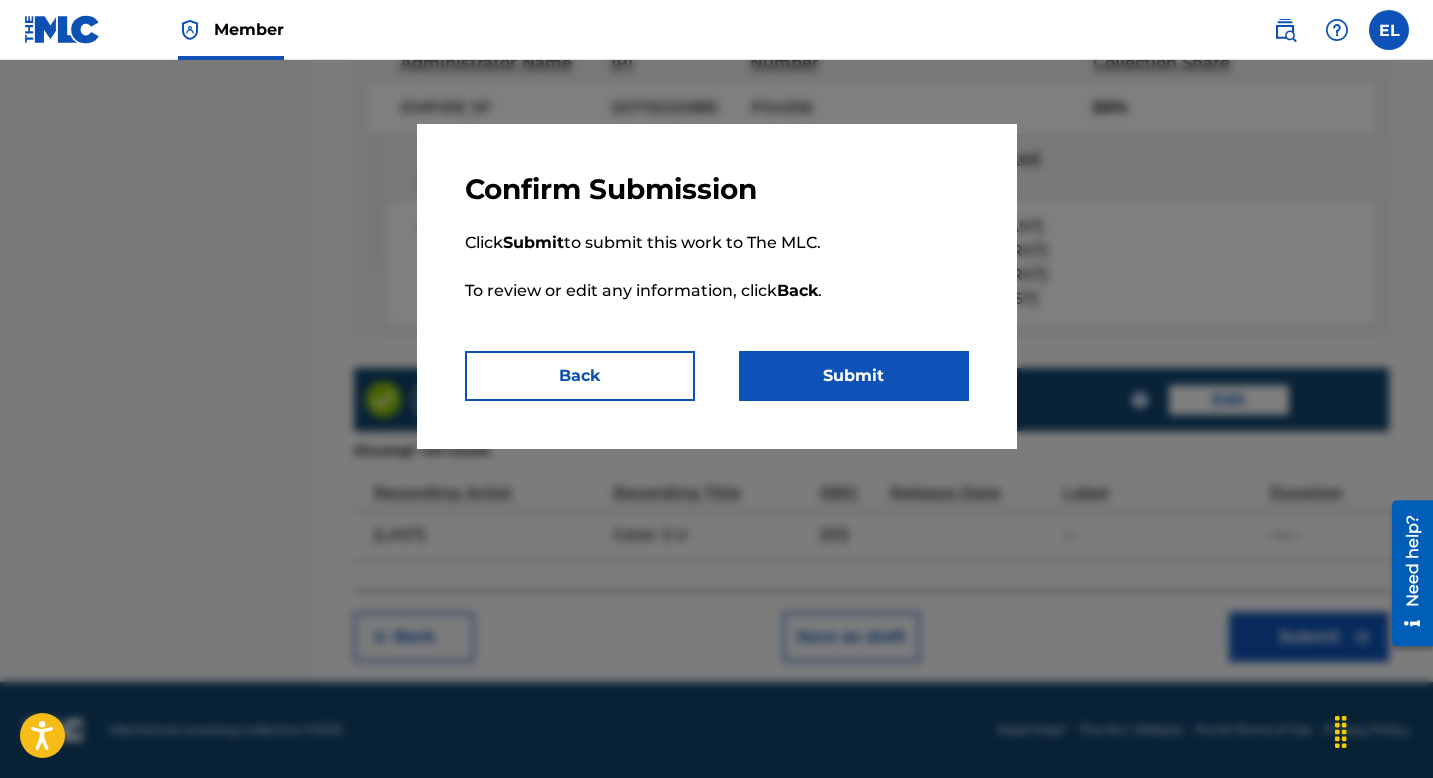 click on "Submit" at bounding box center [854, 376] 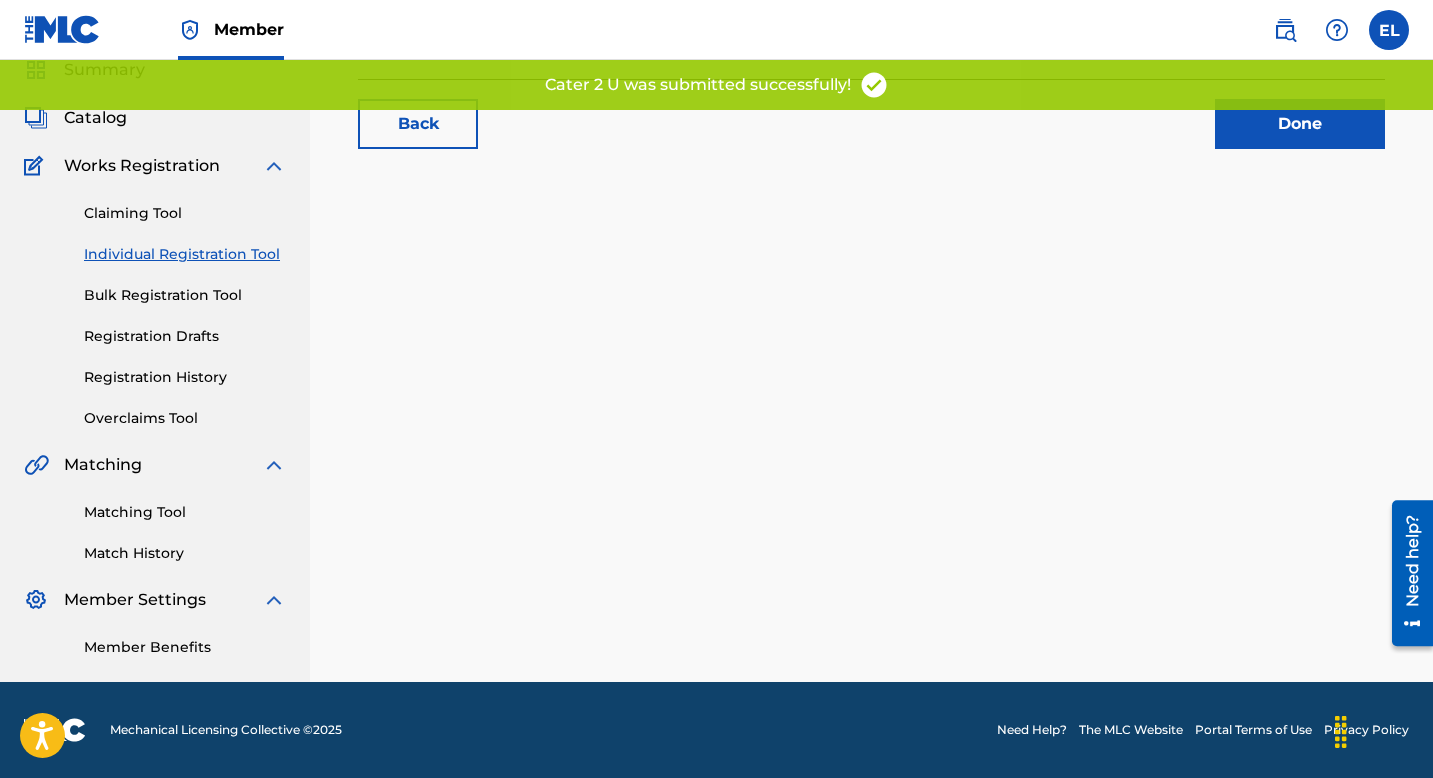 scroll, scrollTop: 0, scrollLeft: 0, axis: both 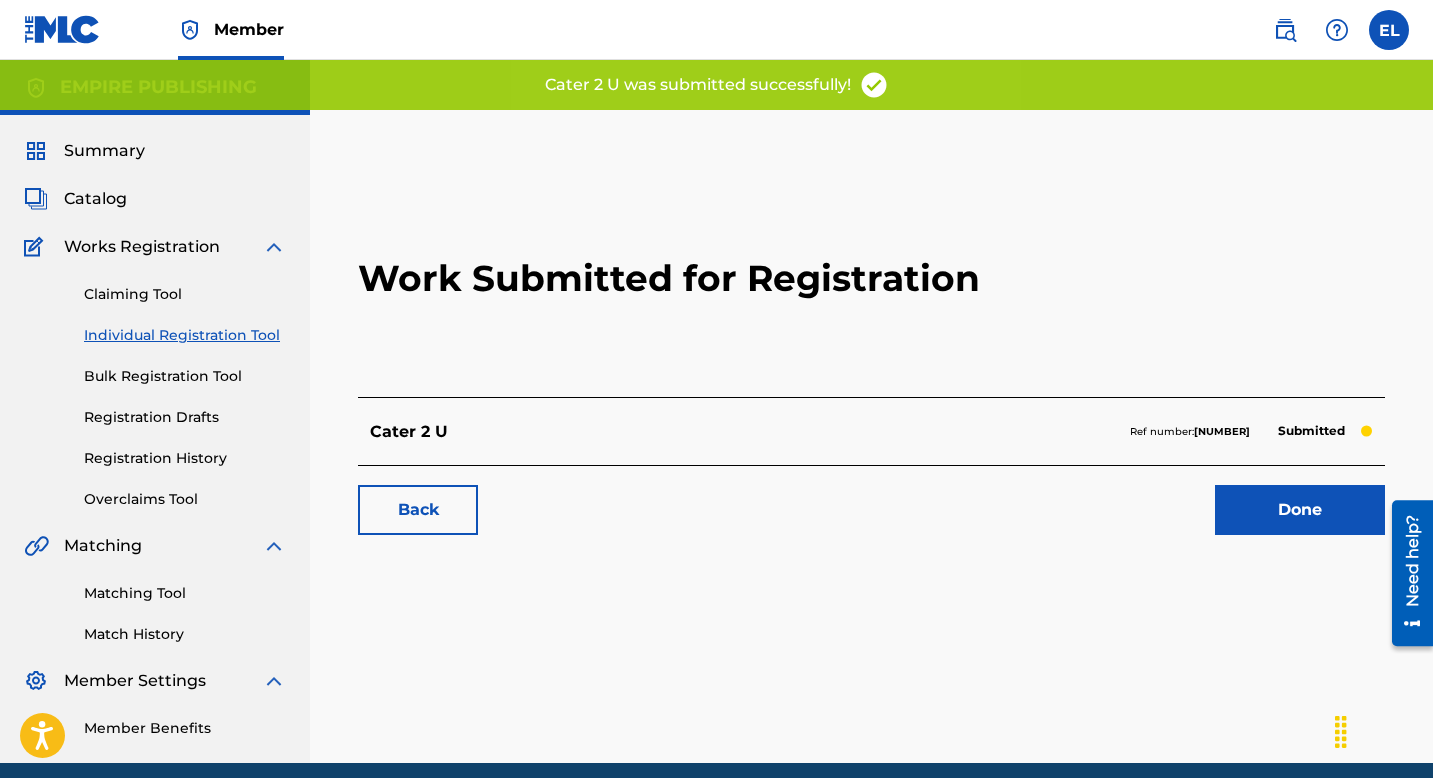 click on "Done" at bounding box center (1300, 510) 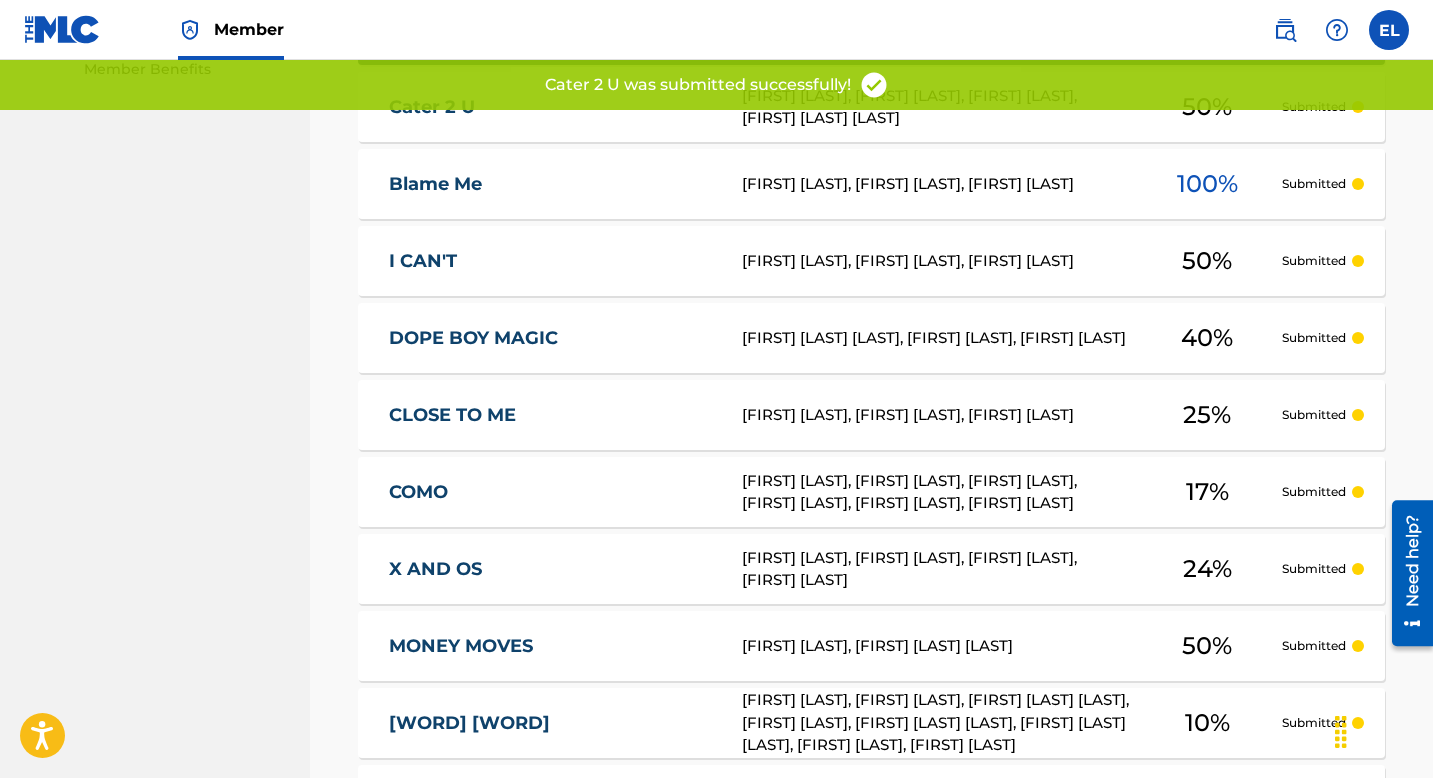 scroll, scrollTop: 496, scrollLeft: 0, axis: vertical 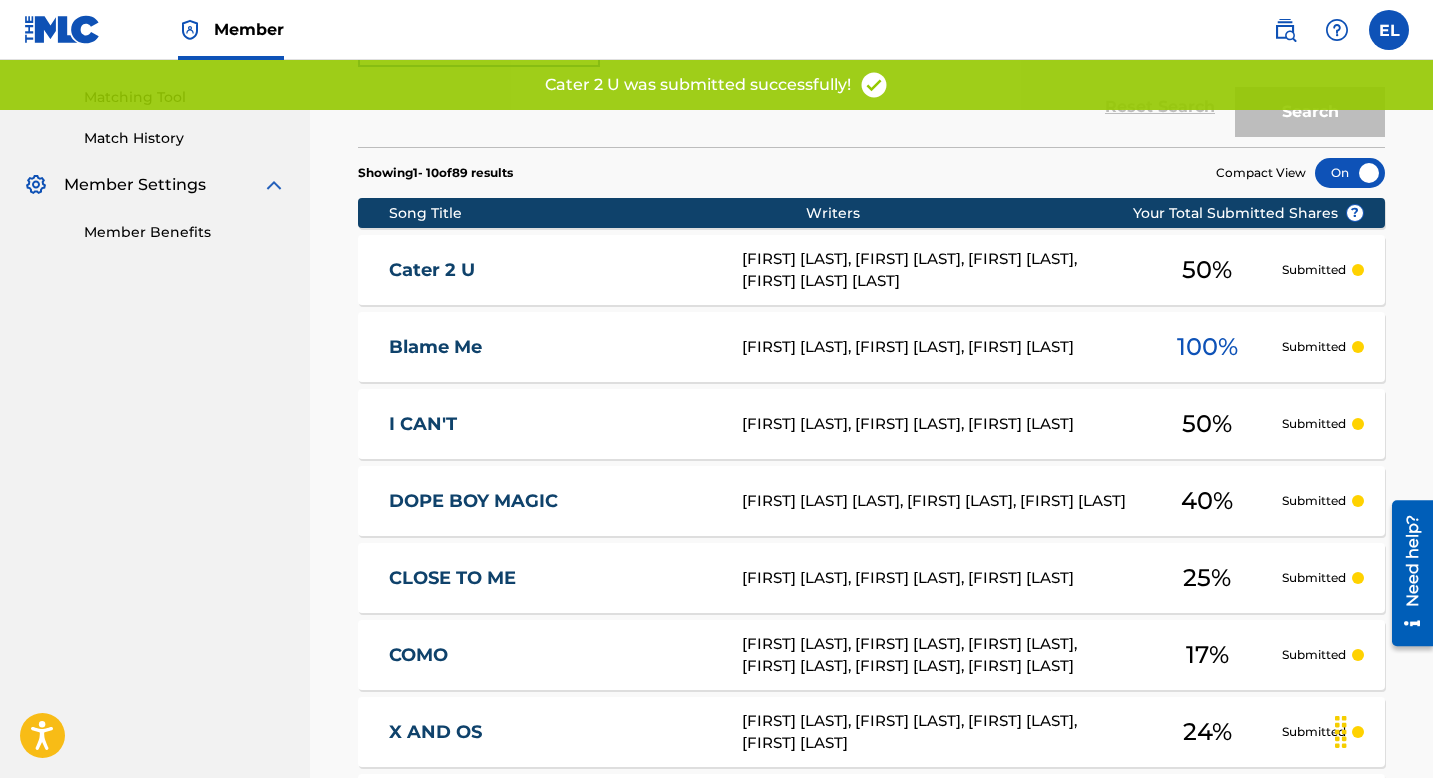 click on "Cater 2 U" at bounding box center [552, 270] 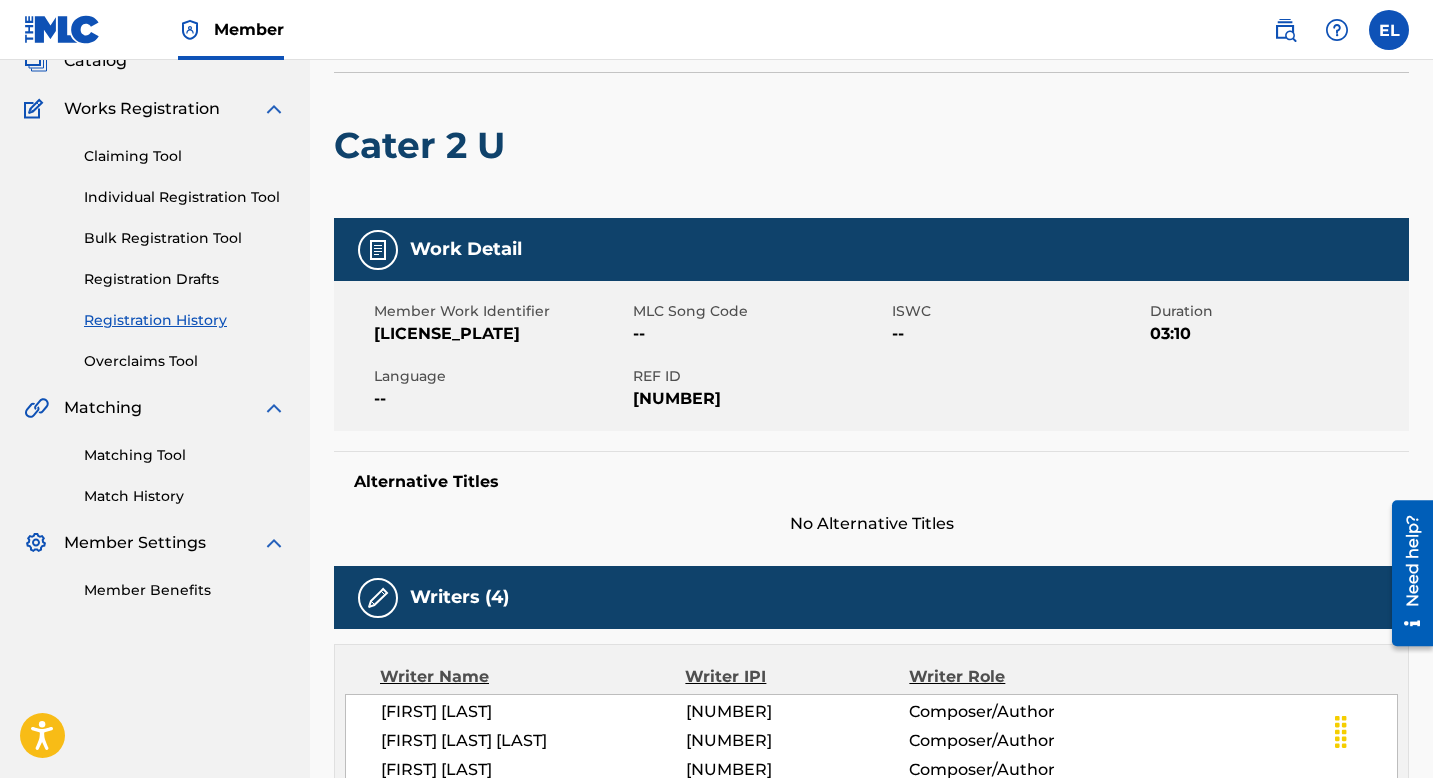 scroll, scrollTop: 0, scrollLeft: 0, axis: both 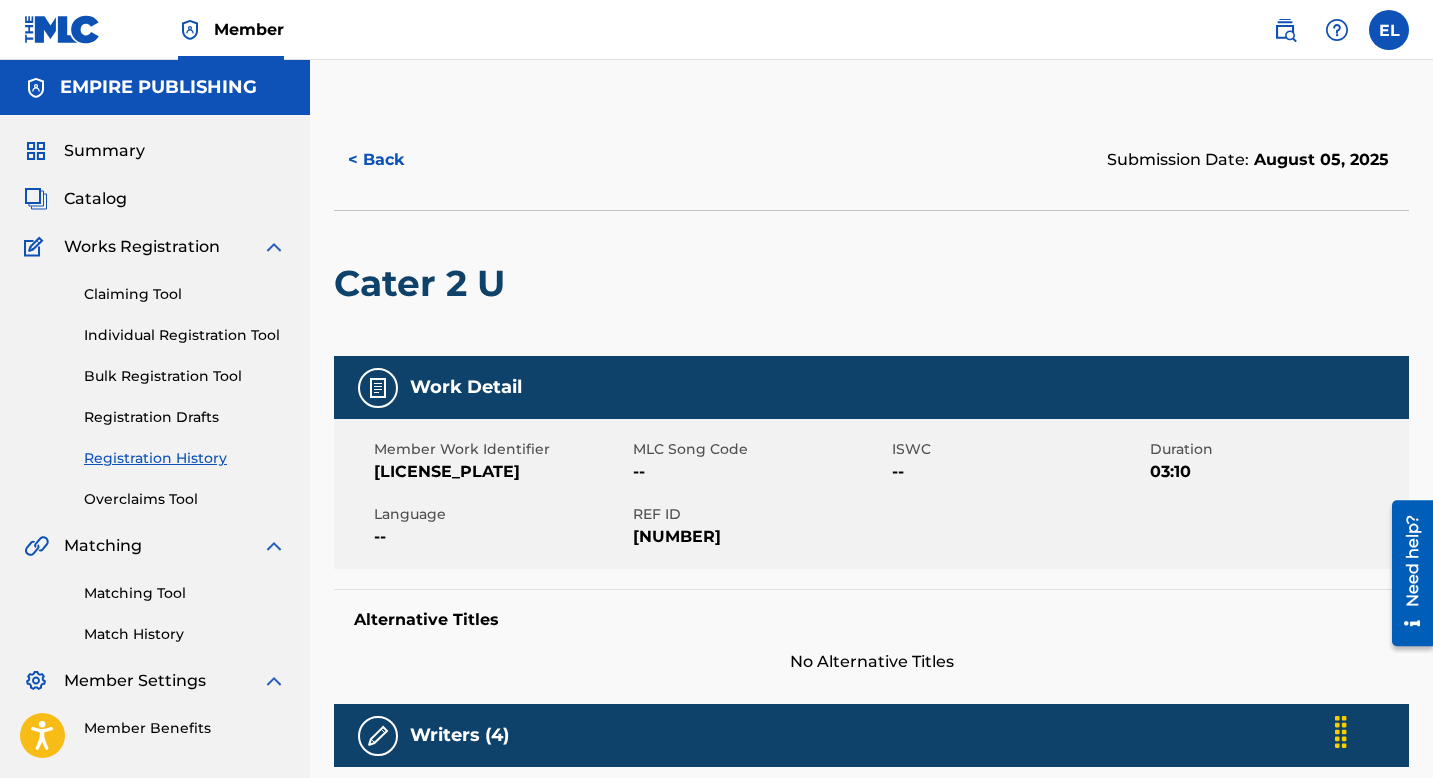 click on "Summary Catalog Works Registration Claiming Tool Individual Registration Tool Bulk Registration Tool Registration Drafts Registration History Overclaims Tool Matching Matching Tool Match History Member Settings Member Benefits" at bounding box center [155, 439] 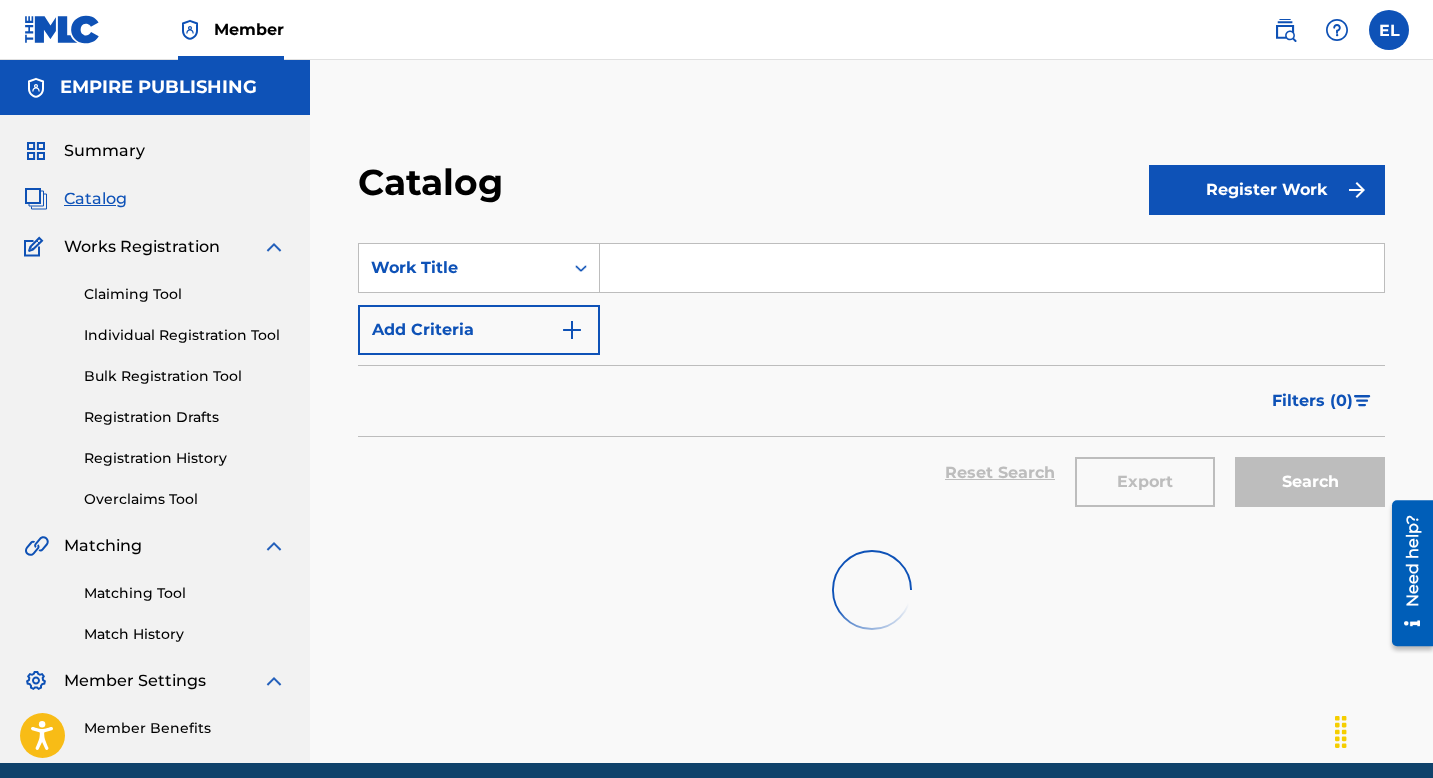 click at bounding box center [992, 268] 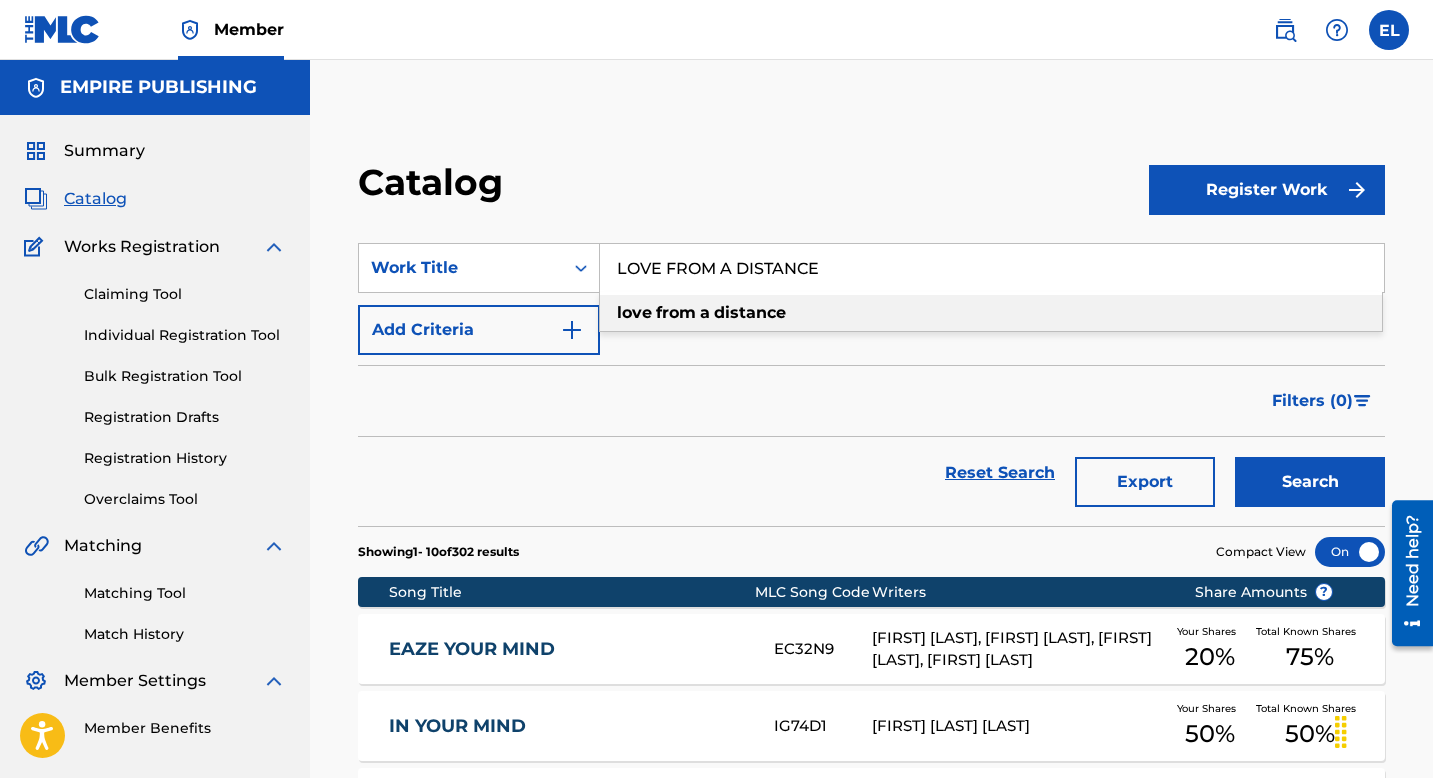 type on "LOVE FROM A DISTANCE" 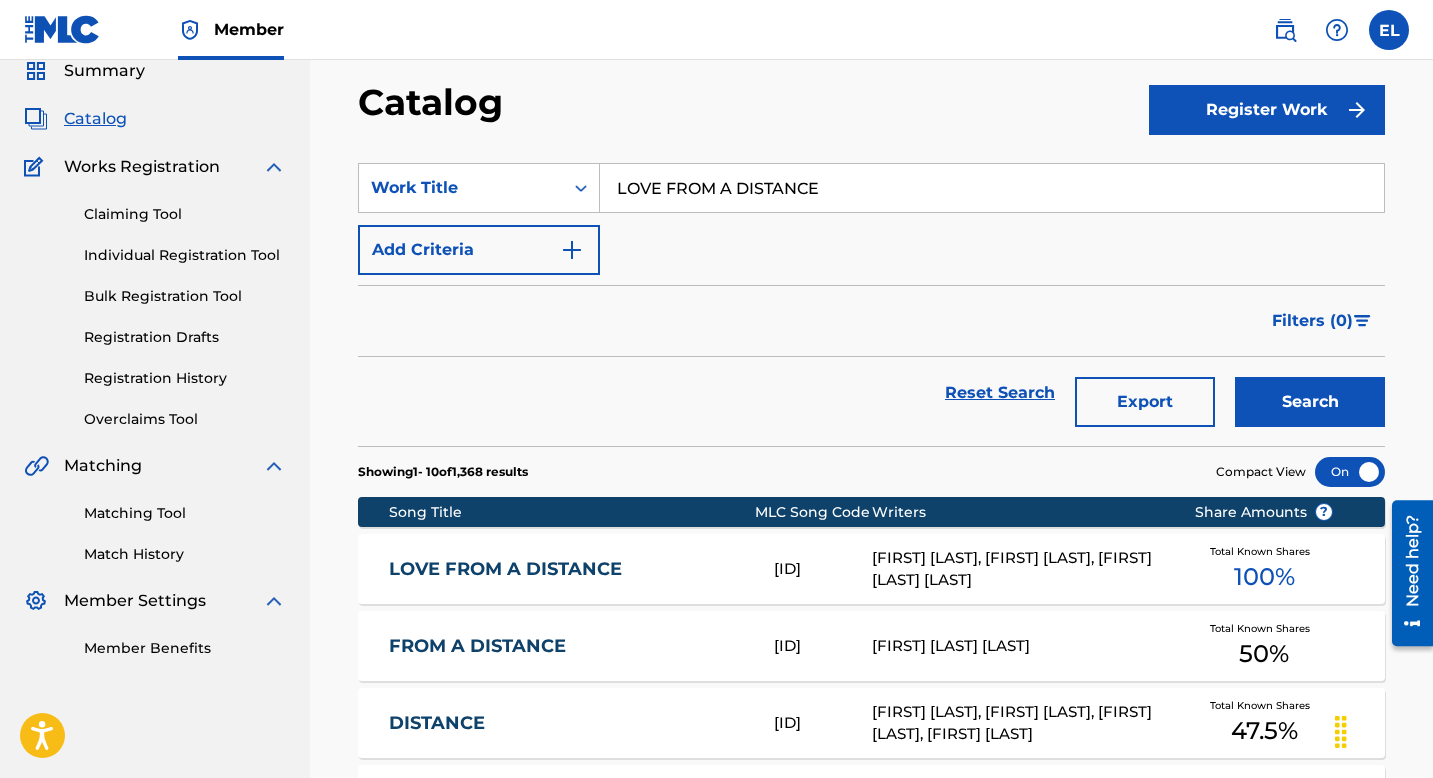 scroll, scrollTop: 167, scrollLeft: 0, axis: vertical 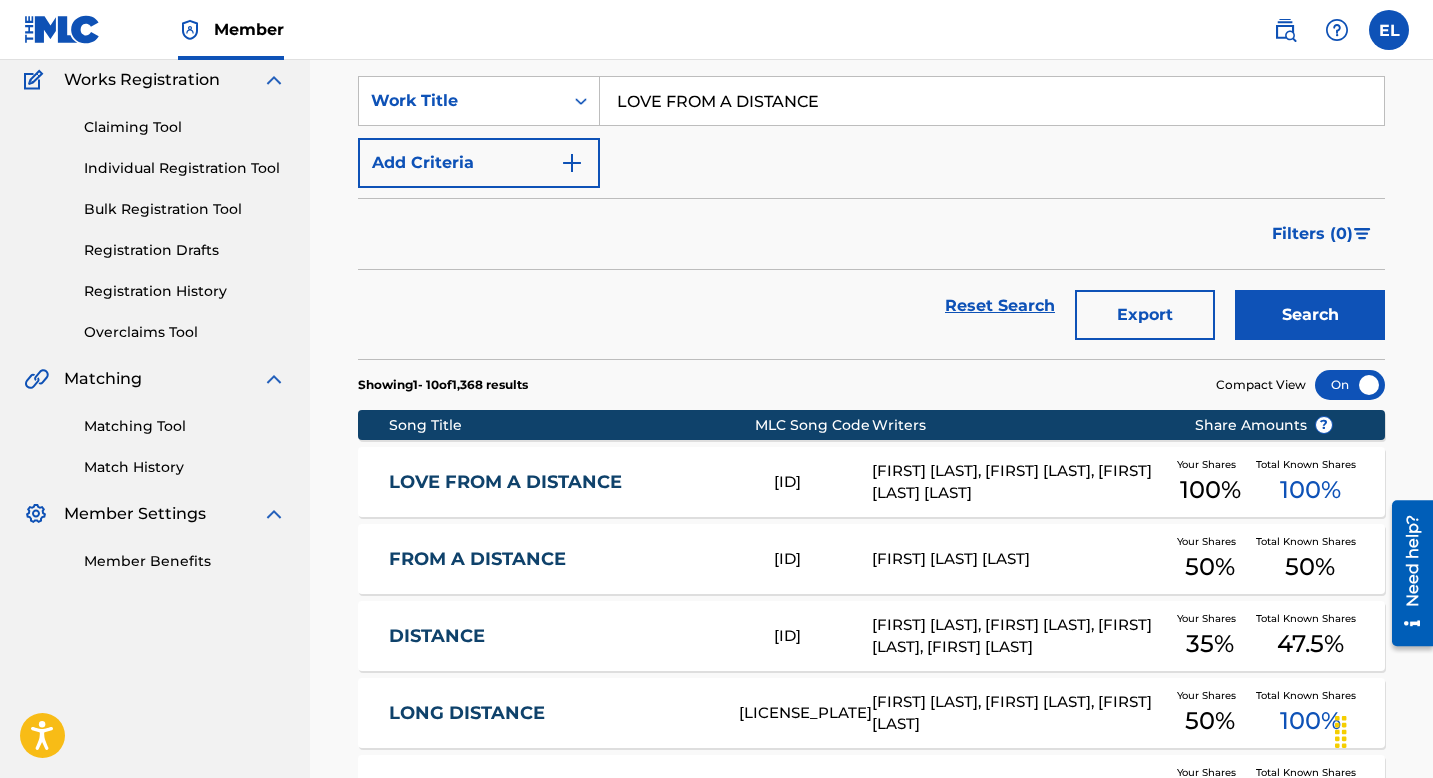 click on "LOVE FROM A DISTANCE" at bounding box center [568, 482] 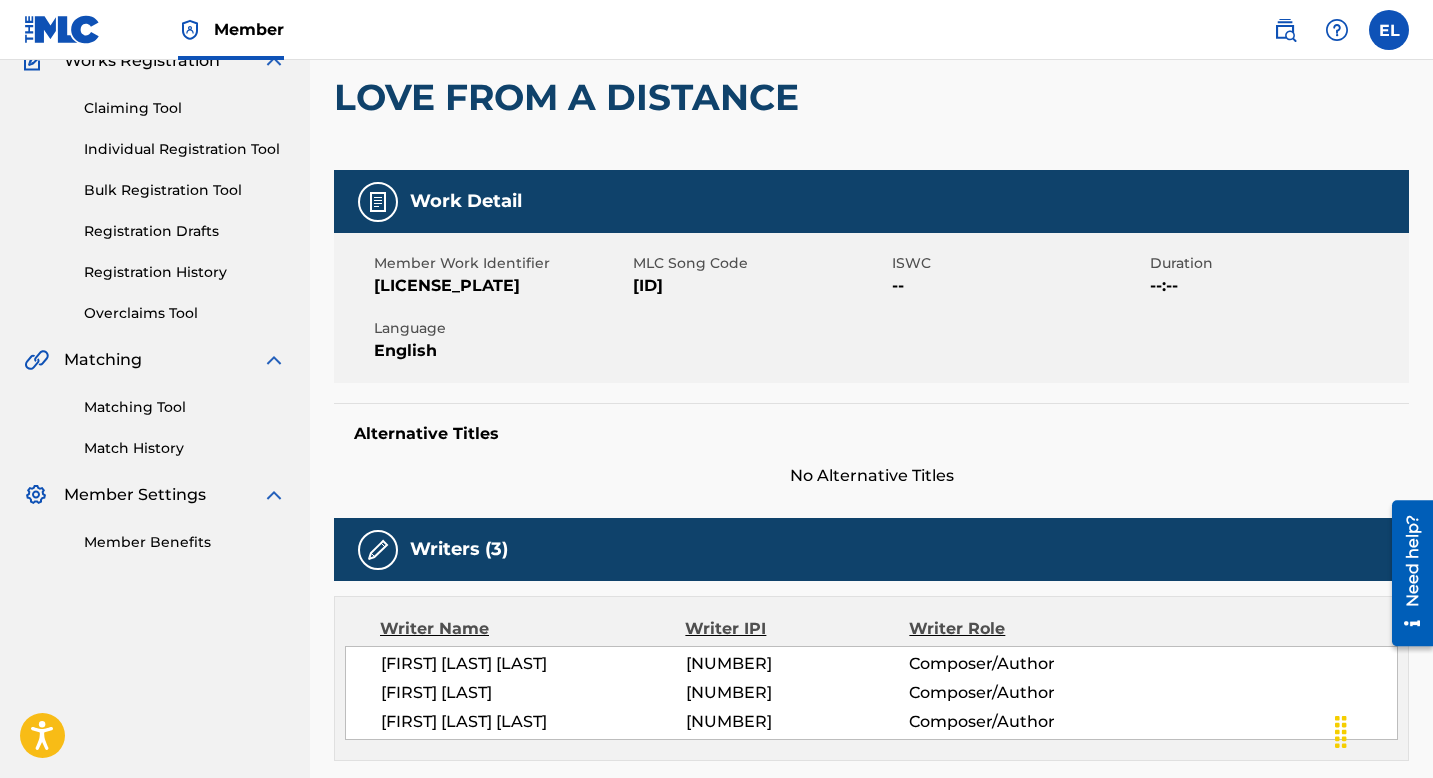 scroll, scrollTop: 75, scrollLeft: 0, axis: vertical 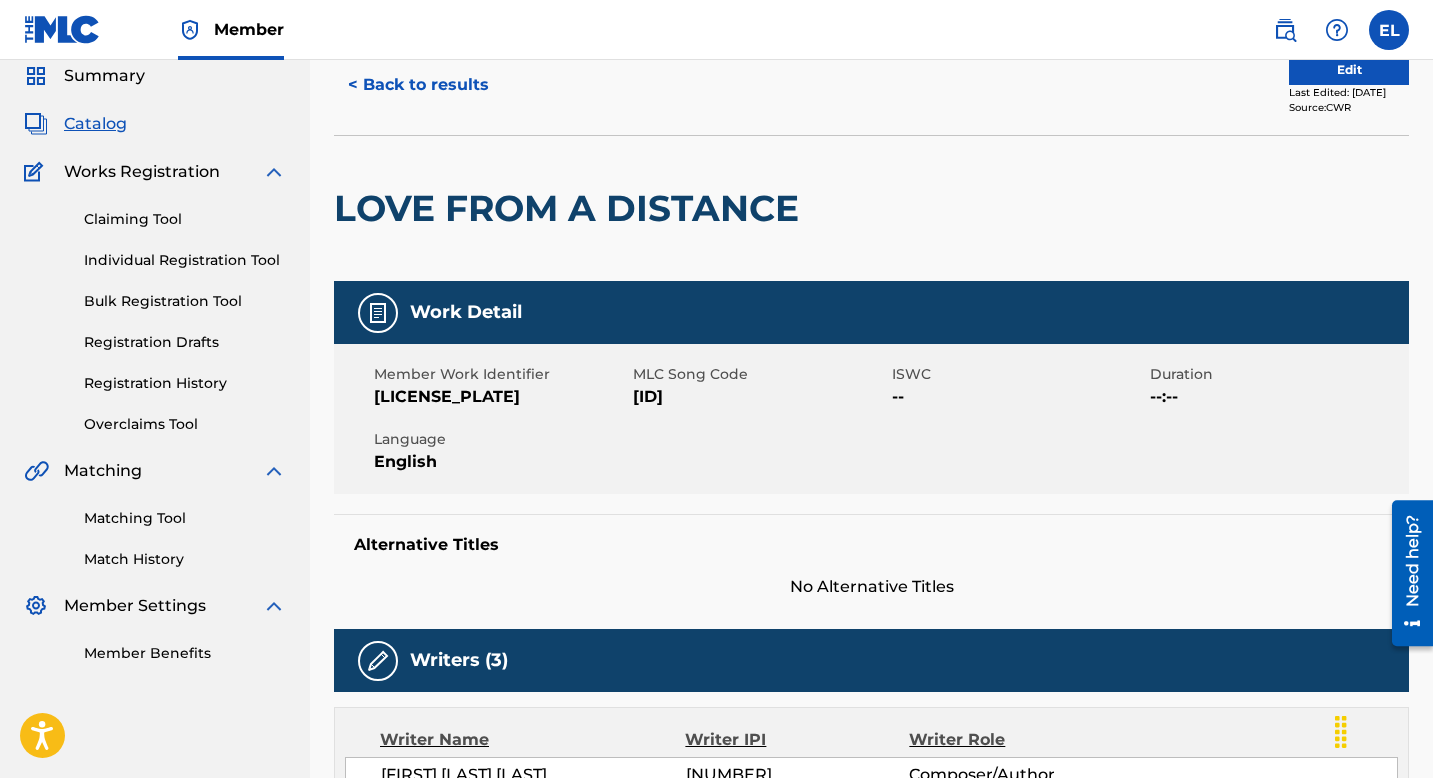 click on "Edit" at bounding box center [1349, 70] 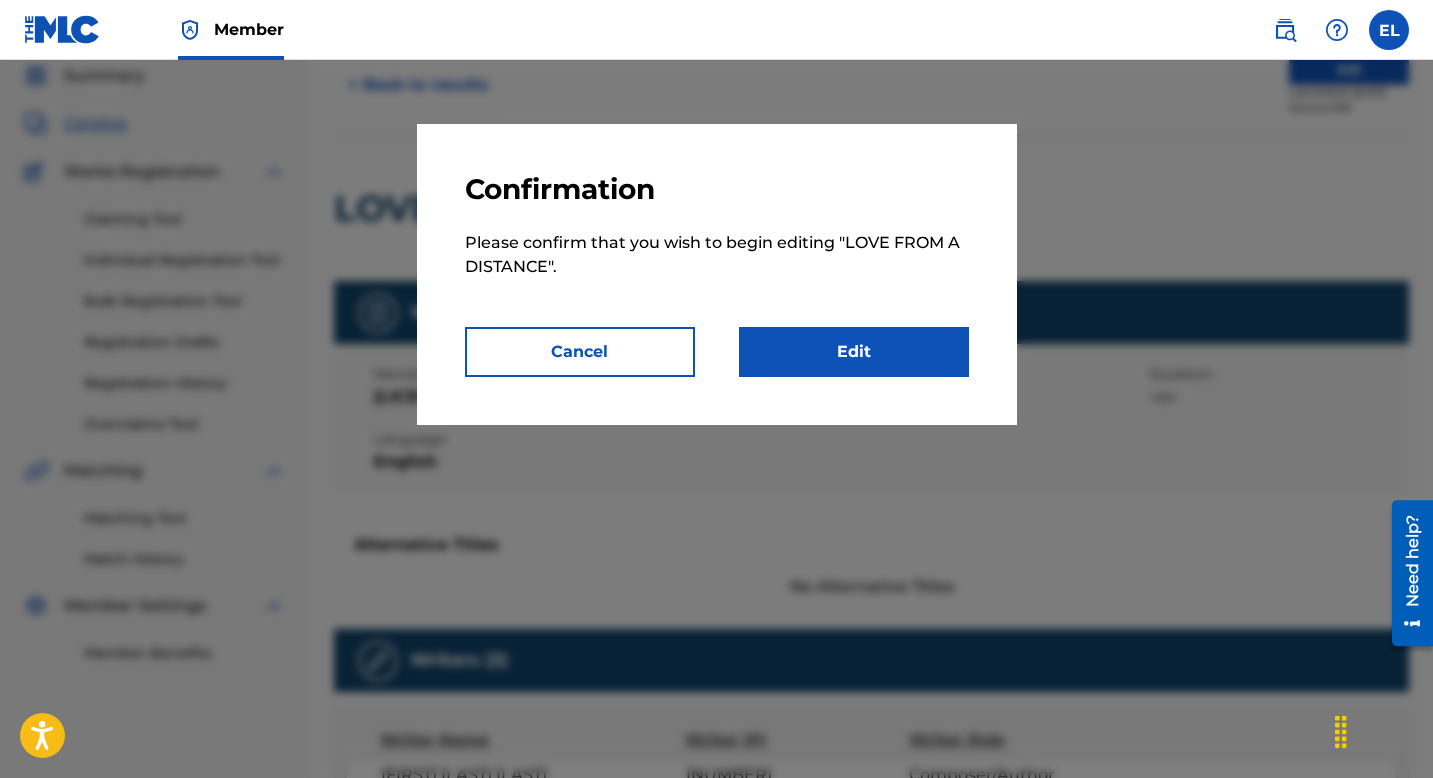click on "Edit" at bounding box center (854, 352) 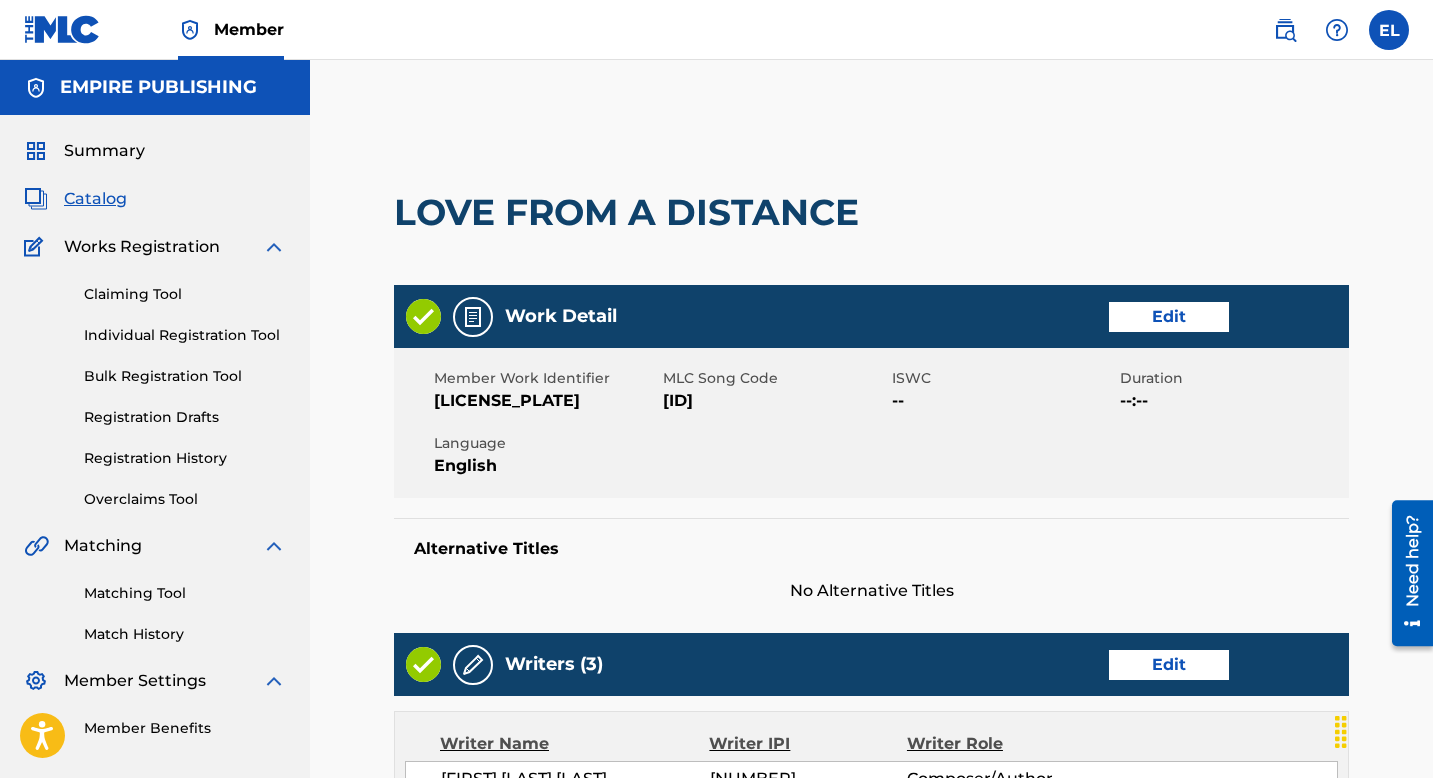 scroll, scrollTop: 1113, scrollLeft: 0, axis: vertical 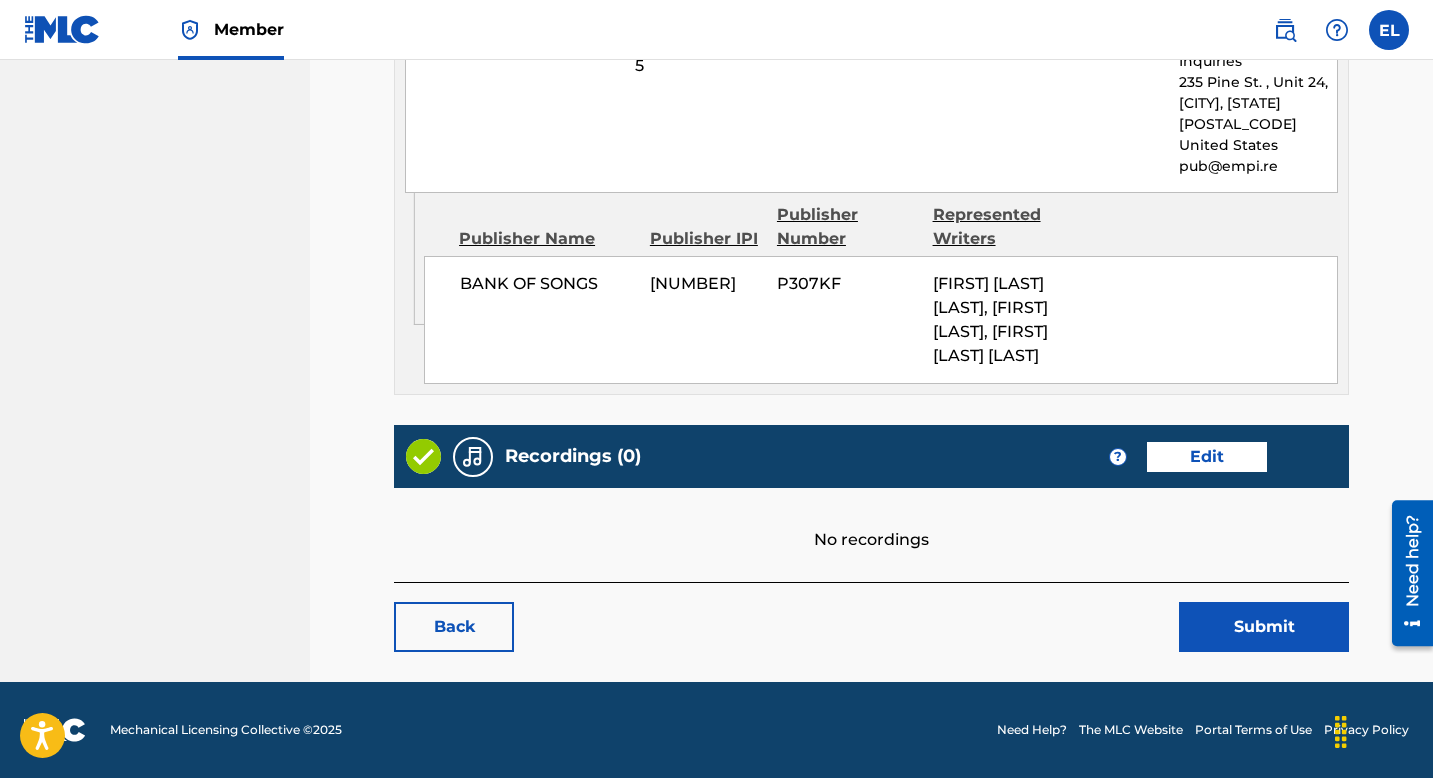 click on "Edit" at bounding box center (1207, 457) 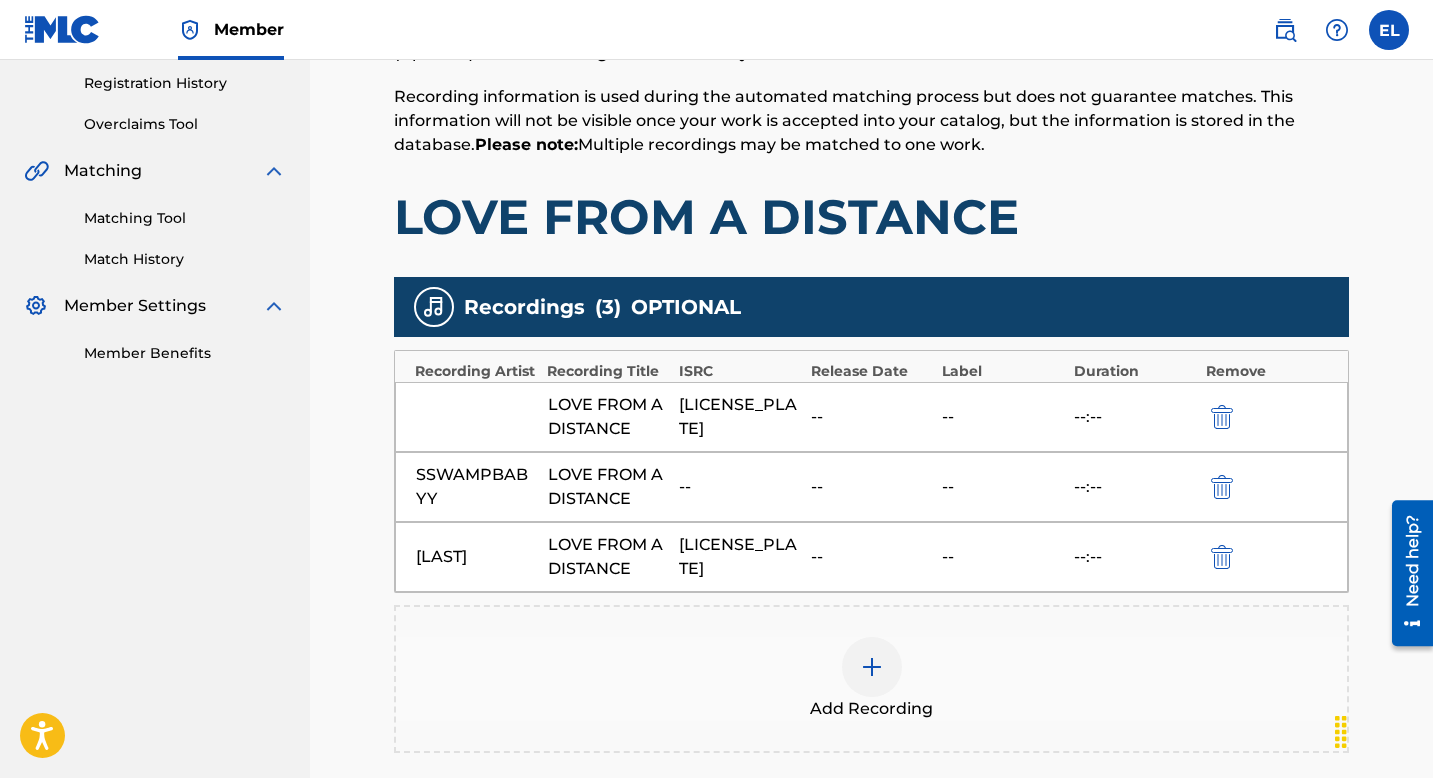 scroll, scrollTop: 610, scrollLeft: 0, axis: vertical 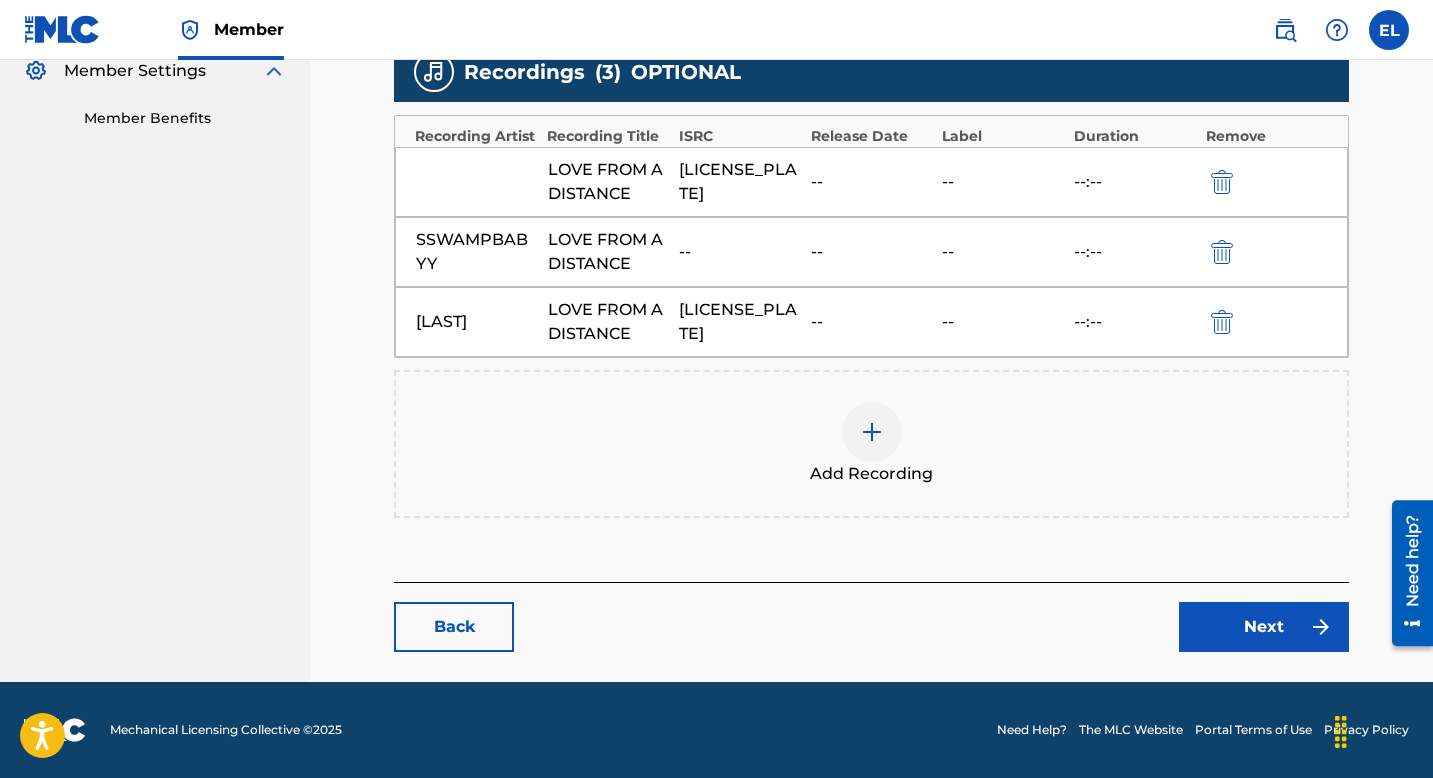 click on "Next" at bounding box center [1264, 627] 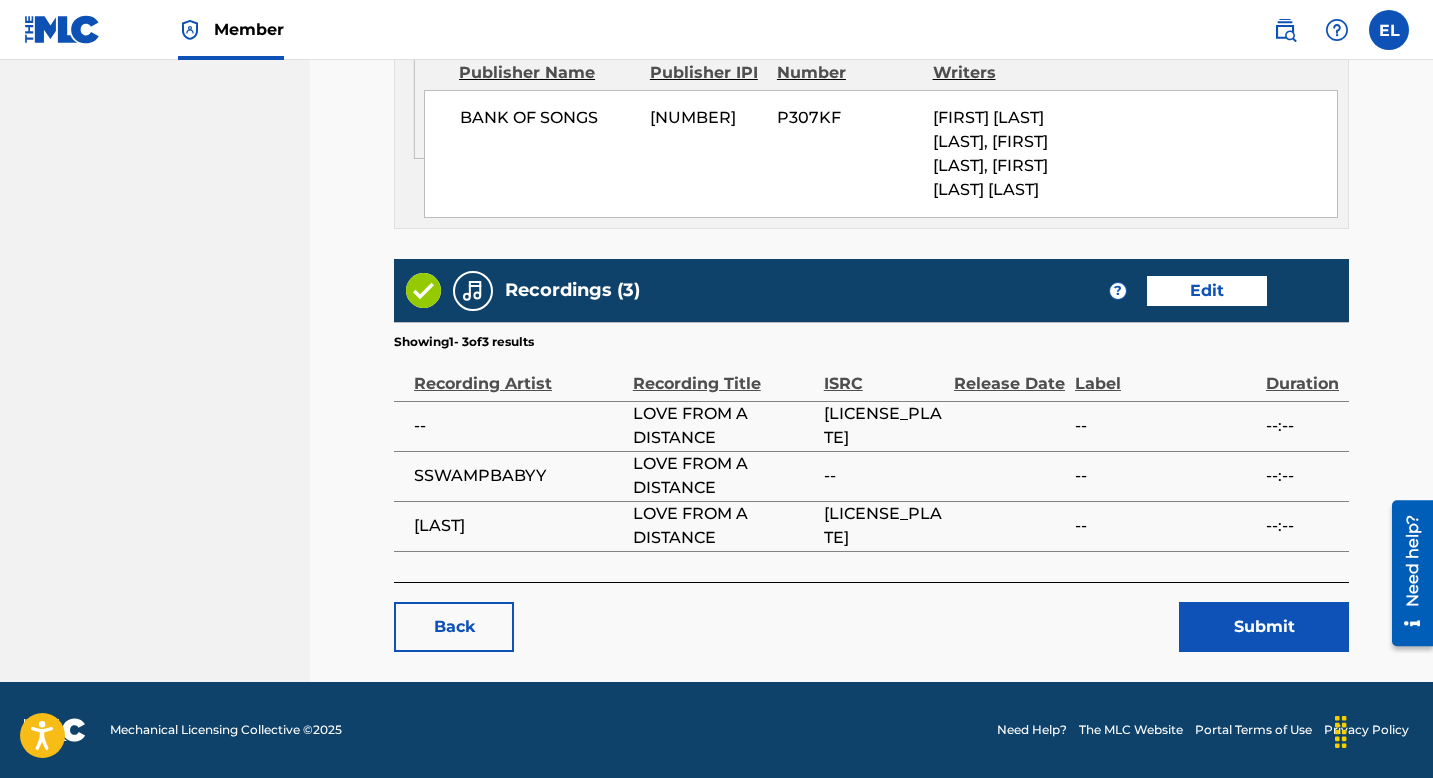 scroll, scrollTop: 1278, scrollLeft: 0, axis: vertical 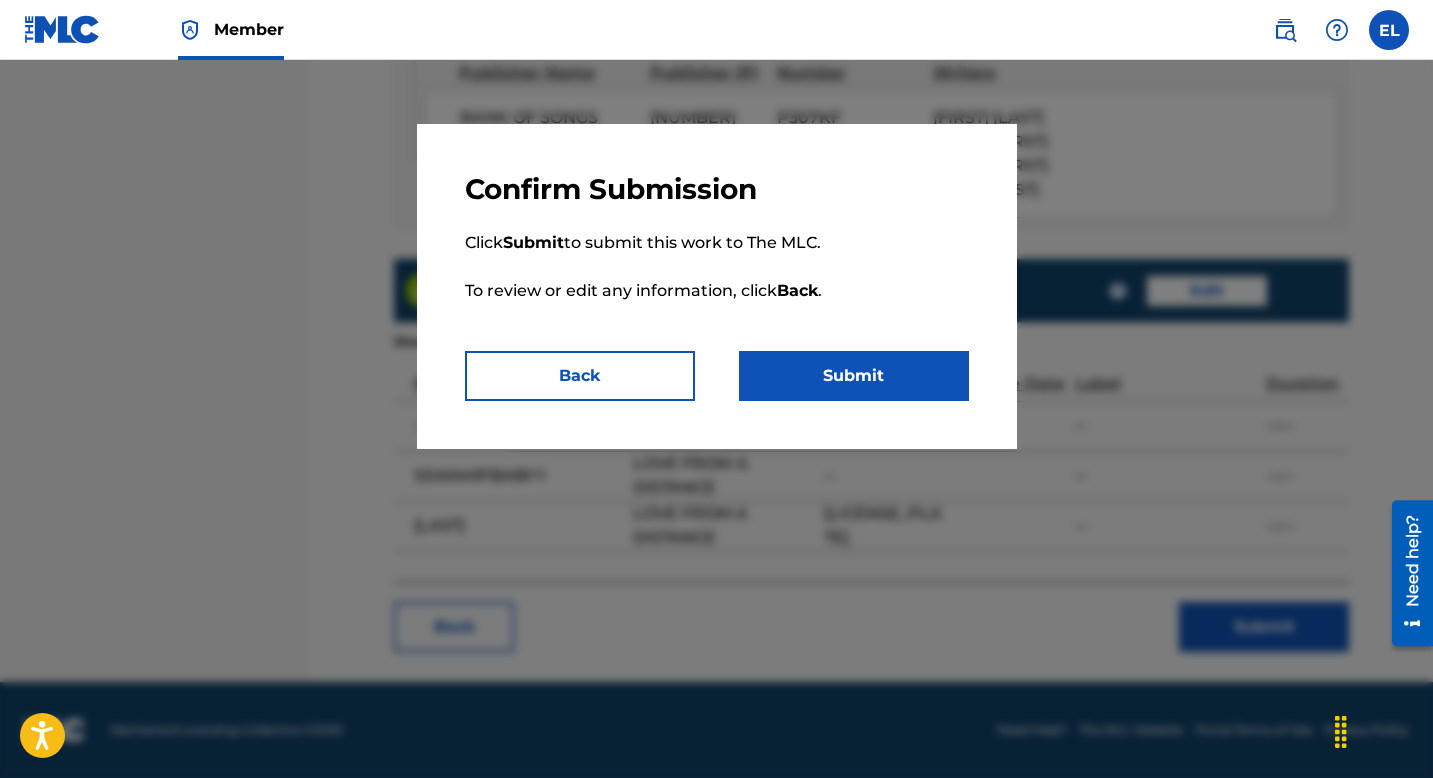 drag, startPoint x: 581, startPoint y: 374, endPoint x: 641, endPoint y: 386, distance: 61.188232 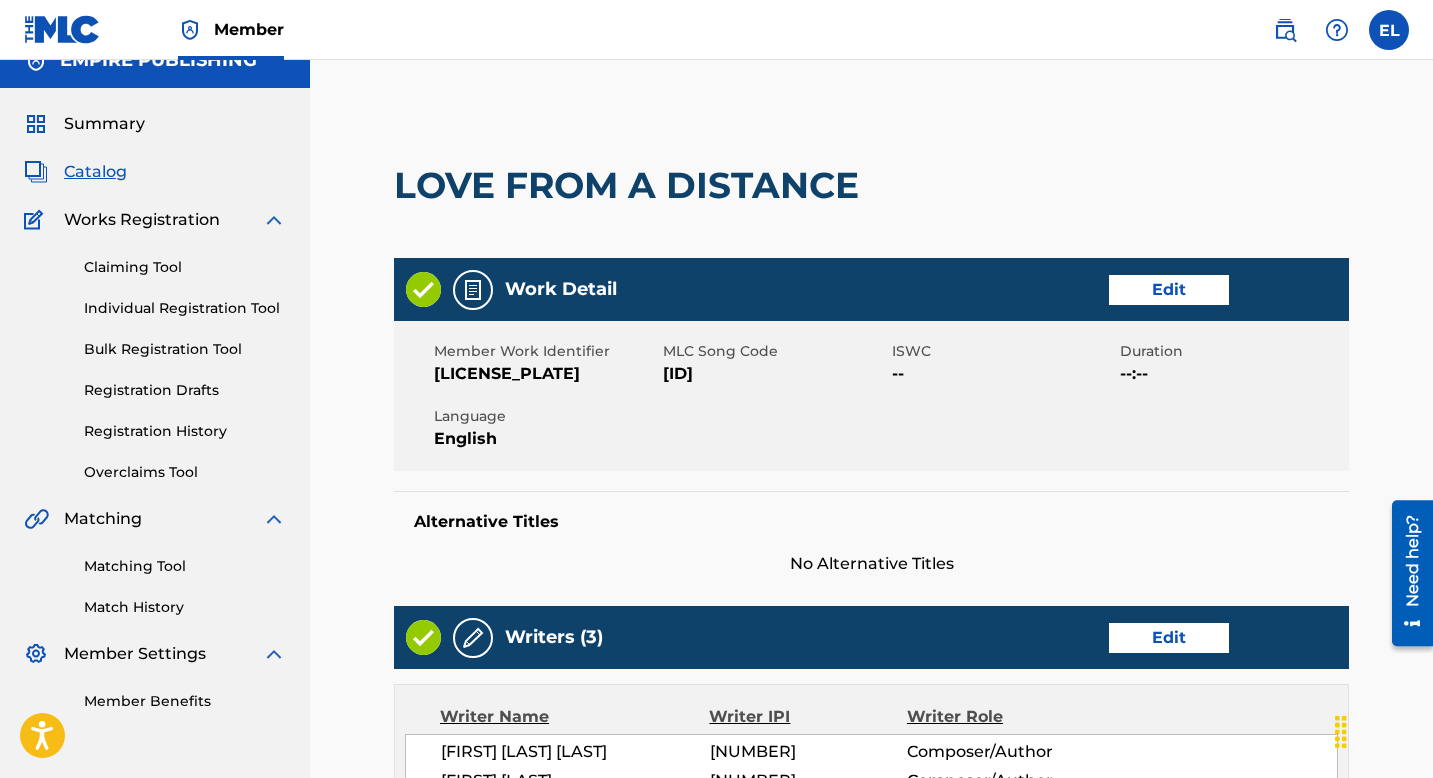 scroll, scrollTop: 0, scrollLeft: 0, axis: both 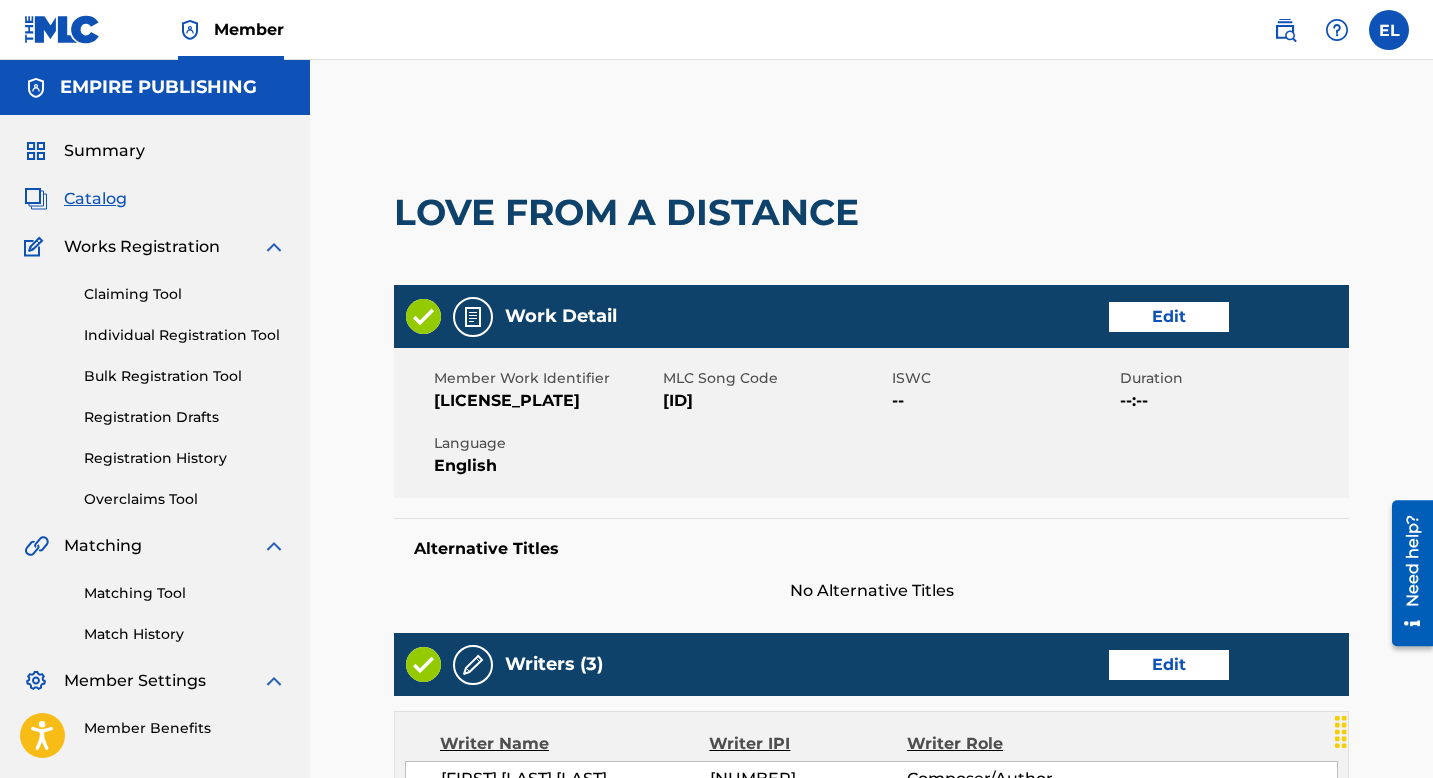 click on "Catalog" at bounding box center [95, 199] 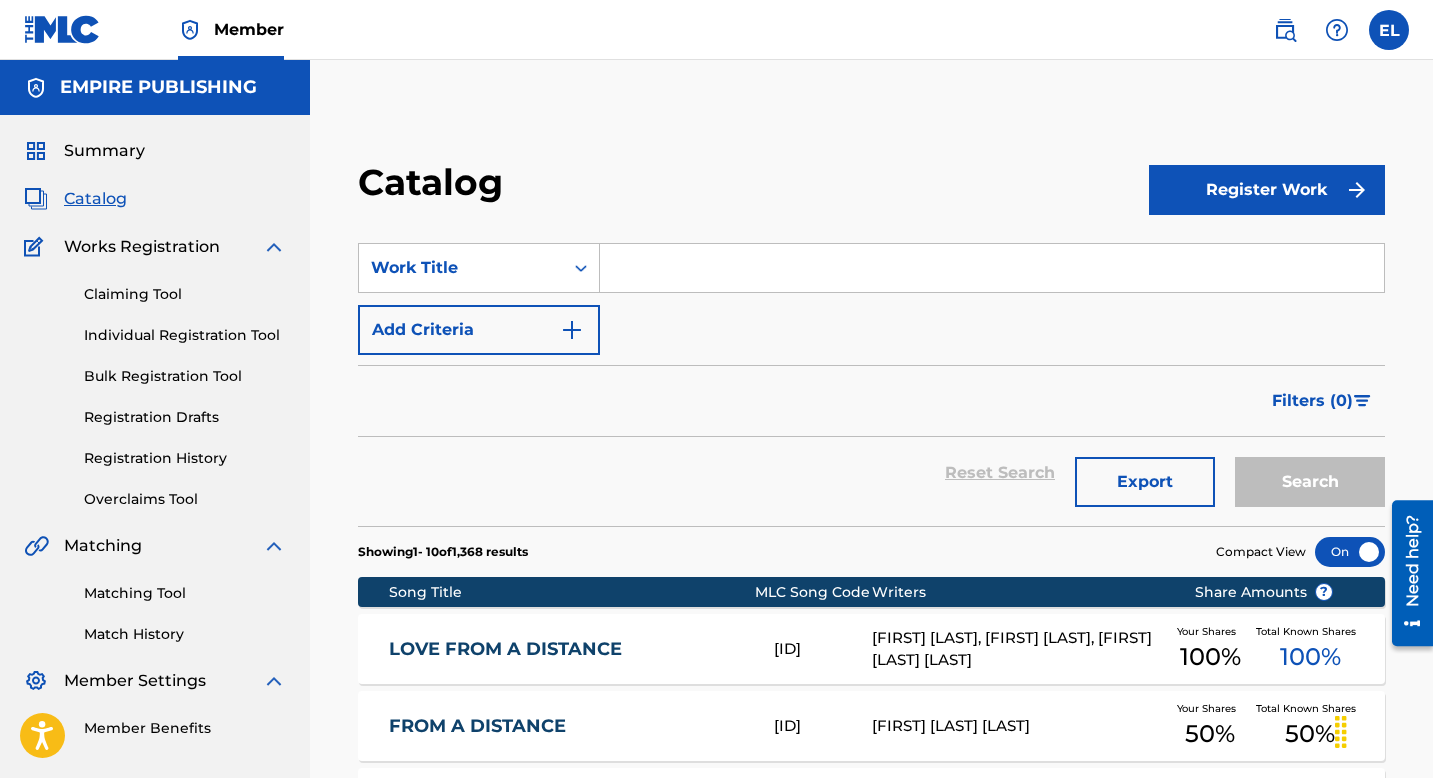 click at bounding box center [992, 268] 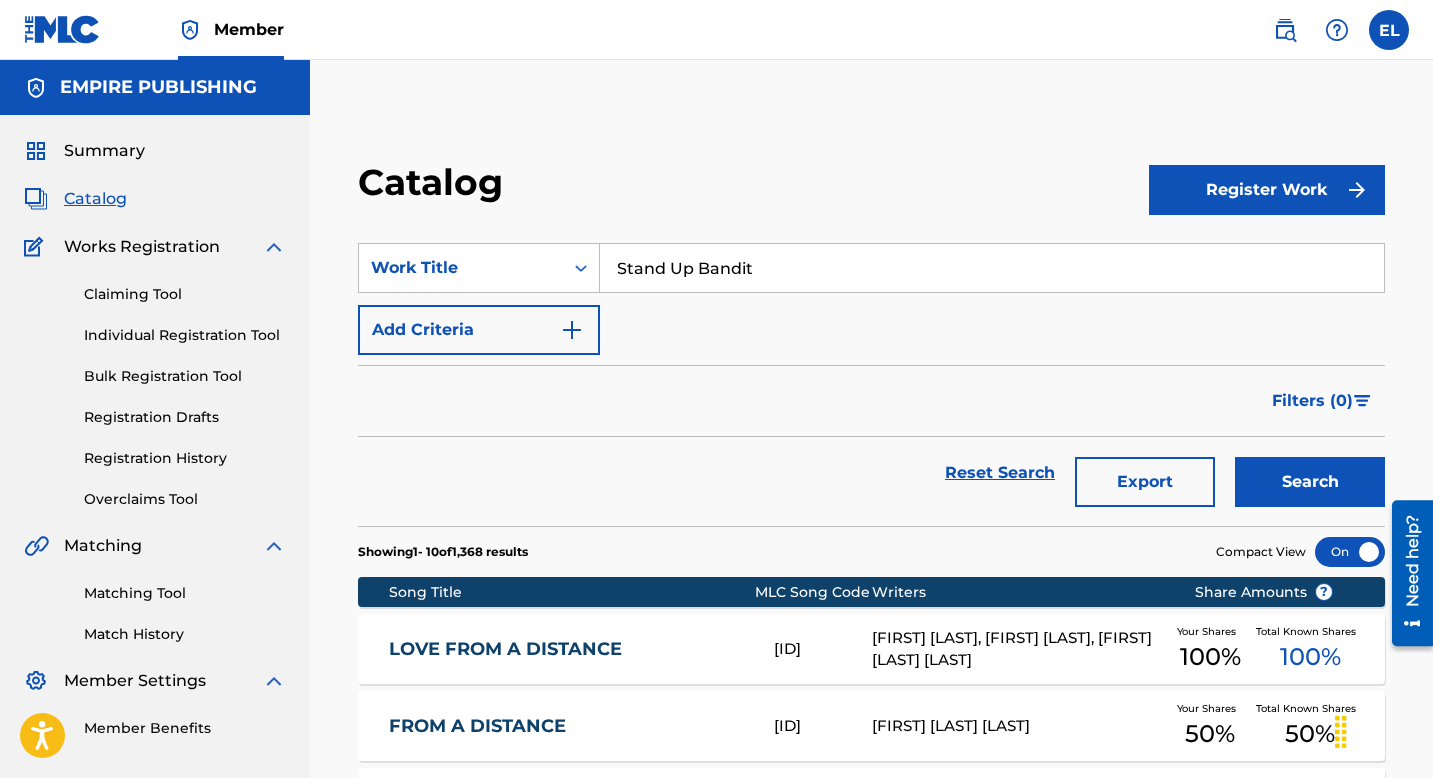 type on "Stand Up Bandit" 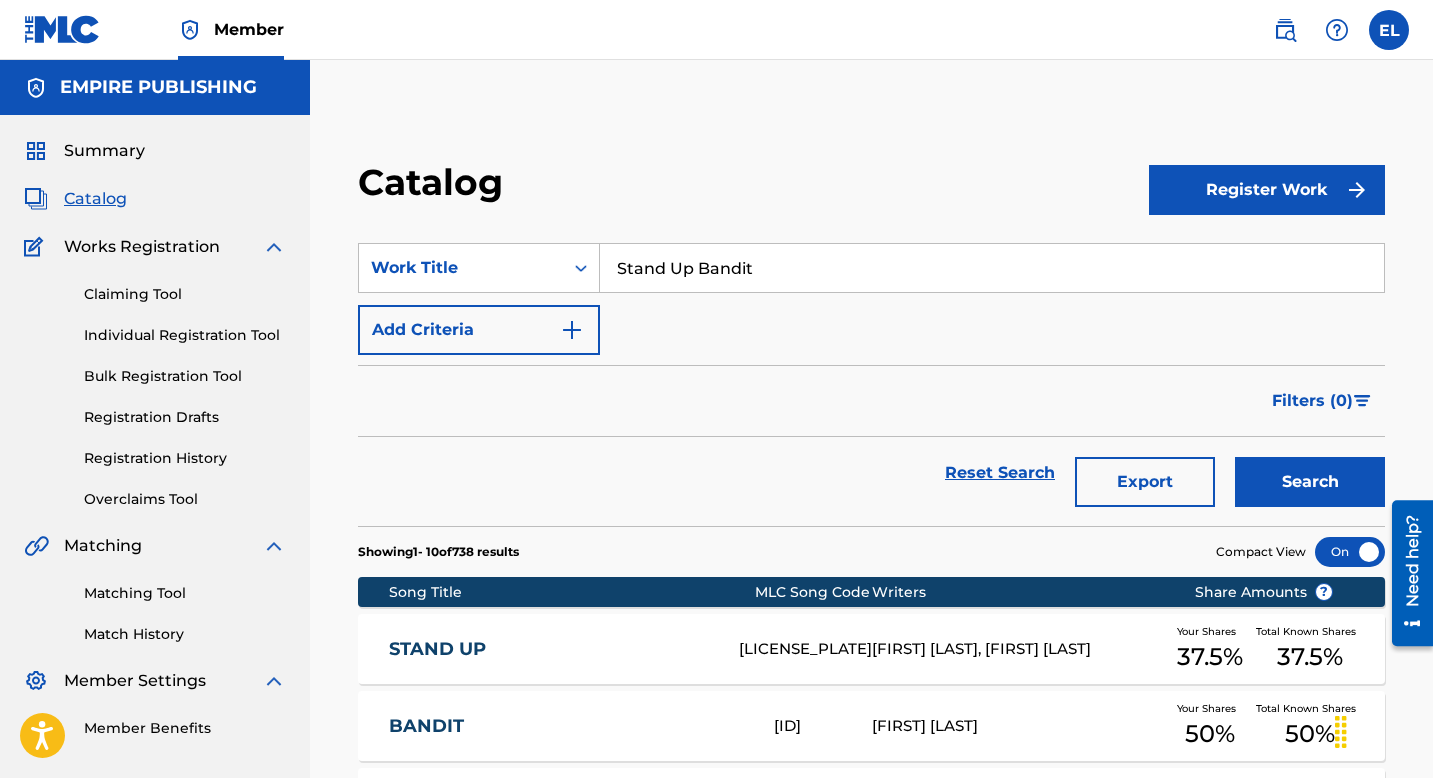 click on "Claiming Tool" at bounding box center (185, 294) 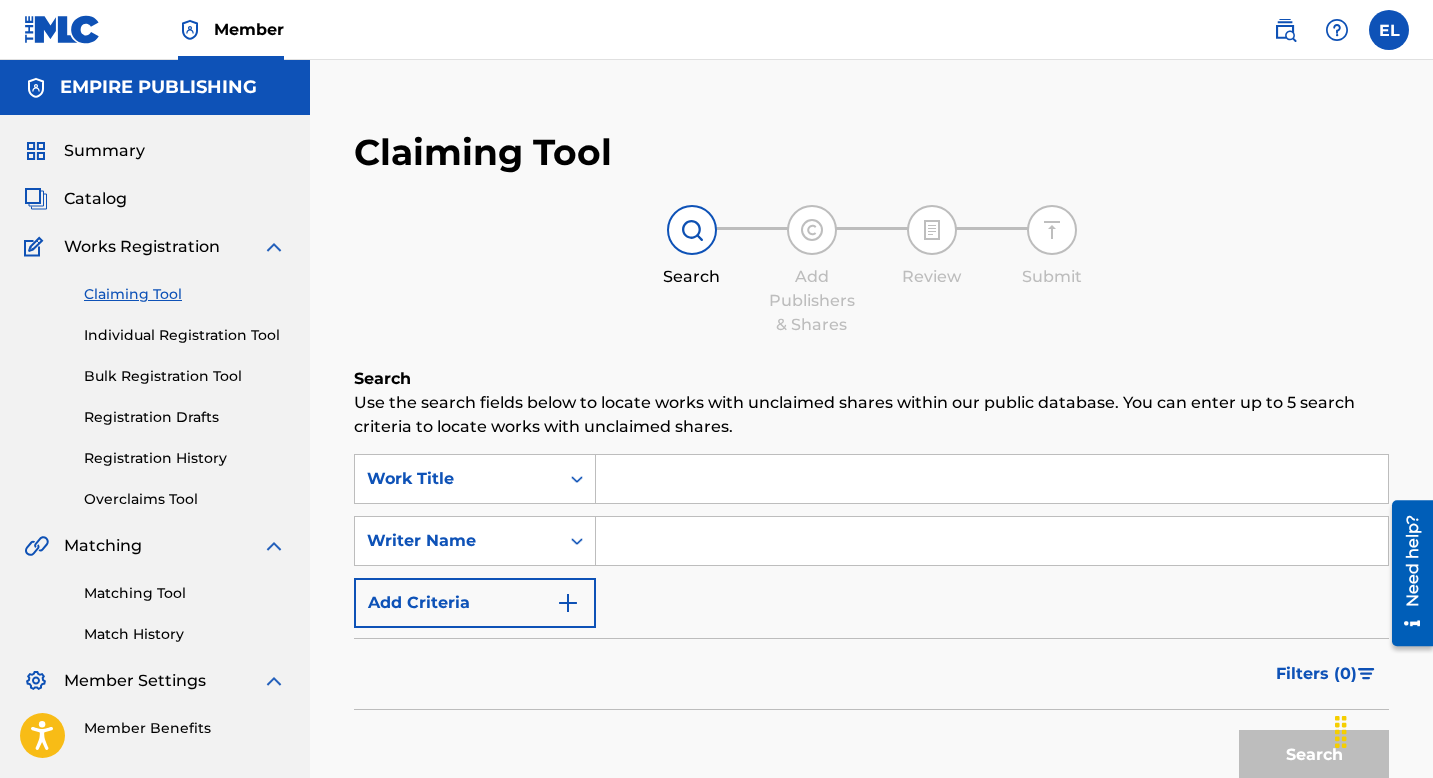 click at bounding box center [992, 479] 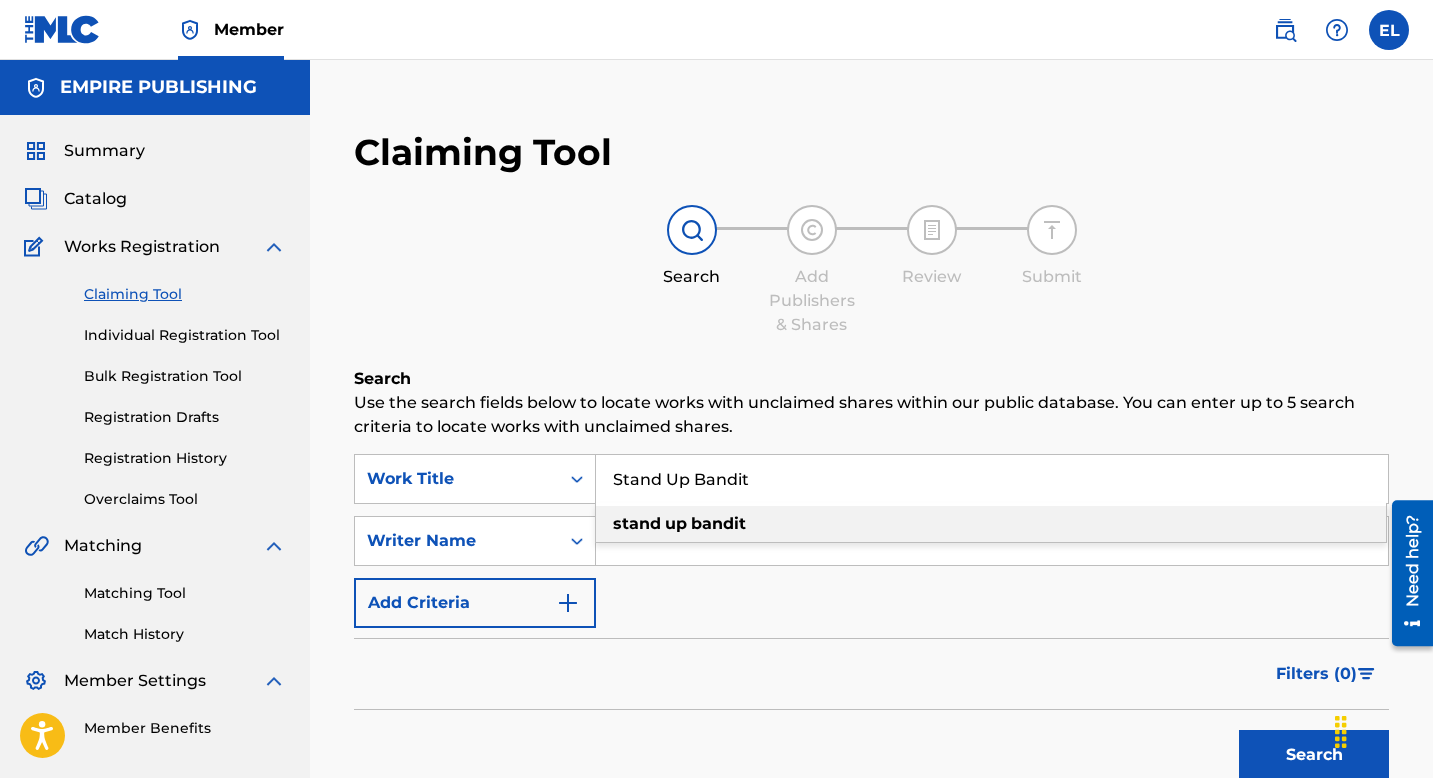 type on "Stand Up Bandit" 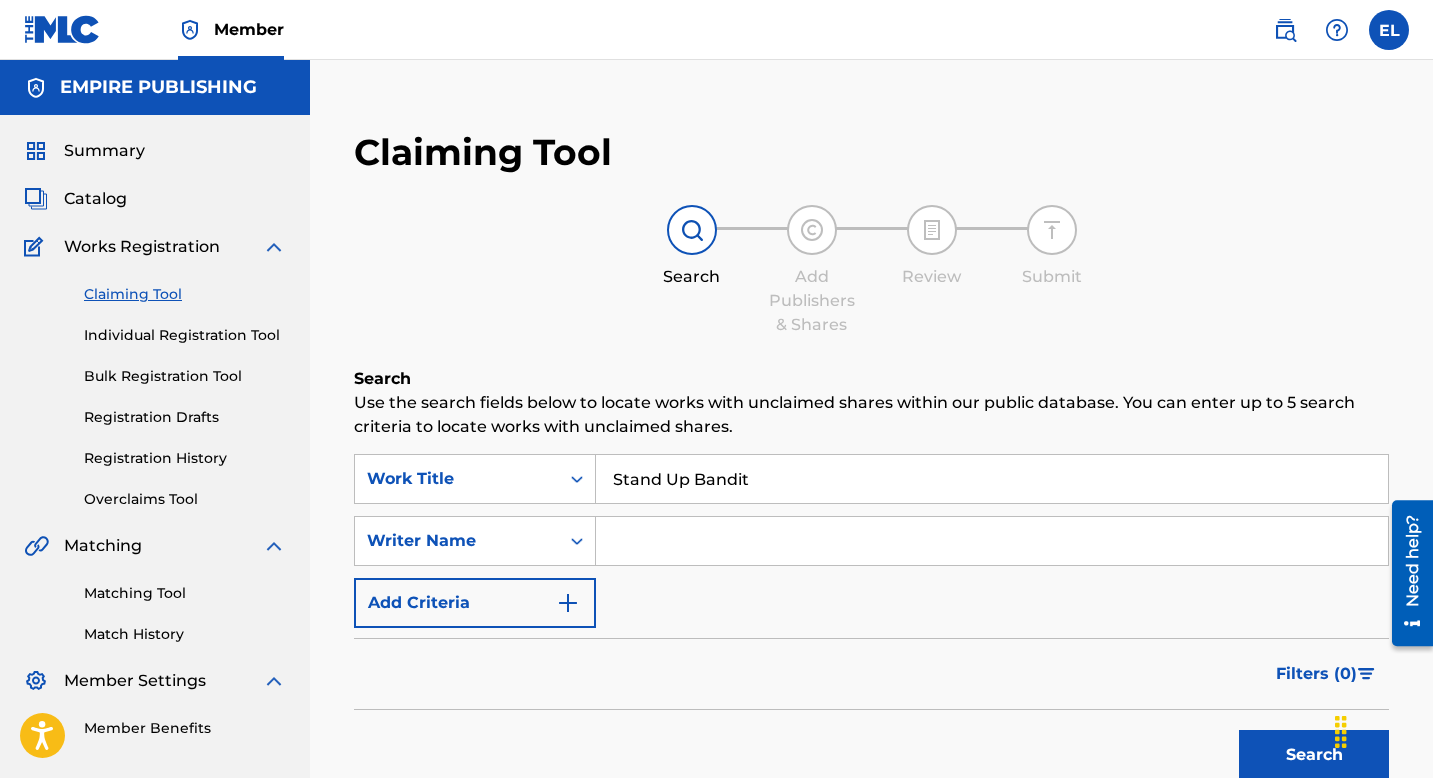 click at bounding box center [992, 541] 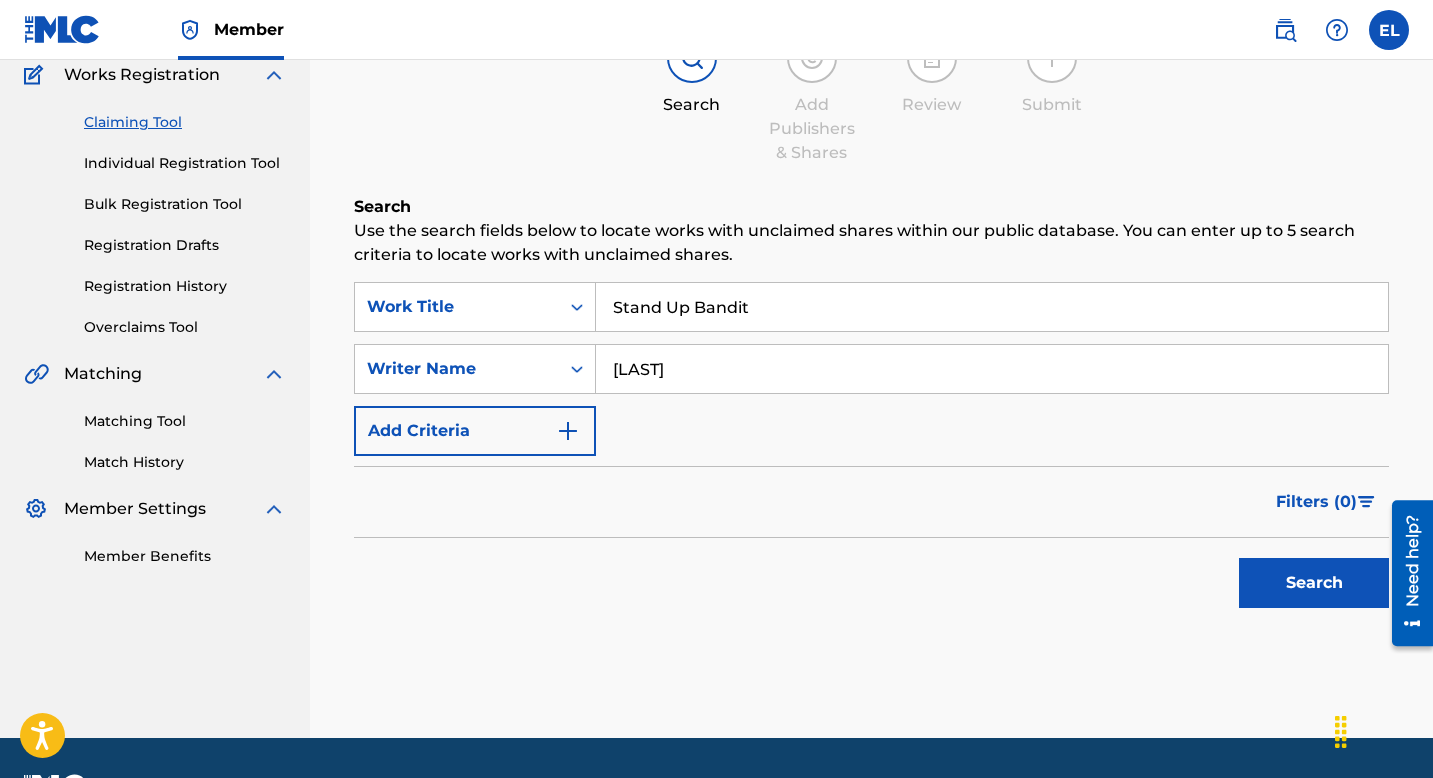 type on "[LAST]" 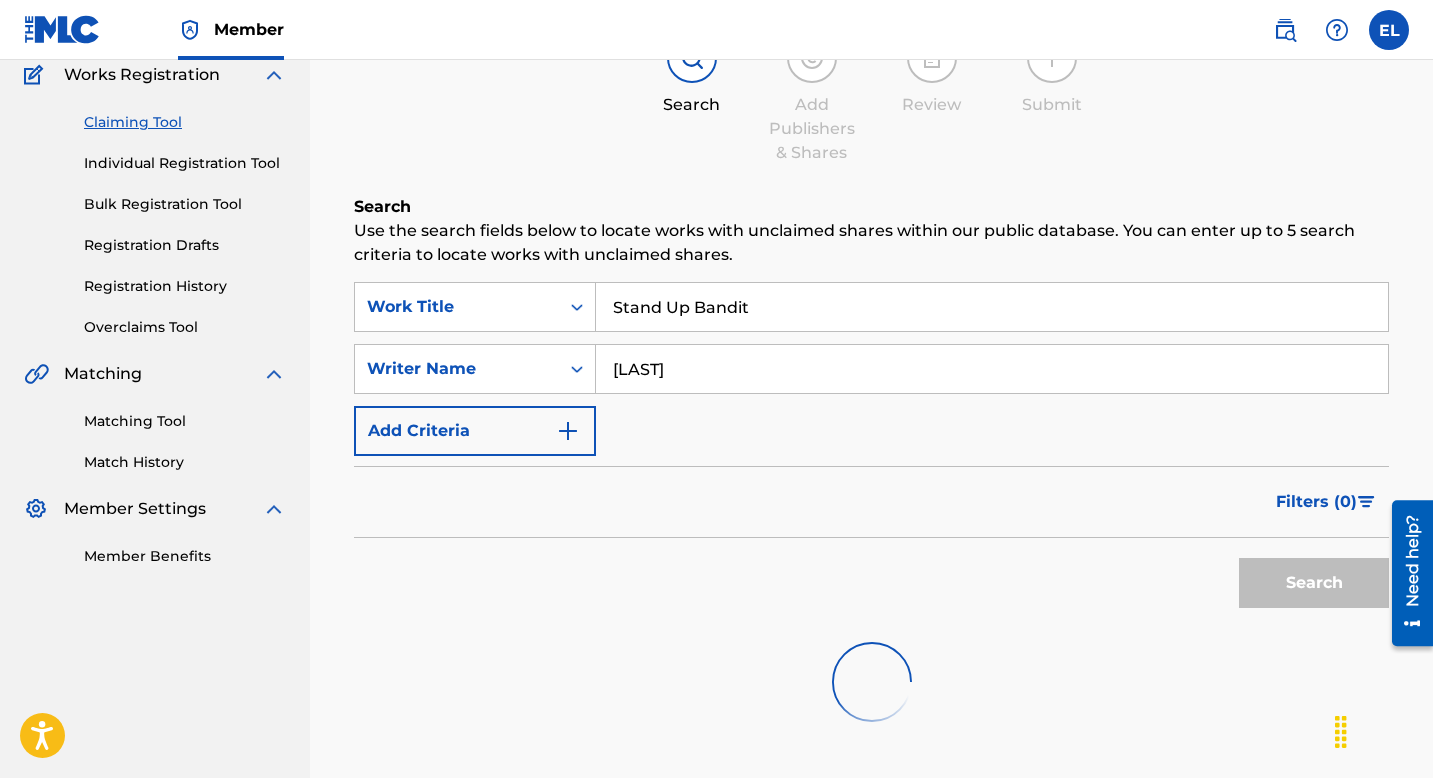 scroll, scrollTop: 356, scrollLeft: 0, axis: vertical 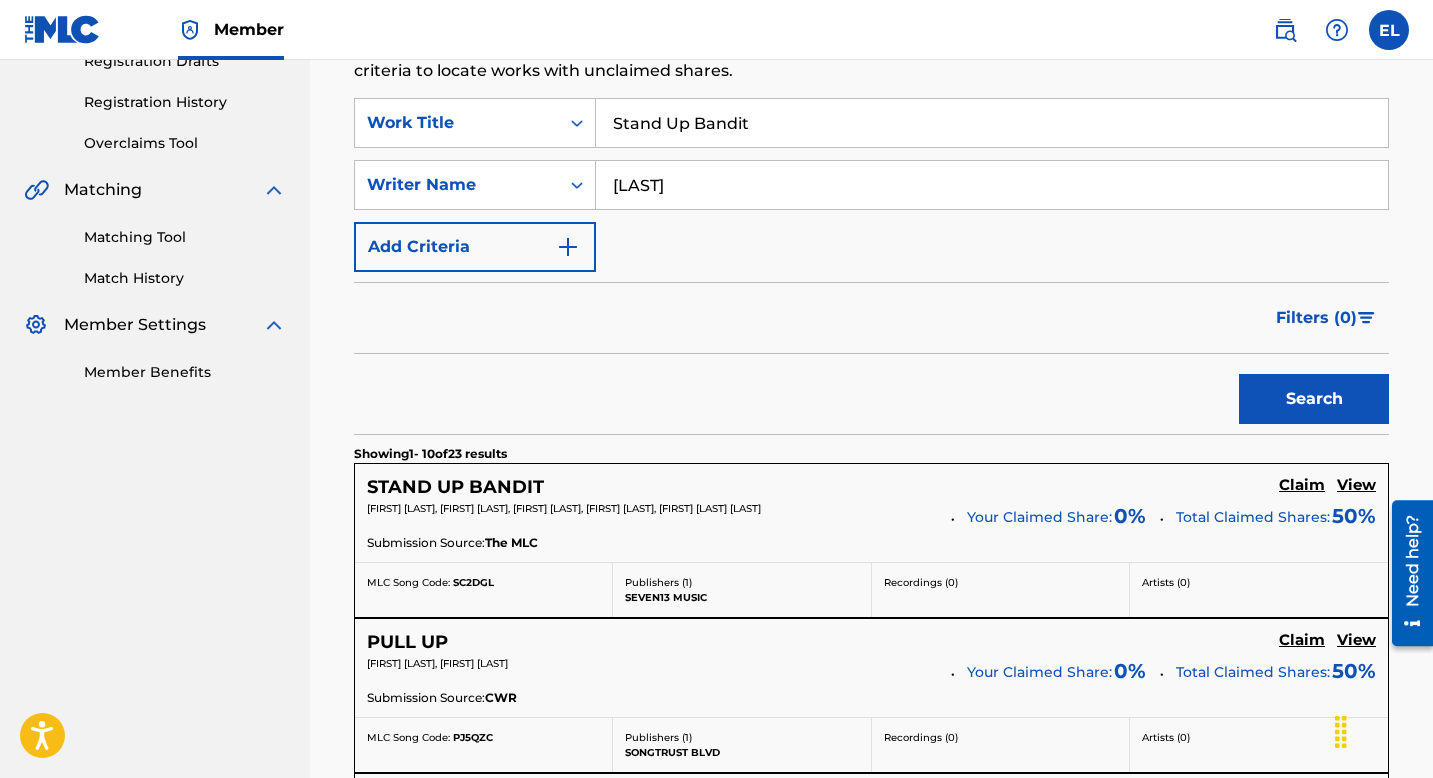 click on "STAND UP BANDIT" at bounding box center (455, 487) 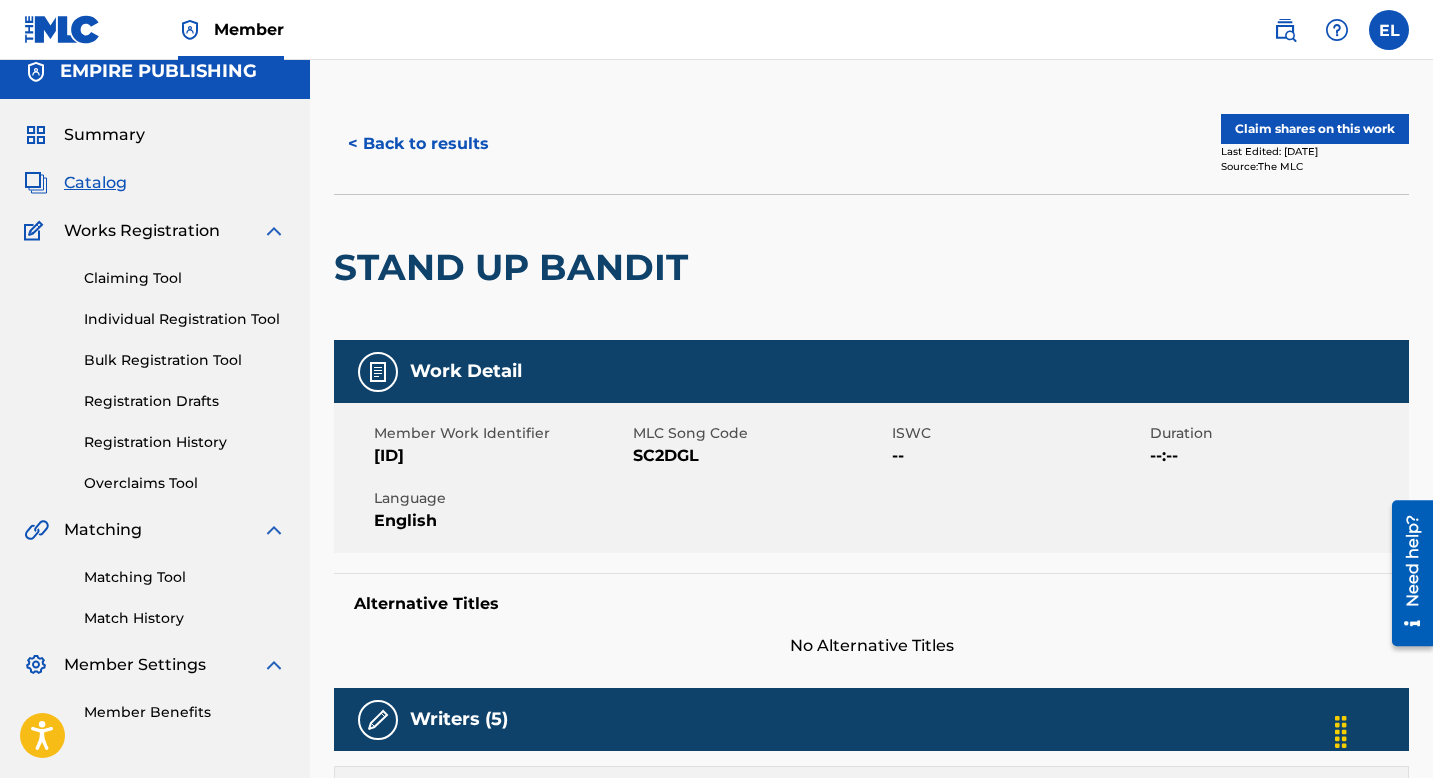 scroll, scrollTop: 36, scrollLeft: 0, axis: vertical 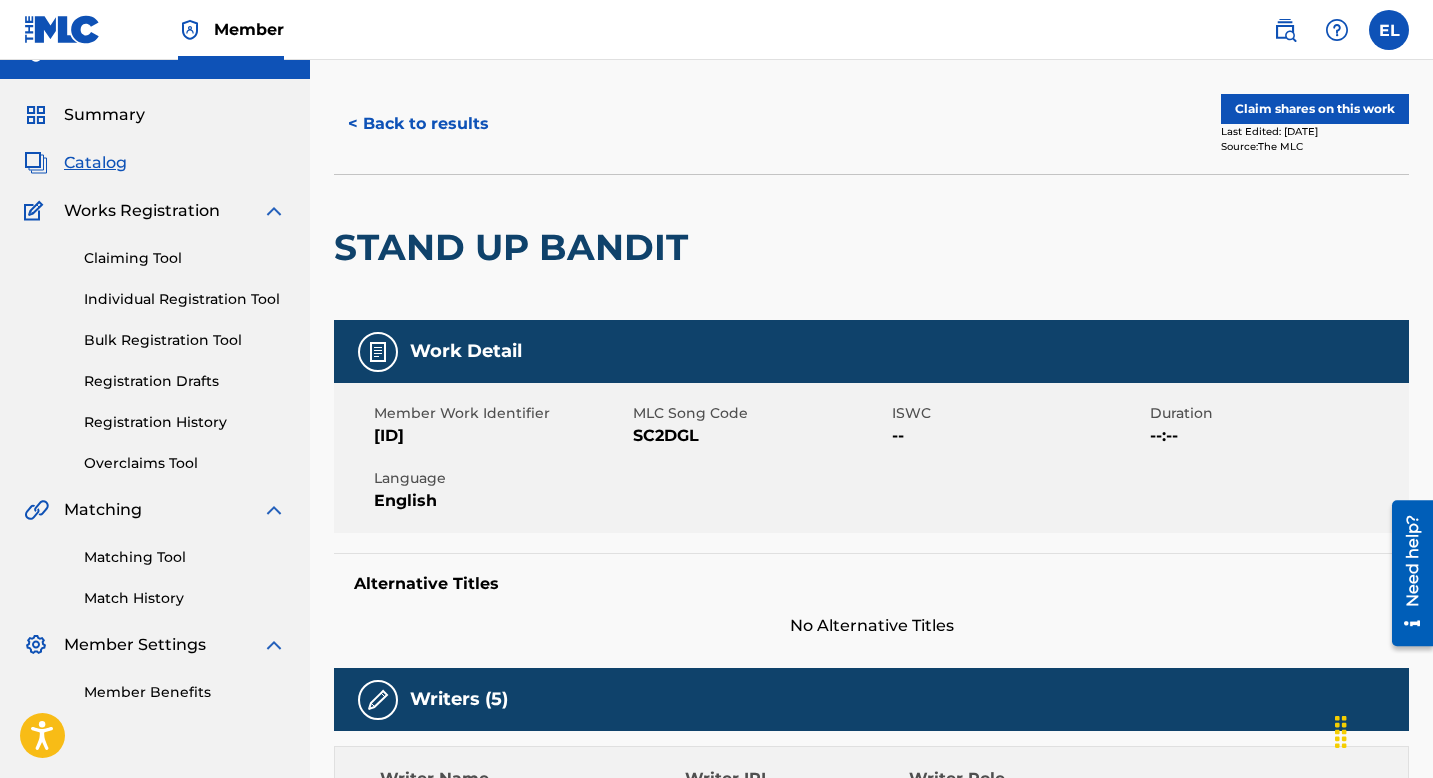 click on "Claim shares on this work" at bounding box center (1315, 109) 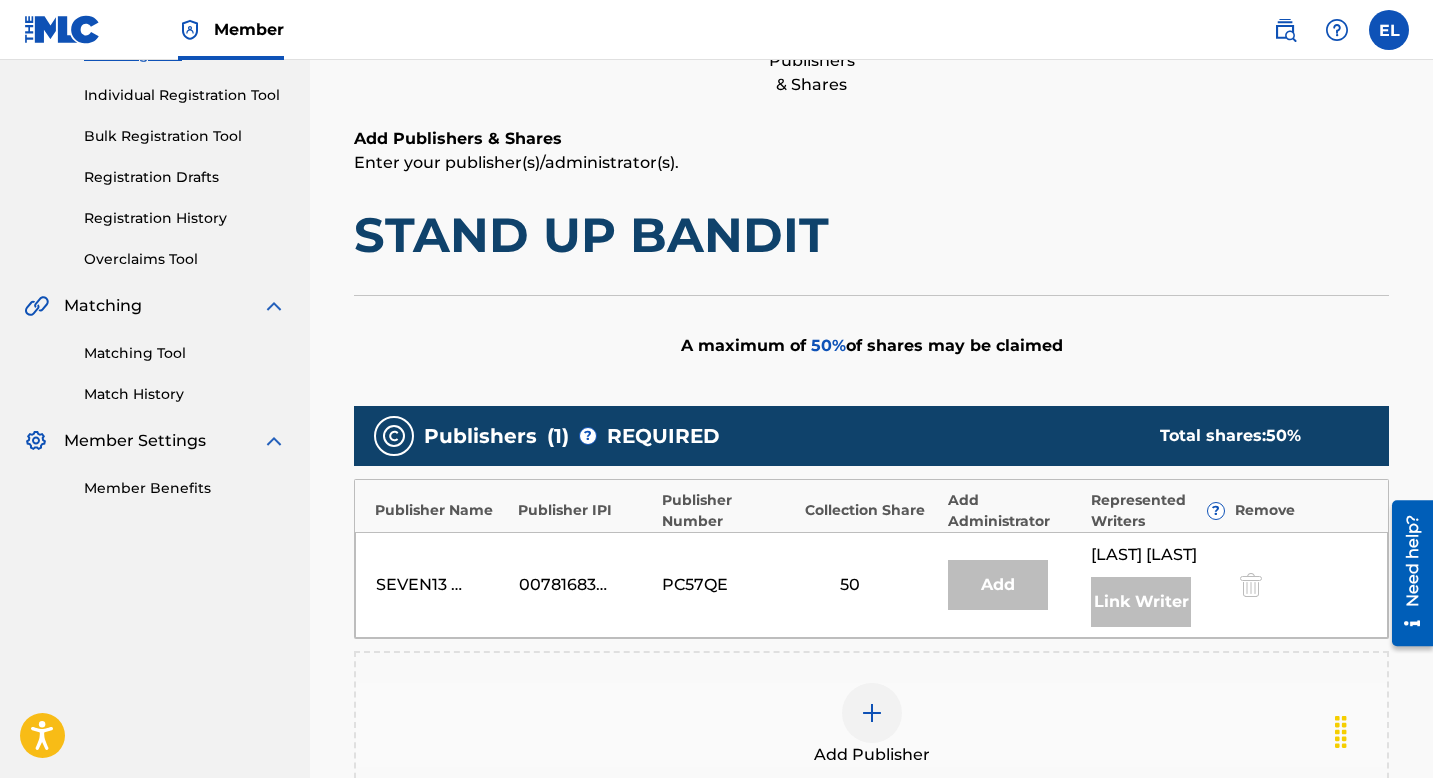 scroll, scrollTop: 628, scrollLeft: 0, axis: vertical 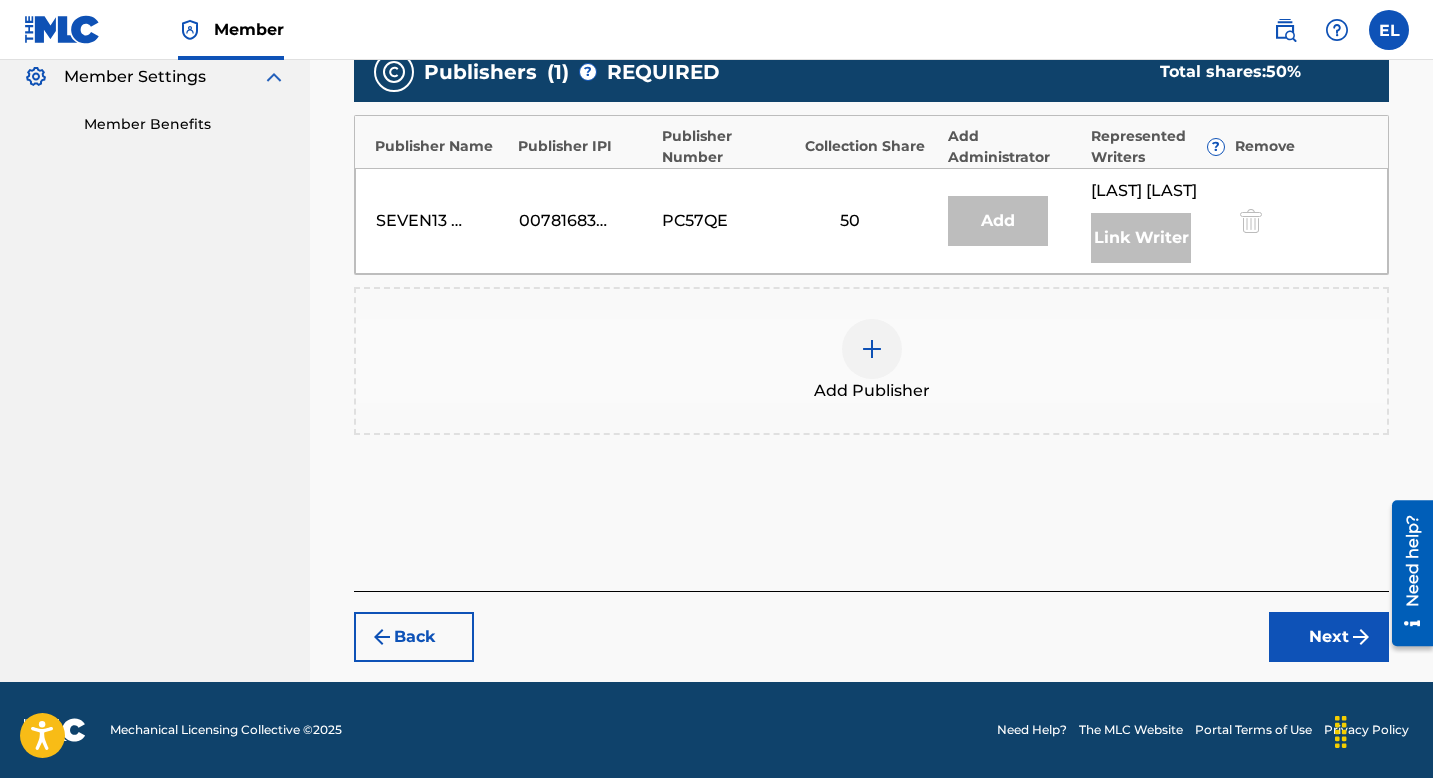click at bounding box center [872, 349] 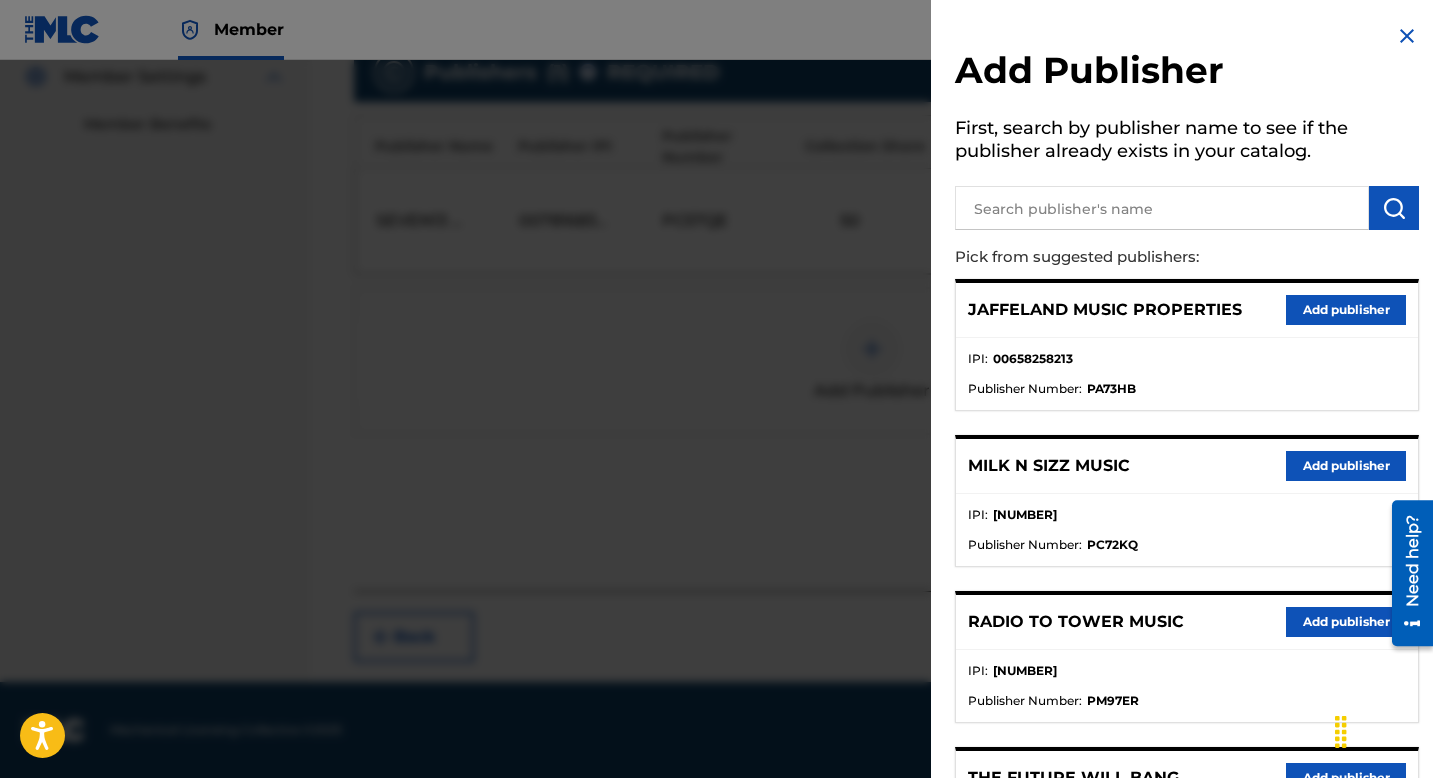click at bounding box center (1187, 205) 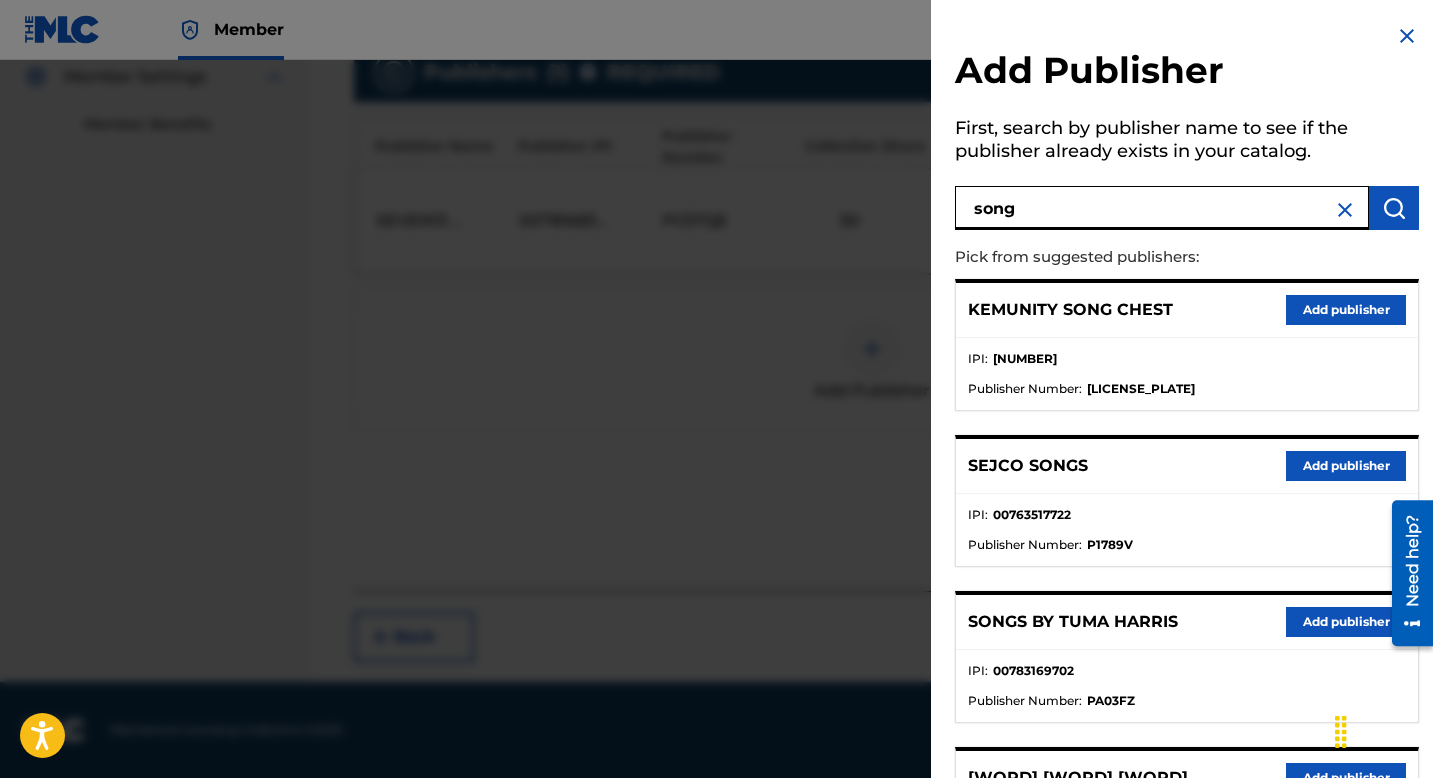 click on "song" at bounding box center (1162, 208) 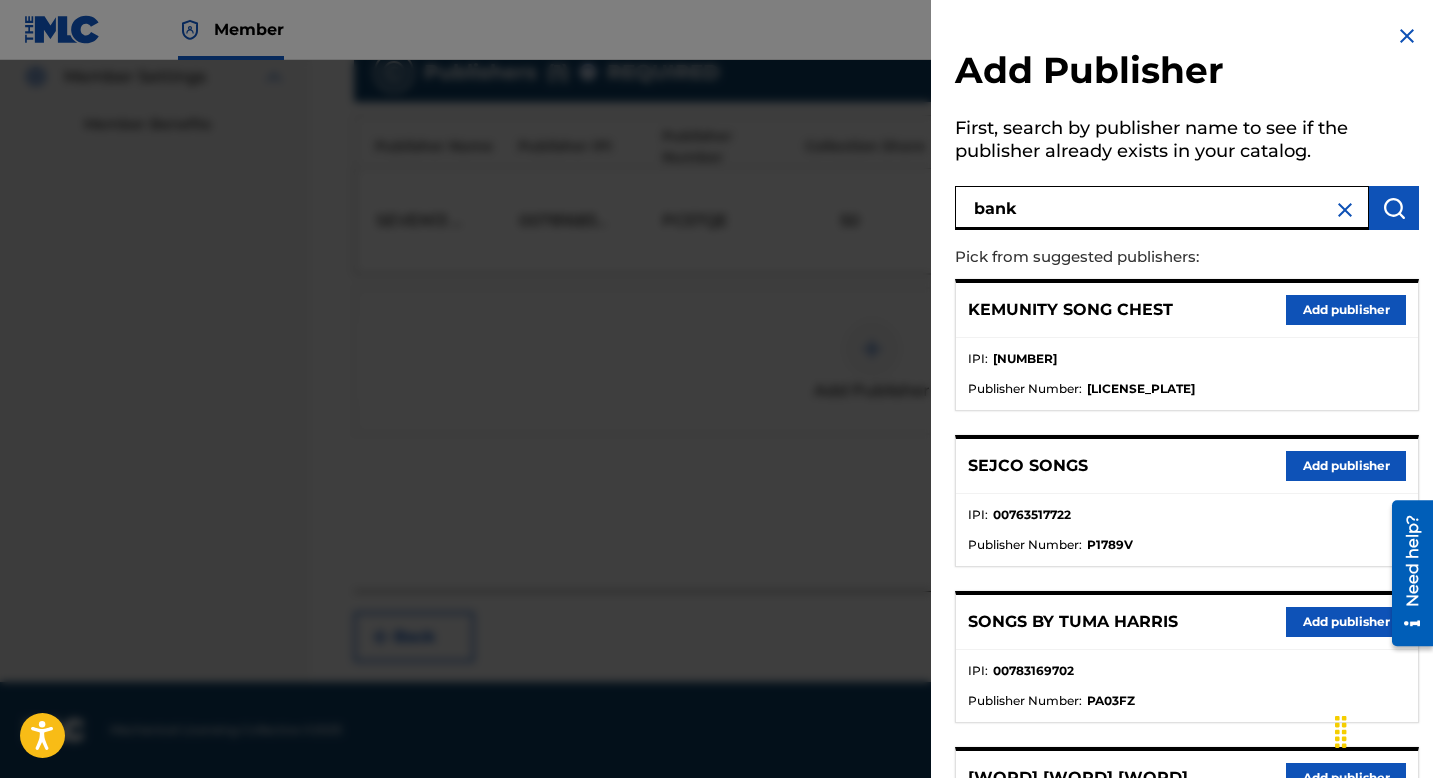 type on "bank" 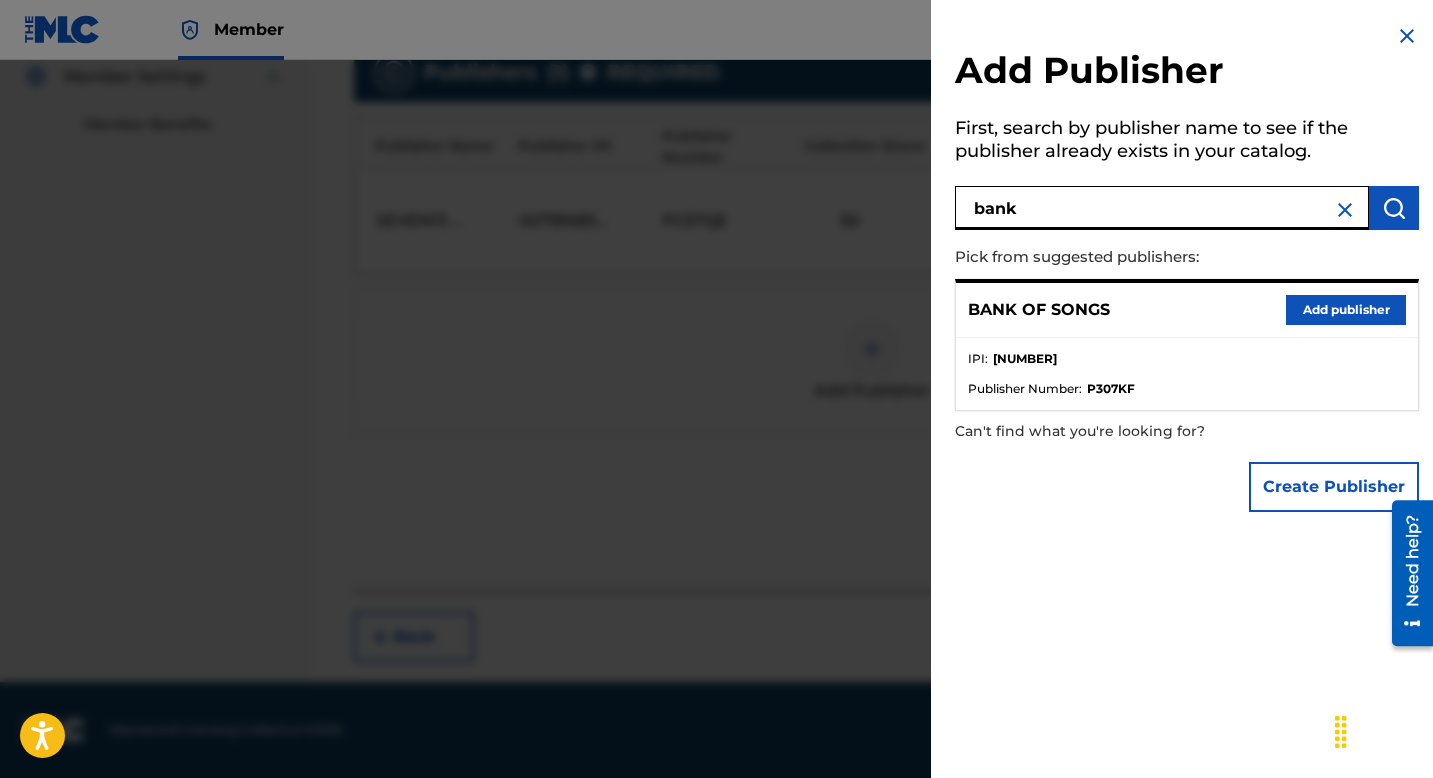 click on "Add publisher" at bounding box center (1346, 310) 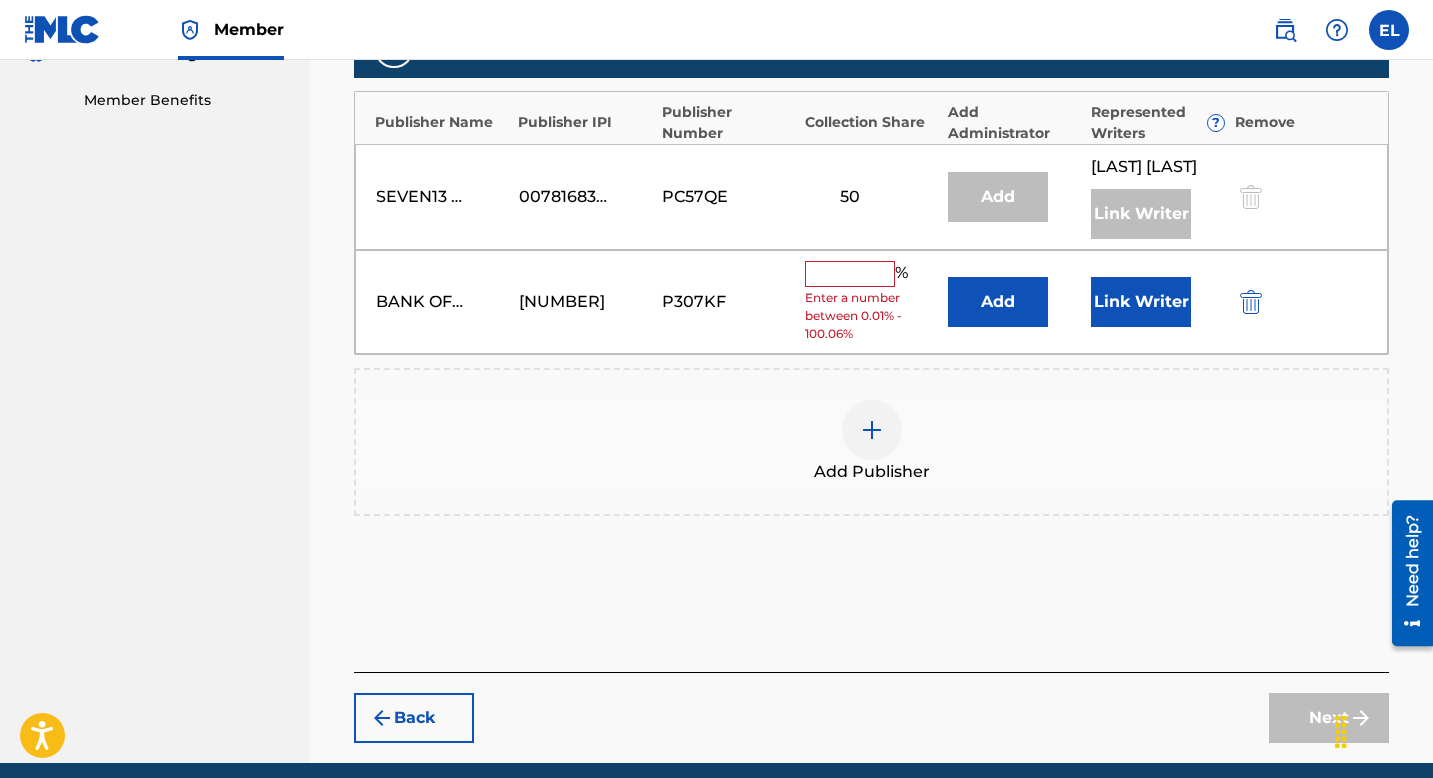 click on "Add" at bounding box center [998, 302] 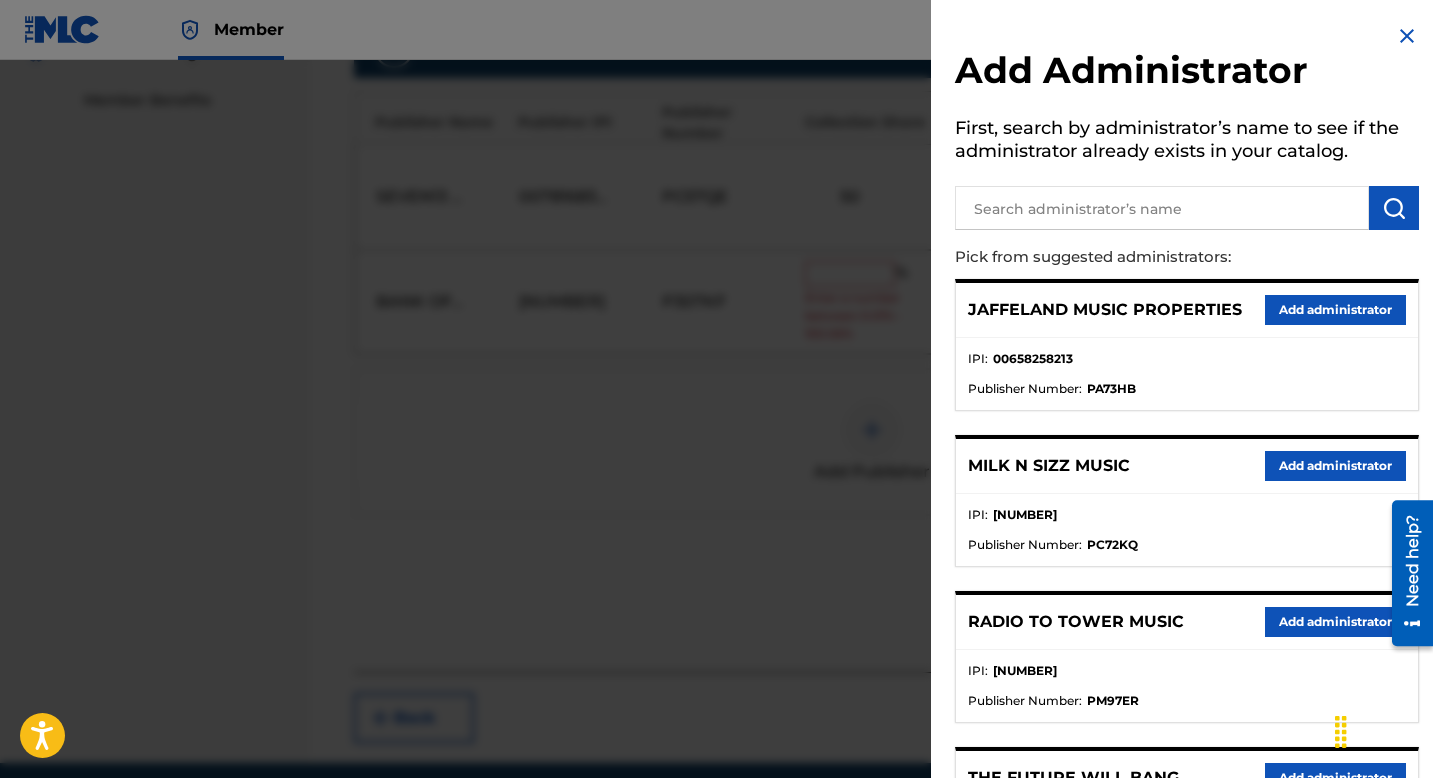 click at bounding box center [1162, 208] 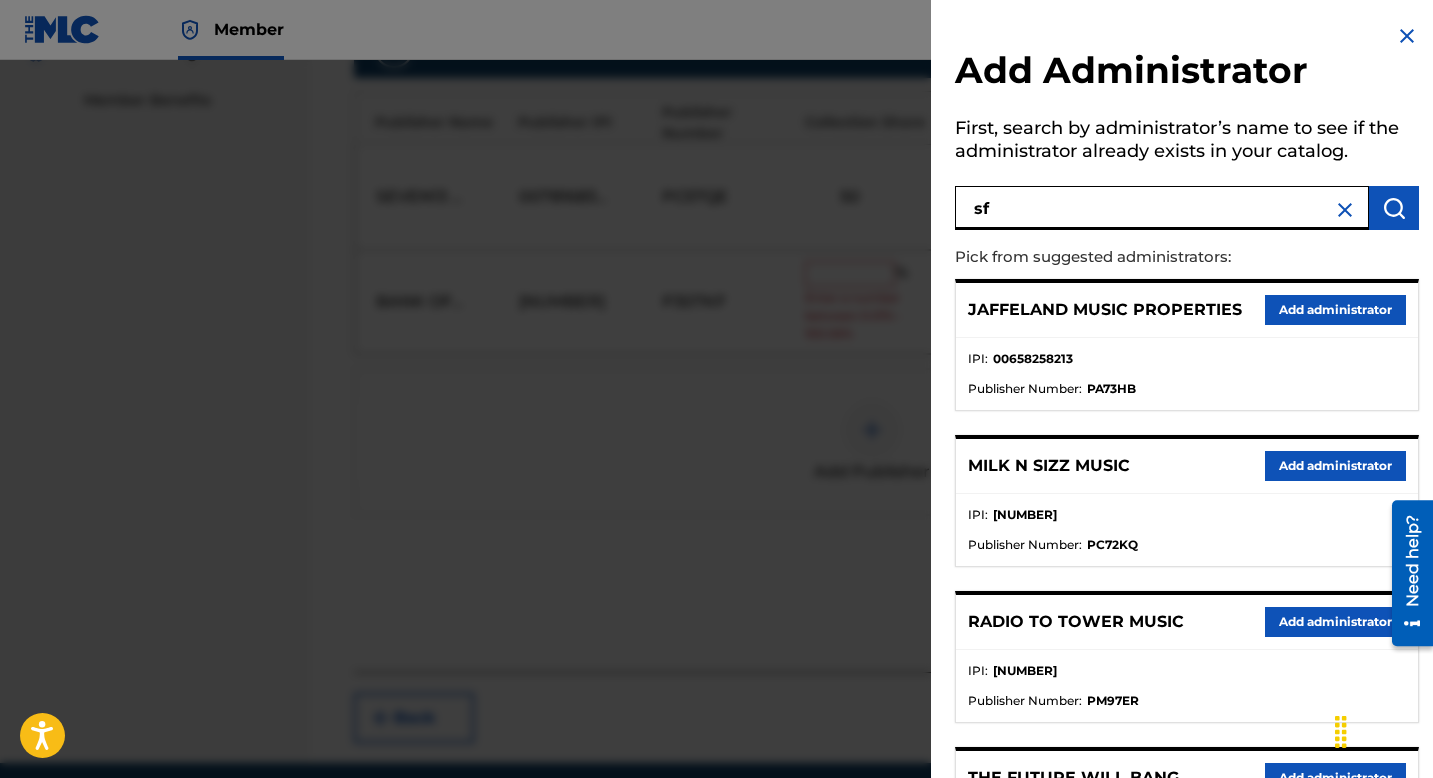 type on "sf" 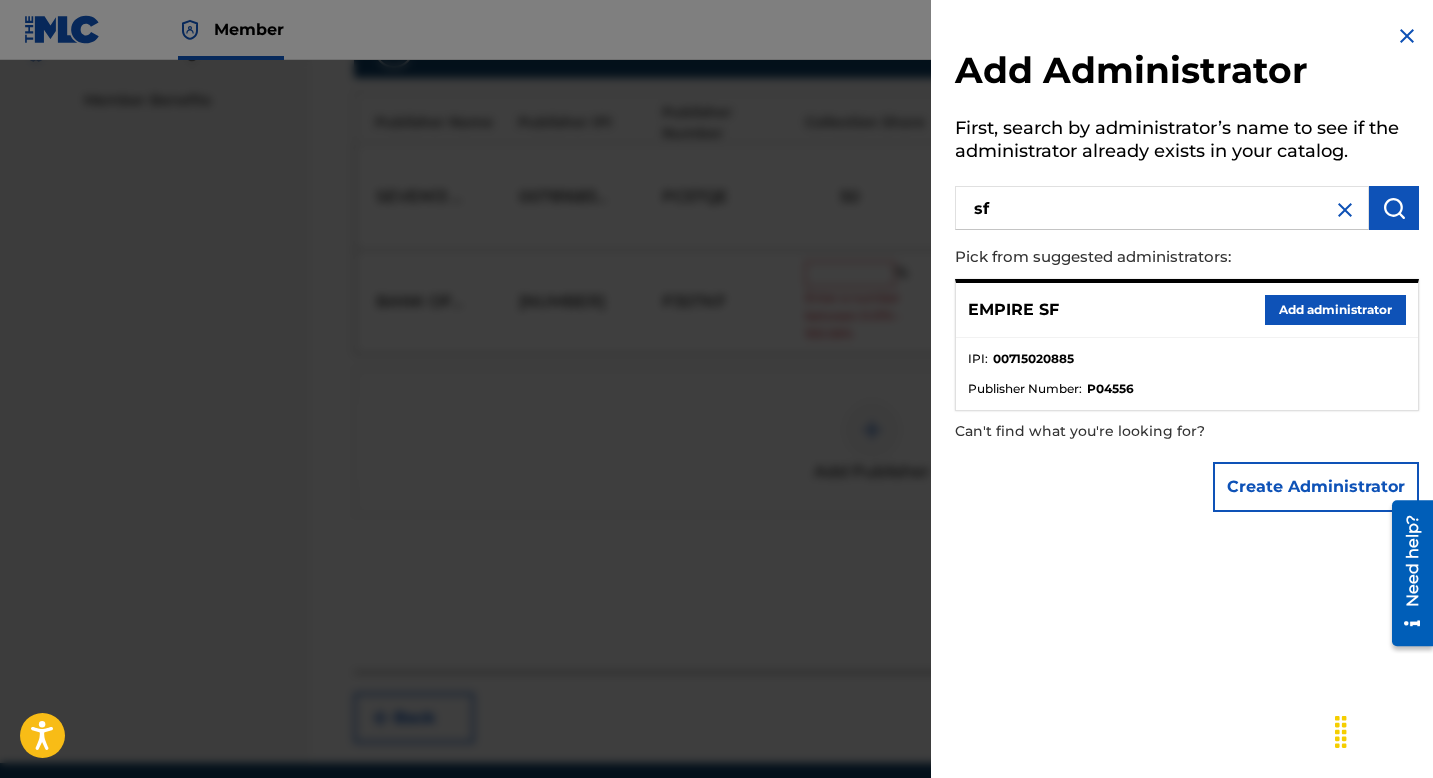 click on "Add administrator" at bounding box center [1335, 310] 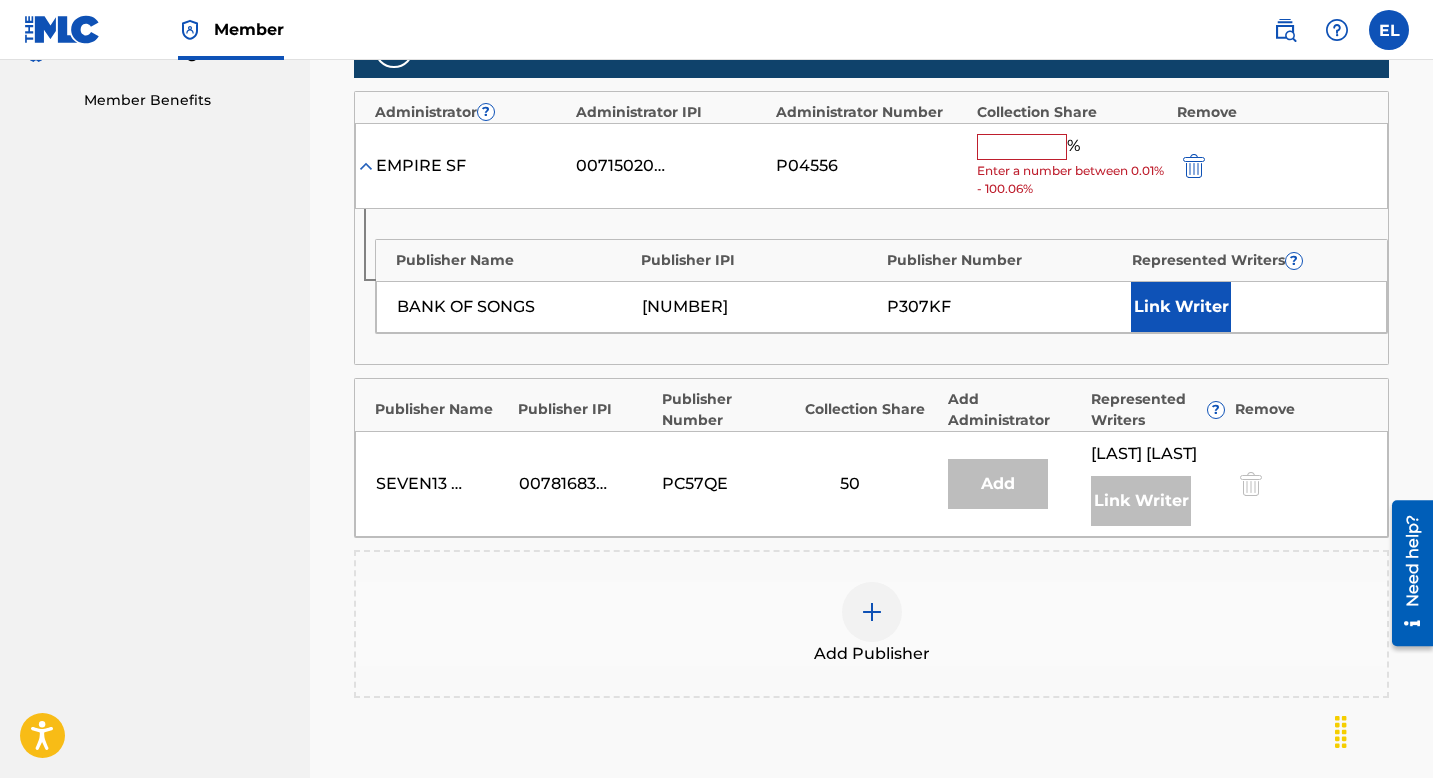 click at bounding box center [1022, 147] 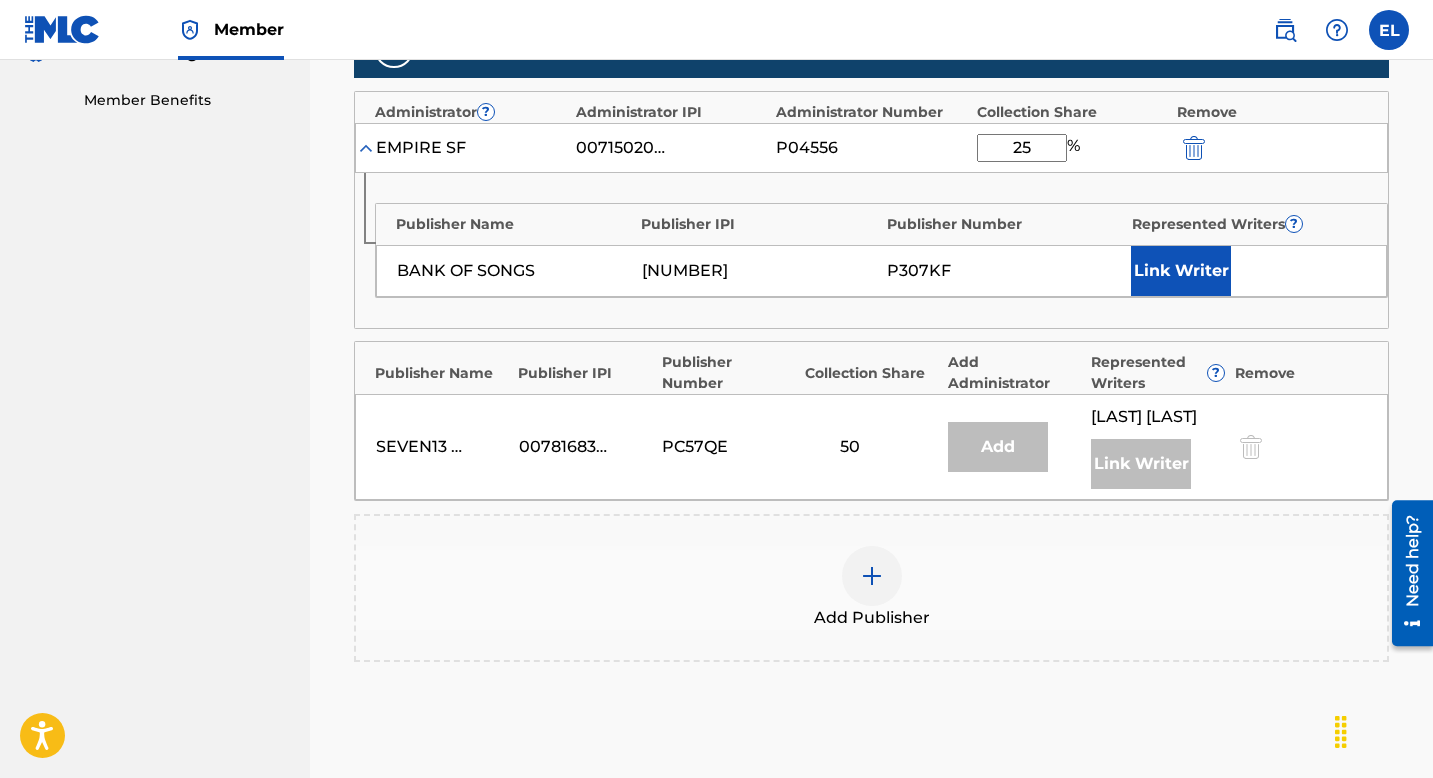 type on "25" 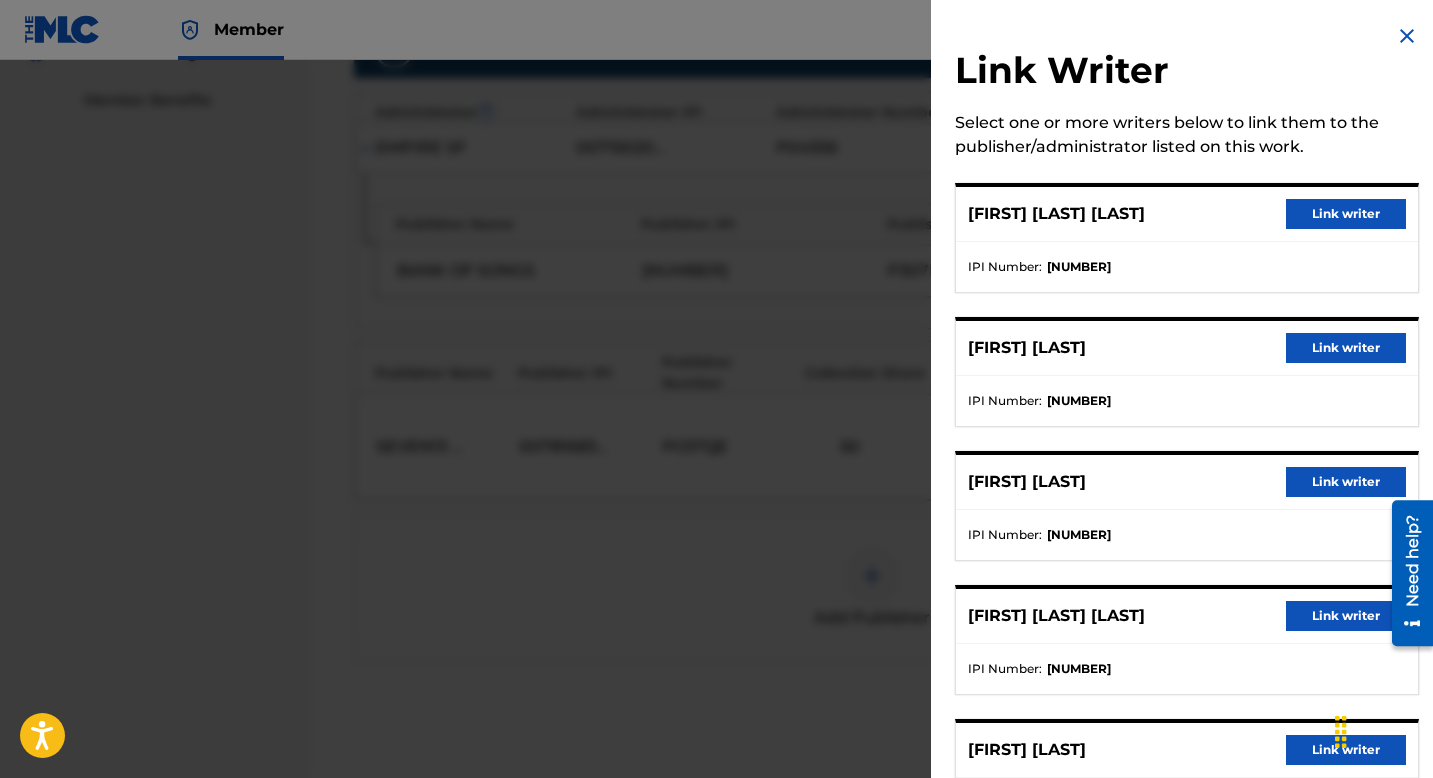 drag, startPoint x: 1317, startPoint y: 367, endPoint x: 1297, endPoint y: 353, distance: 24.41311 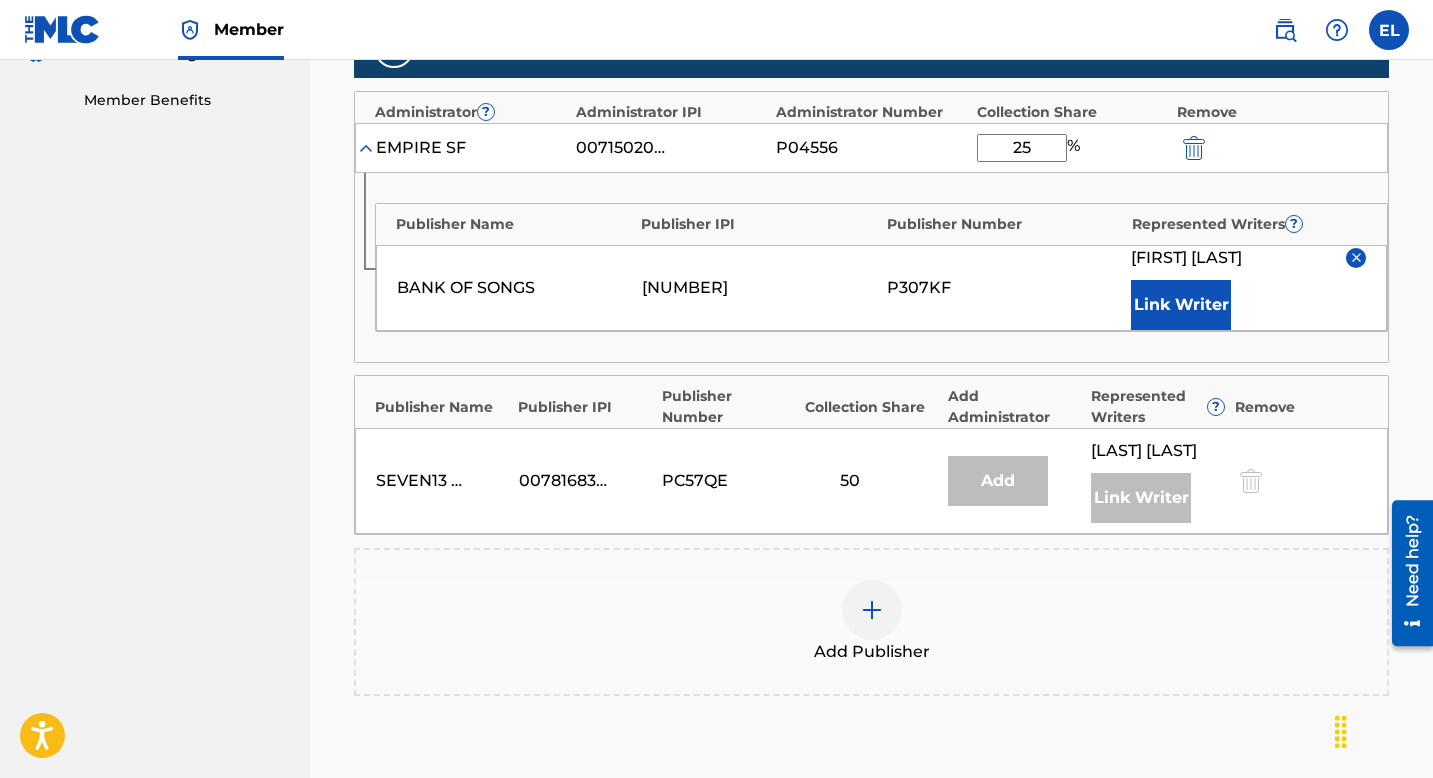 click on "Link Writer" at bounding box center (1181, 305) 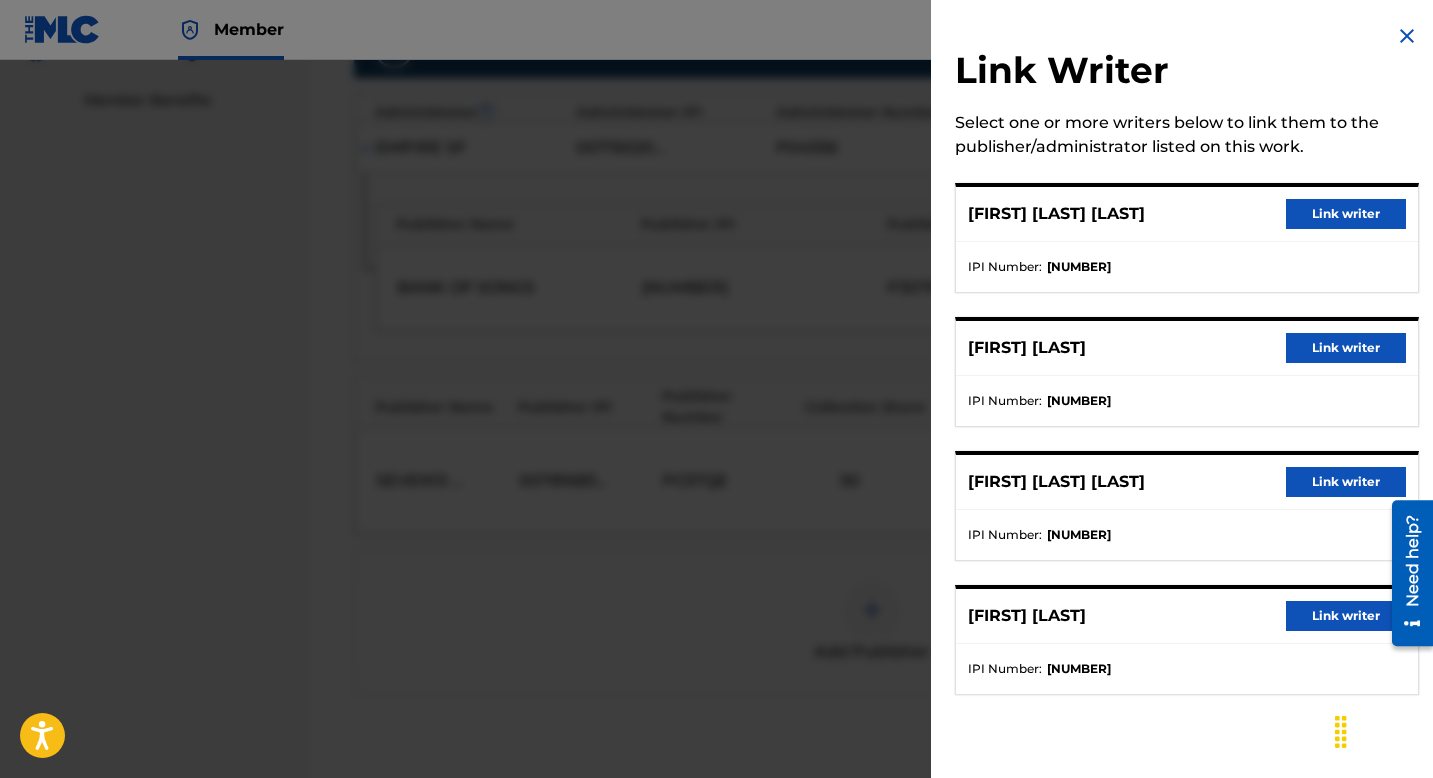 click on "Link writer" at bounding box center [1346, 214] 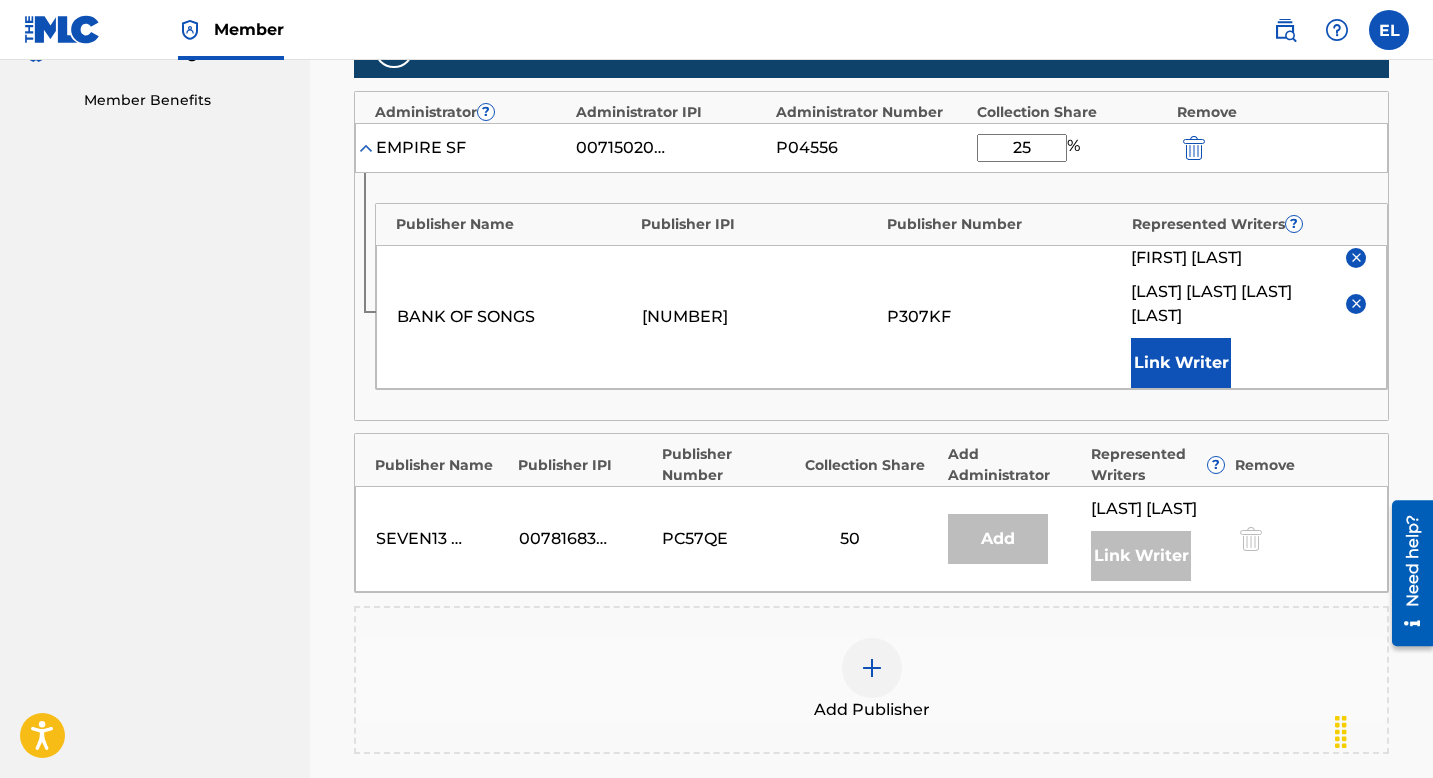 click on "Link Writer" at bounding box center [1181, 363] 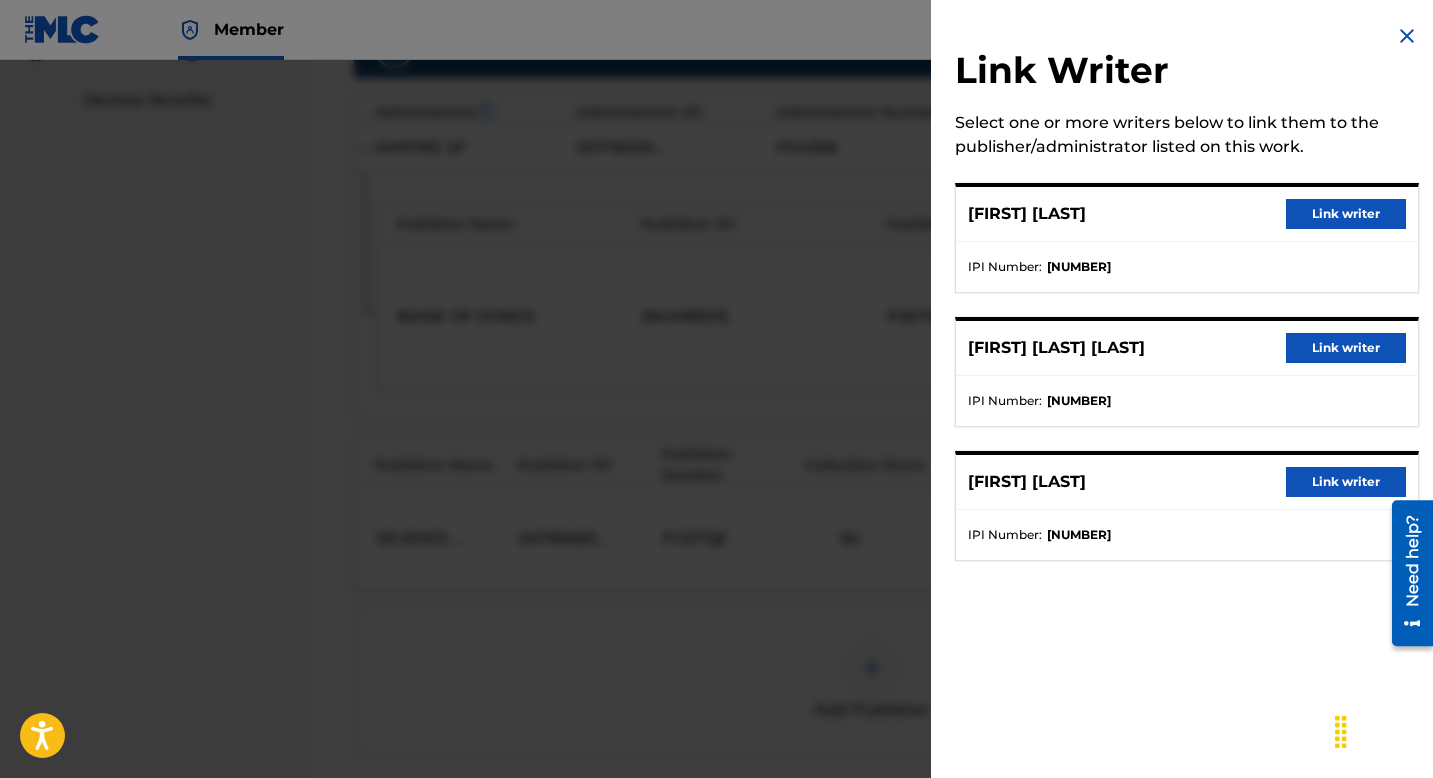 click on "Link writer" at bounding box center (1346, 348) 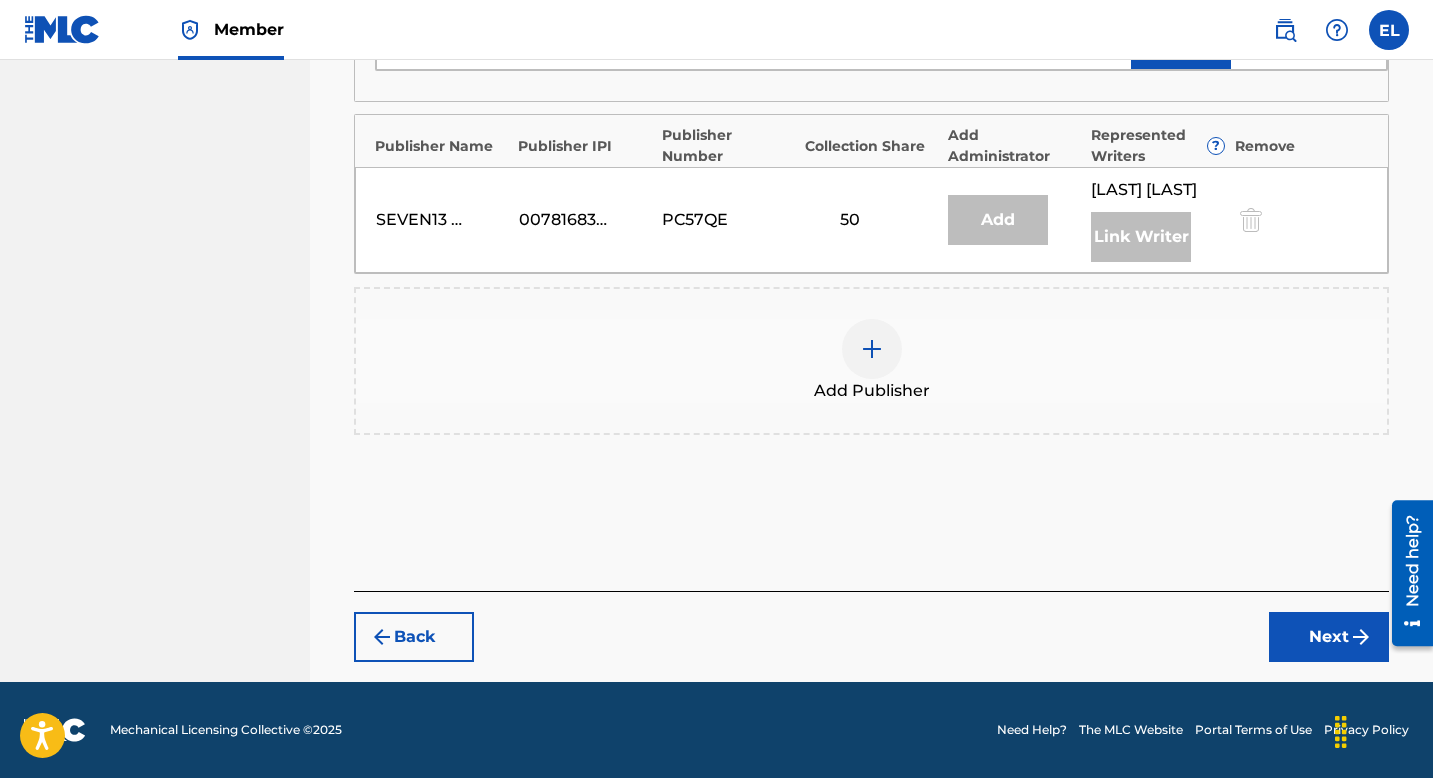 scroll, scrollTop: 1028, scrollLeft: 0, axis: vertical 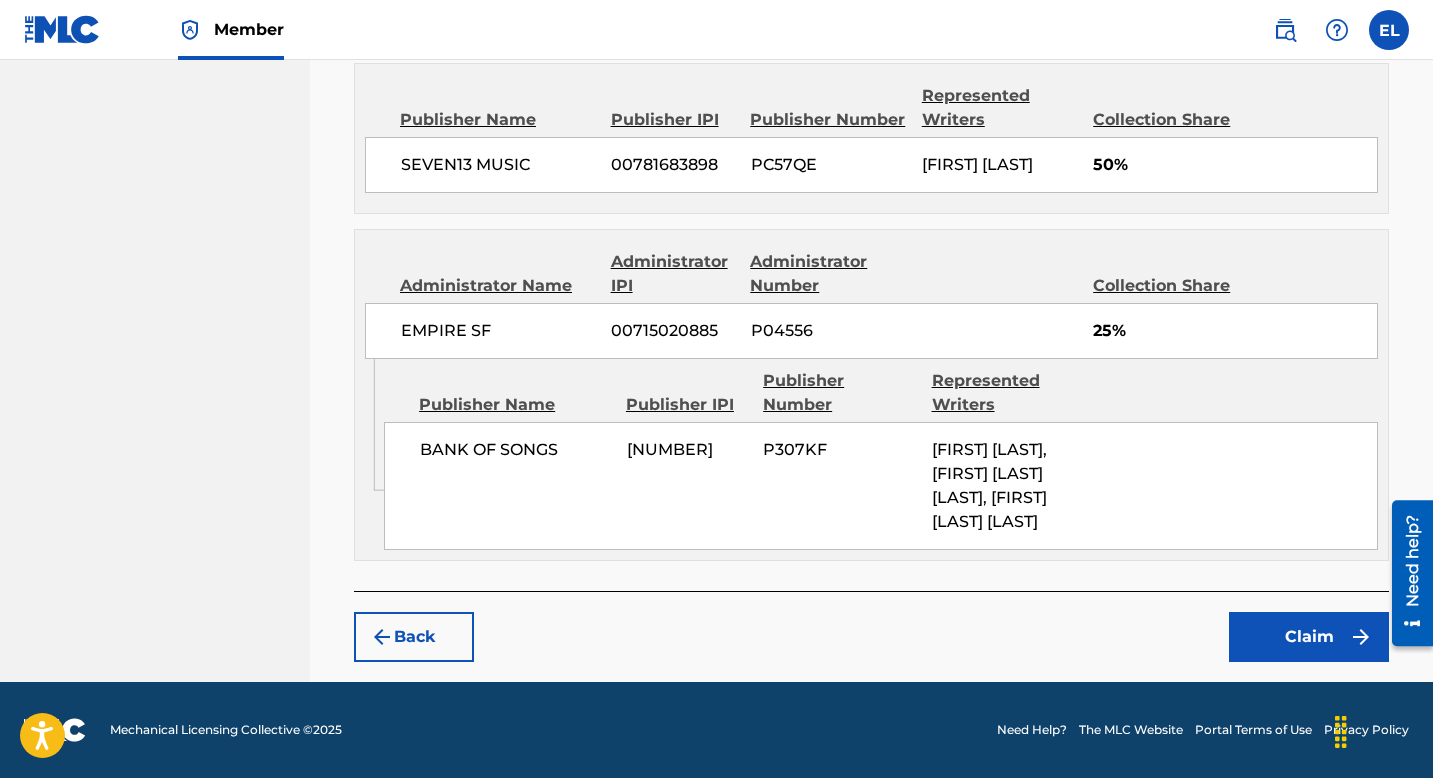 click on "Claim" at bounding box center [1309, 637] 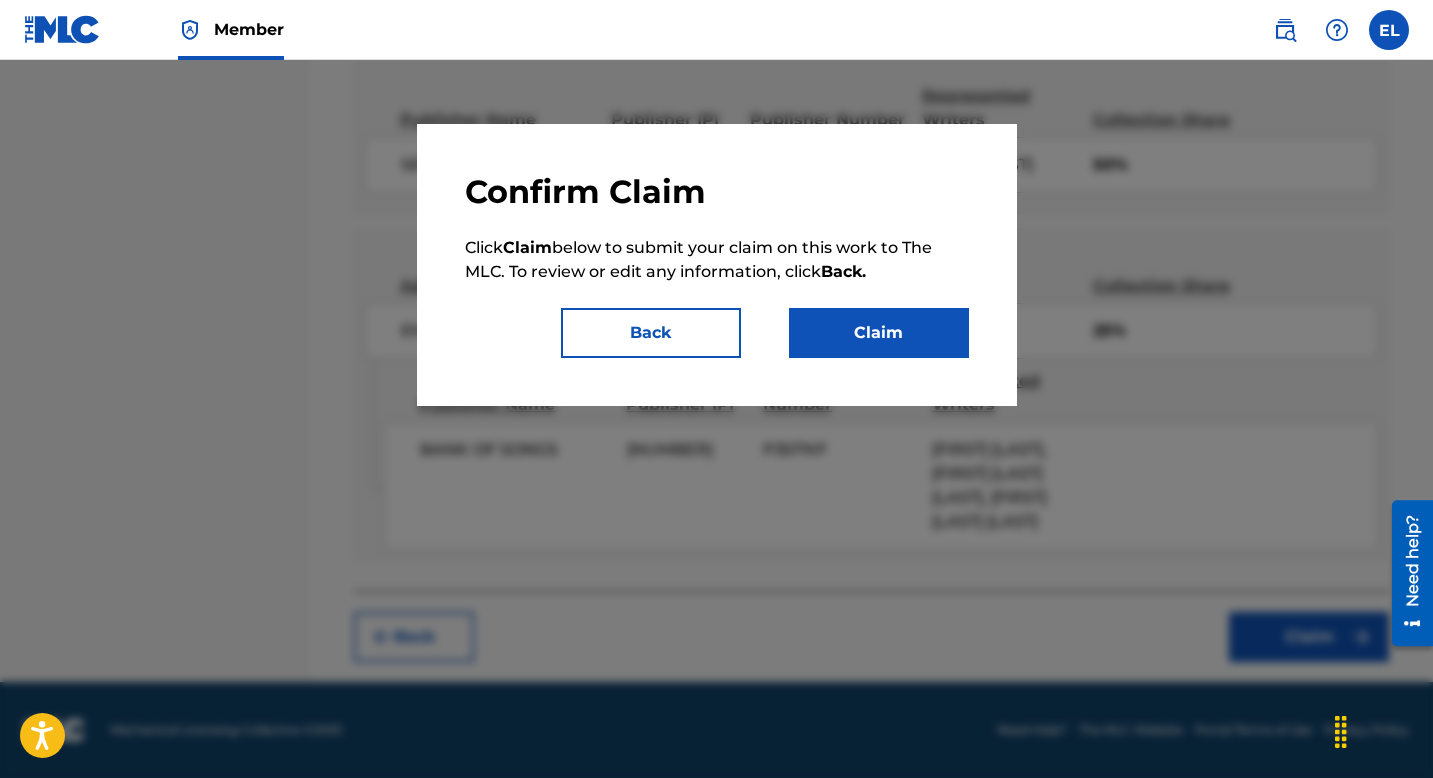 click on "Claim" at bounding box center (879, 333) 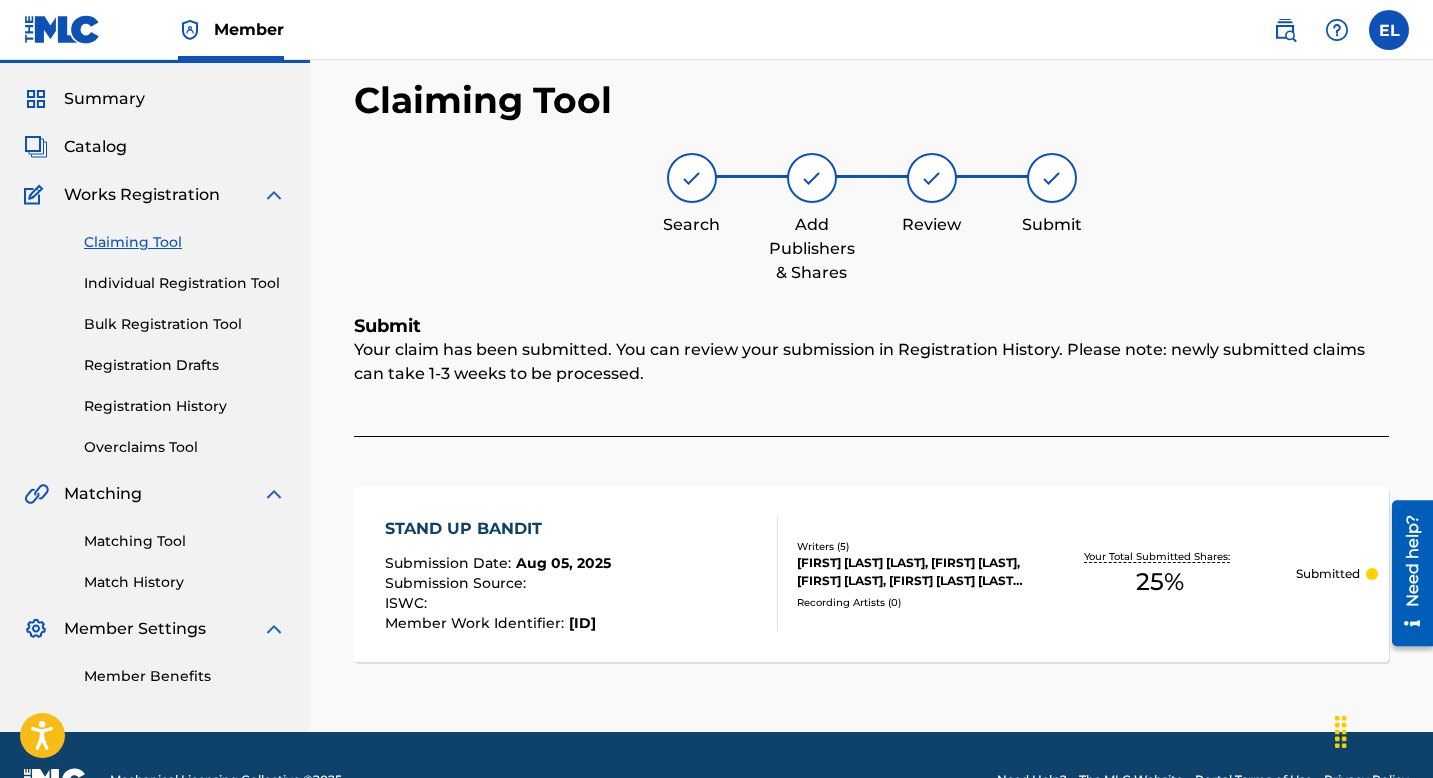 scroll, scrollTop: 0, scrollLeft: 0, axis: both 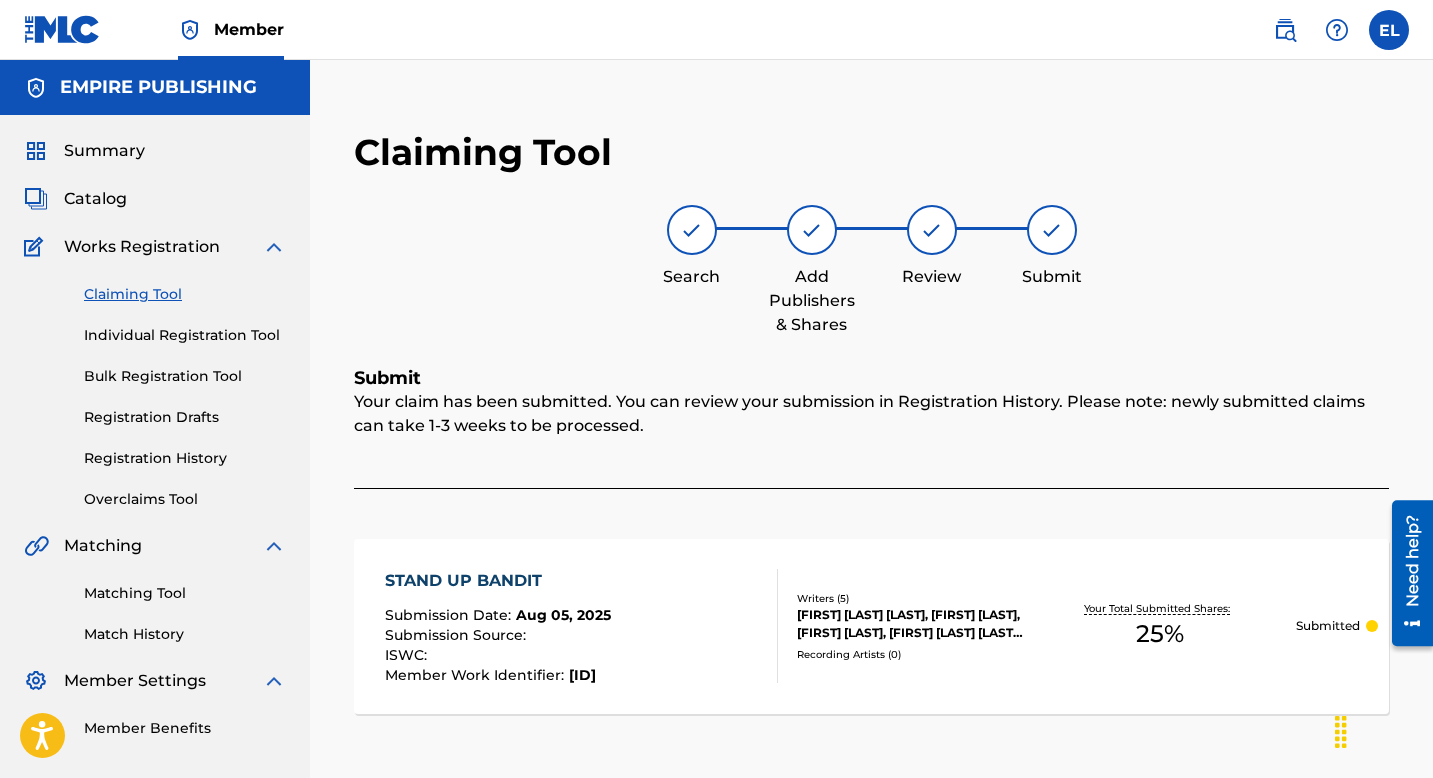 click on "Catalog" at bounding box center (95, 199) 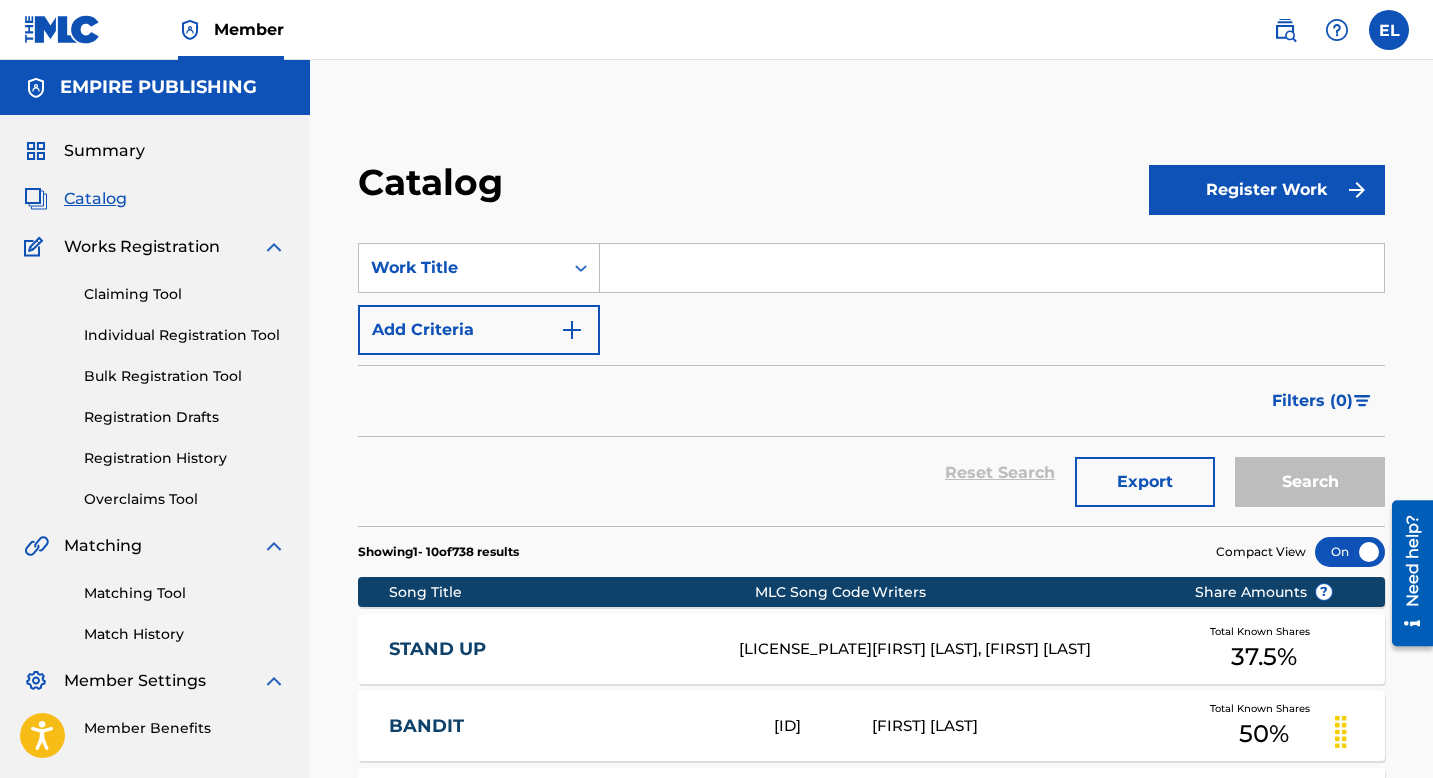 click at bounding box center [992, 268] 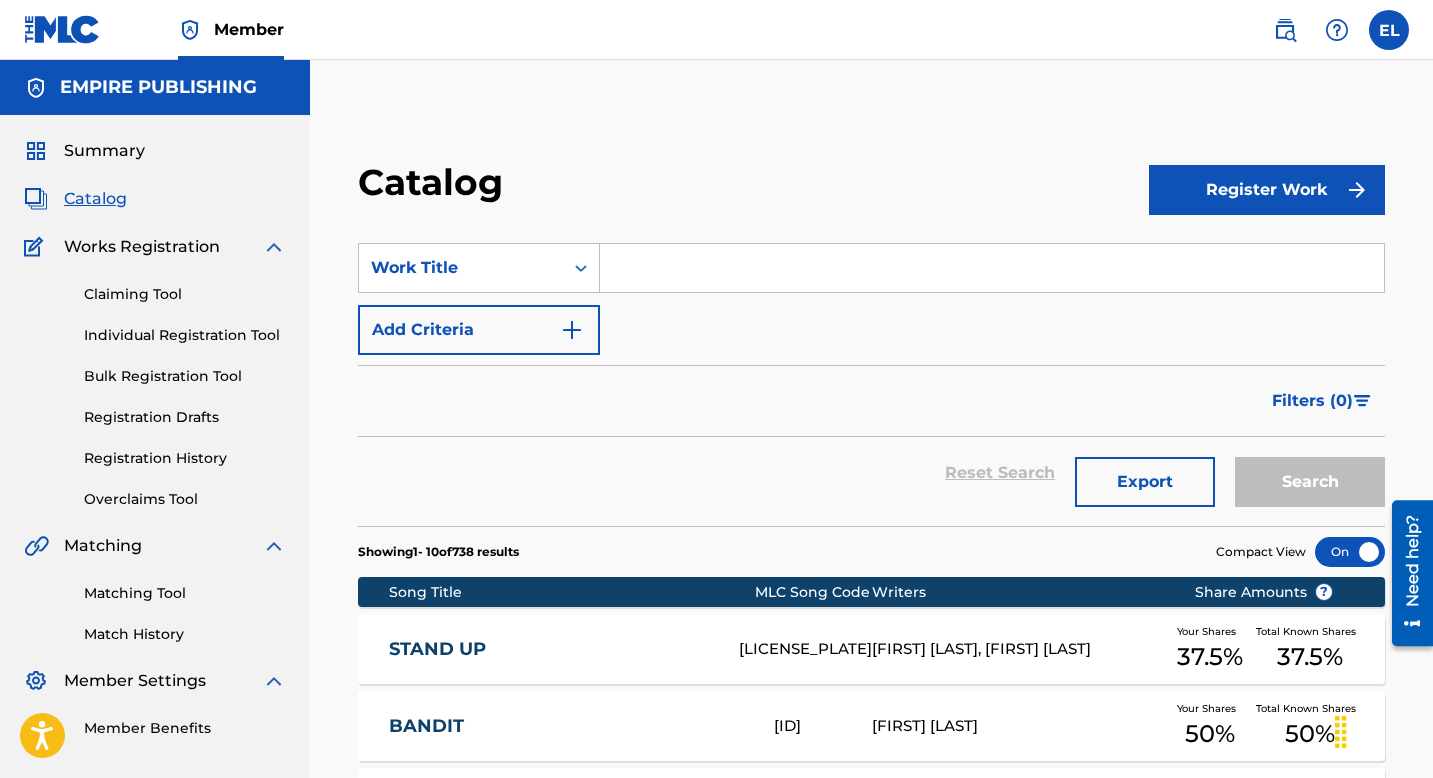 click at bounding box center [992, 268] 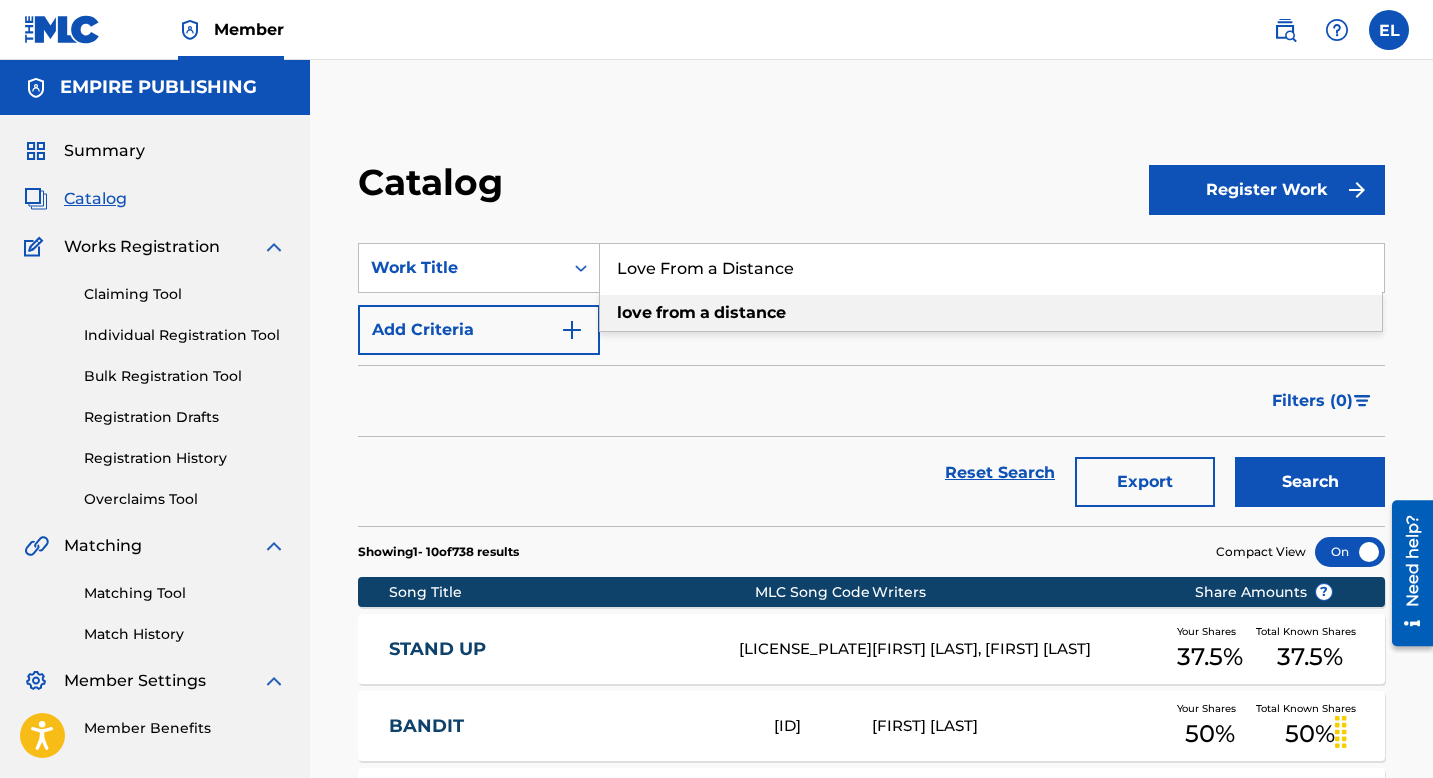 type on "Love From a Distance" 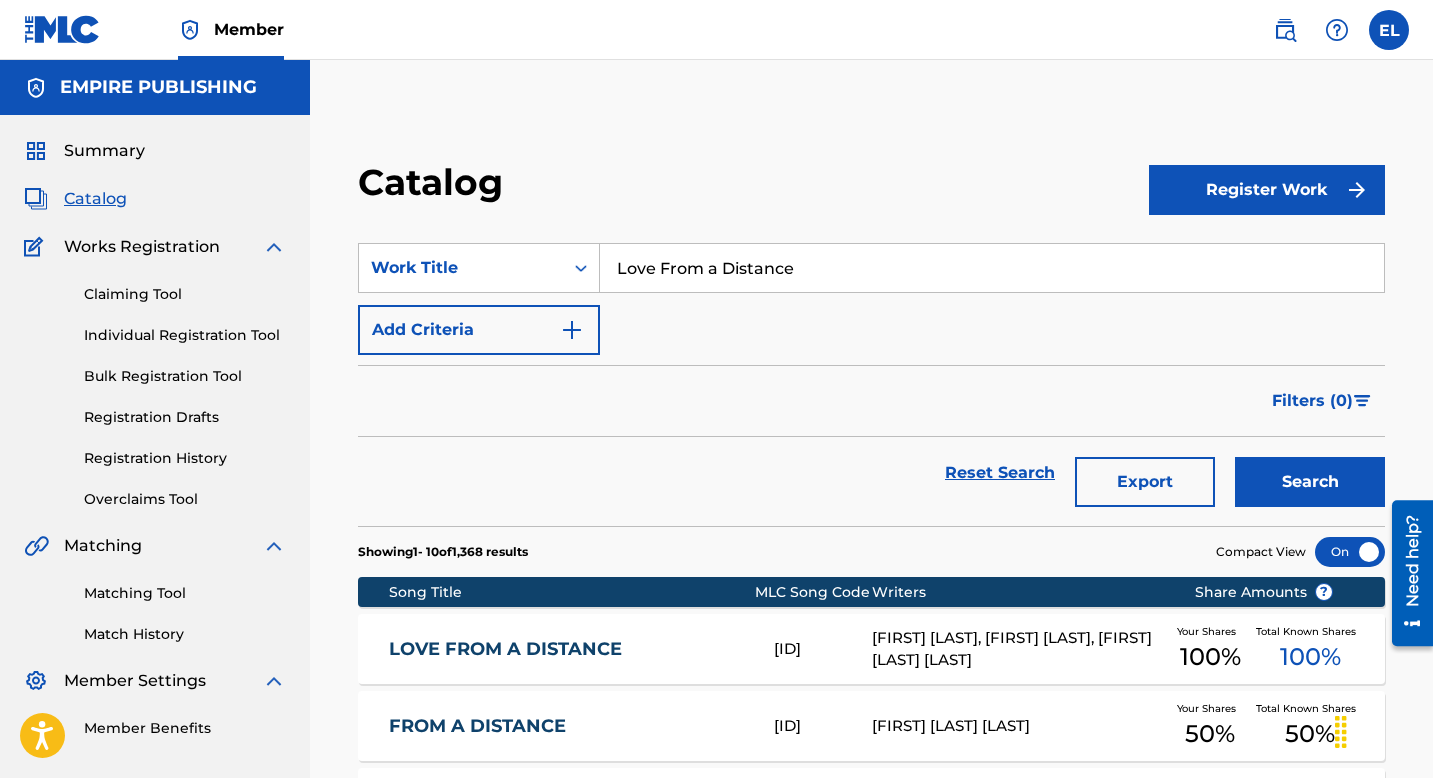 click on "LOVE FROM A DISTANCE" at bounding box center [568, 649] 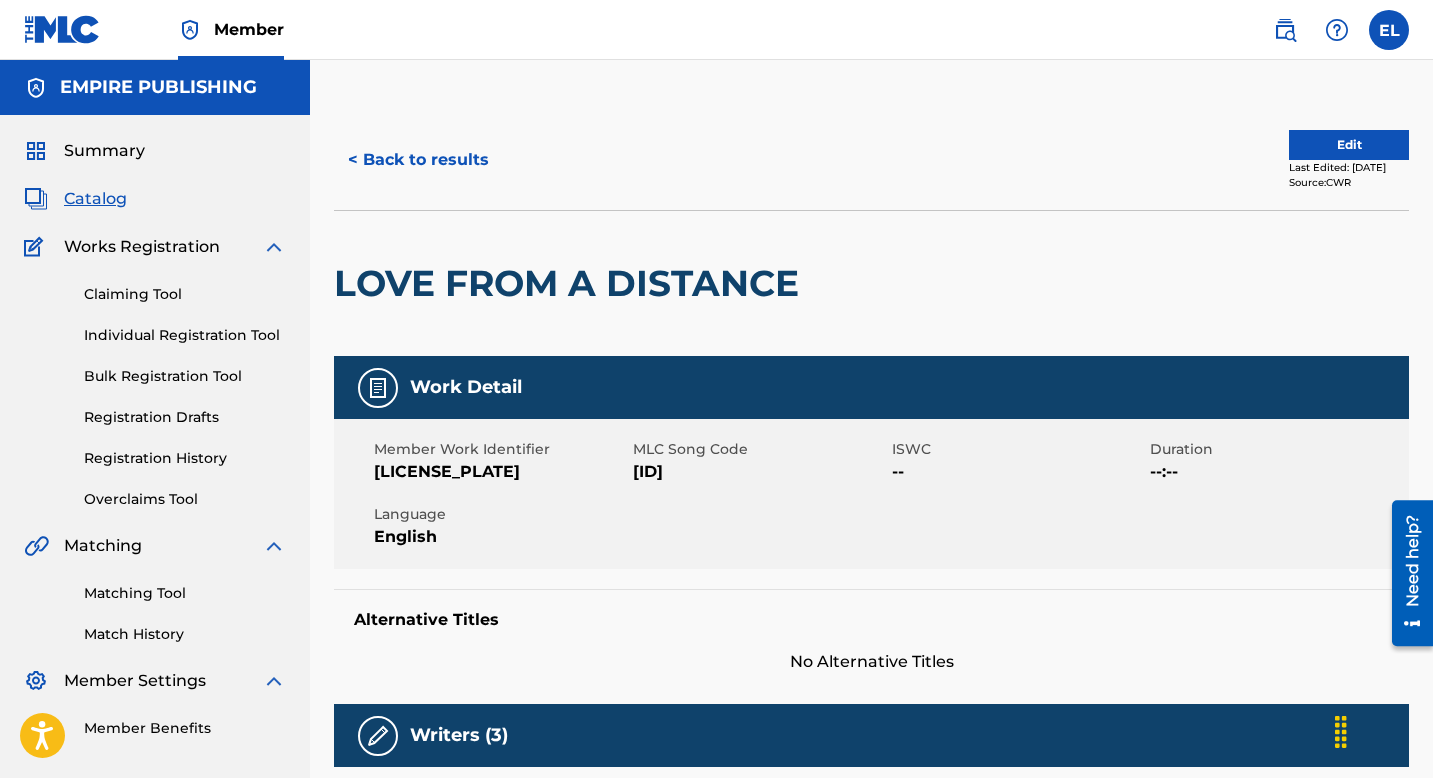 click on "[ID]" at bounding box center (760, 472) 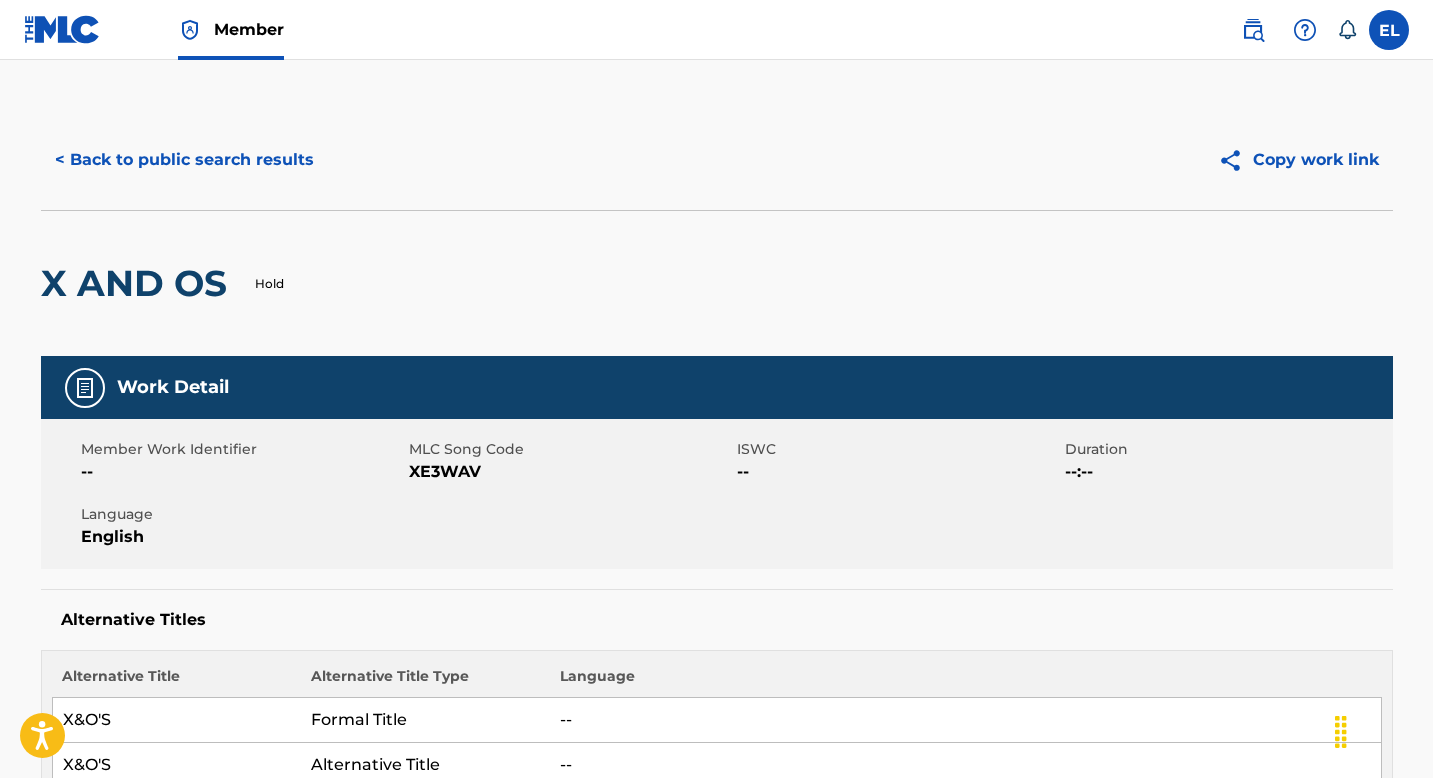 scroll, scrollTop: 0, scrollLeft: 0, axis: both 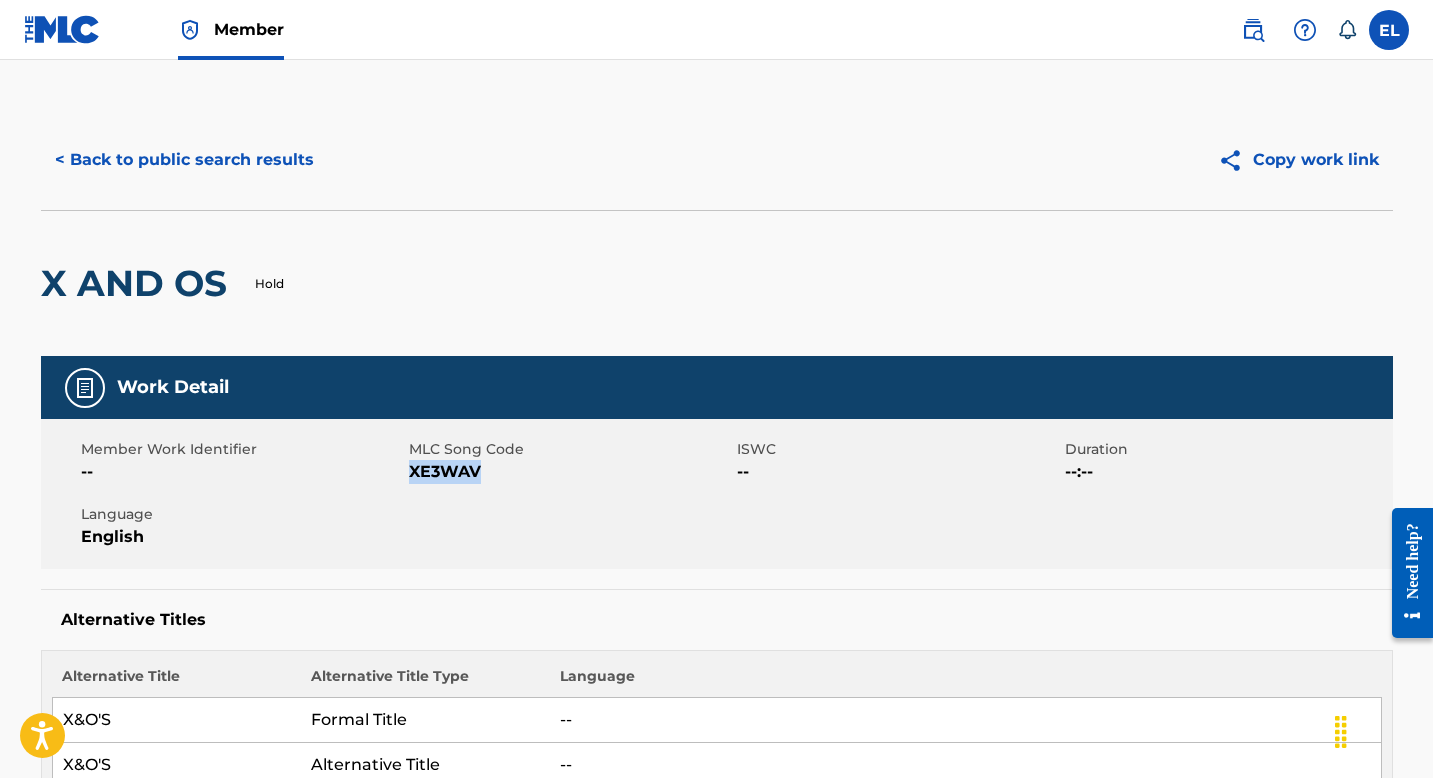 click on "< Back to public search results" at bounding box center (184, 160) 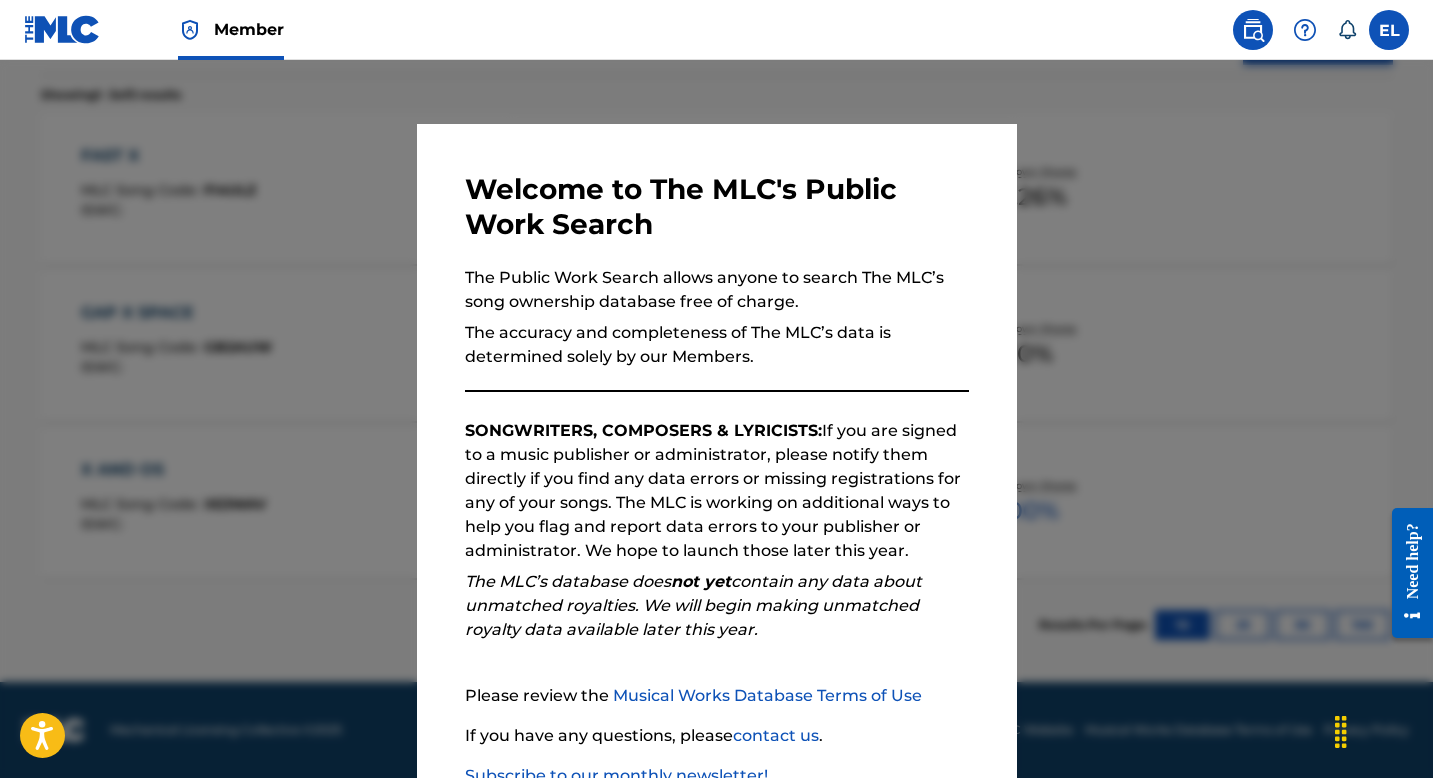 click at bounding box center [716, 449] 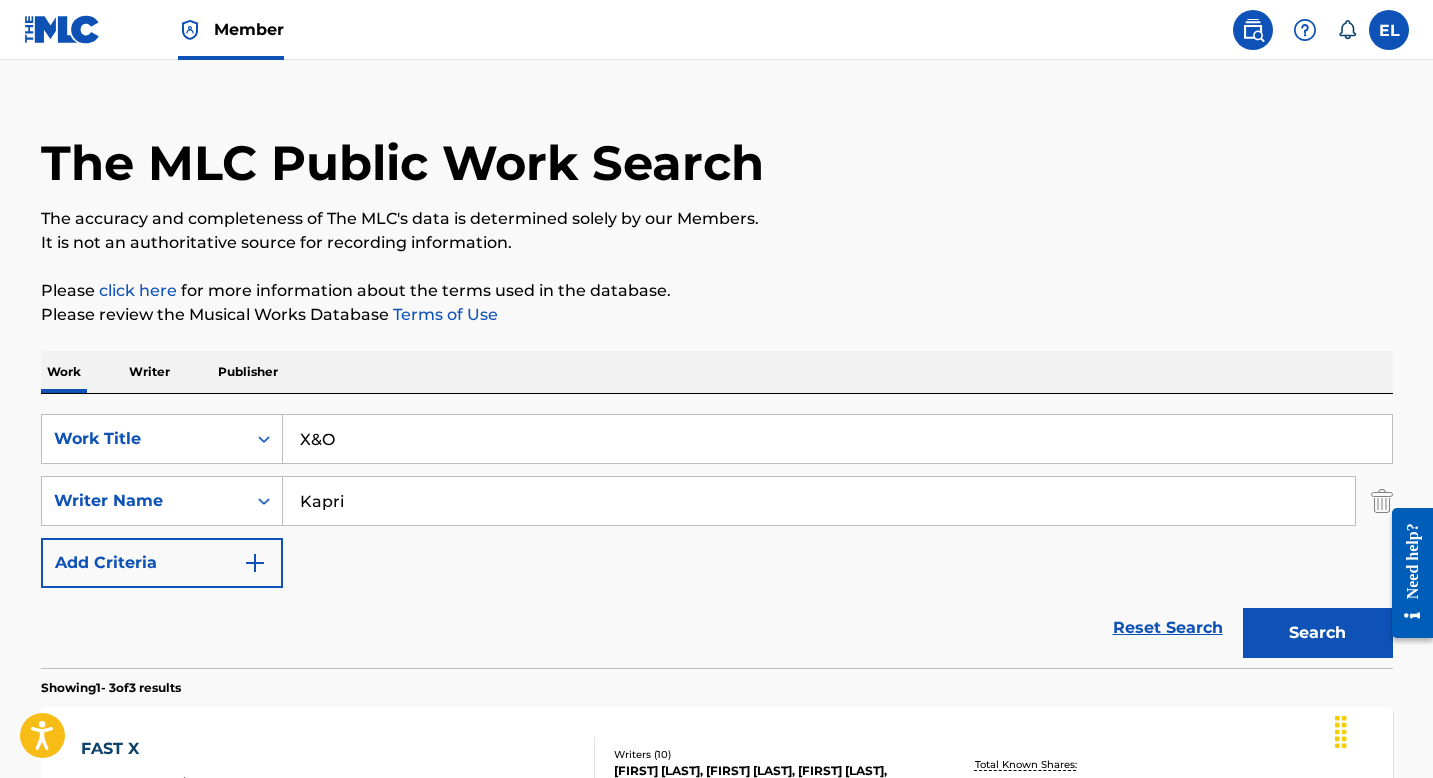 scroll, scrollTop: 0, scrollLeft: 0, axis: both 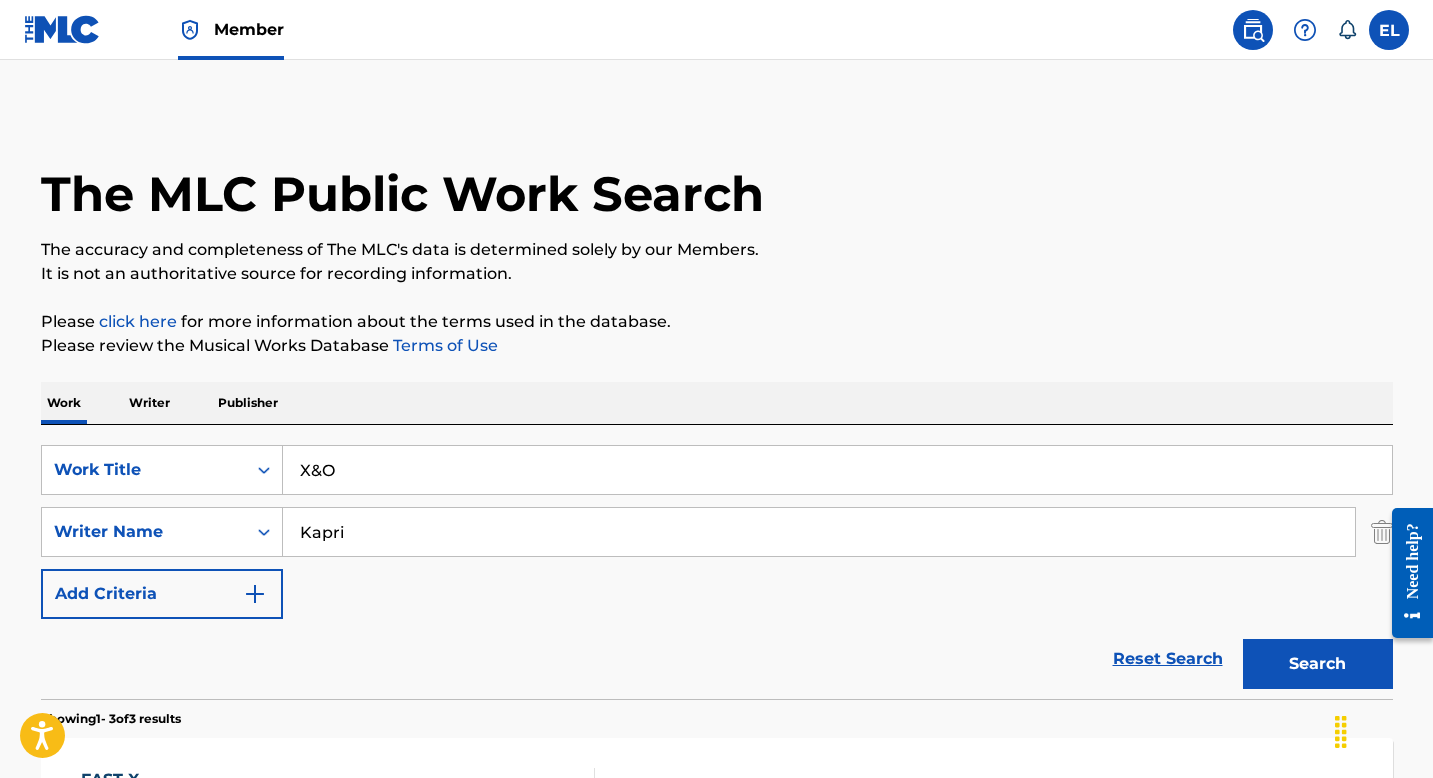 click on "X&O" at bounding box center [837, 470] 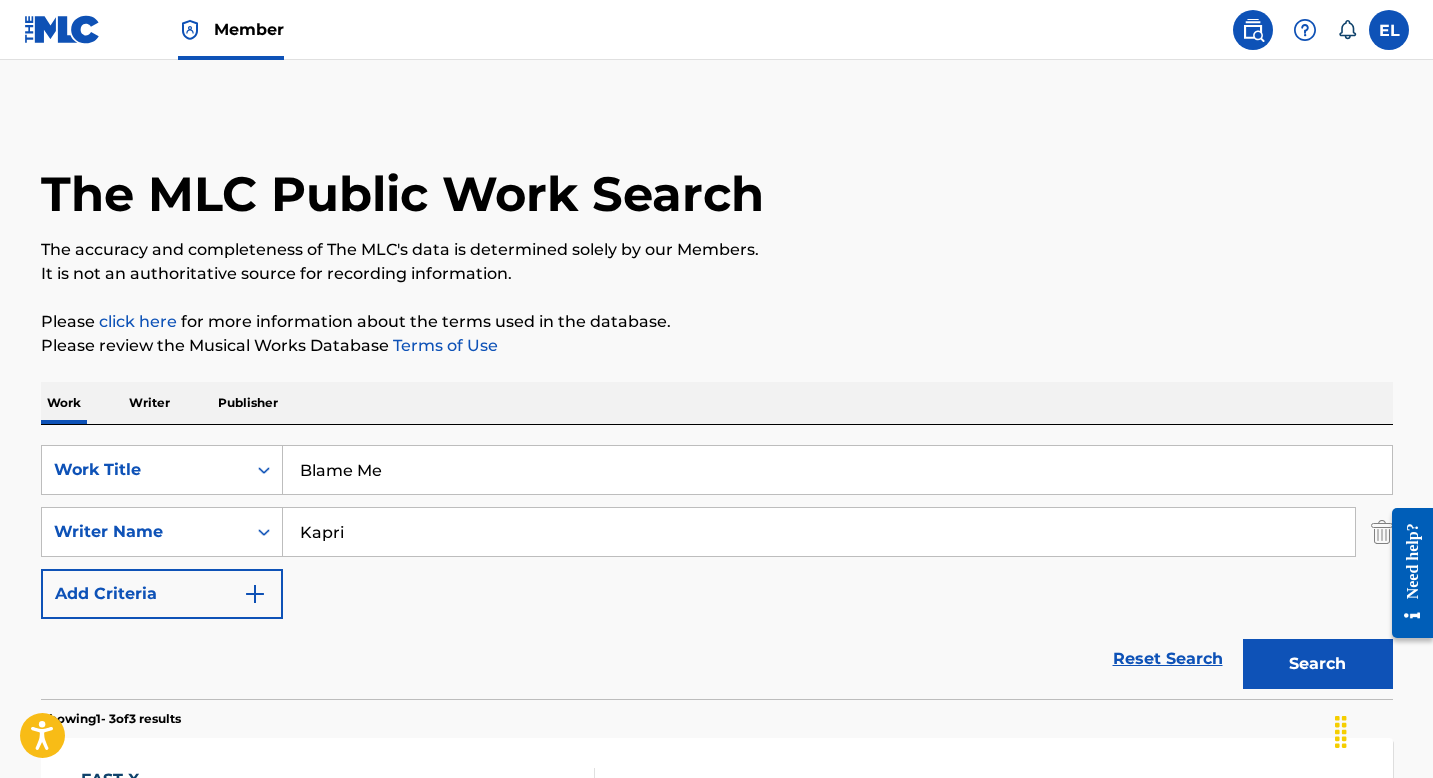 type on "blame me blame you" 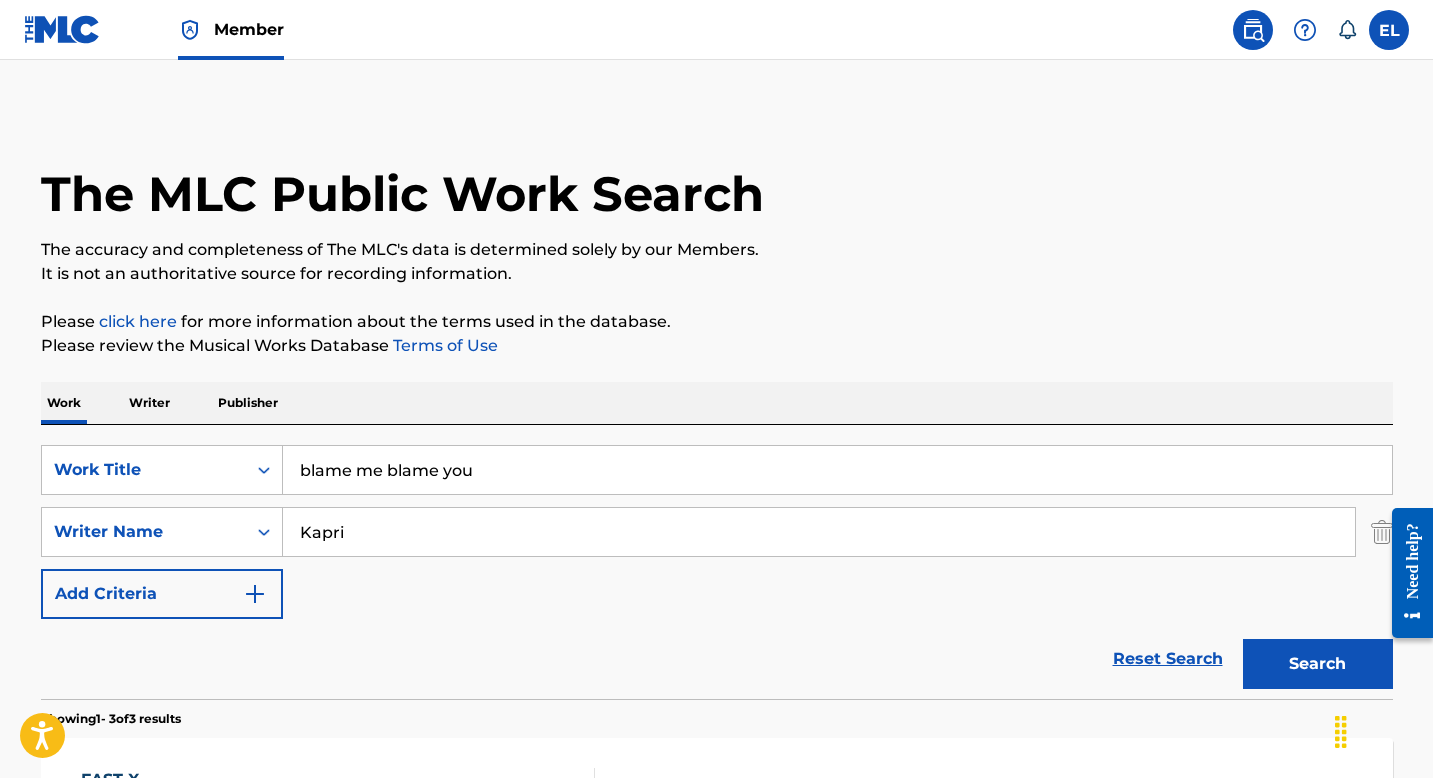 click on "Kapri" at bounding box center [819, 532] 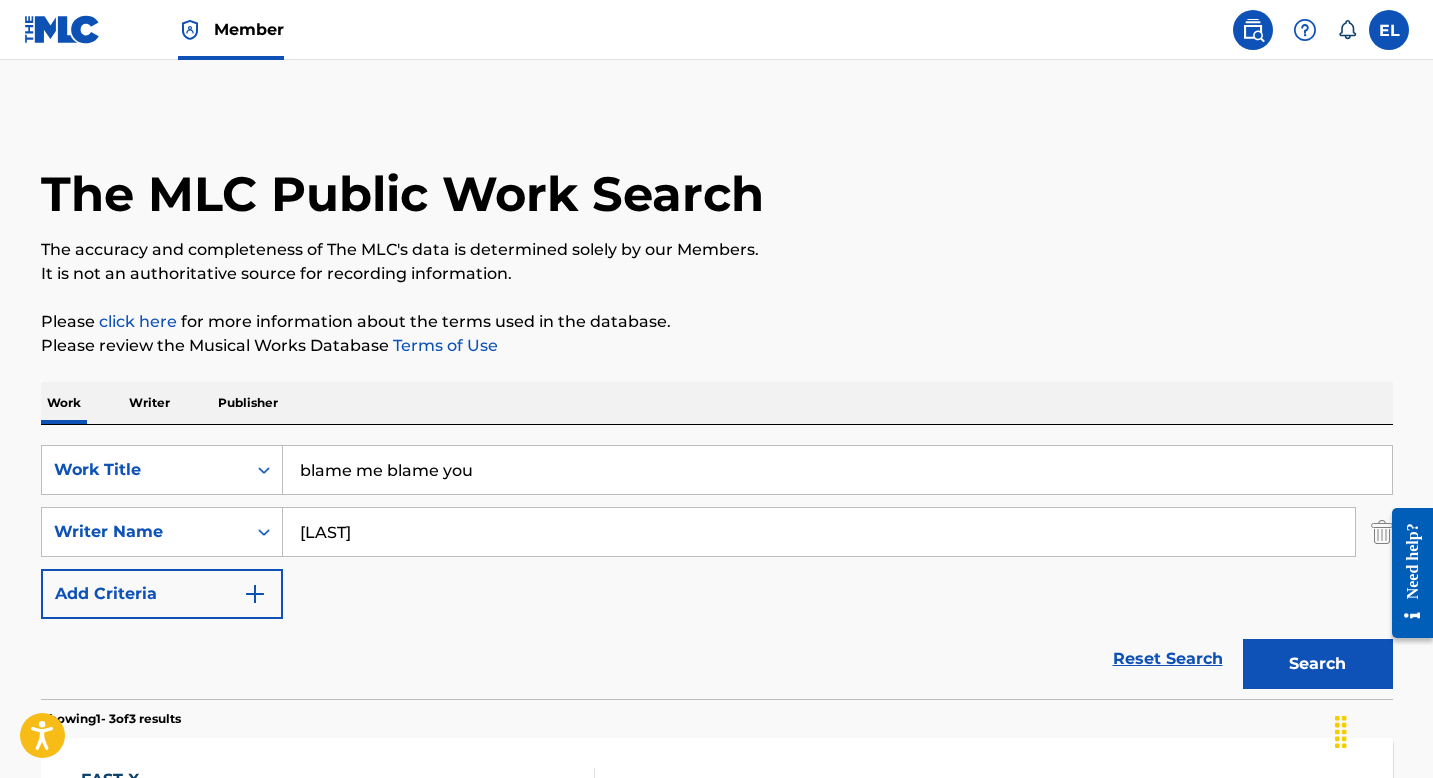 click on "[LAST]" at bounding box center (819, 532) 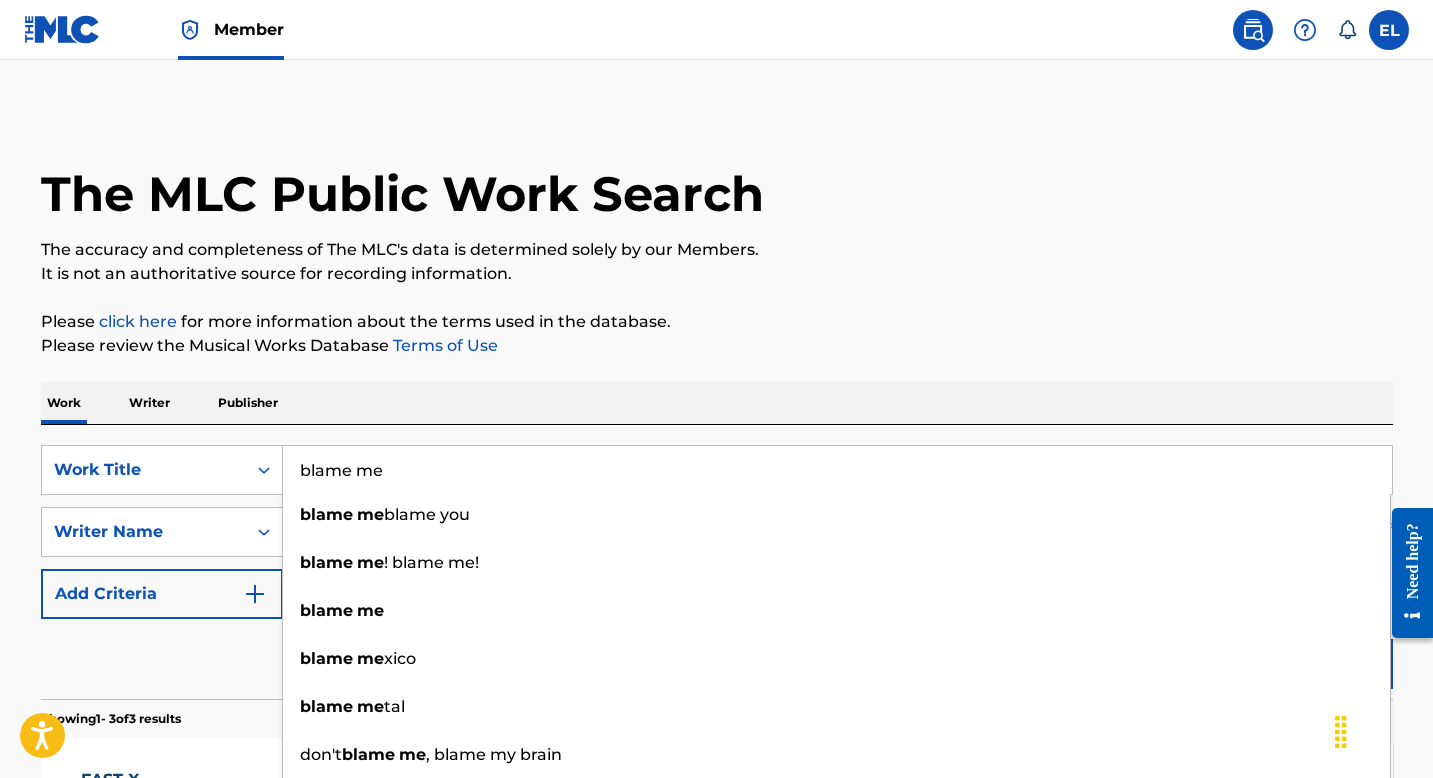 type on "blame me" 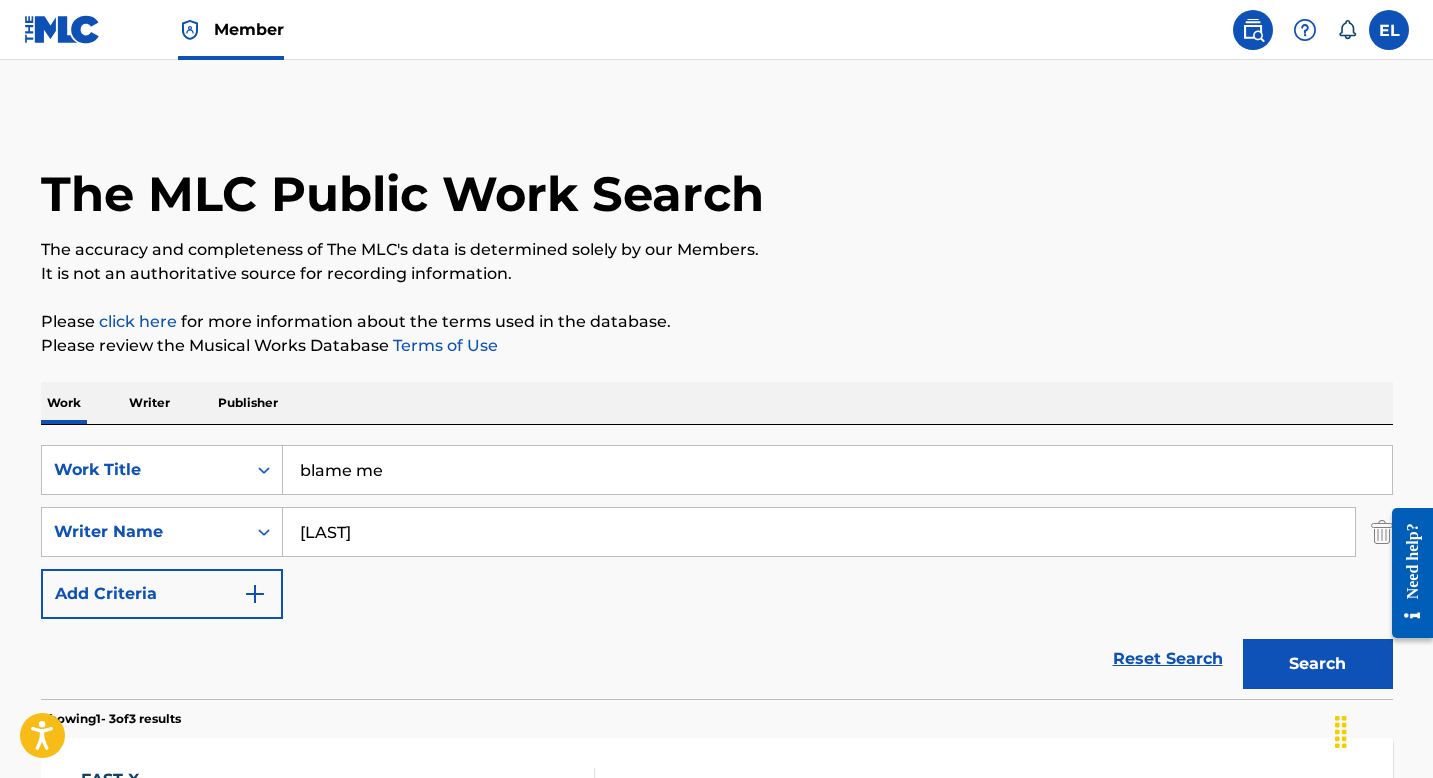 drag, startPoint x: 1296, startPoint y: 675, endPoint x: 1233, endPoint y: 652, distance: 67.06713 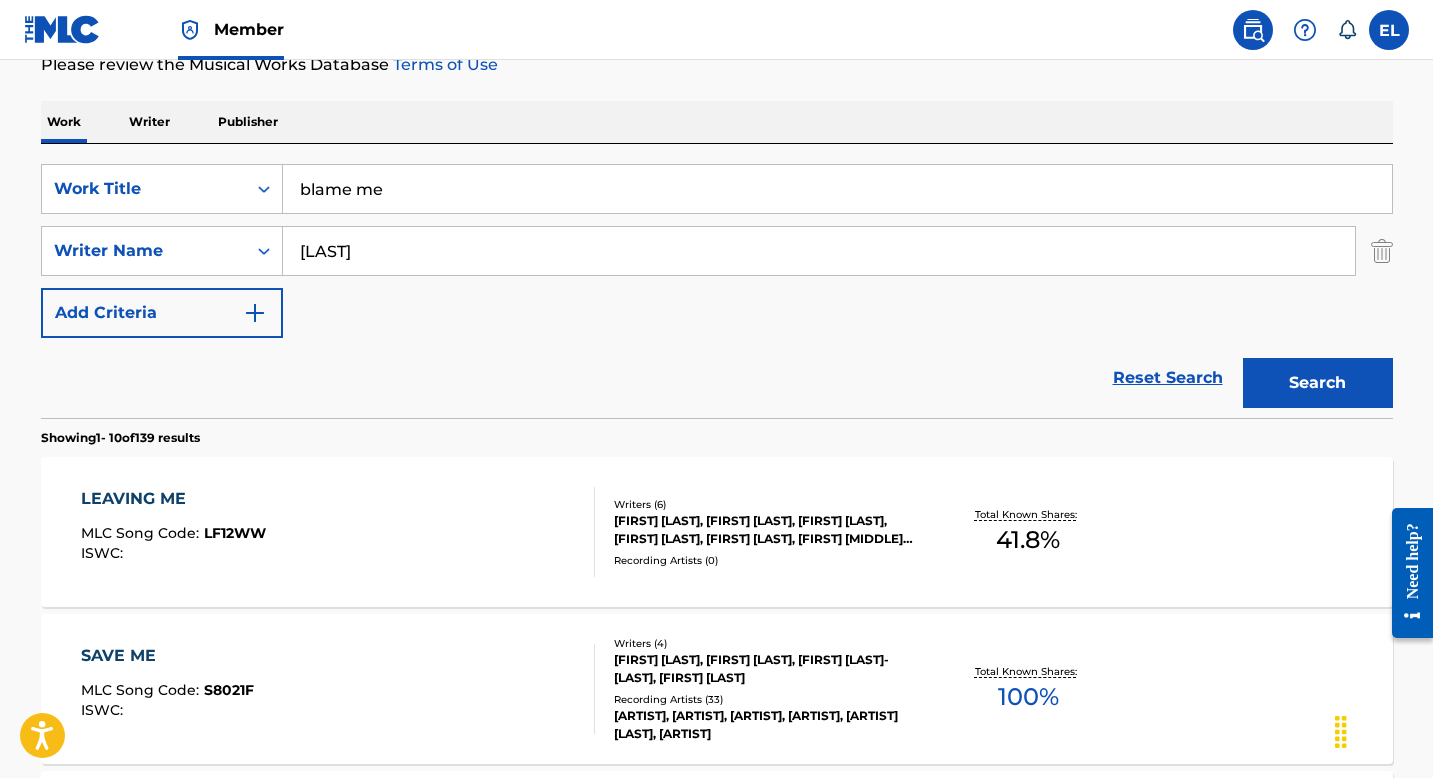 scroll, scrollTop: 127, scrollLeft: 0, axis: vertical 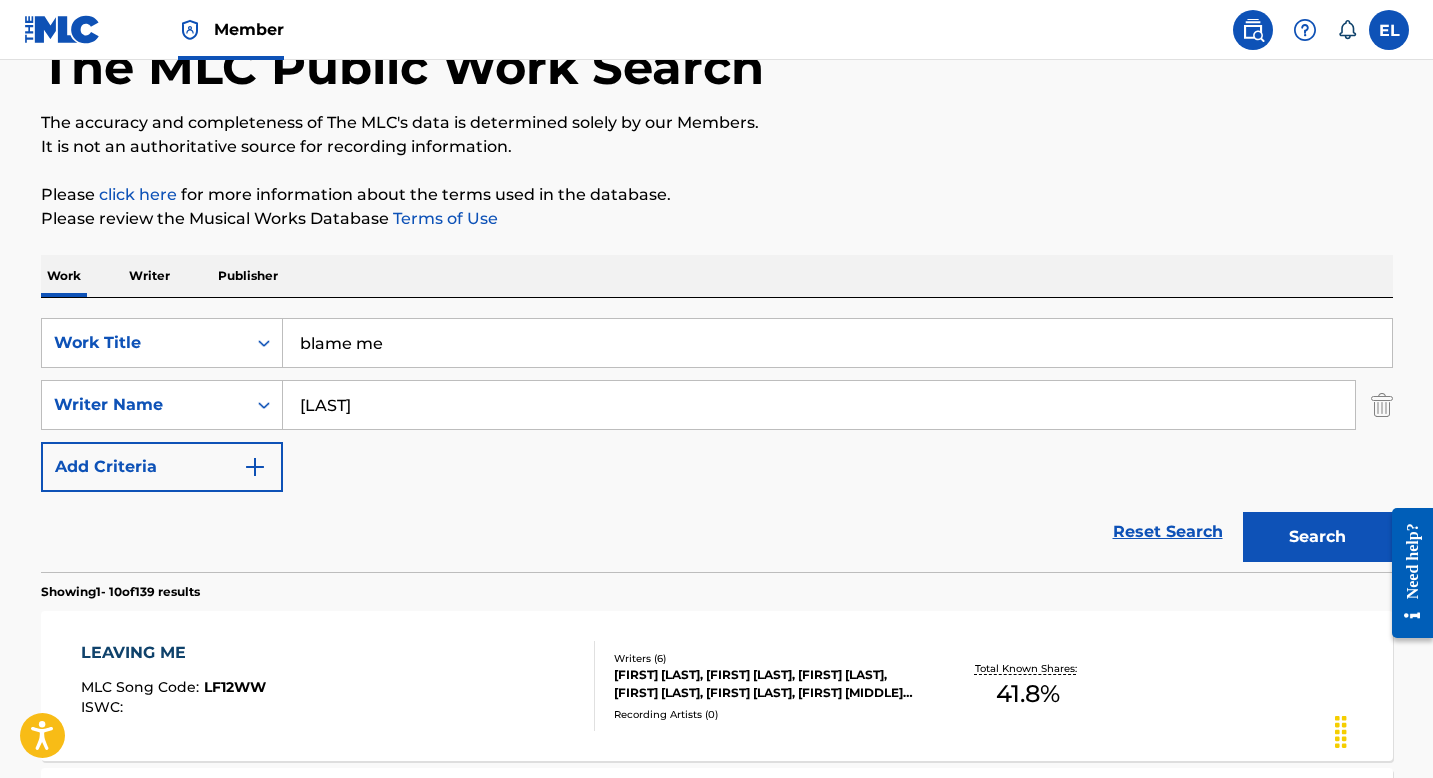 click on "[LAST]" at bounding box center (819, 405) 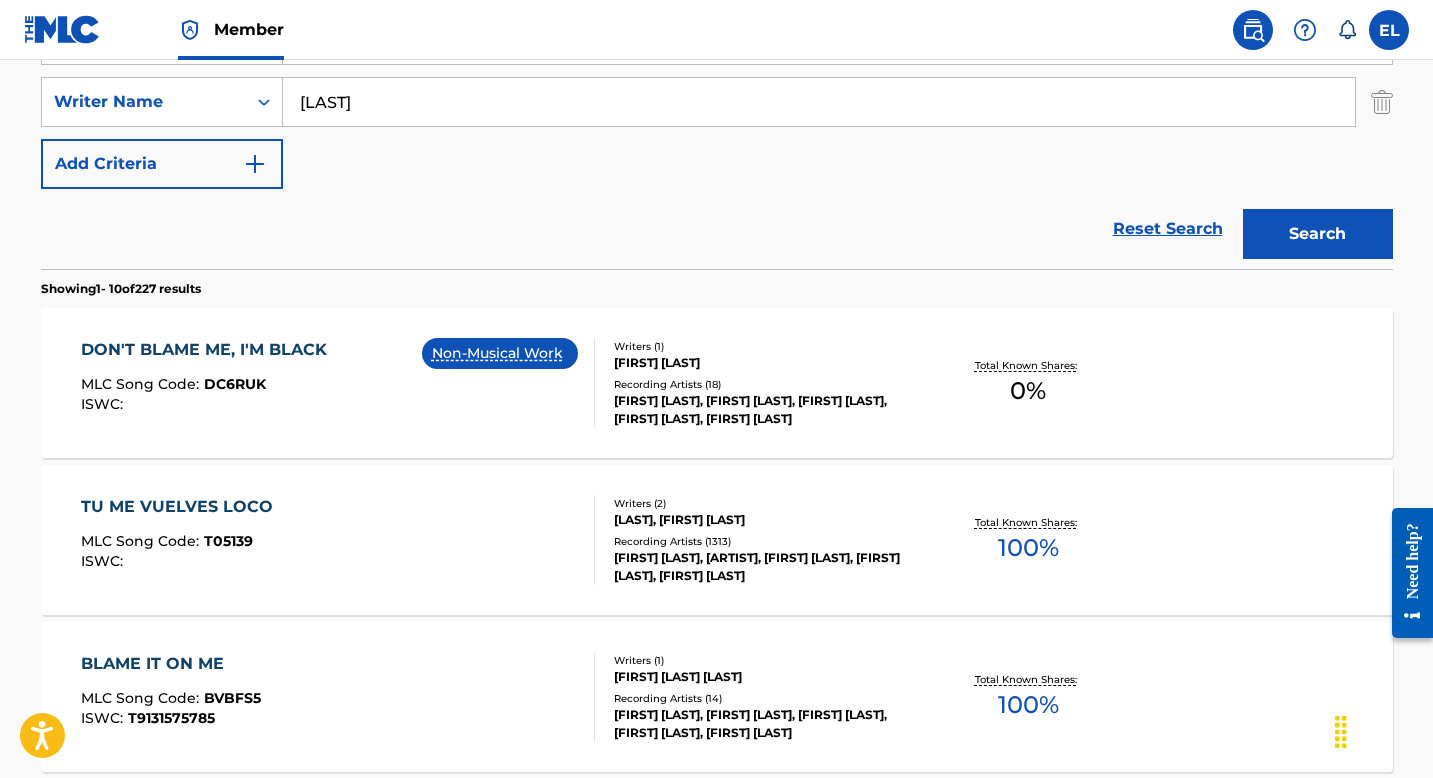 scroll, scrollTop: 117, scrollLeft: 0, axis: vertical 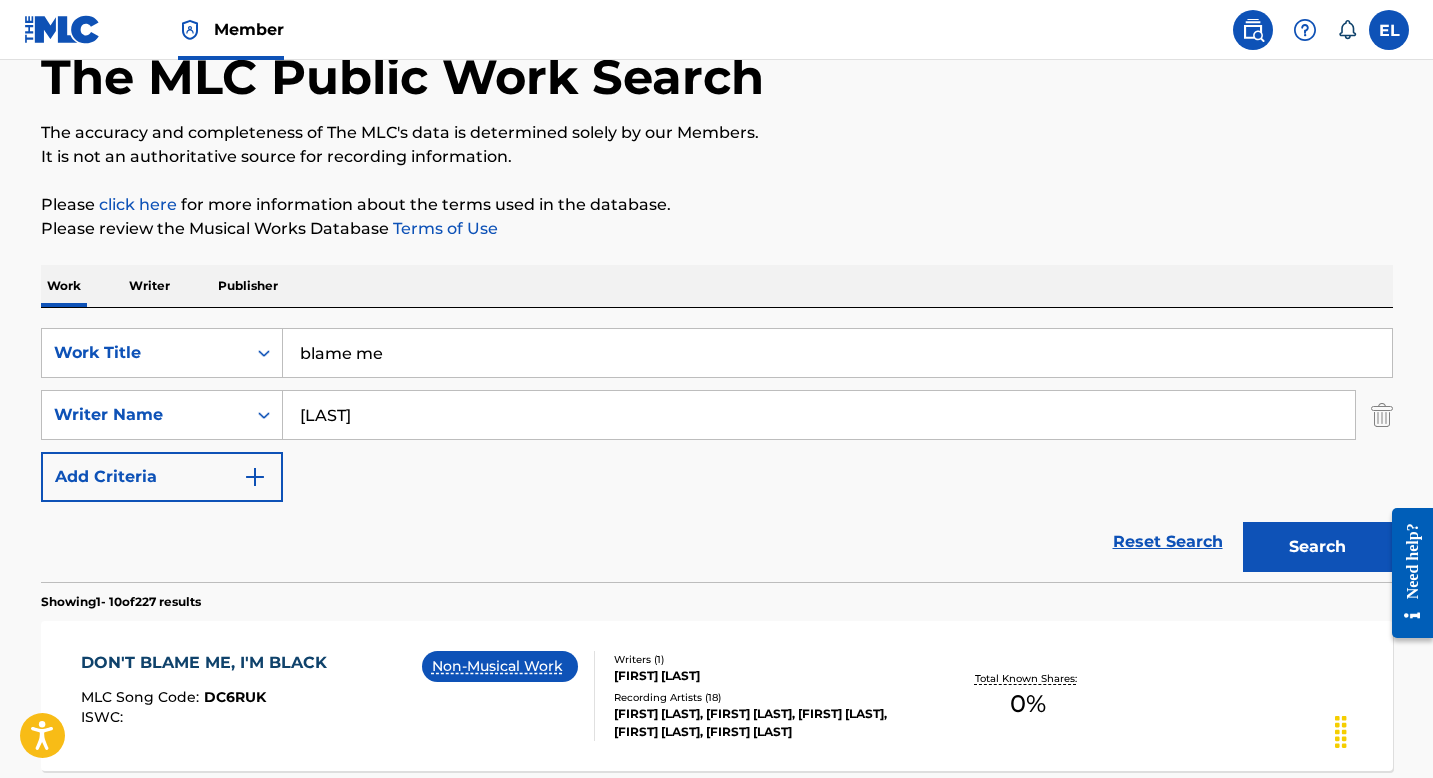 click on "SearchWithCriteriac24f8e27-2c2a-4058-8700-7d41bb181748 Work Title blame me SearchWithCriteria5d755b71-2de4-470c-99c8-9b3a8f95af37 Writer Name Alonzo Add Criteria" at bounding box center (717, 415) 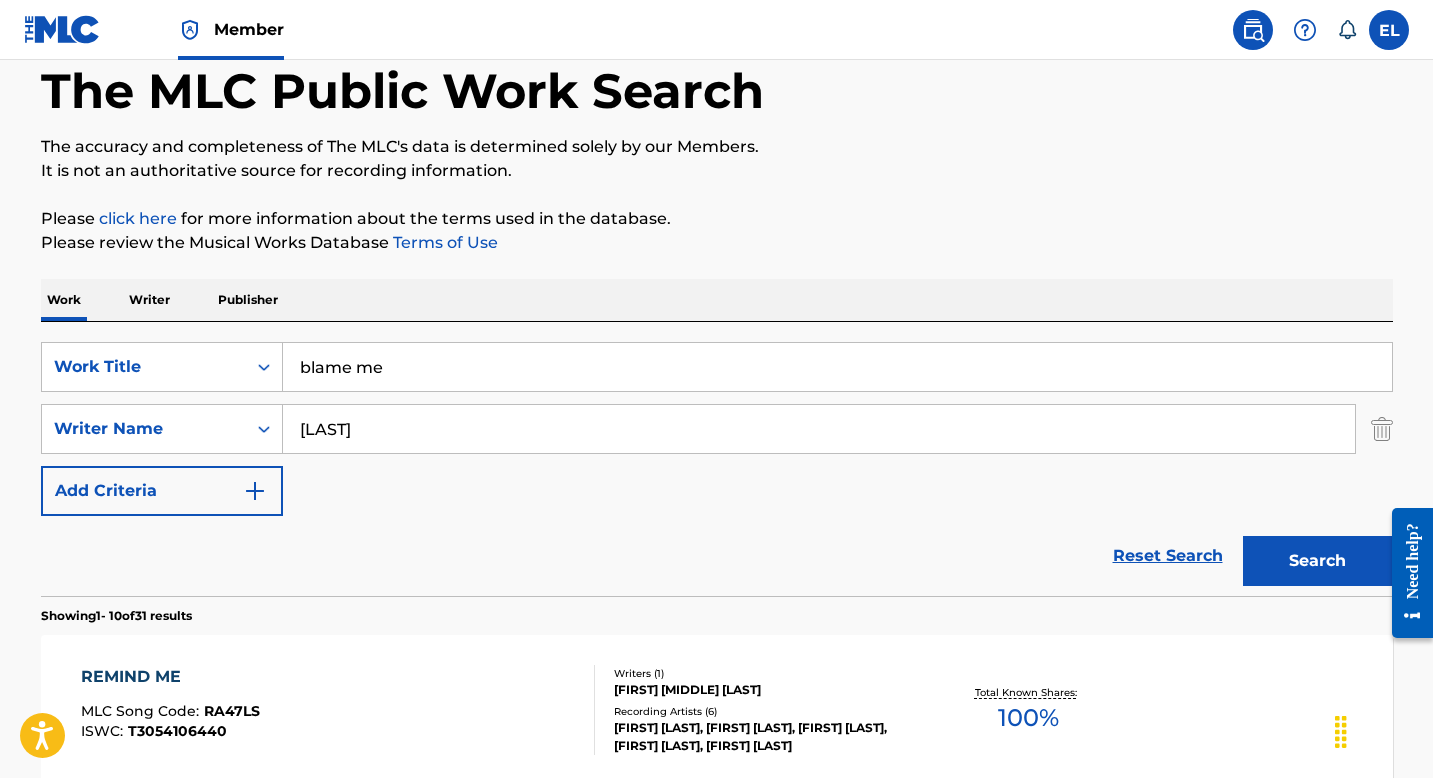 scroll, scrollTop: 0, scrollLeft: 0, axis: both 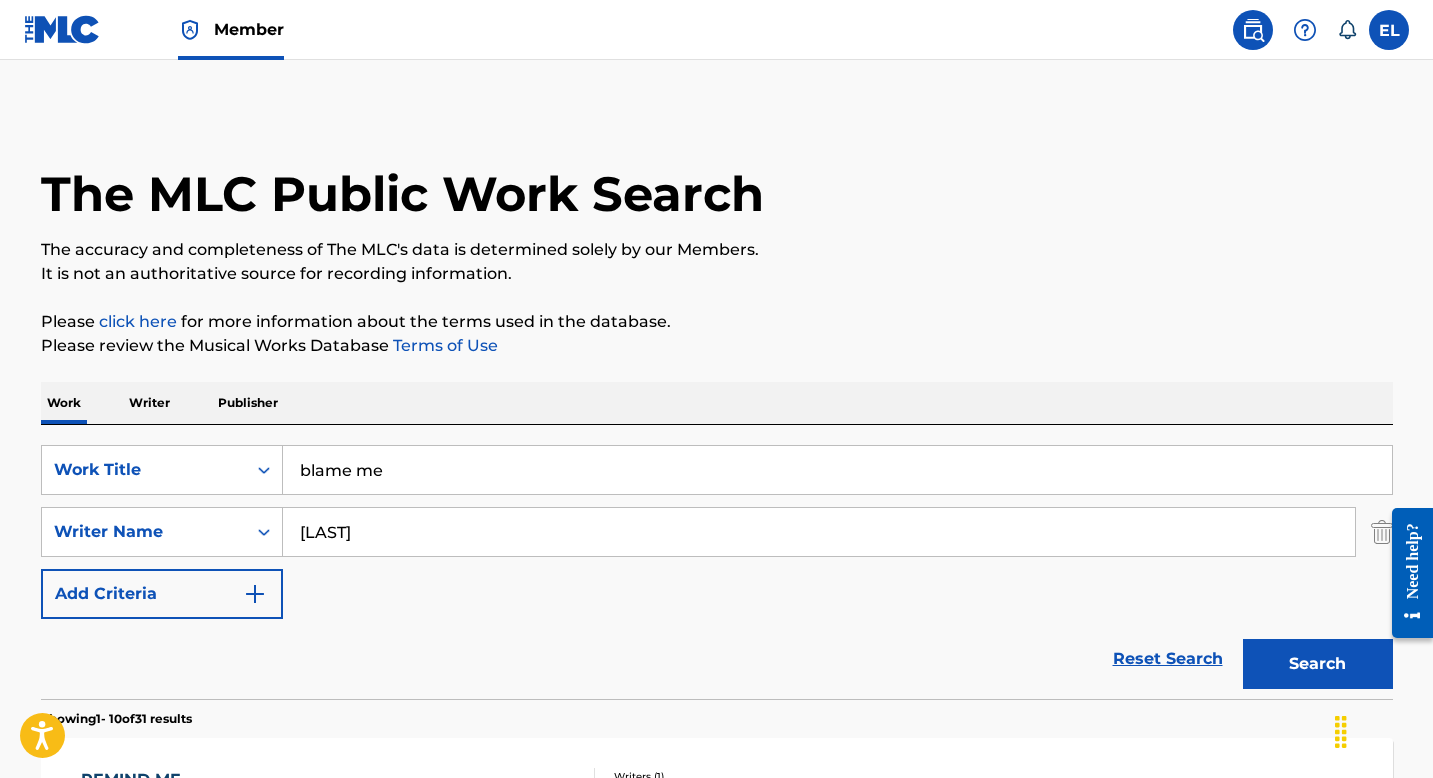 click on "blame me" at bounding box center [837, 470] 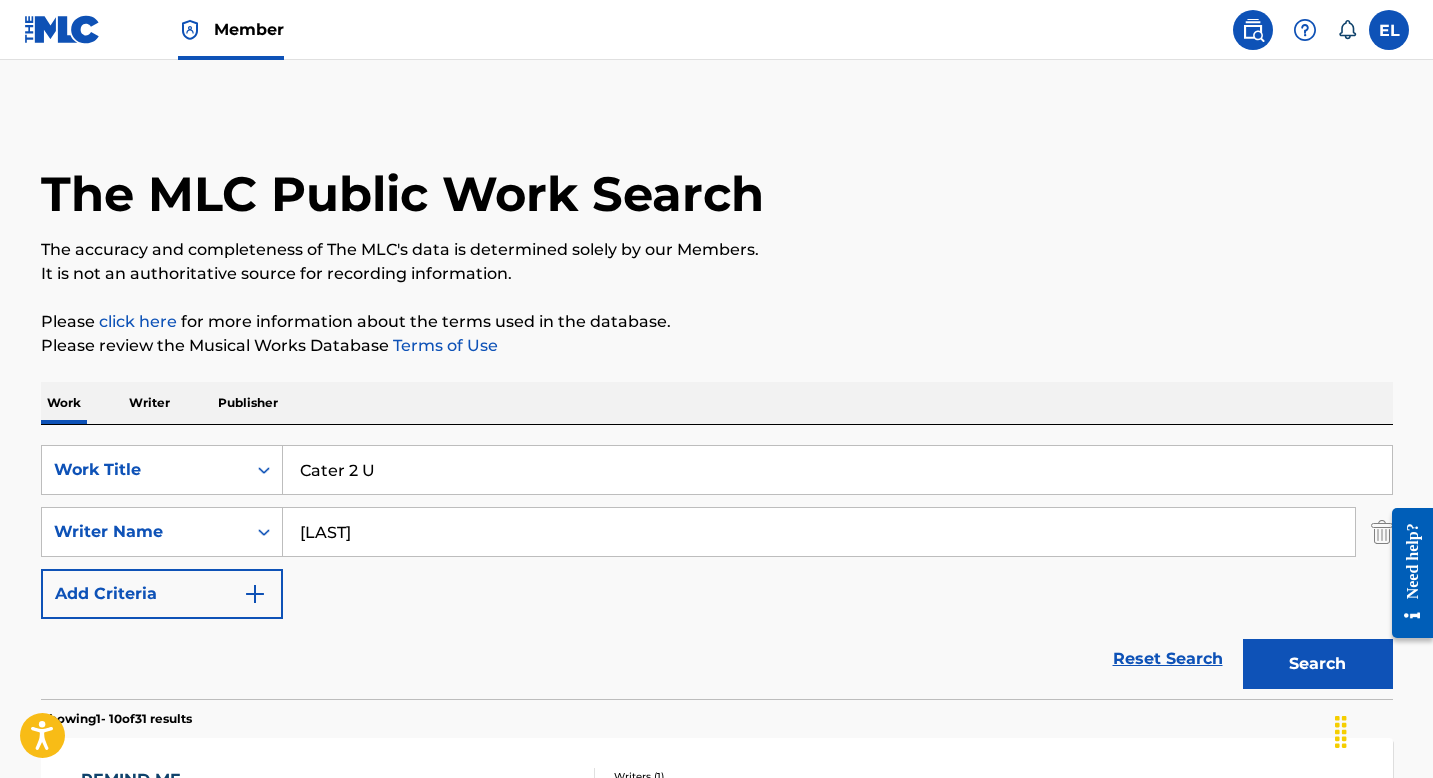 drag, startPoint x: 895, startPoint y: 351, endPoint x: 1030, endPoint y: 420, distance: 151.61134 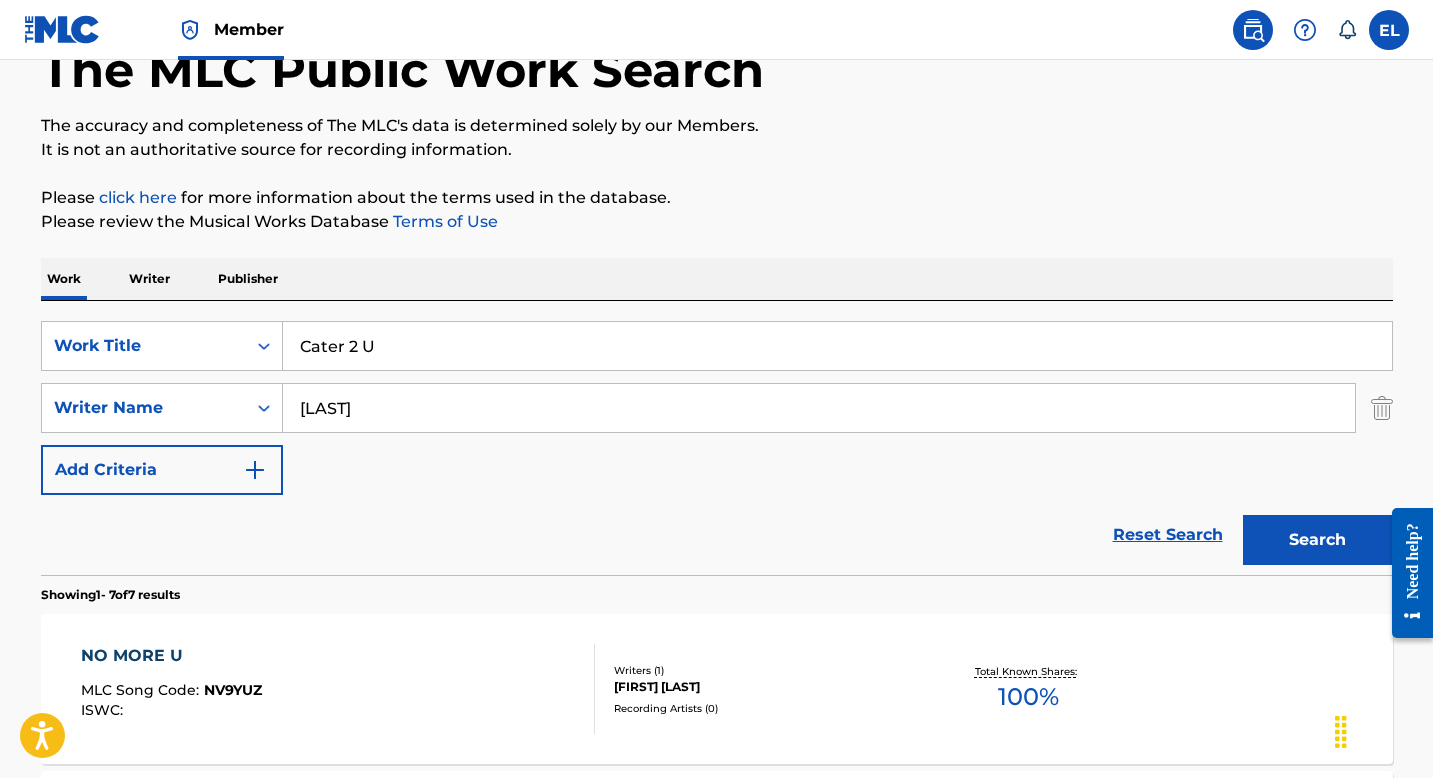 scroll, scrollTop: 0, scrollLeft: 0, axis: both 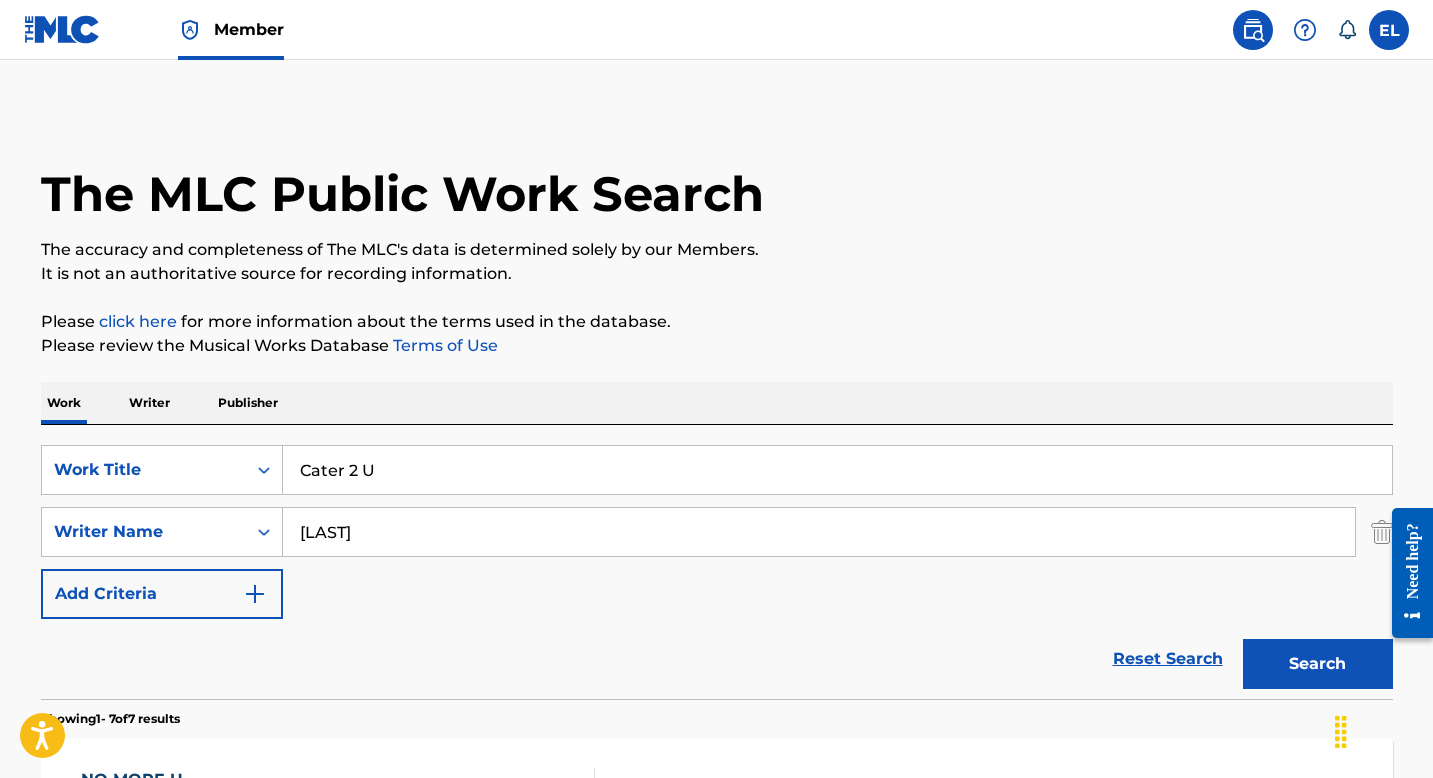 click on "Cater 2 U" at bounding box center (837, 470) 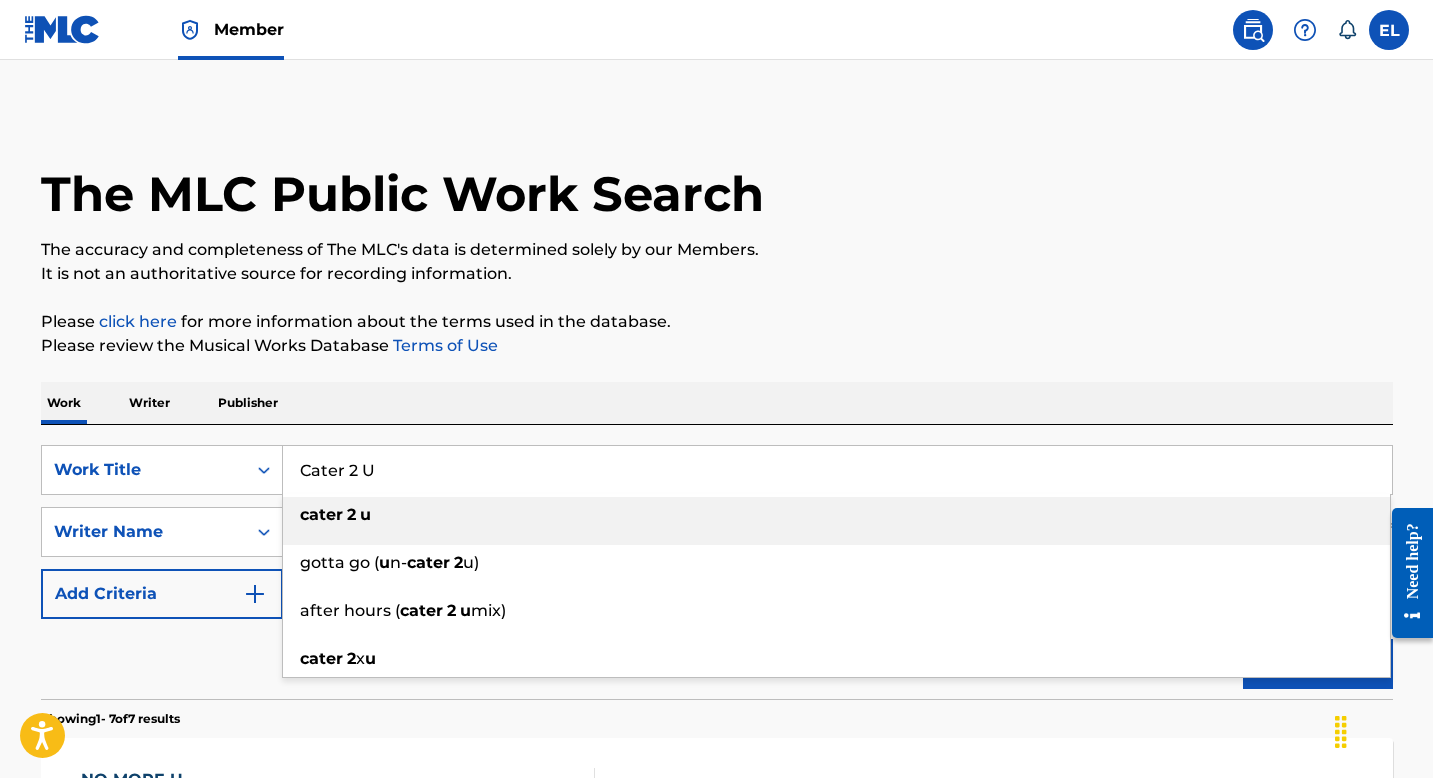click on "Cater 2 U" at bounding box center [837, 470] 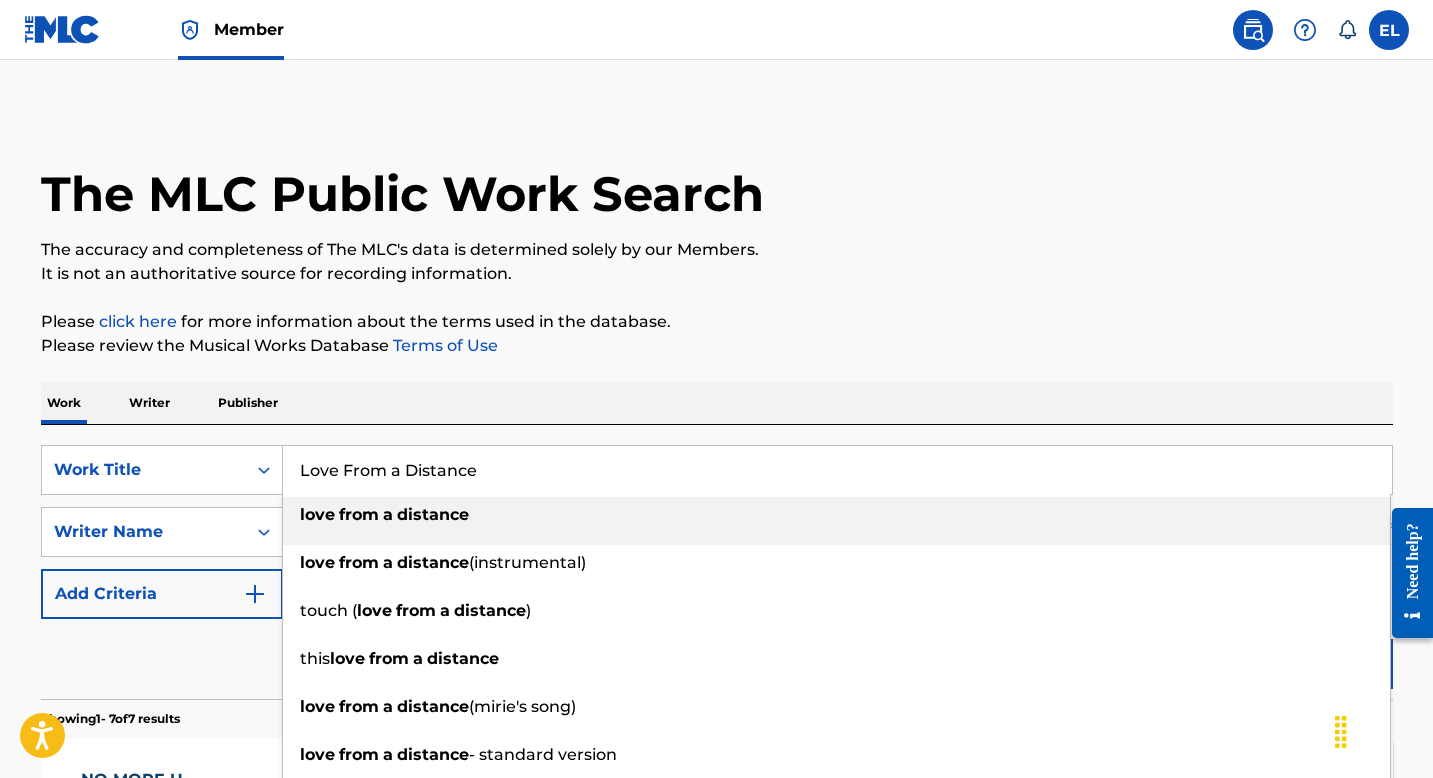 type on "Love From a Distance" 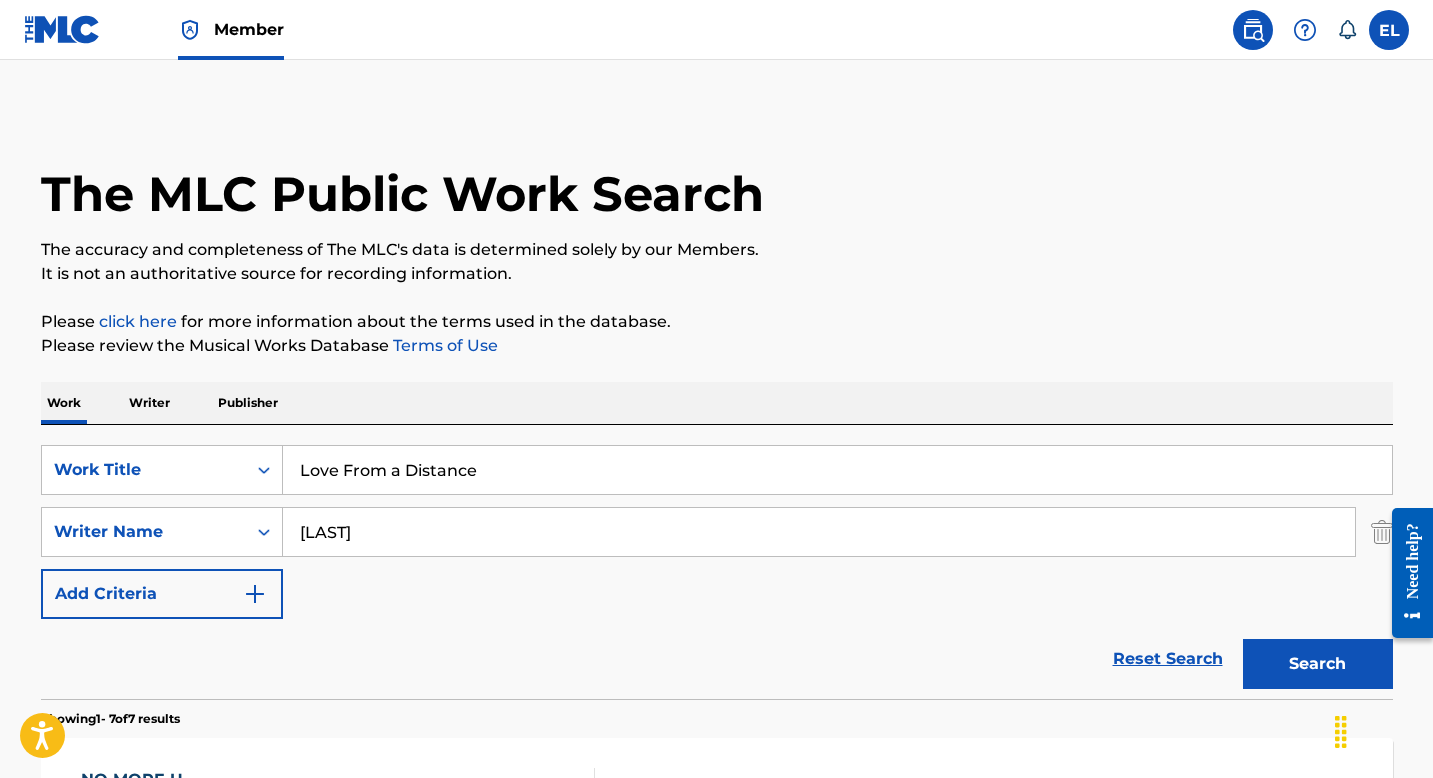 click on "Durn" at bounding box center [819, 532] 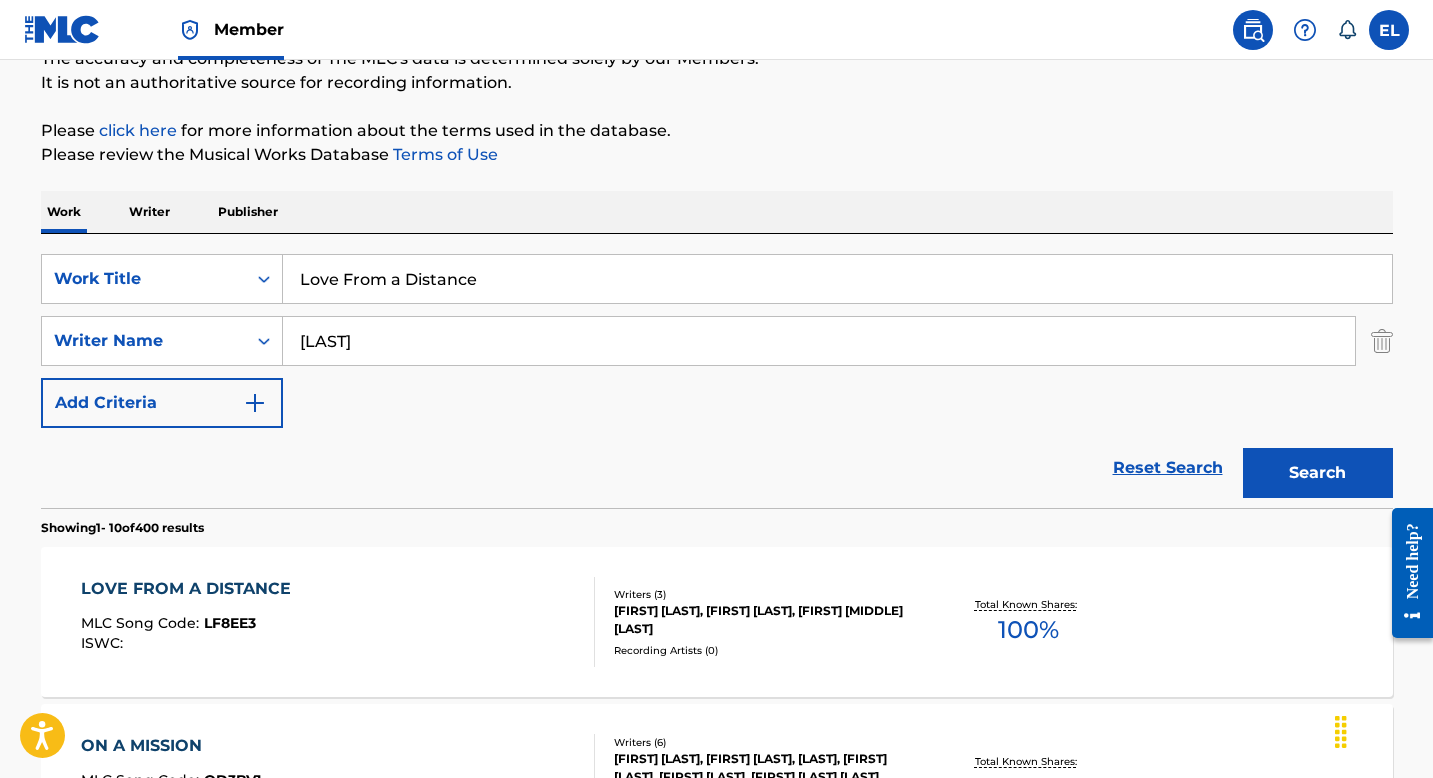 scroll, scrollTop: 333, scrollLeft: 0, axis: vertical 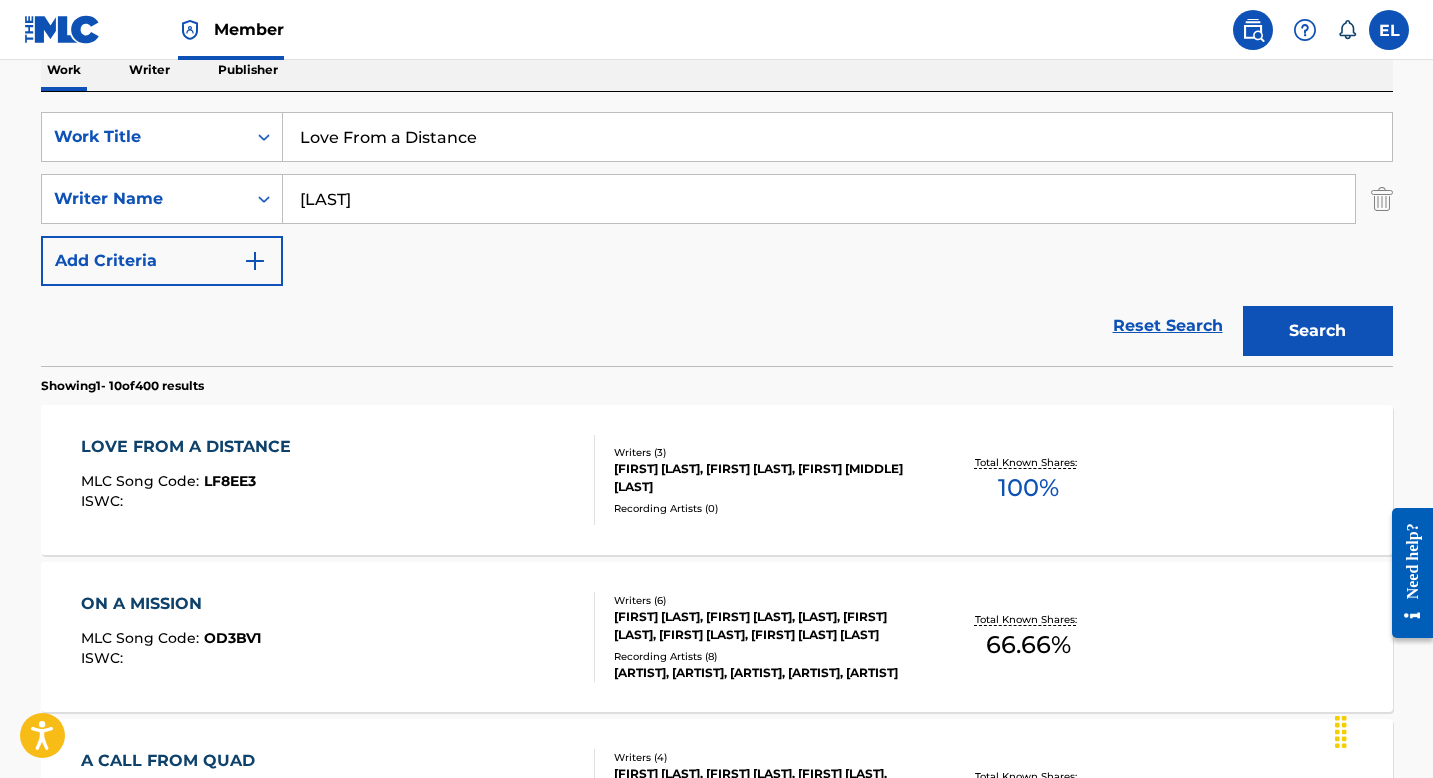 click on "LOVE FROM A DISTANCE MLC Song Code : LF8EE3 ISWC :" at bounding box center [338, 480] 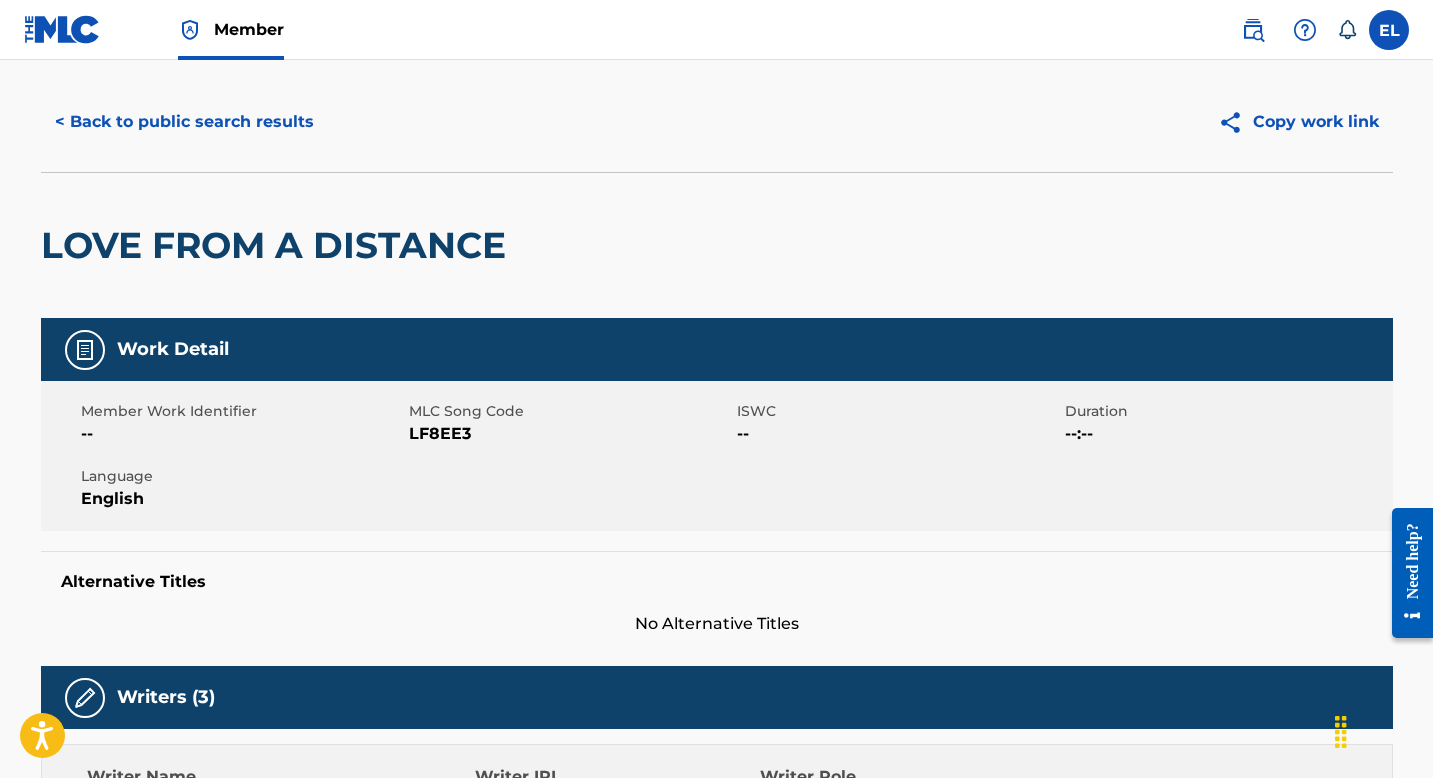 scroll, scrollTop: 0, scrollLeft: 0, axis: both 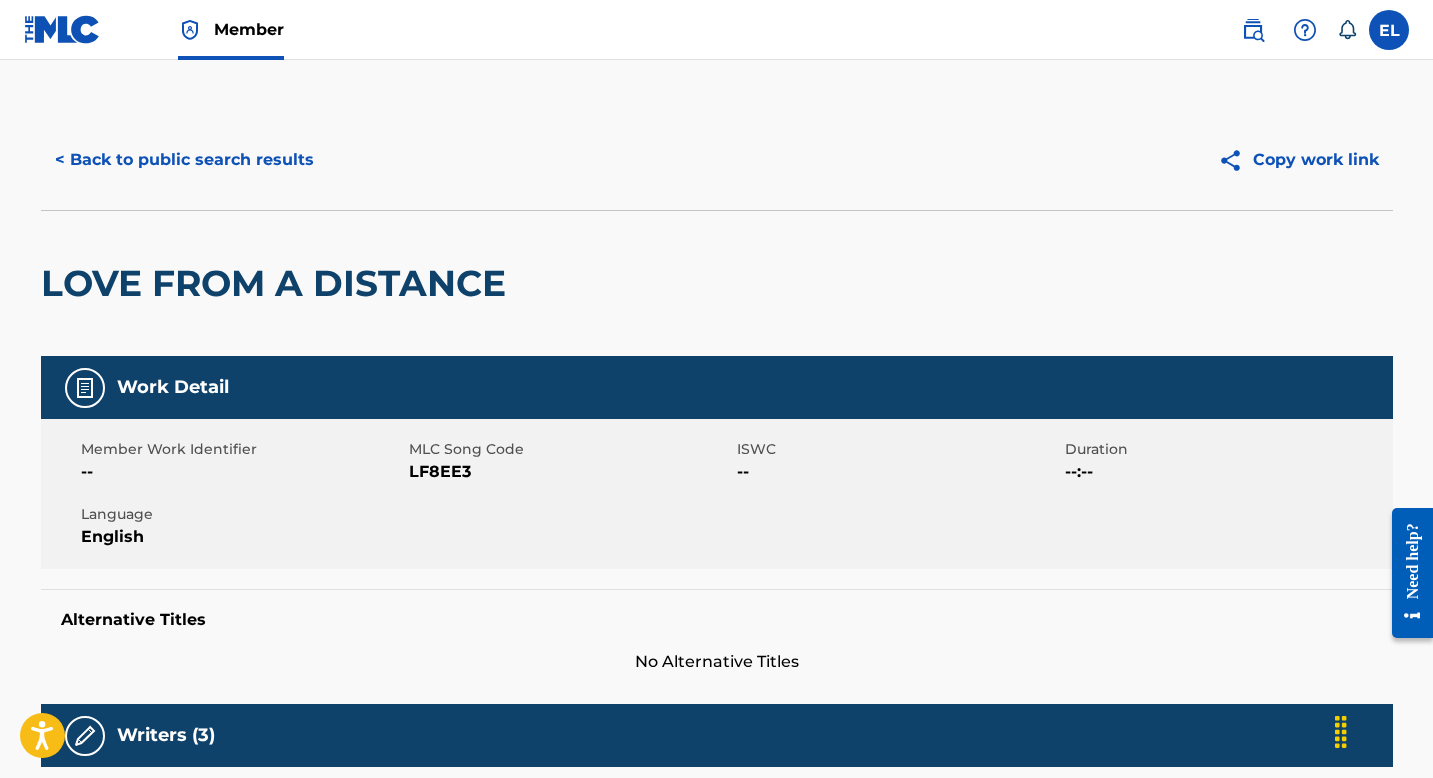 click on "LOVE FROM A DISTANCE" at bounding box center (278, 283) 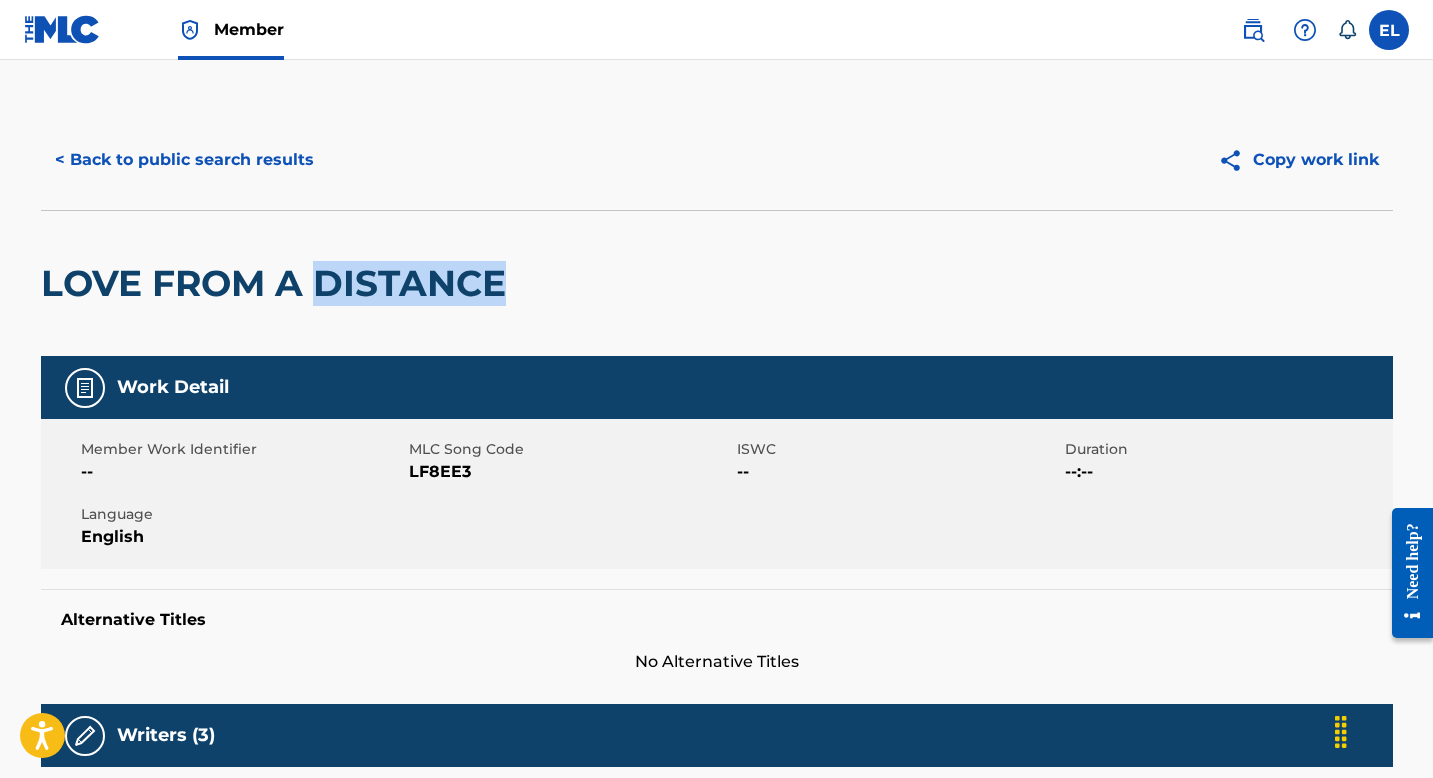 click on "LOVE FROM A DISTANCE" at bounding box center [278, 283] 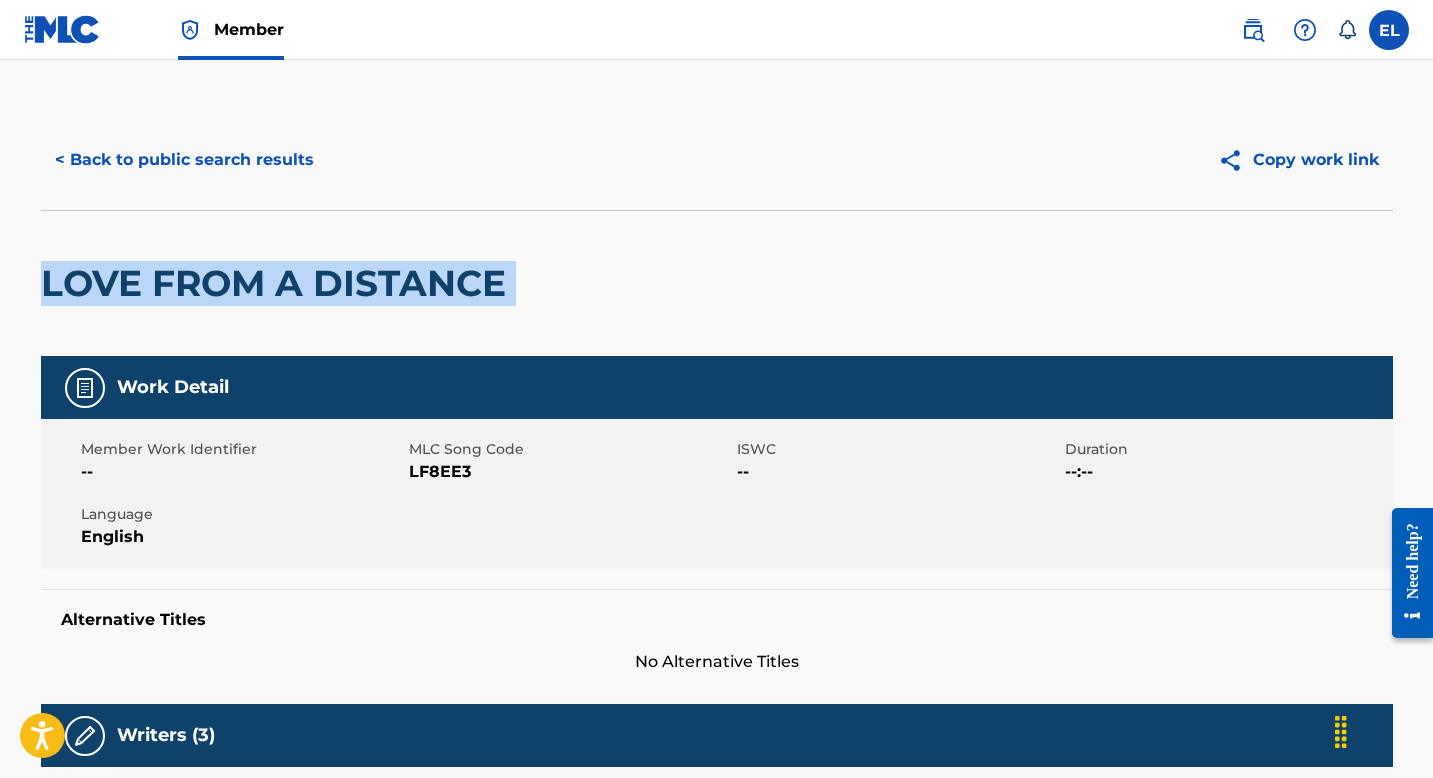 click on "LOVE FROM A DISTANCE" at bounding box center (278, 283) 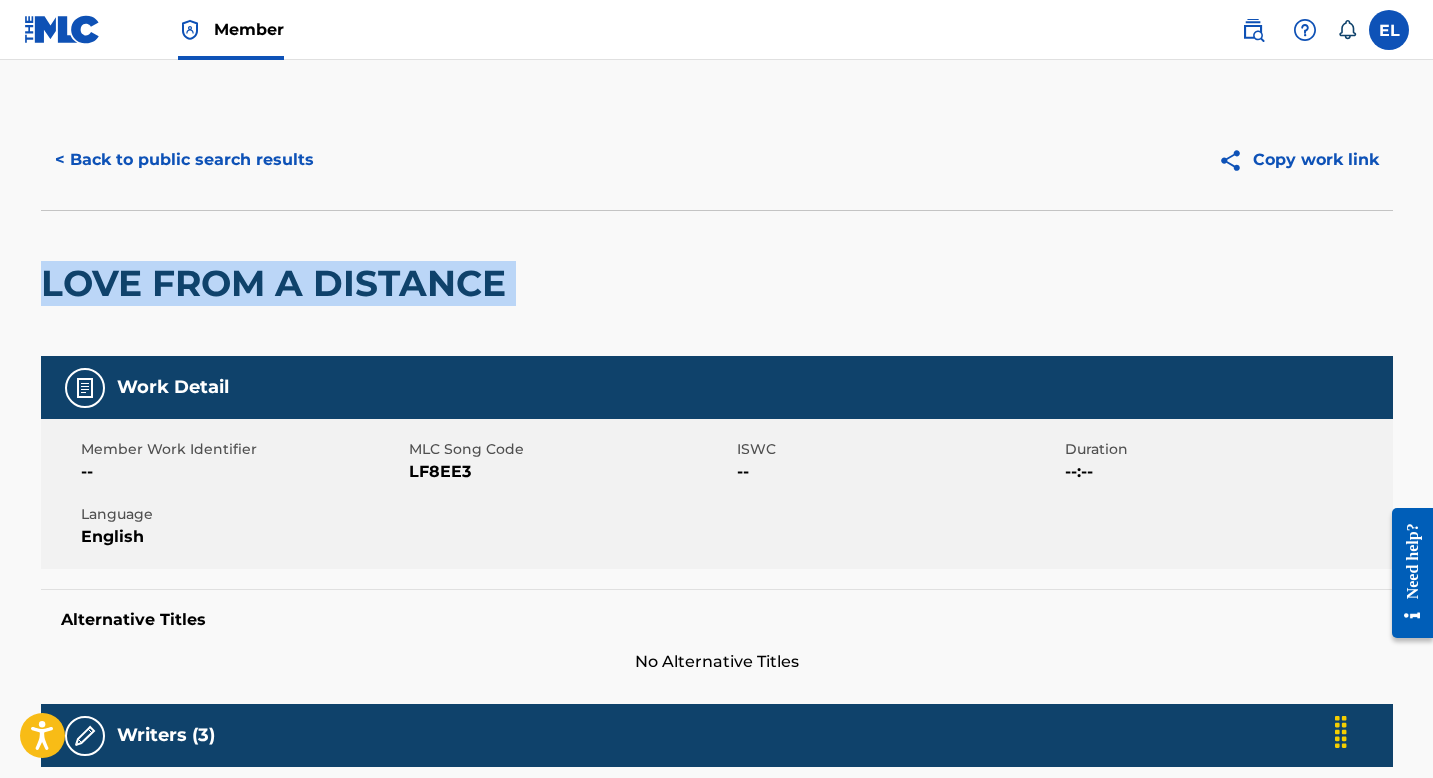 click on "< Back to public search results" at bounding box center (184, 160) 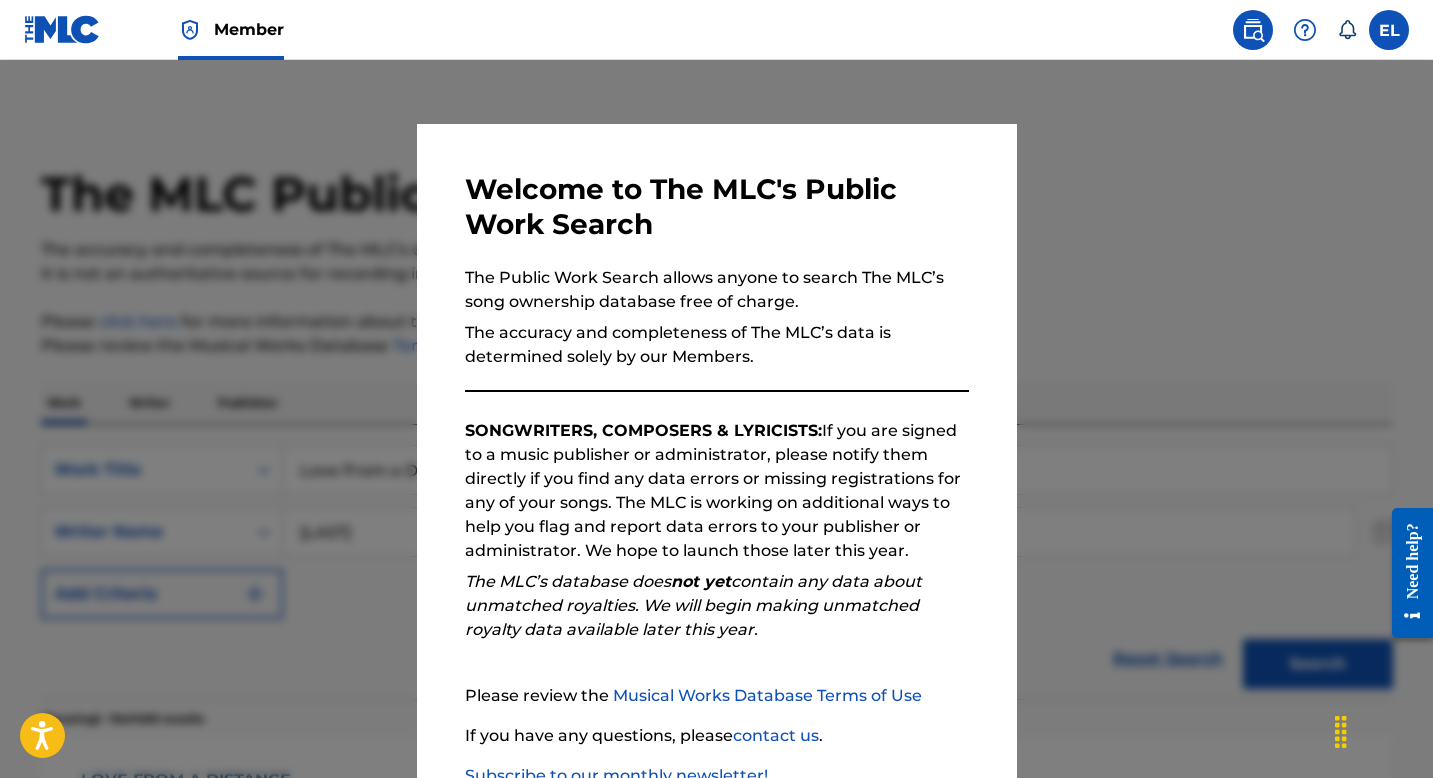 scroll, scrollTop: 333, scrollLeft: 0, axis: vertical 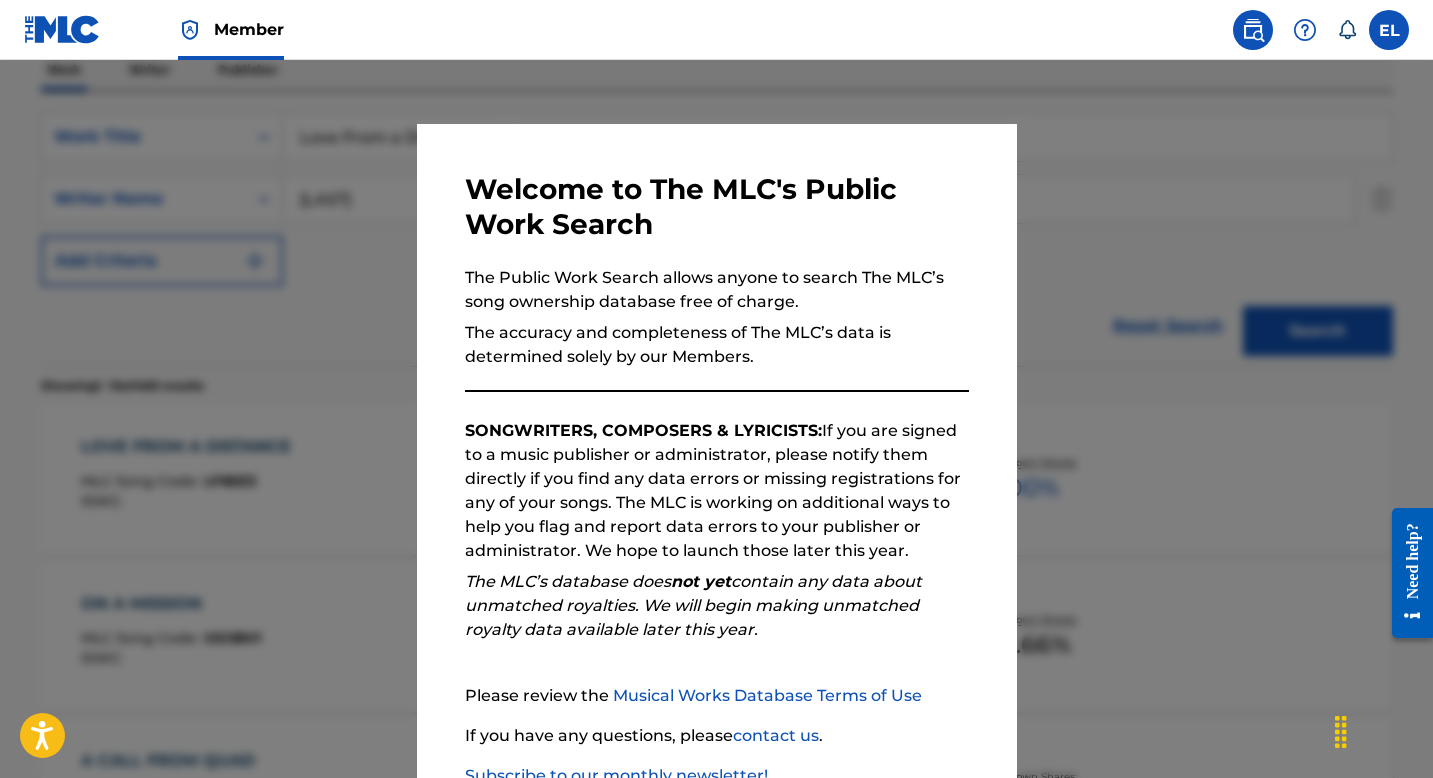 click at bounding box center (716, 449) 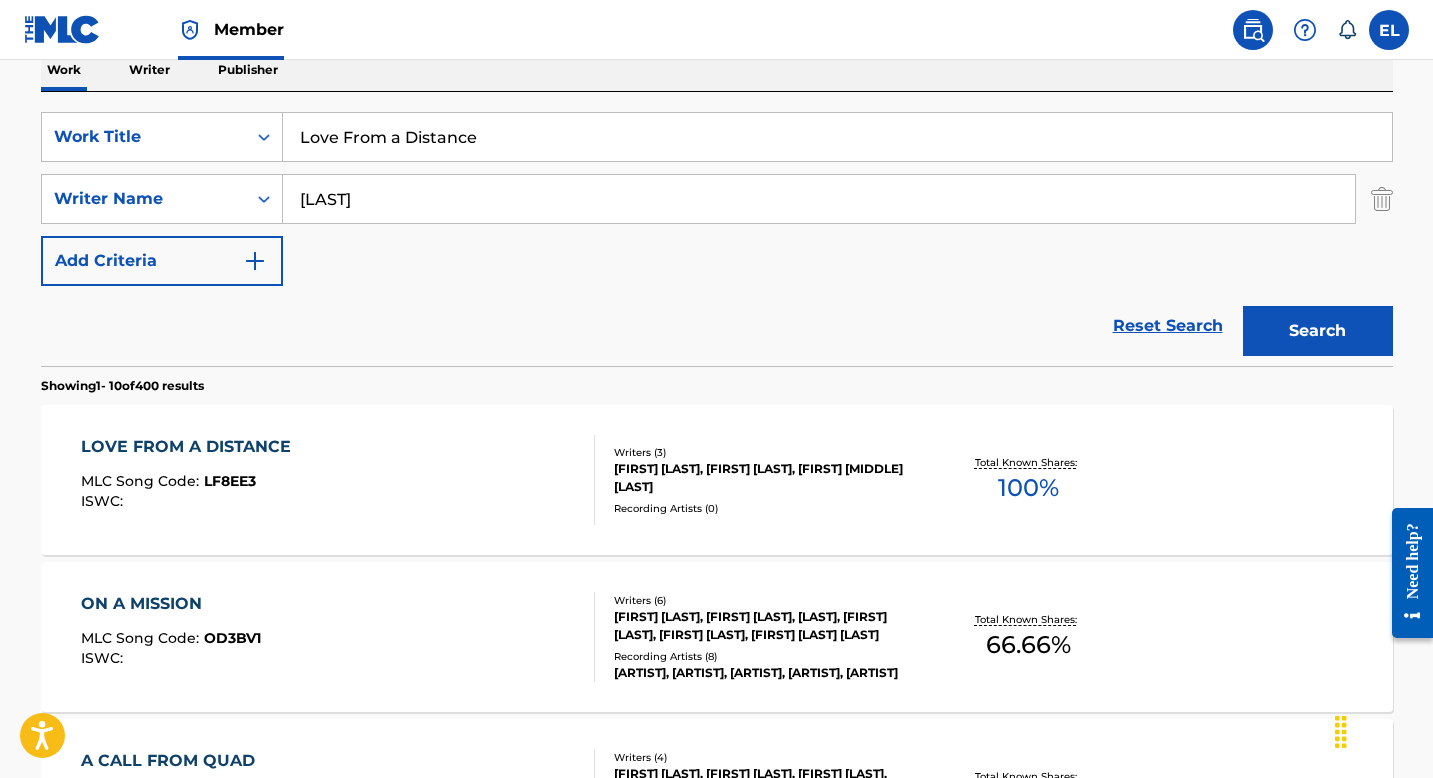click on "Love From a Distance" at bounding box center [837, 137] 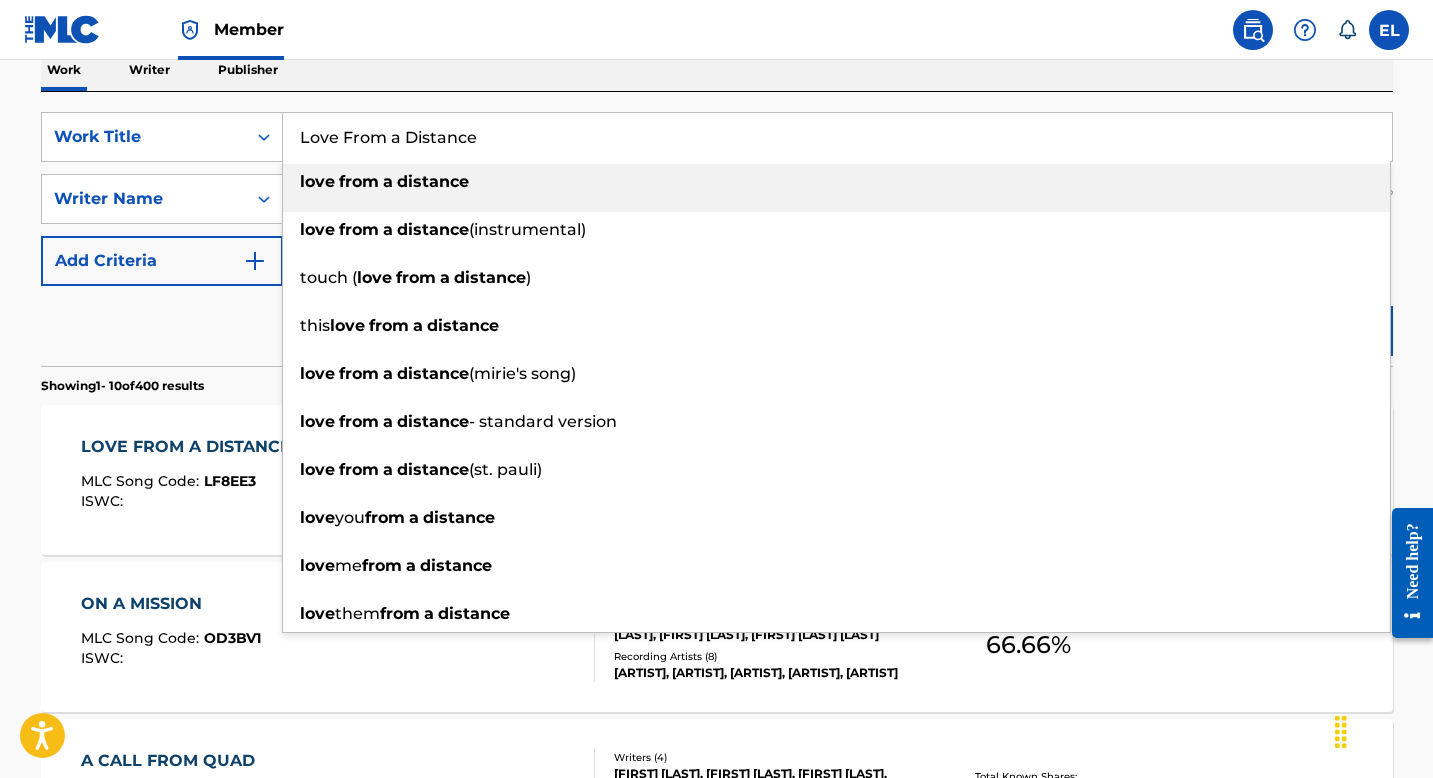 paste on "Stand Up Bandit" 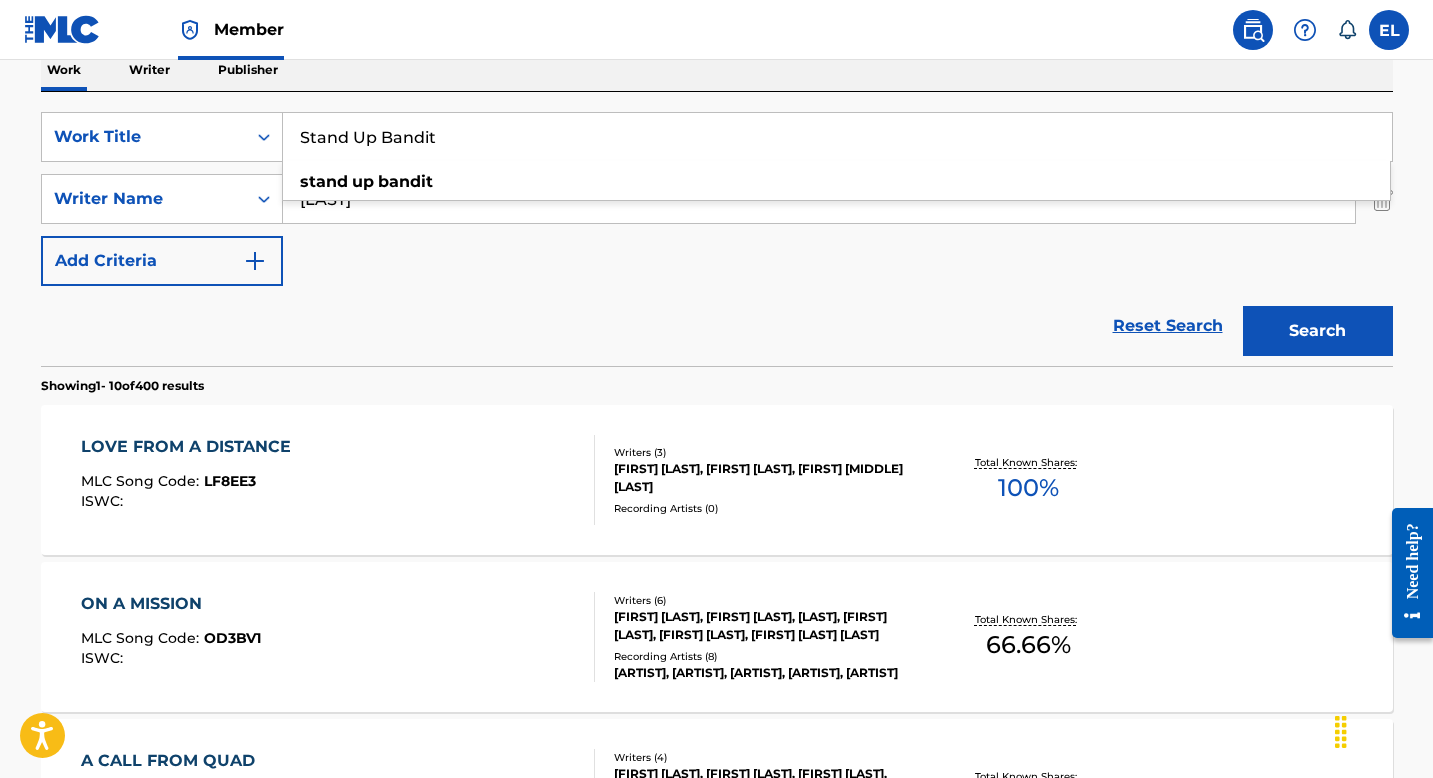 type on "Stand Up Bandit" 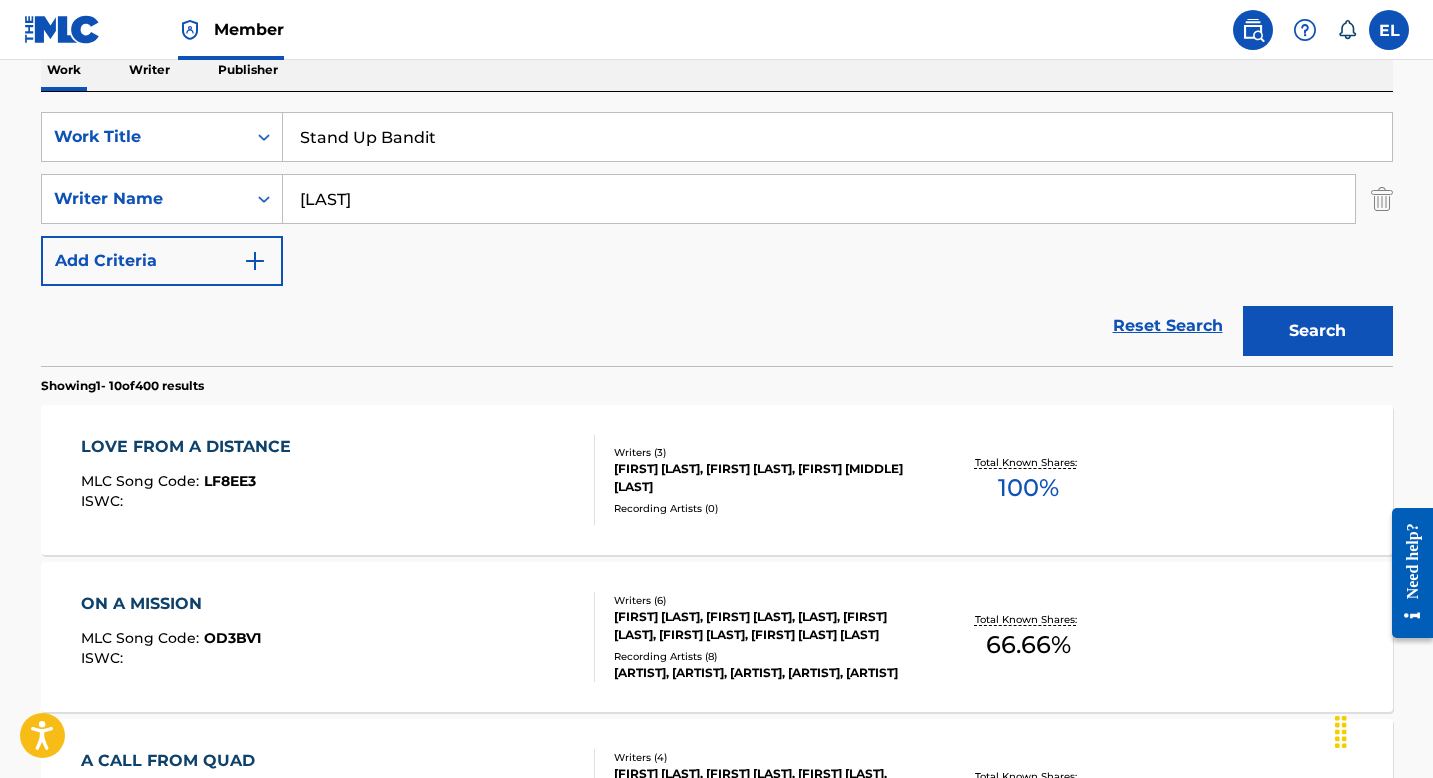 click on "Search" at bounding box center (1318, 331) 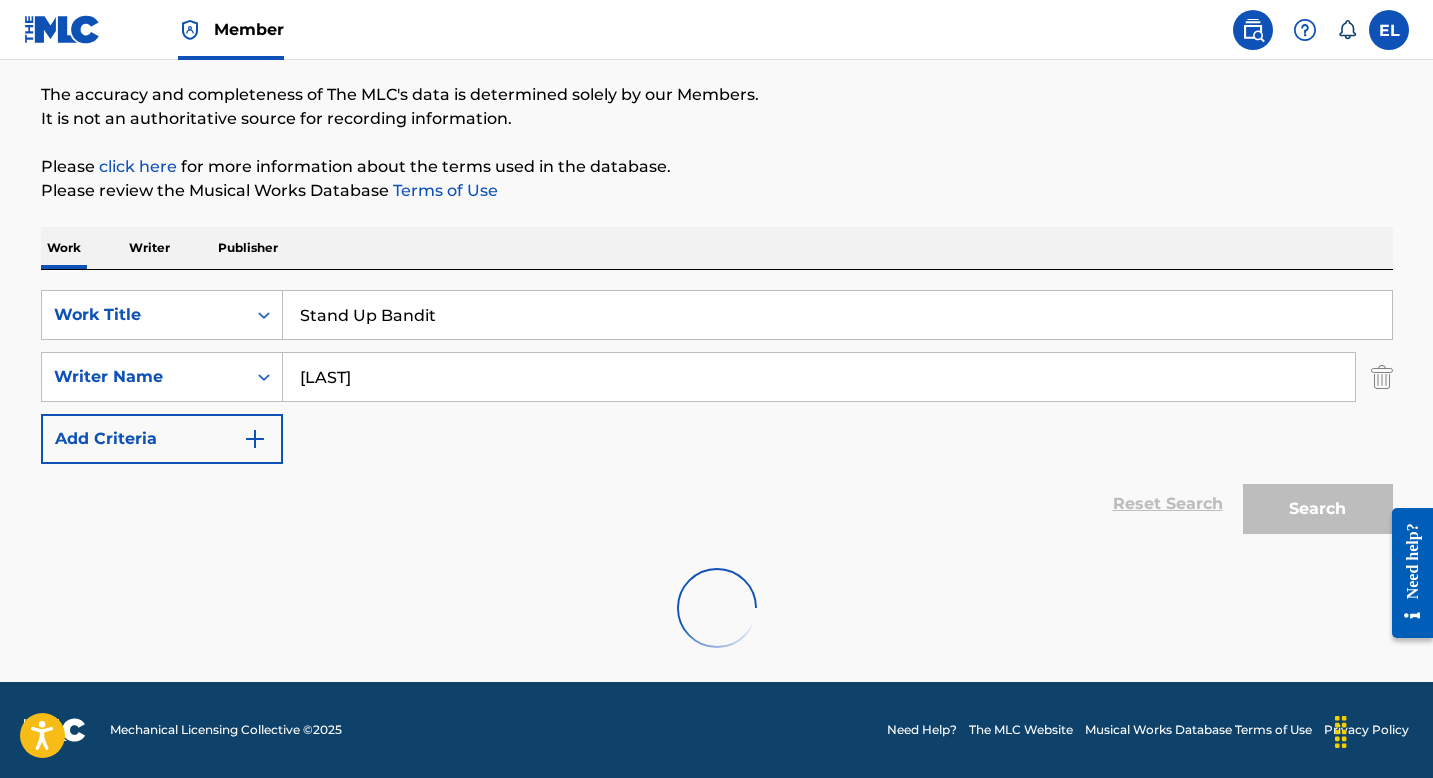 scroll, scrollTop: 333, scrollLeft: 0, axis: vertical 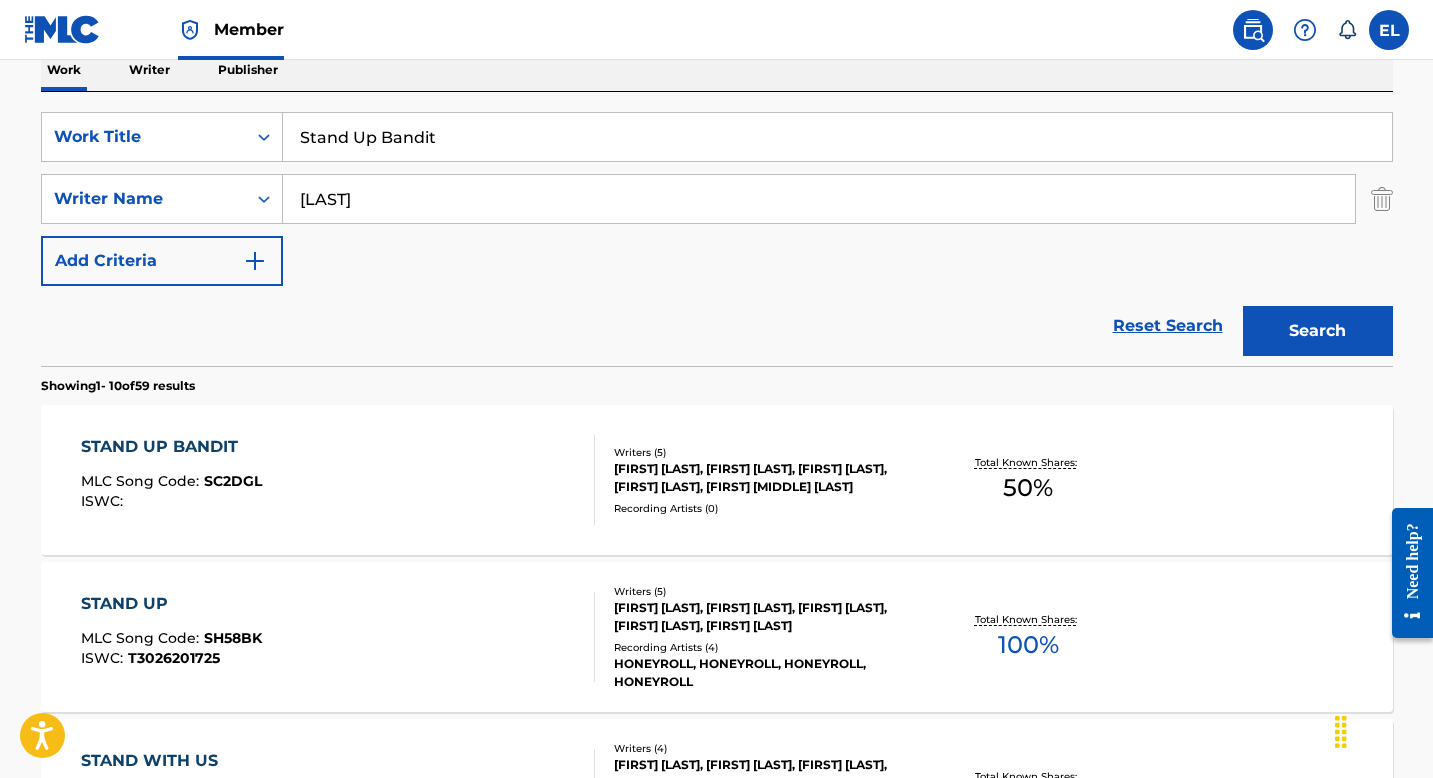 click on "STAND UP BANDIT MLC Song Code : SC2DGL ISWC :" at bounding box center (338, 480) 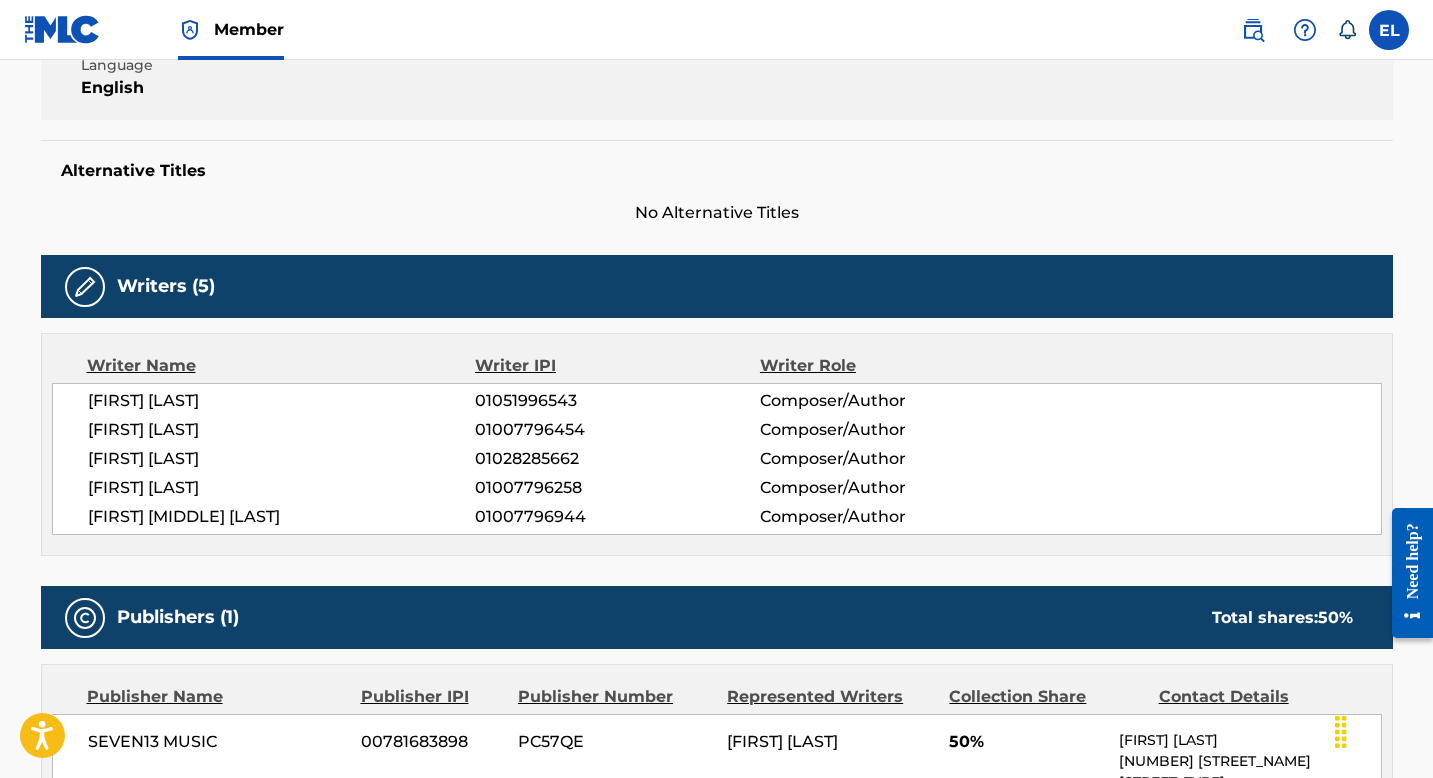 scroll, scrollTop: 0, scrollLeft: 0, axis: both 